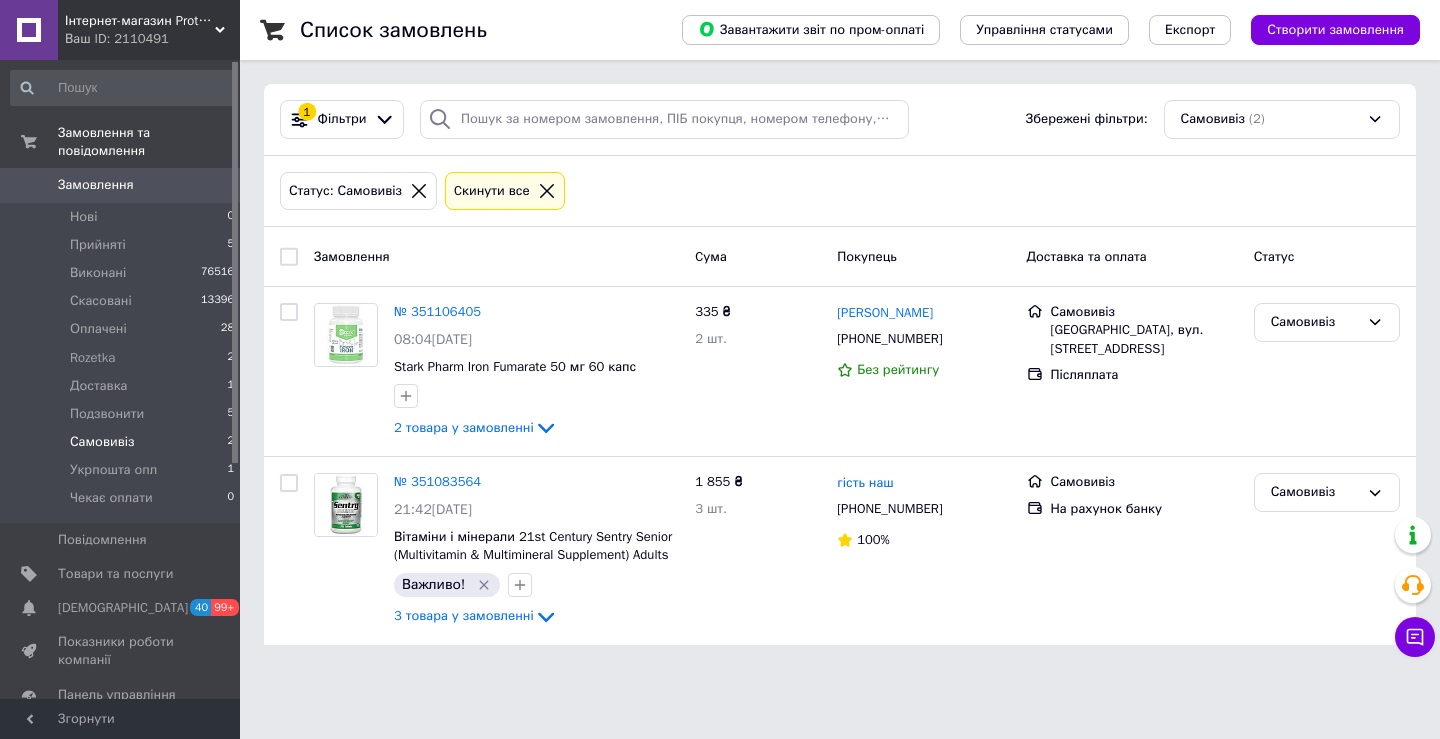 scroll, scrollTop: 0, scrollLeft: 0, axis: both 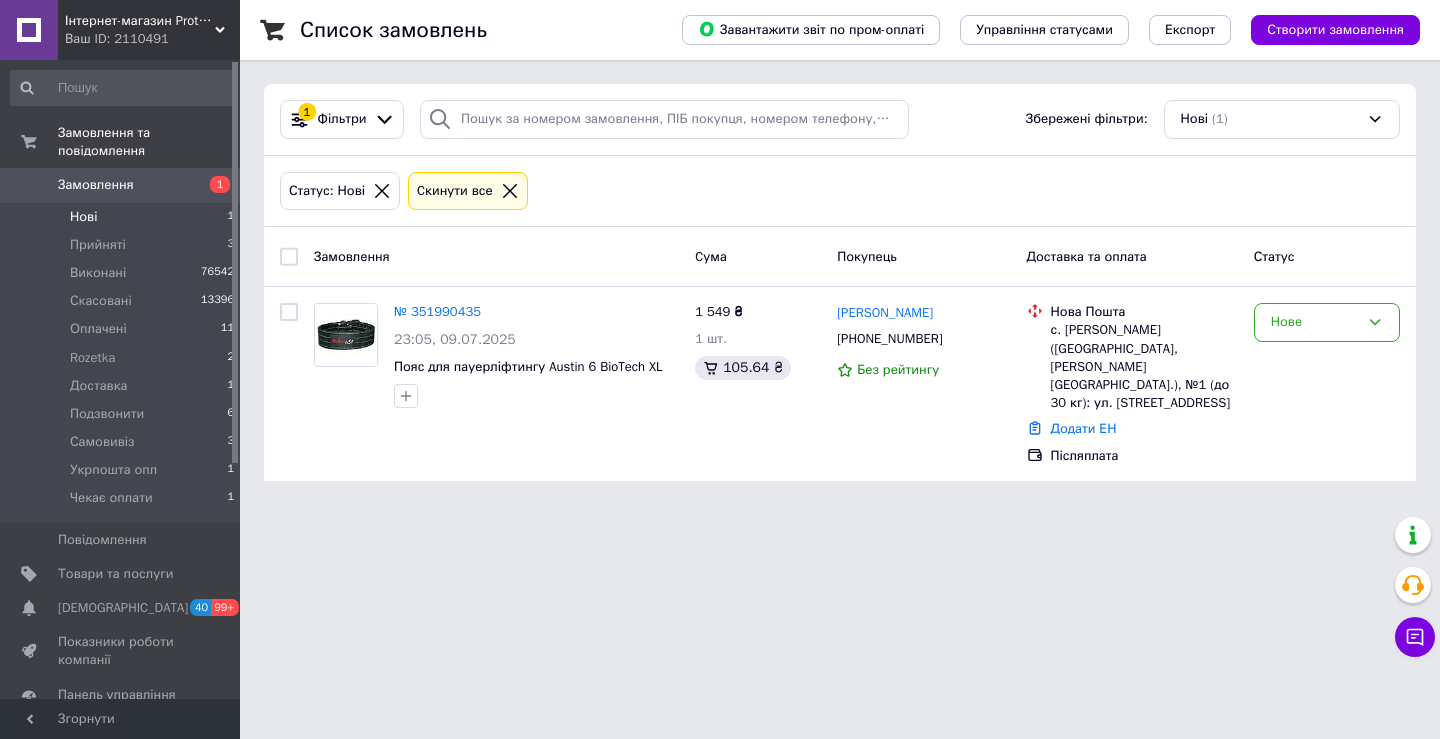 click on "Інтернет-магазин Proteininlviv Ваш ID: 2110491 Сайт Інтернет-магазин Proteininlviv Кабінет покупця Перевірити стан системи Сторінка на порталі Довідка Вийти Замовлення та повідомлення Замовлення 1 Нові 1 Прийняті 3 Виконані 76542 Скасовані 13396 Оплачені 11 Rozetka 2 Доставка 1 Подзвонити 6 Самовивіз 3 Укрпошта опл 1 Чекає оплати 1 Повідомлення 0 Товари та послуги Сповіщення 40 99+ Показники роботи компанії Панель управління Відгуки Клієнти Каталог ProSale Аналітика Інструменти веб-майстра та SEO Управління сайтом Гаманець компанії   1 (1)" at bounding box center (720, 252) 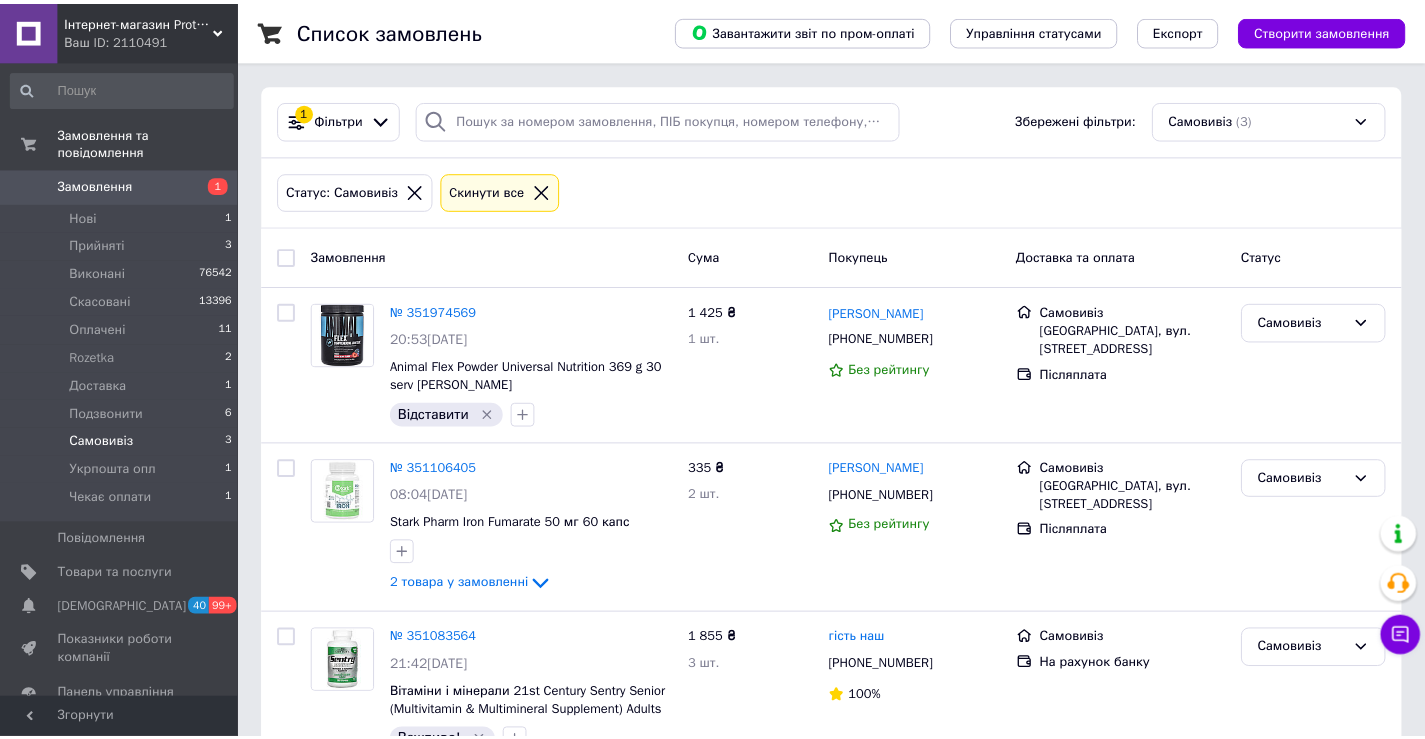 scroll, scrollTop: 0, scrollLeft: 0, axis: both 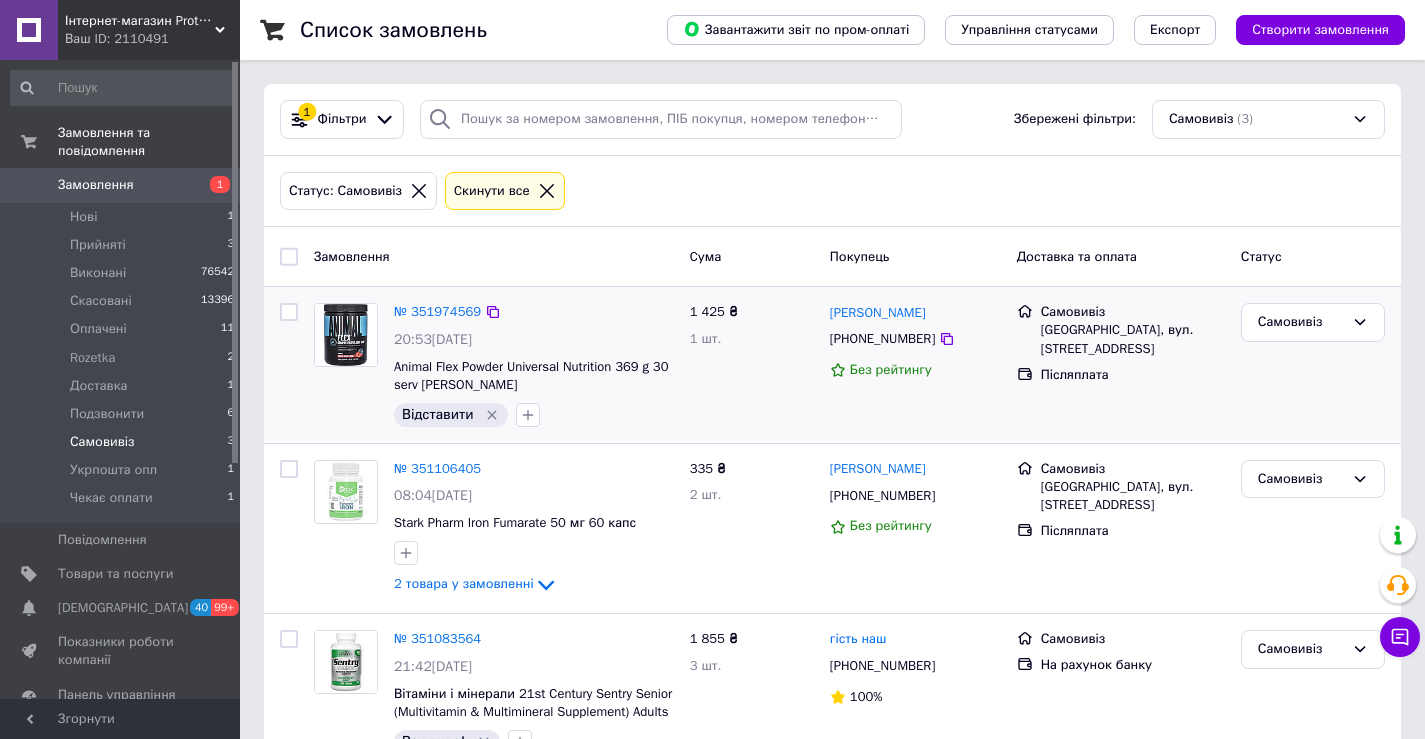 click 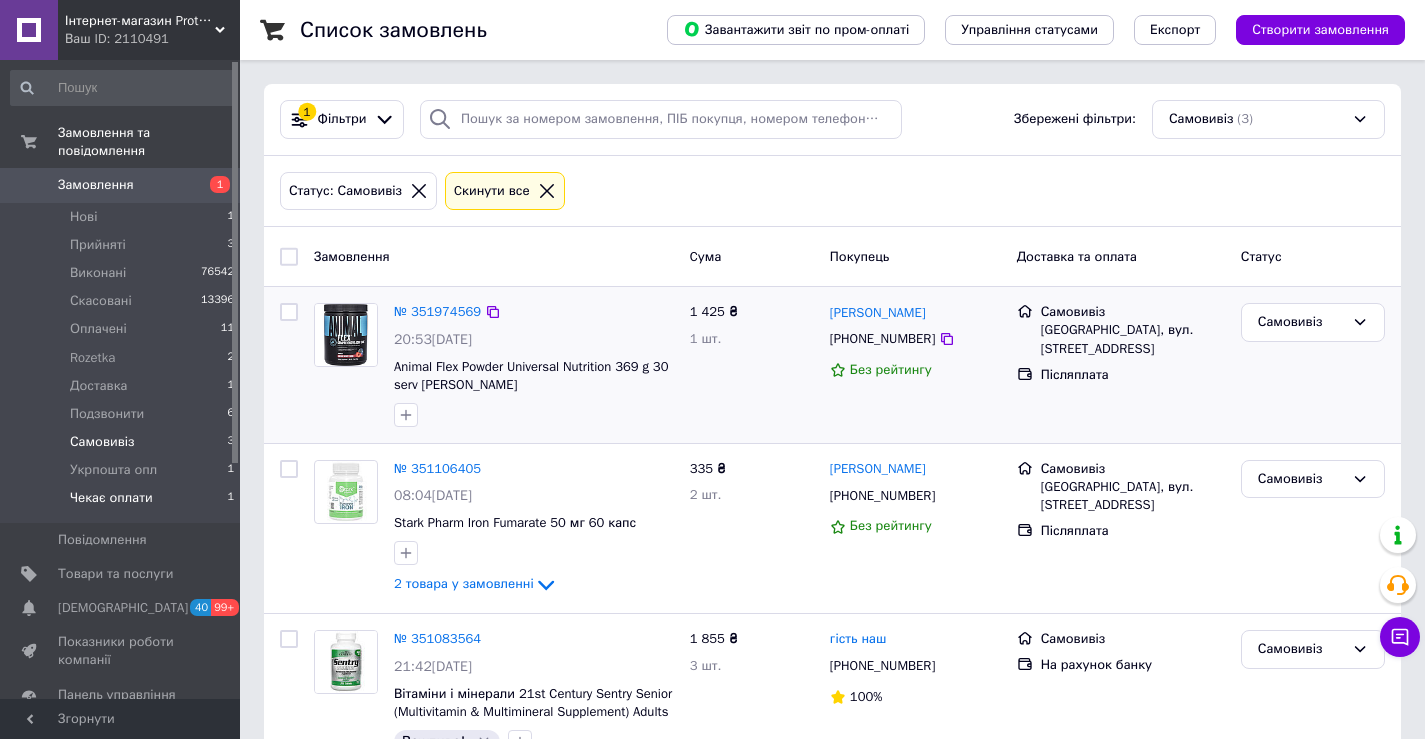 click on "Чекає оплати 1" at bounding box center (123, 503) 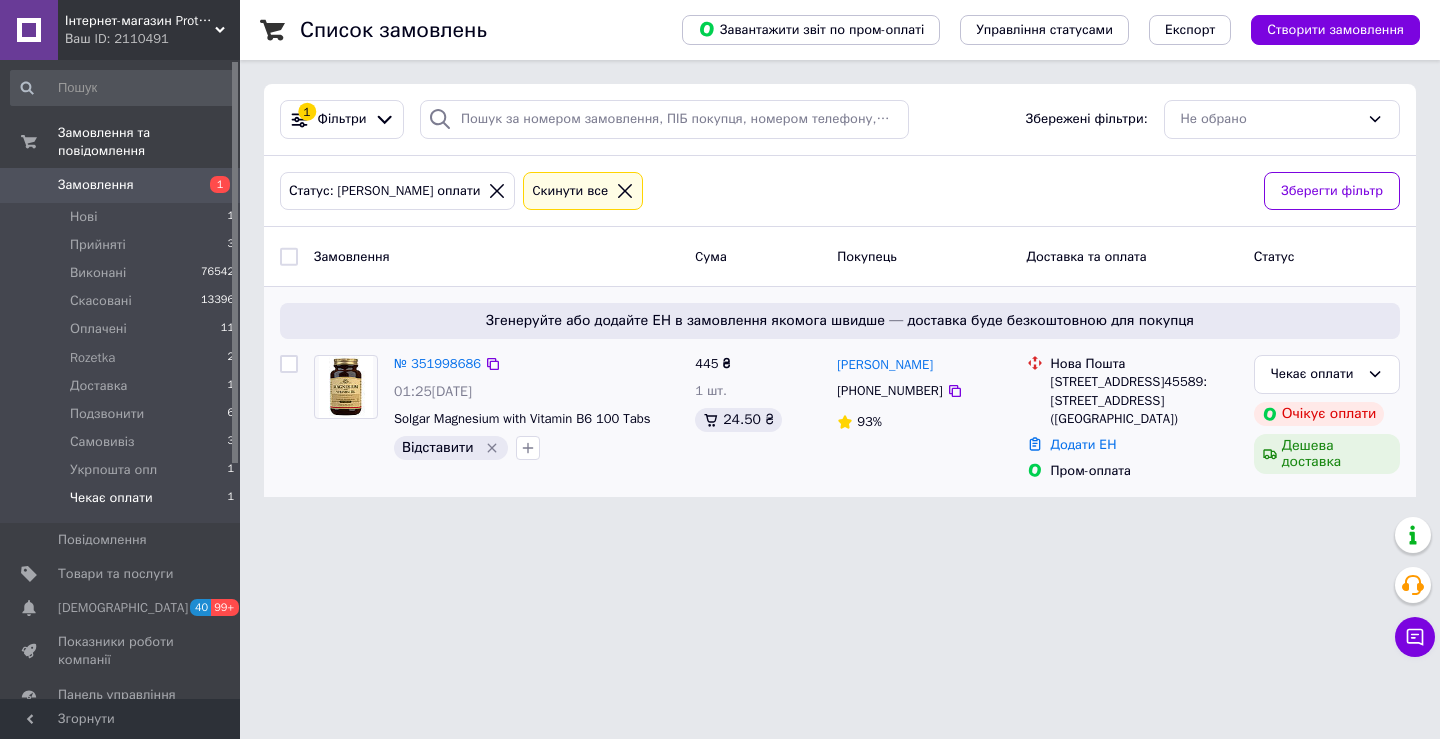click 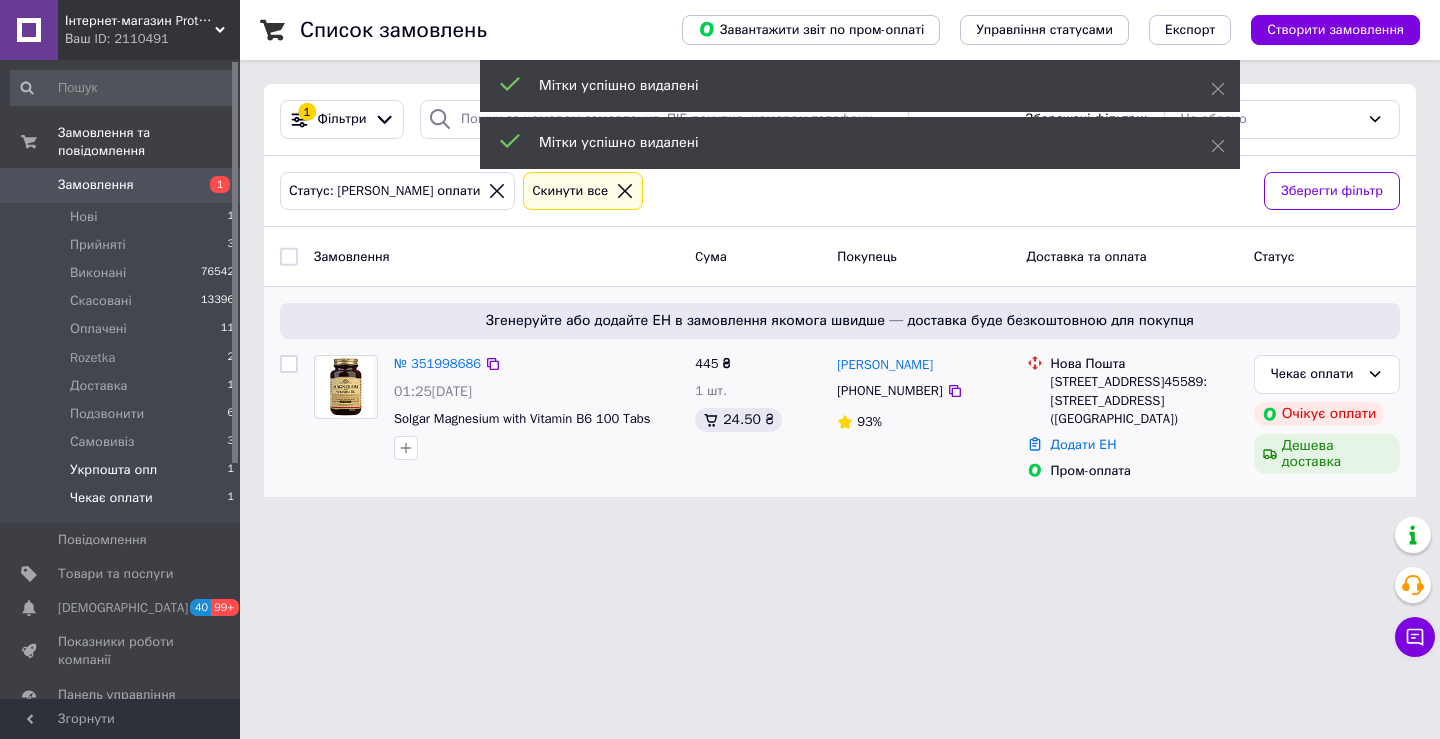 click on "Укрпошта опл 1" at bounding box center (123, 470) 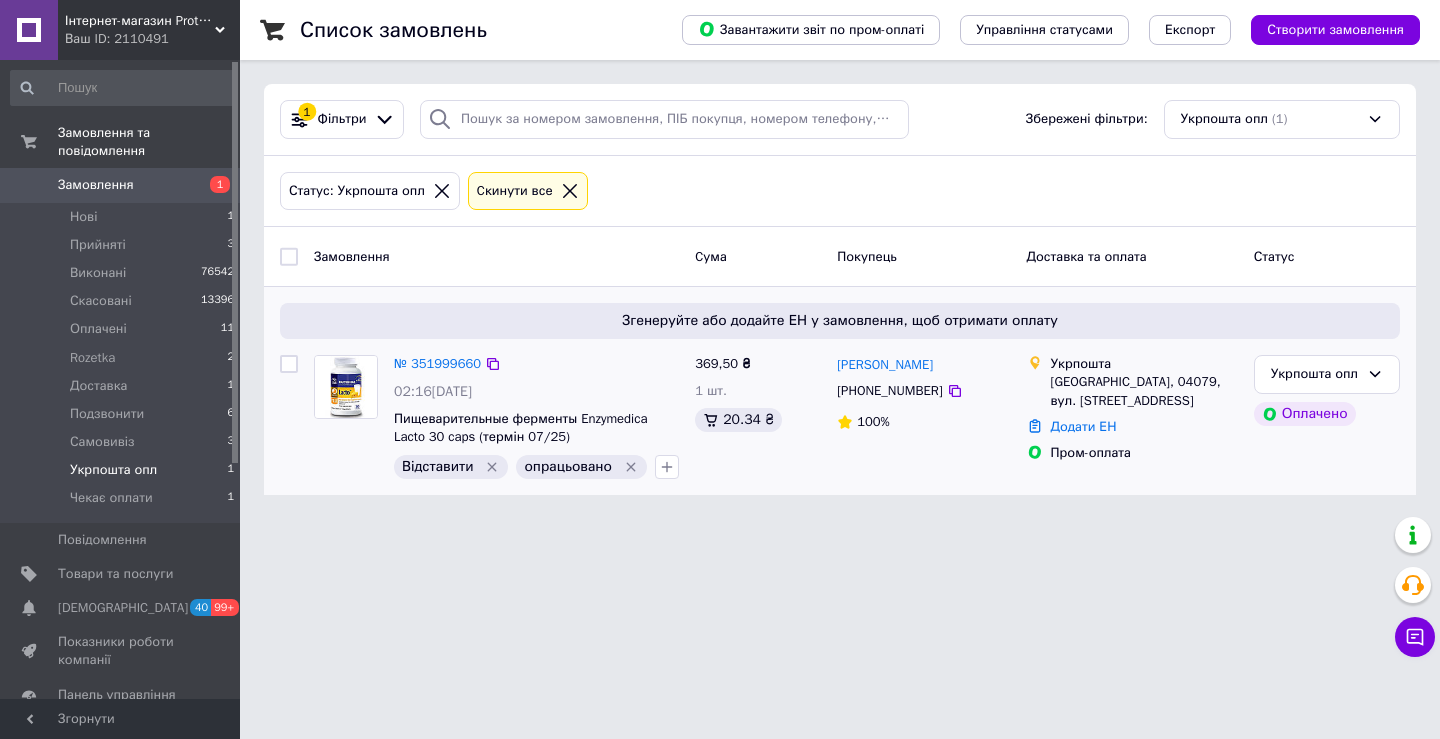 click 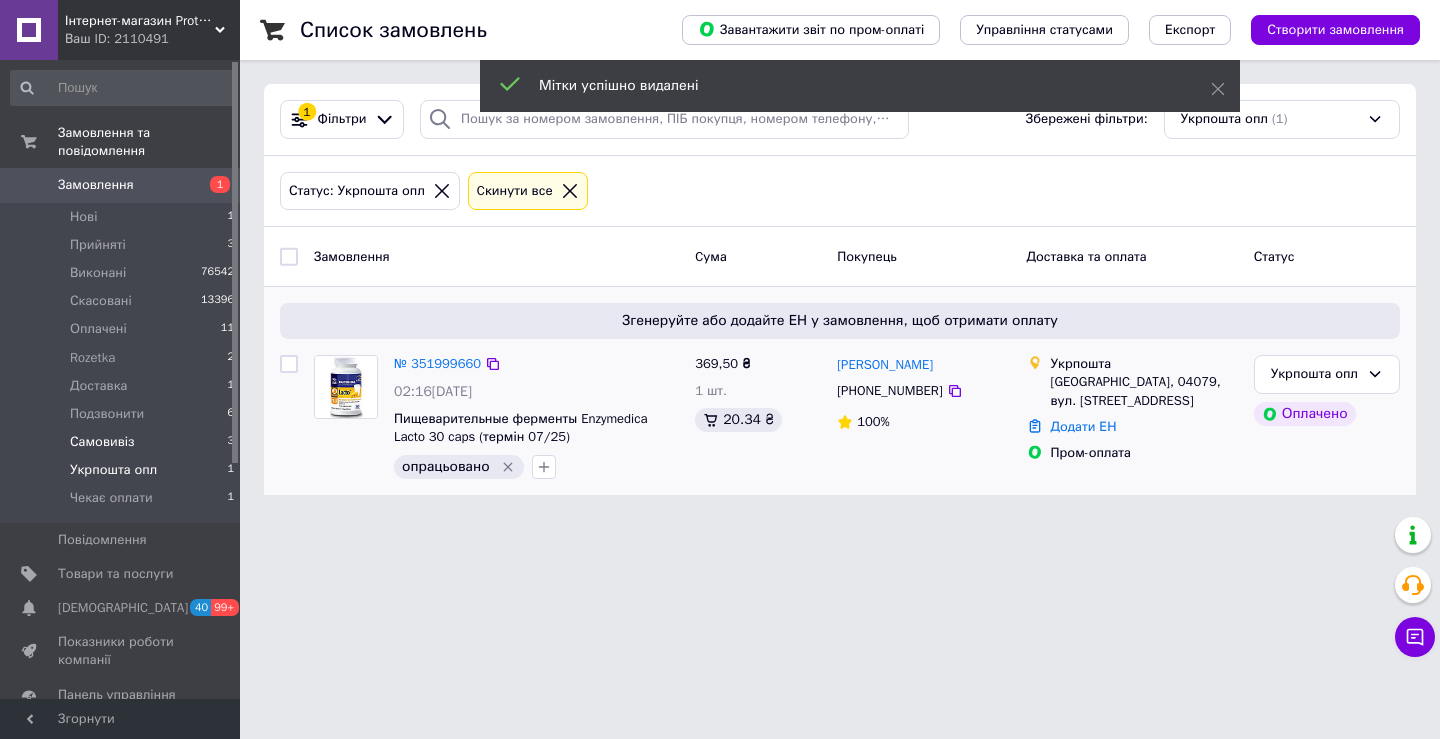 click on "Самовивіз 3" at bounding box center (123, 442) 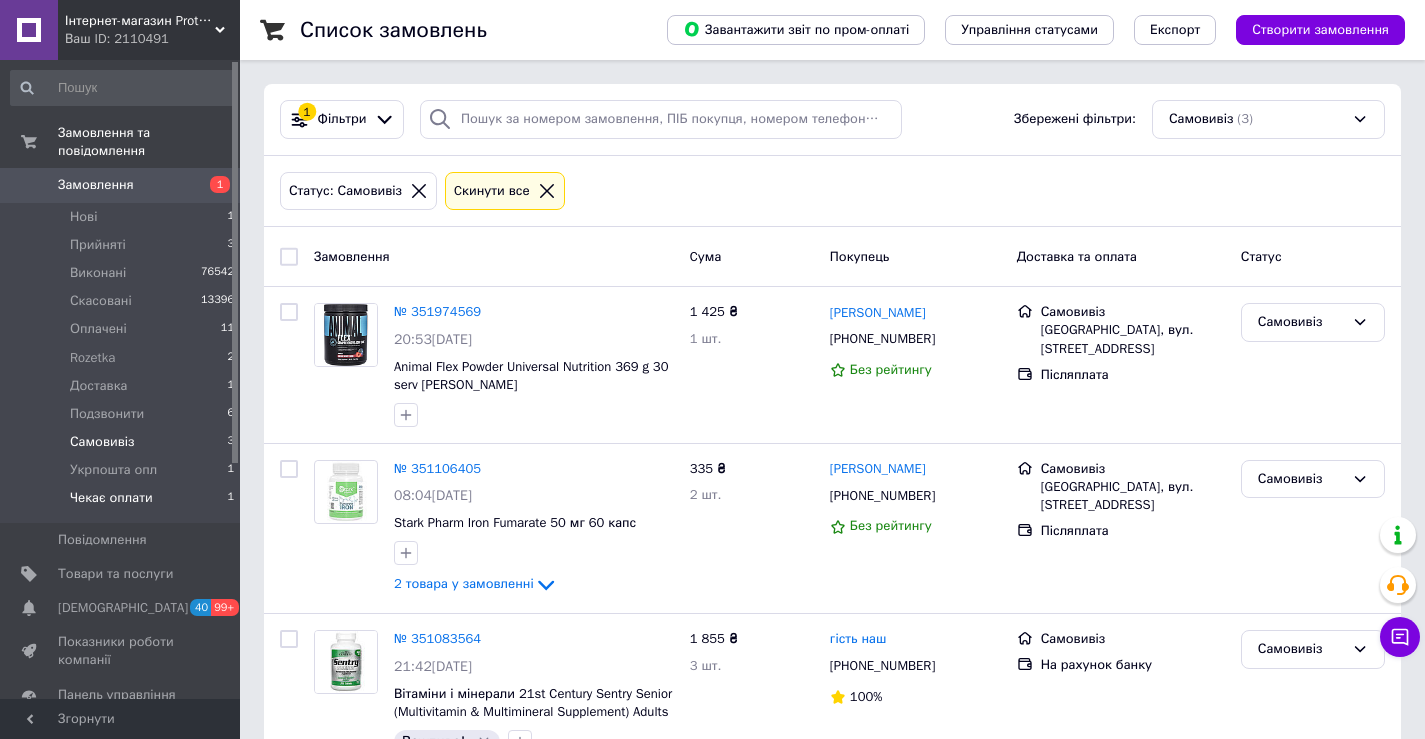 click on "Чекає оплати 1" at bounding box center (123, 503) 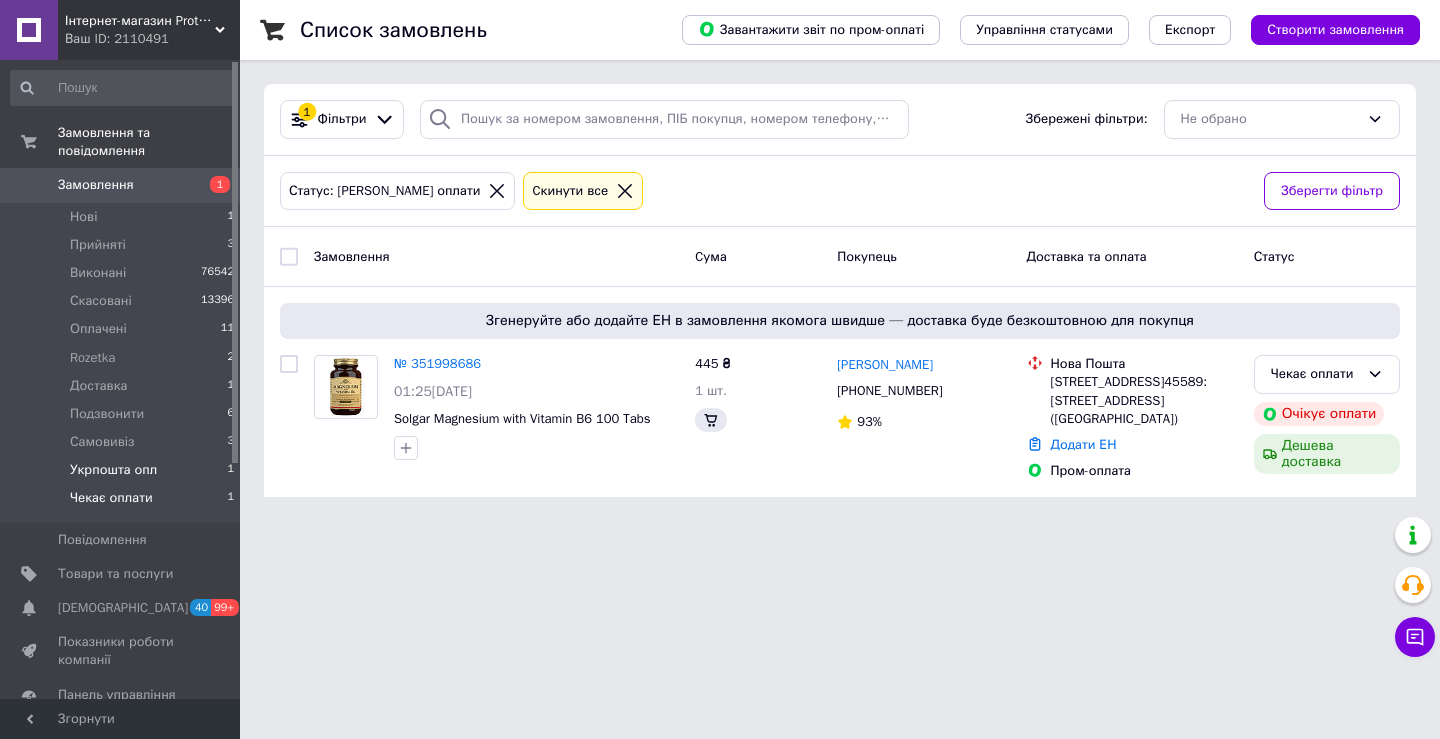 click on "Укрпошта опл" at bounding box center (113, 470) 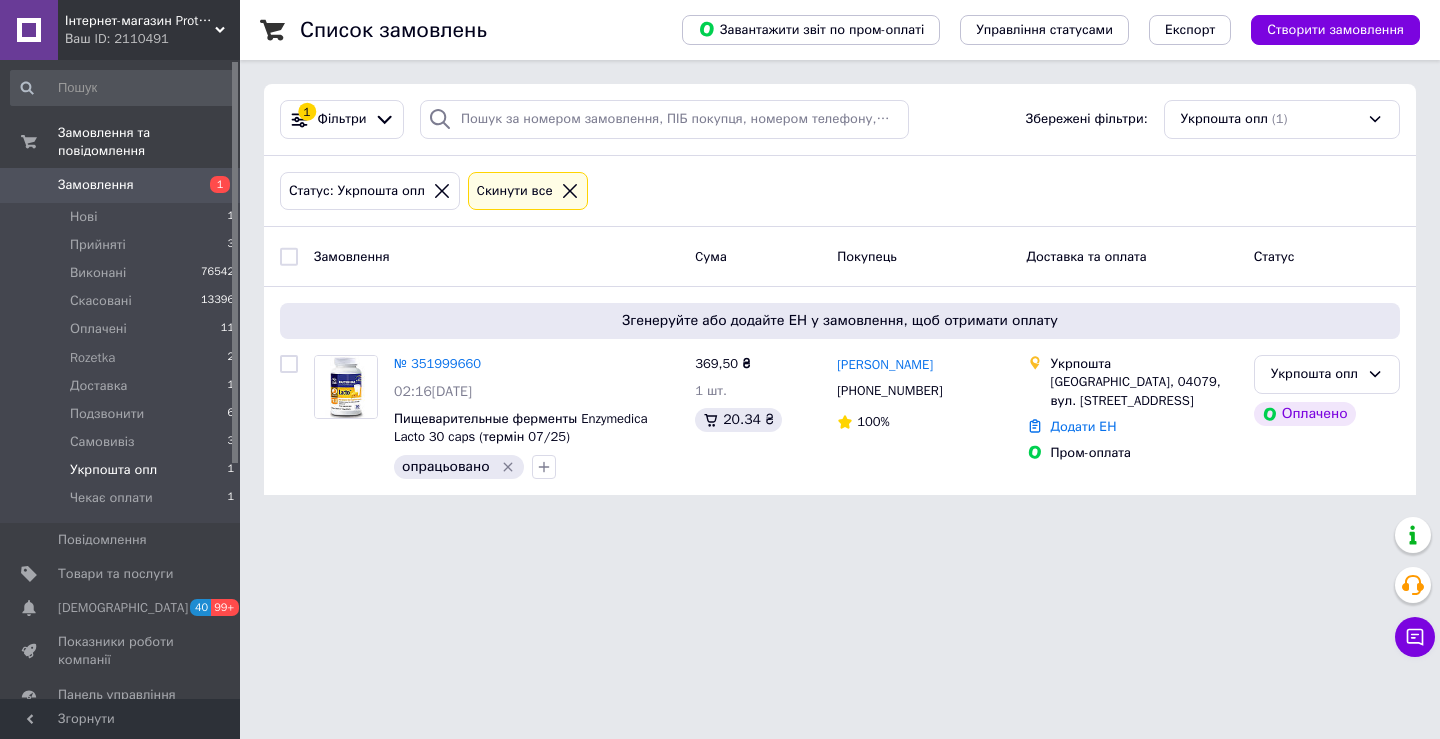 click on "Список замовлень   Завантажити звіт по пром-оплаті Управління статусами Експорт Створити замовлення 1 Фільтри Збережені фільтри:  Укрпошта опл (1) Статус: Укрпошта опл Cкинути все Замовлення Cума Покупець Доставка та оплата Статус Згенеруйте або додайте ЕН у замовлення, щоб отримати оплату № 351999660 02:16, 10.07.2025 Пищеварительные ферменты Enzymedica Lacto 30 caps (термін 07/25) опрацьовано   369,50 ₴ 1 шт. 20.34 ₴ Вячеслав Машков +380672443599 100% Укрпошта Київ, 04079, вул. Тираспольська, 58 Додати ЕН Пром-оплата Укрпошта опл Оплачено" at bounding box center [840, 259] 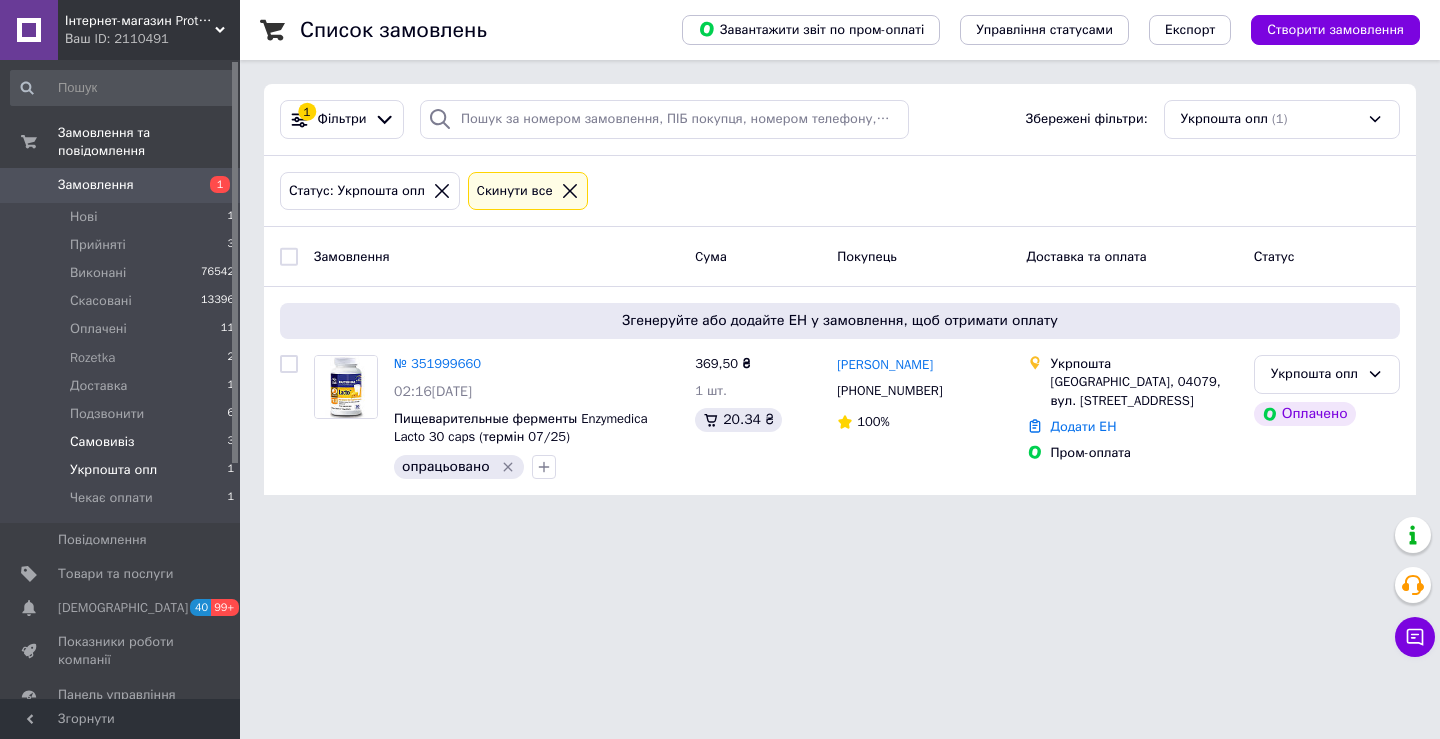 click on "Самовивіз 3" at bounding box center [123, 442] 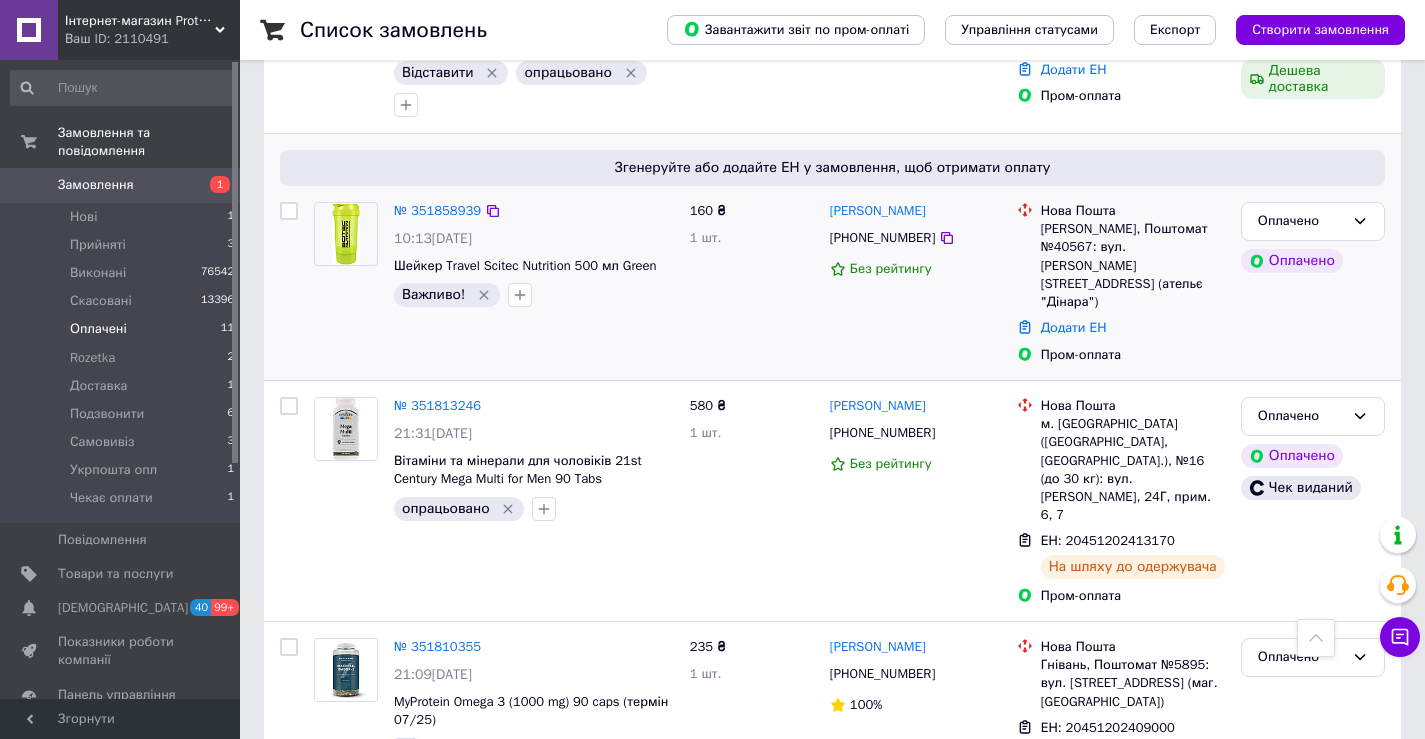 scroll, scrollTop: 933, scrollLeft: 0, axis: vertical 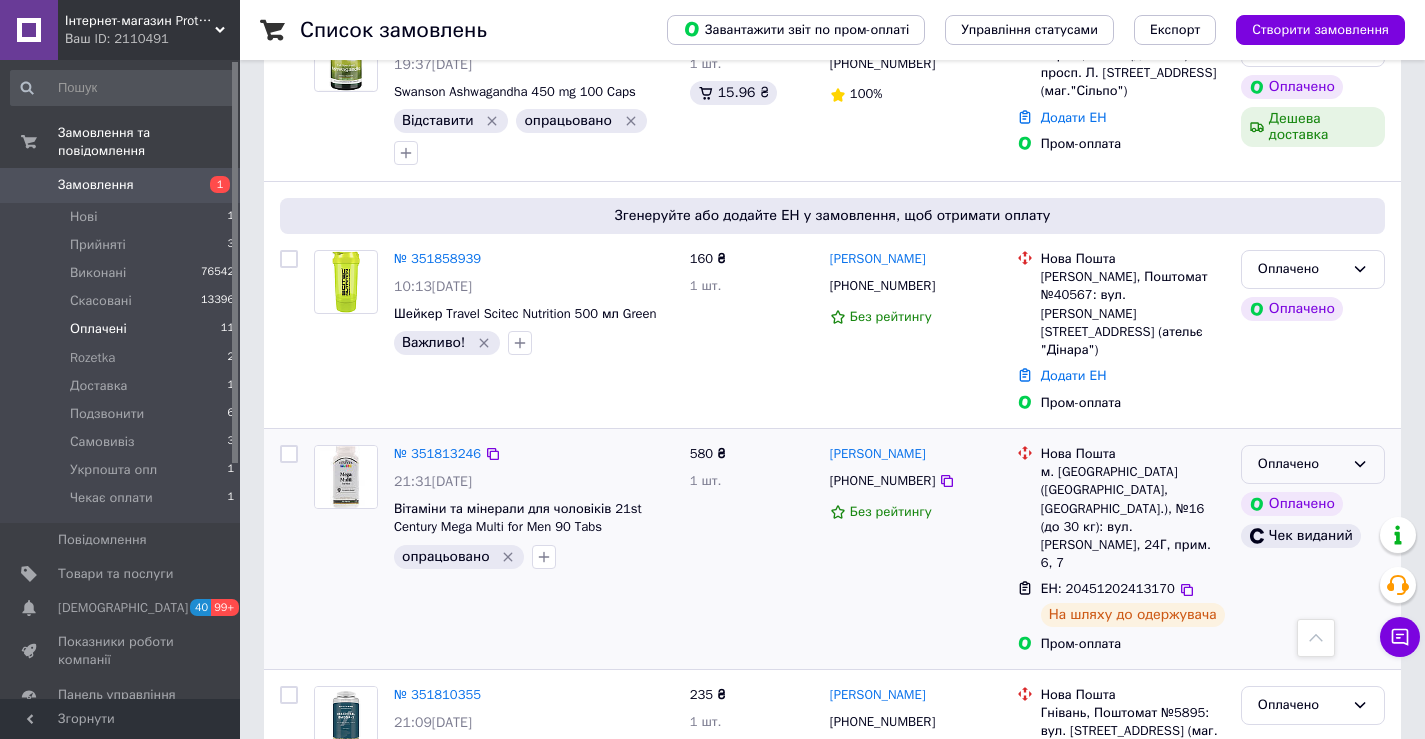 click on "Оплачено" at bounding box center [1301, 464] 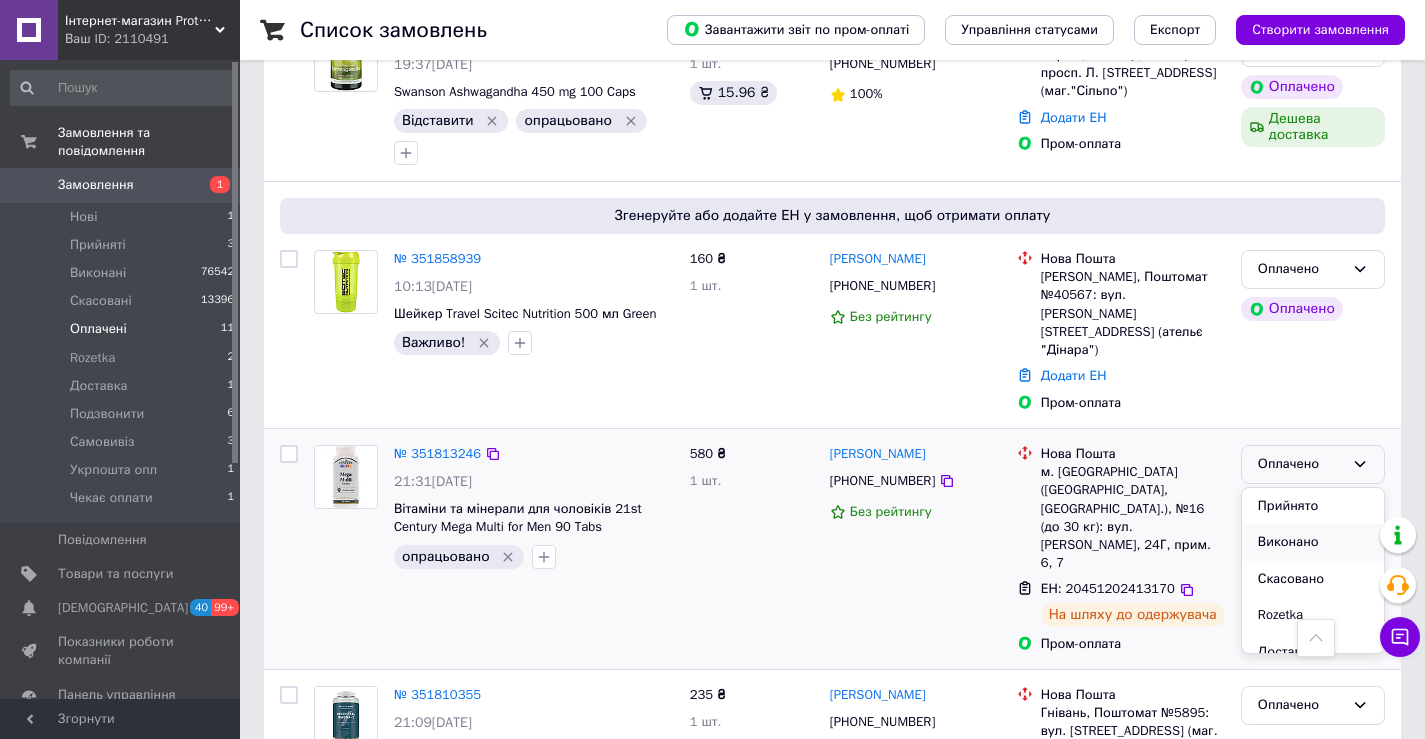 click on "Виконано" at bounding box center [1313, 542] 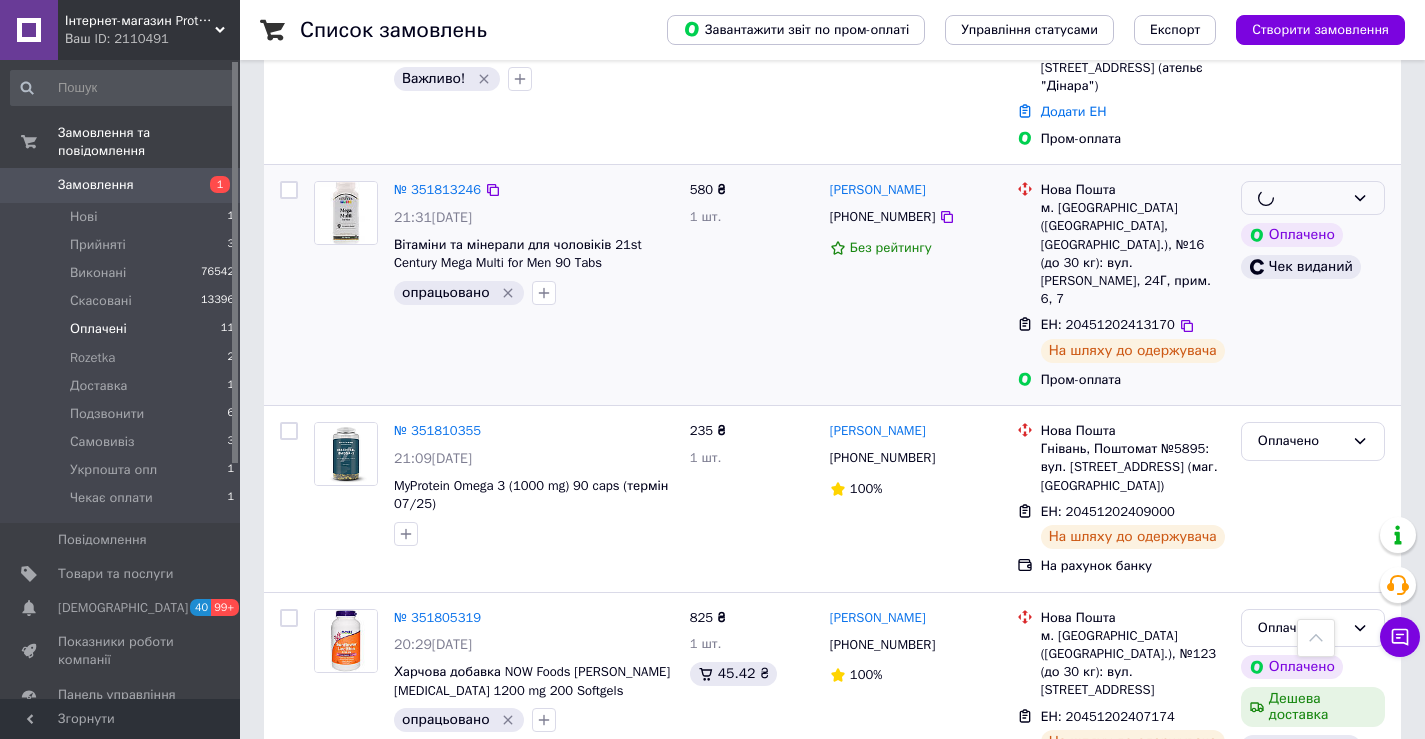 scroll, scrollTop: 1233, scrollLeft: 0, axis: vertical 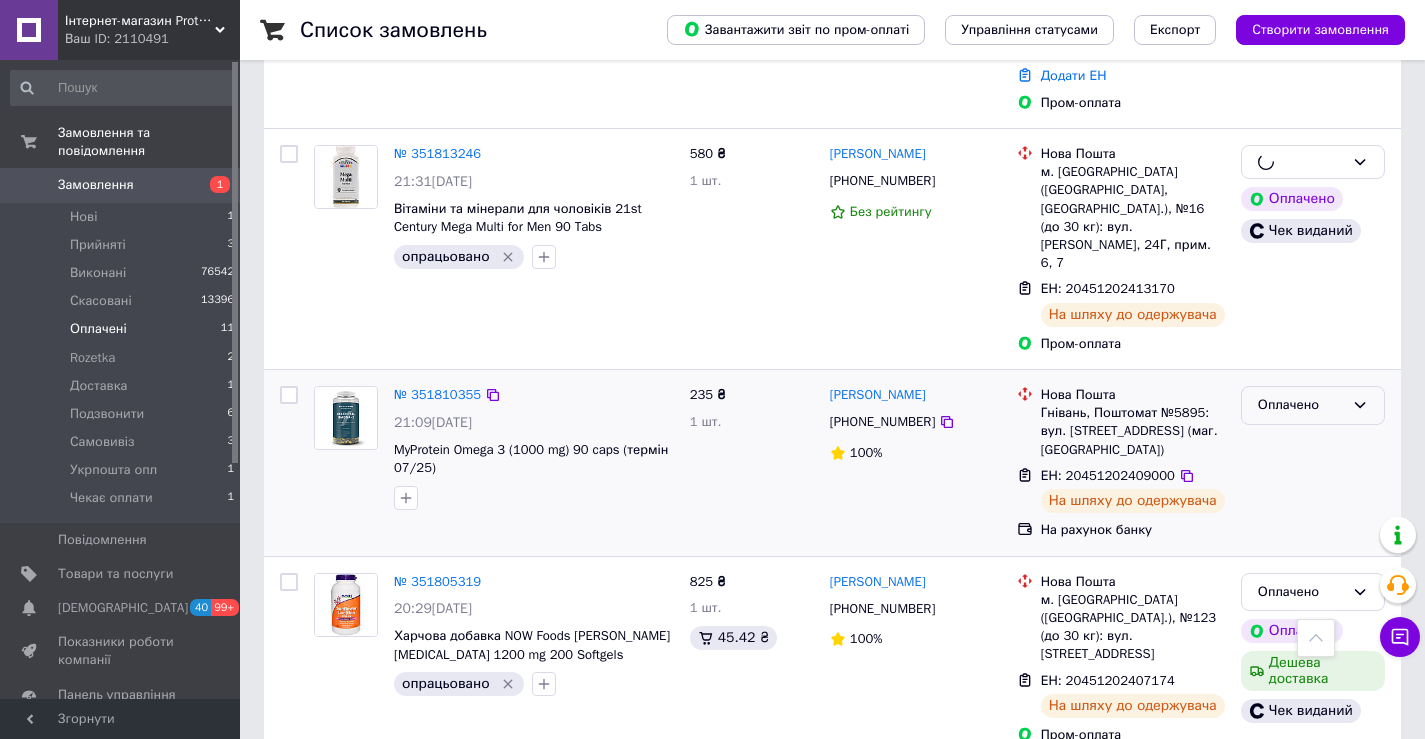 click on "Оплачено" at bounding box center [1301, 405] 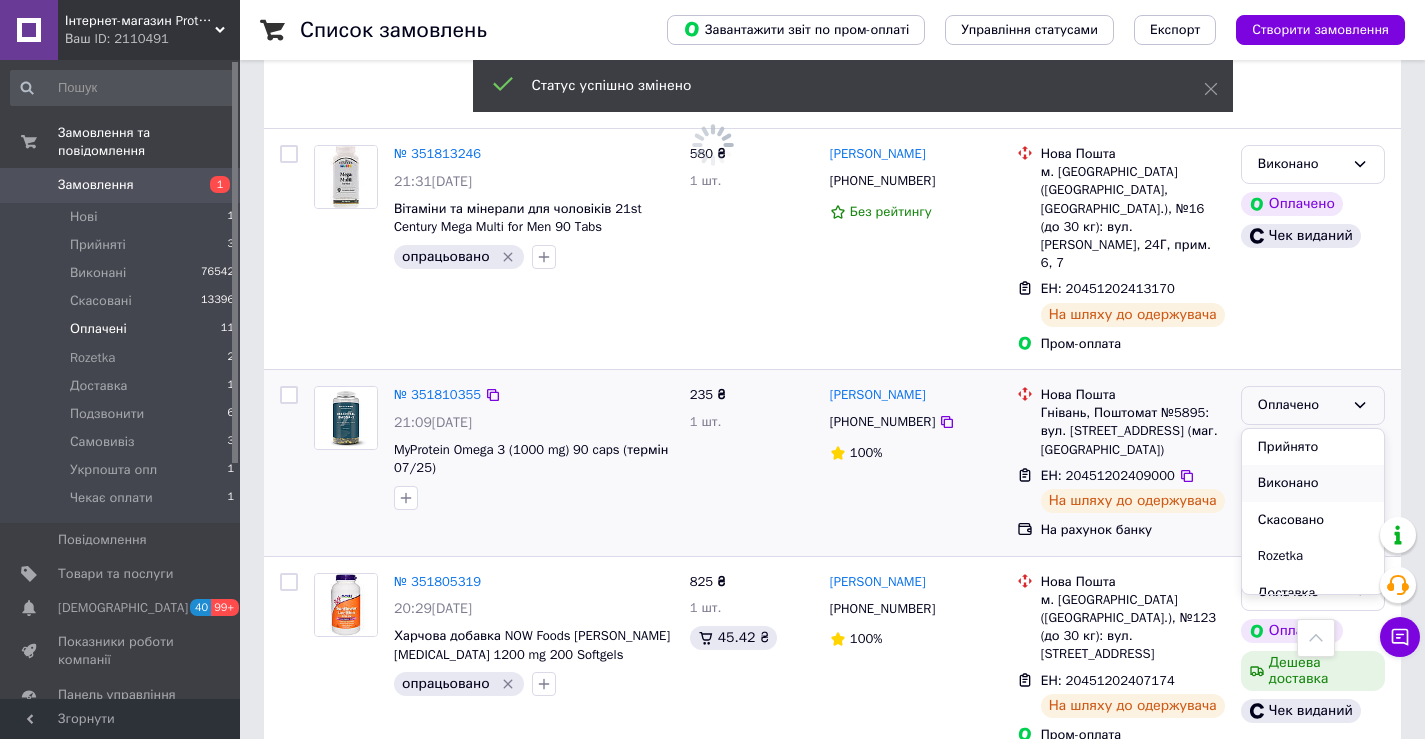 click on "Виконано" at bounding box center (1313, 483) 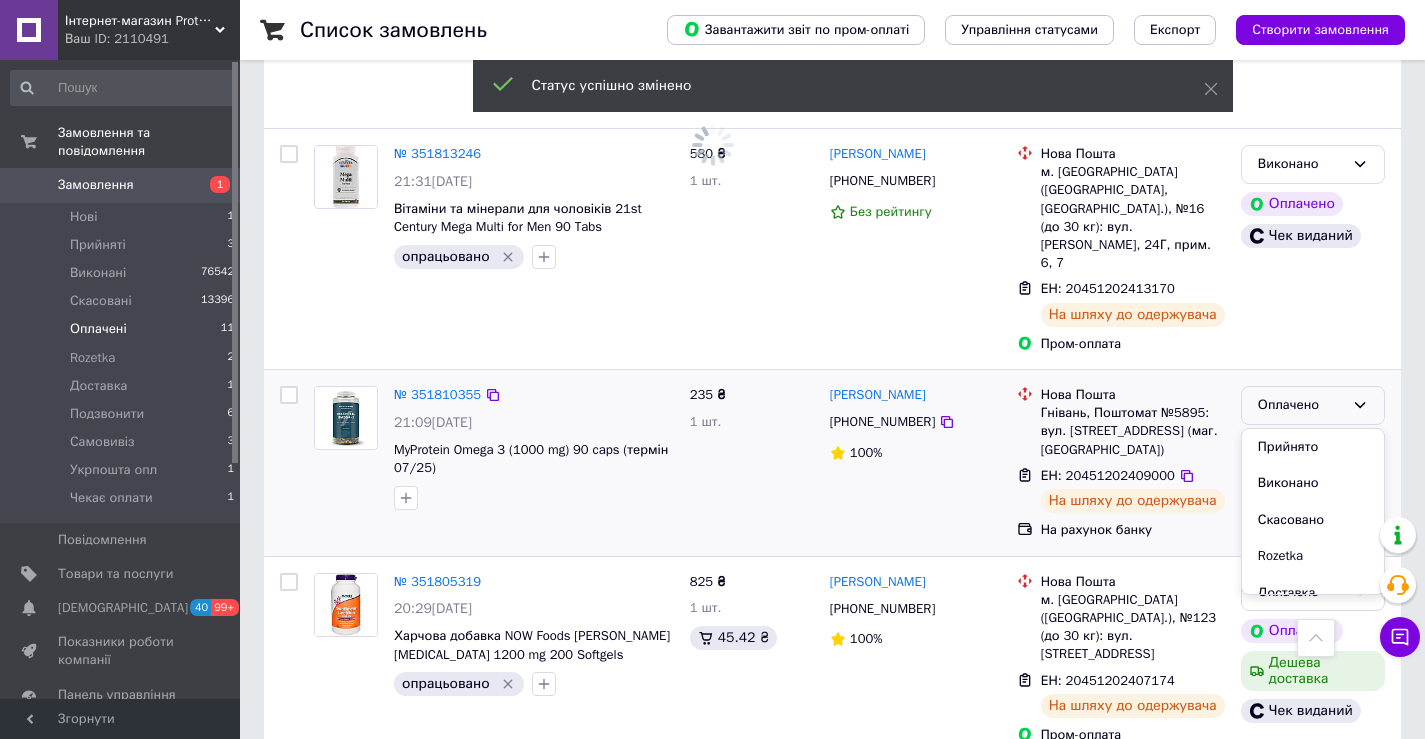 click on "Оплачено Прийнято Виконано Скасовано Rozetka Доставка Подзвонити Самовивіз Укрпошта опл Чекає оплати" at bounding box center (1313, 463) 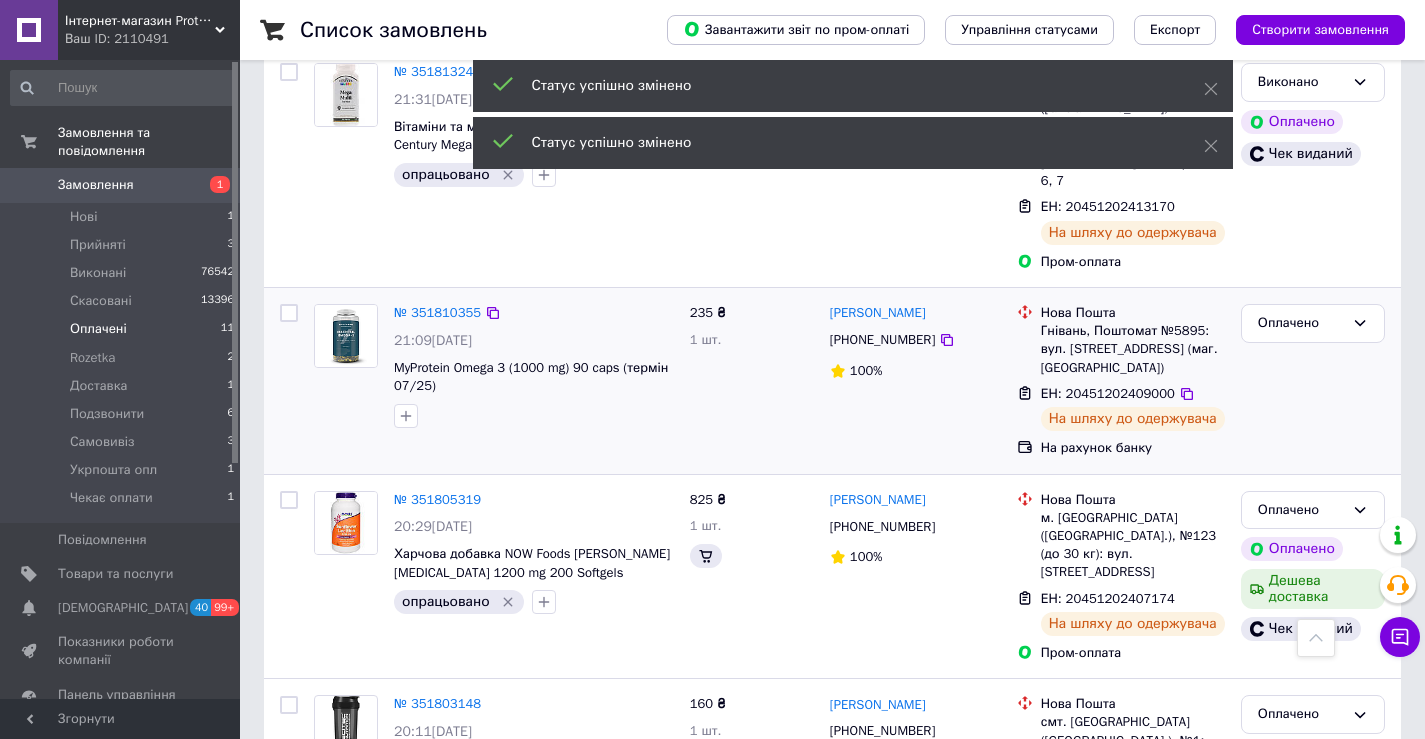 scroll, scrollTop: 1433, scrollLeft: 0, axis: vertical 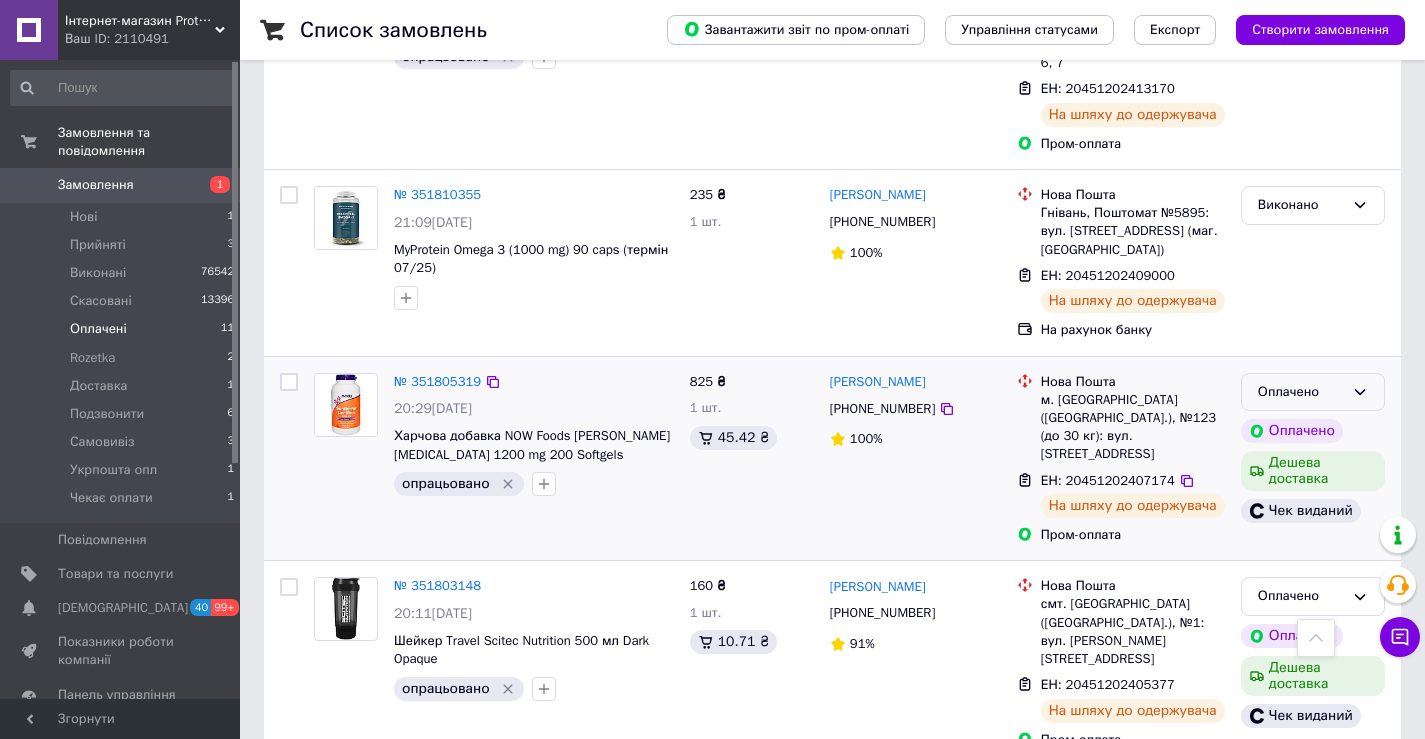 click 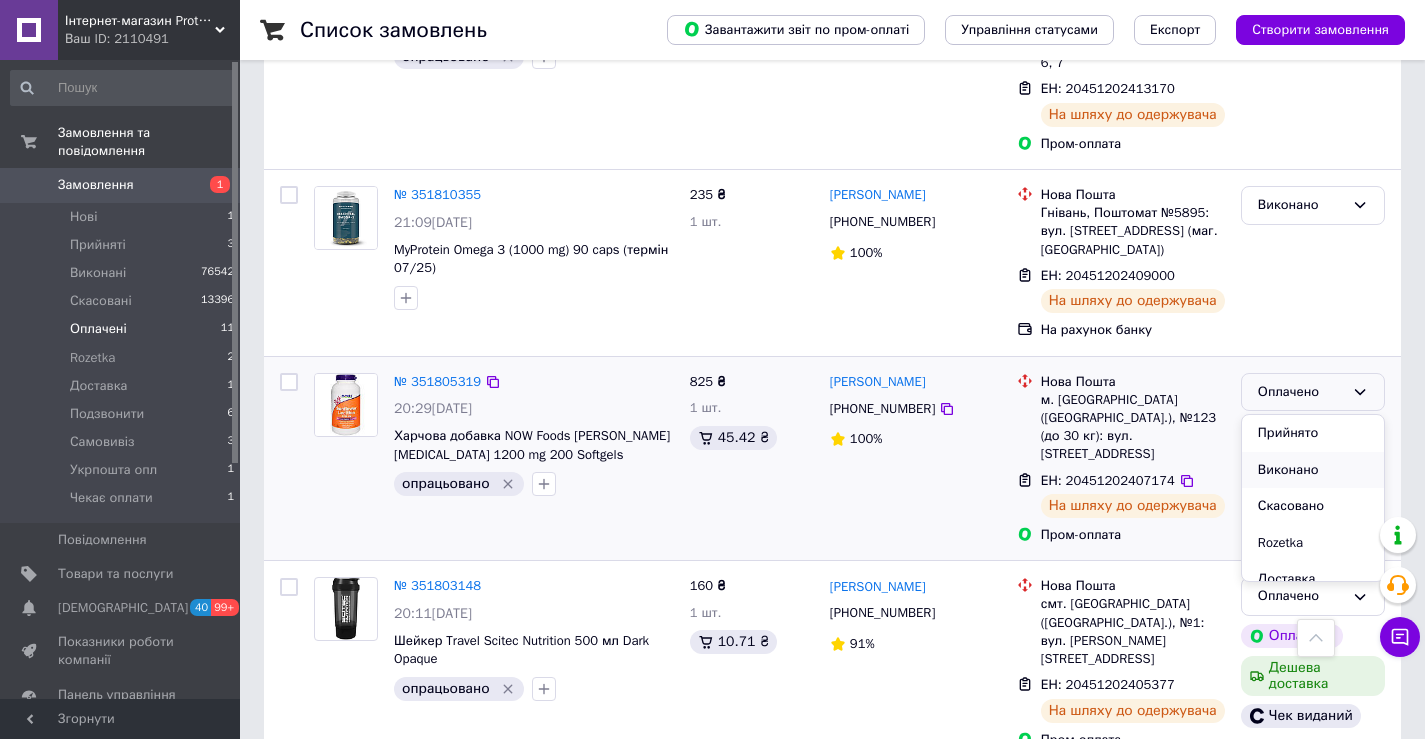 click on "Виконано" at bounding box center (1313, 470) 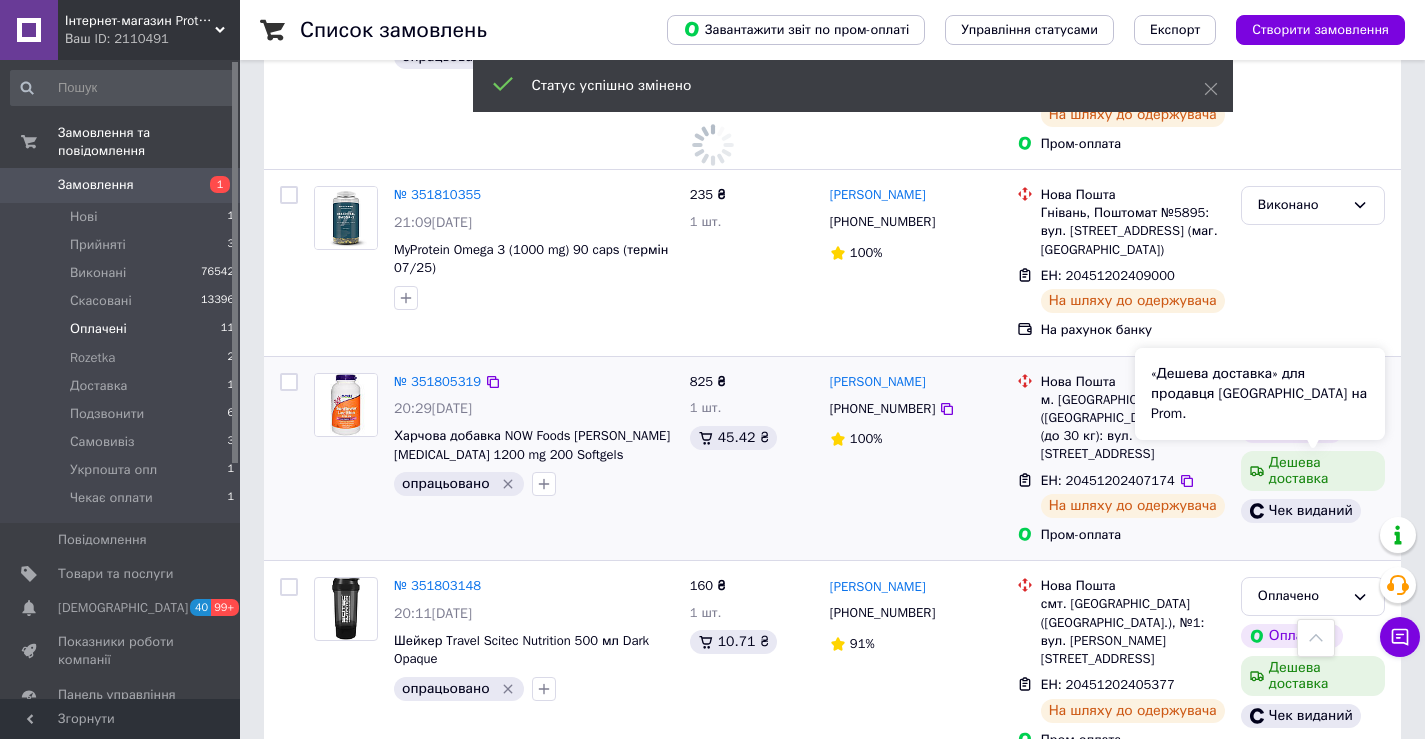scroll, scrollTop: 1629, scrollLeft: 0, axis: vertical 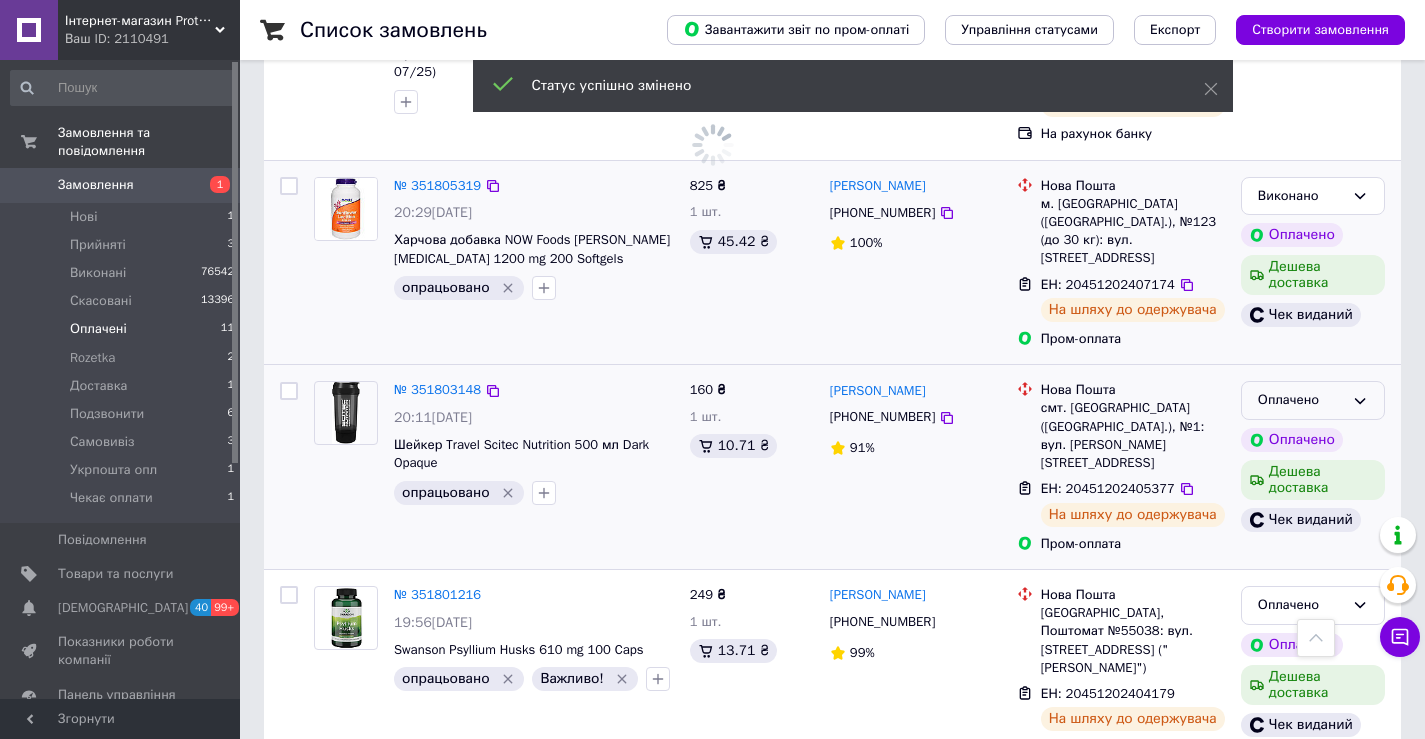 click 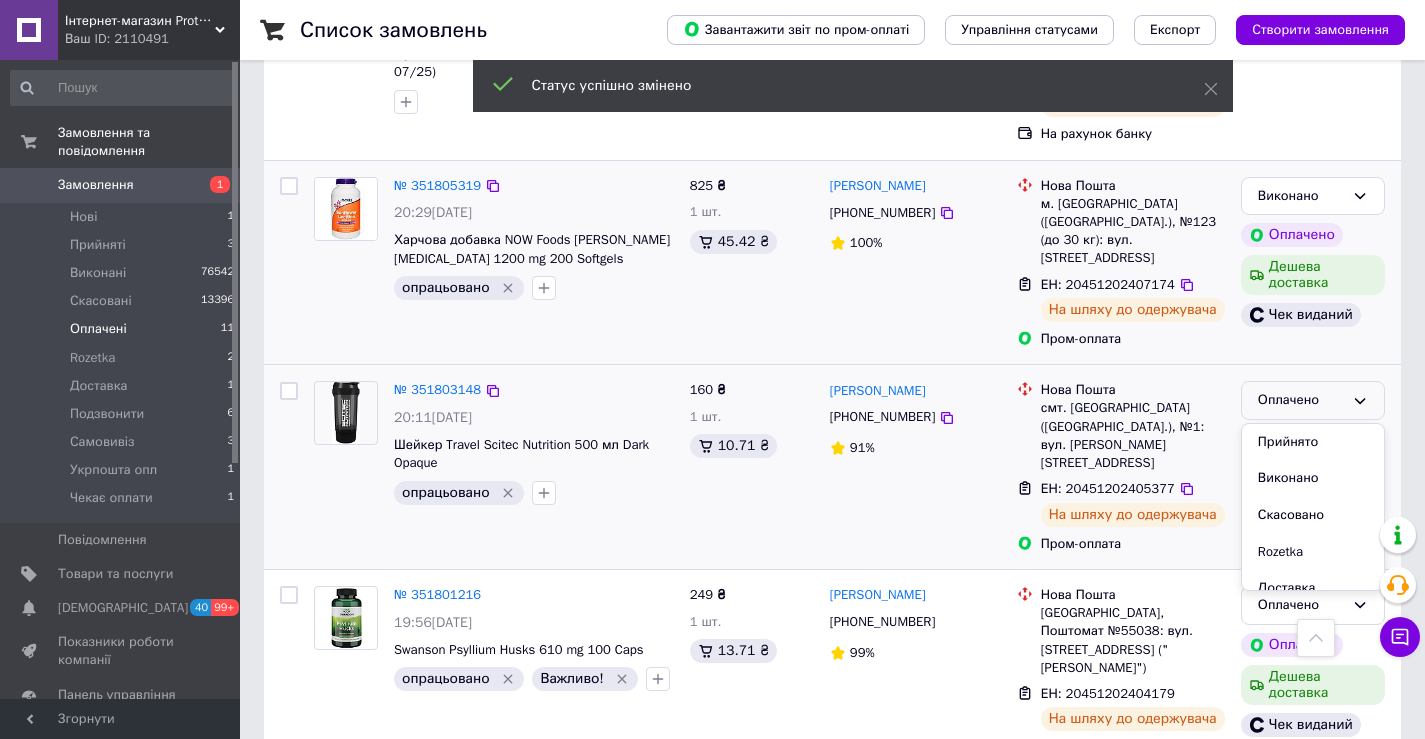 click on "Виконано" at bounding box center (1313, 478) 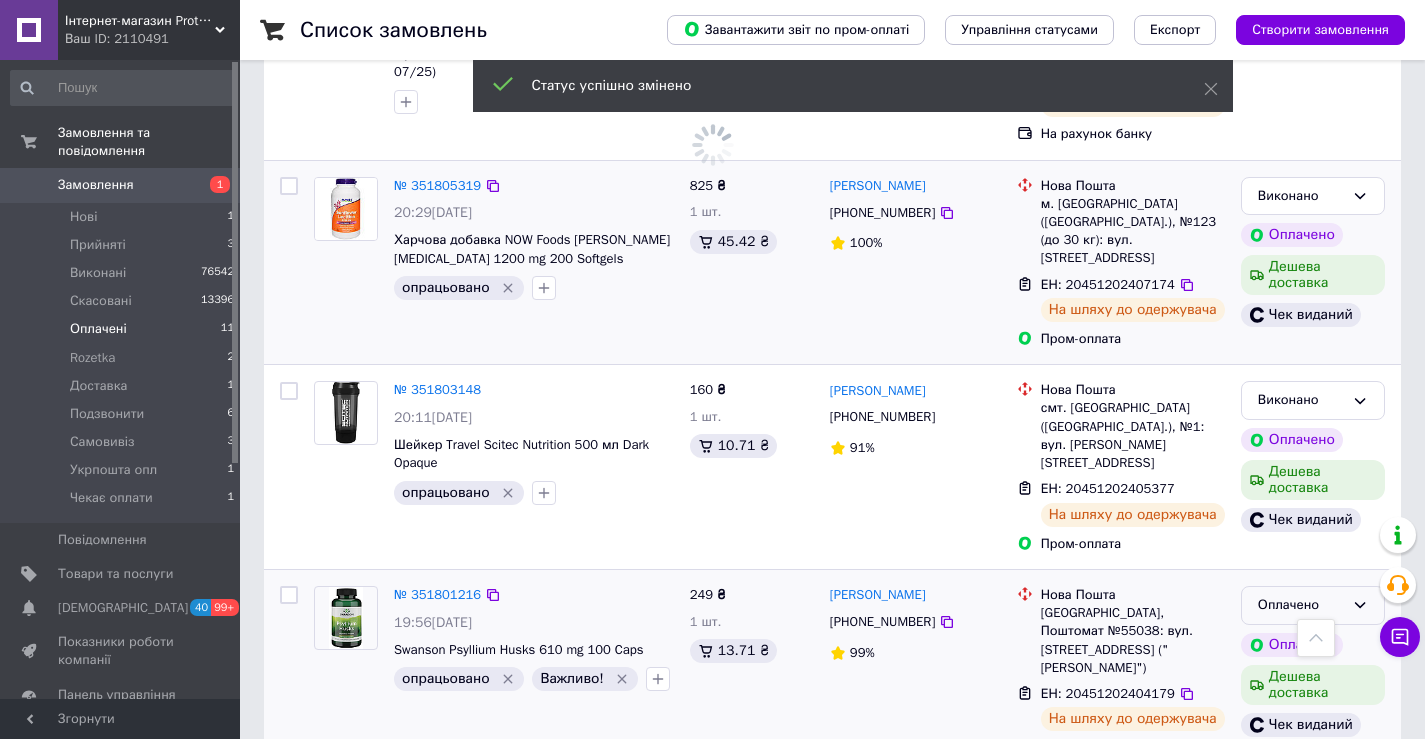 click on "Оплачено" at bounding box center (1301, 605) 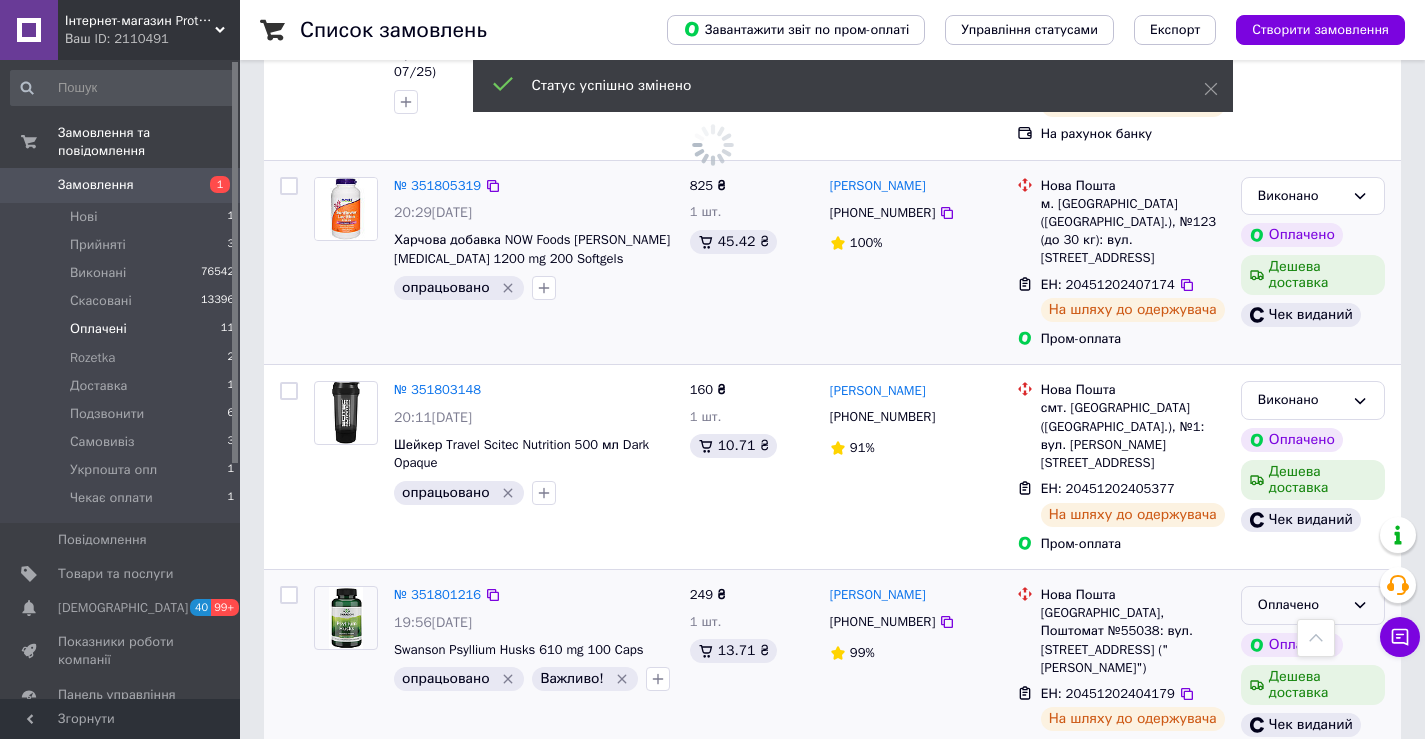 click on "Оплачено" at bounding box center [1301, 605] 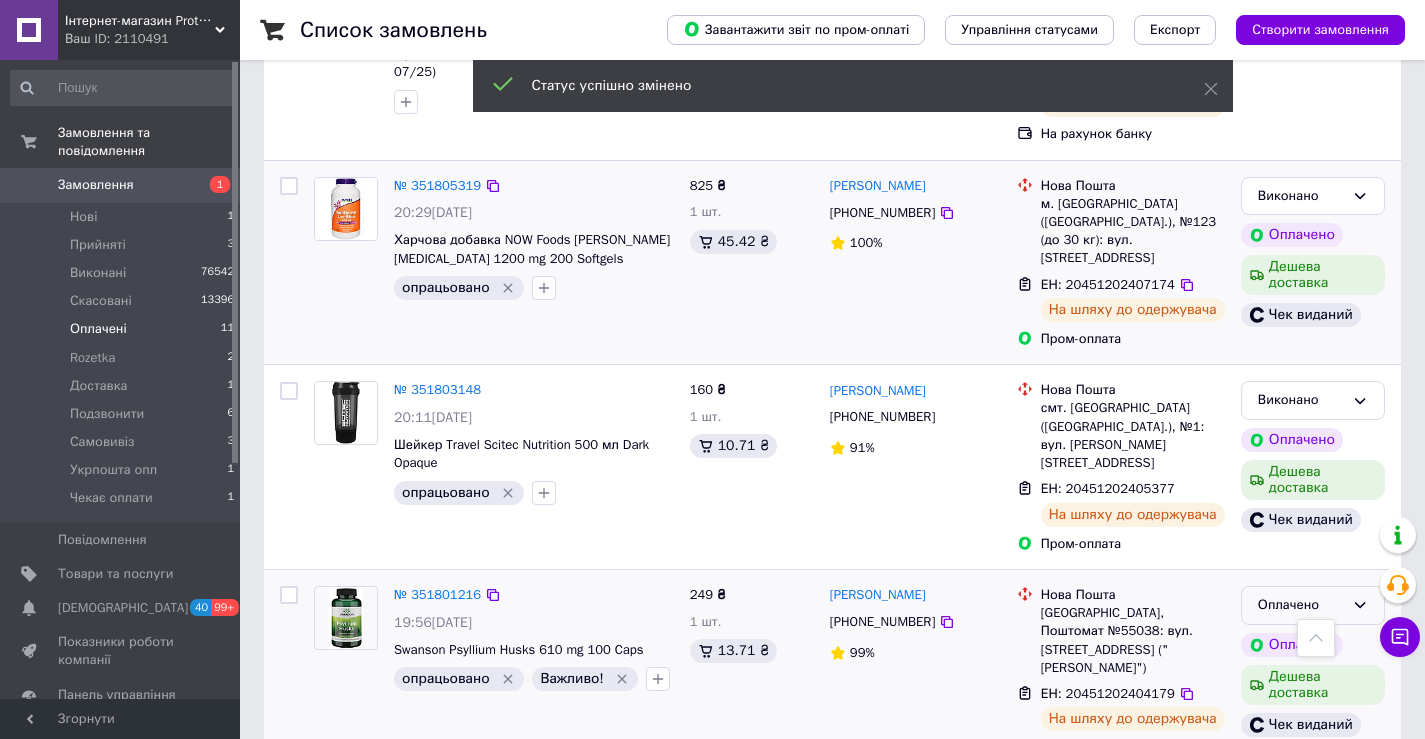 click 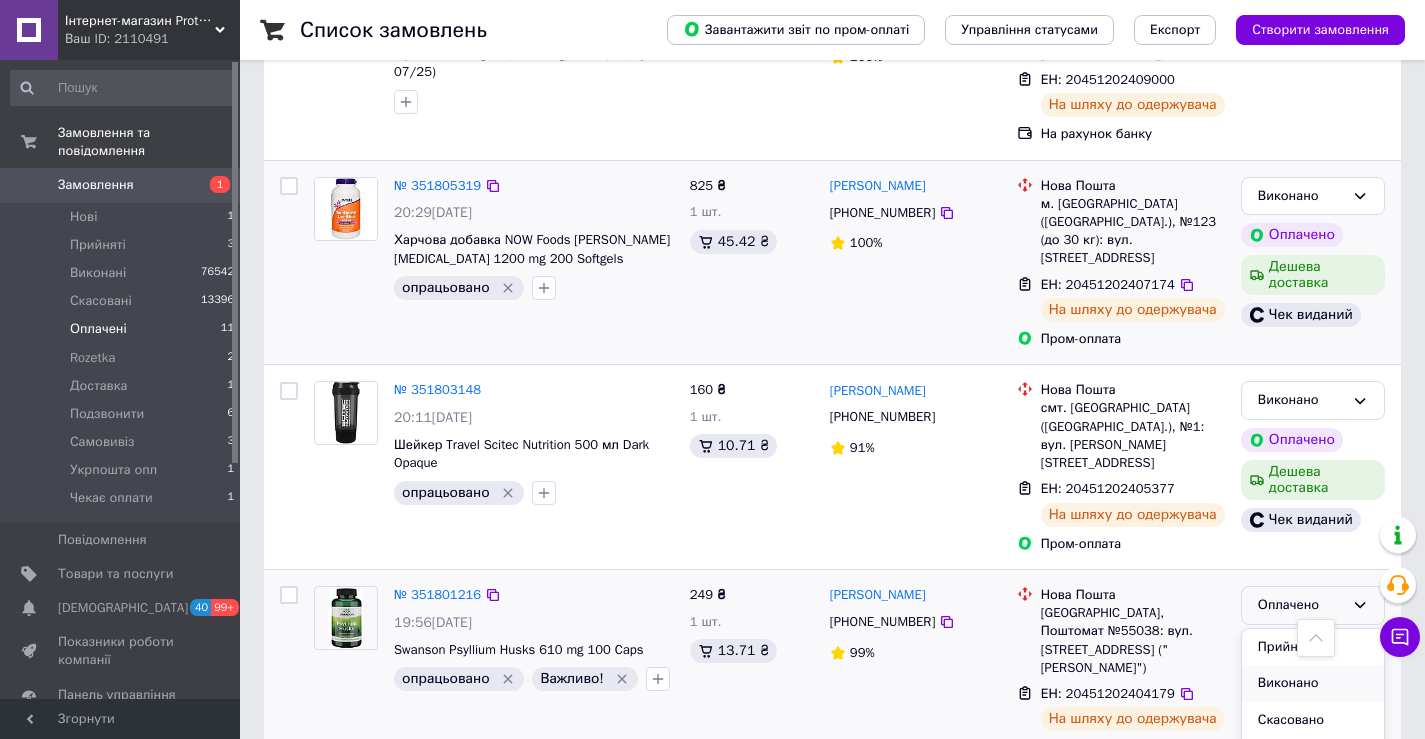 click on "Виконано" at bounding box center (1313, 683) 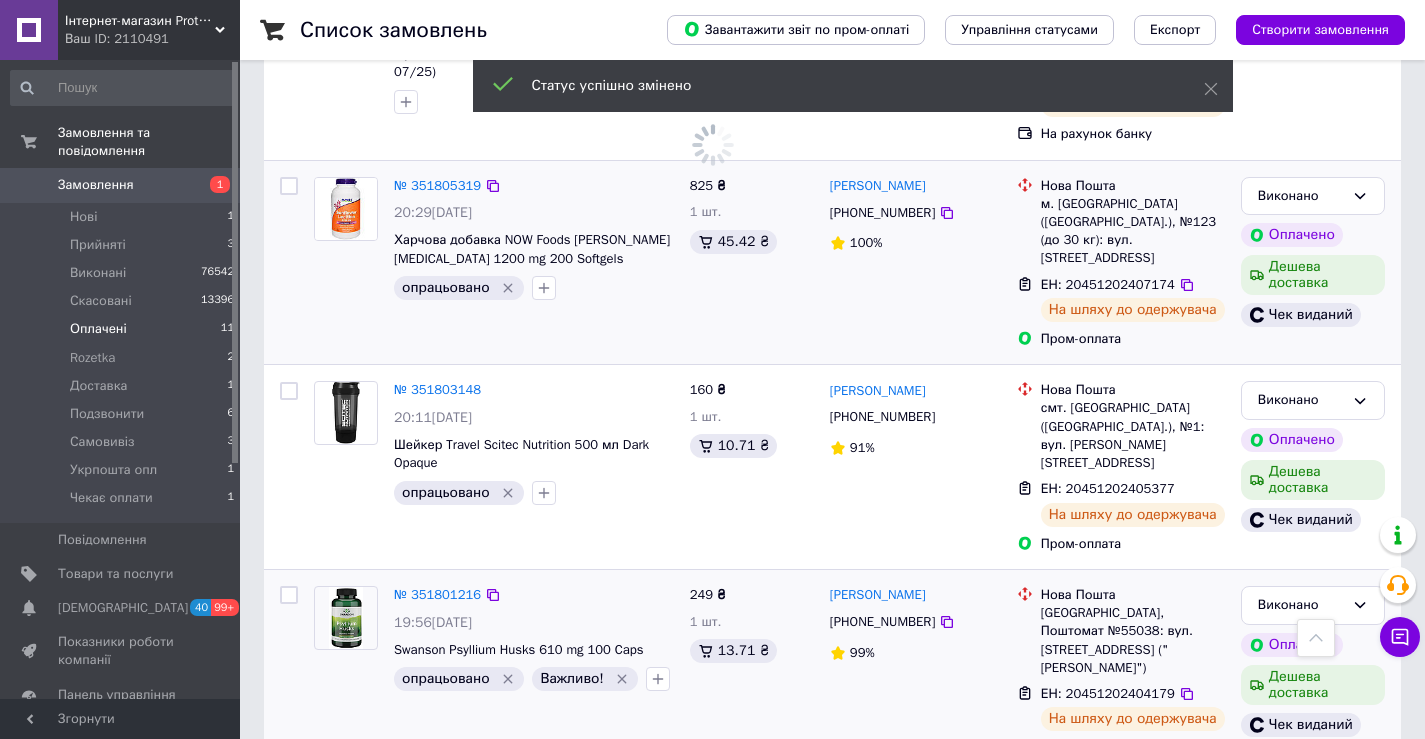 click on "Оплачено" at bounding box center (1301, 810) 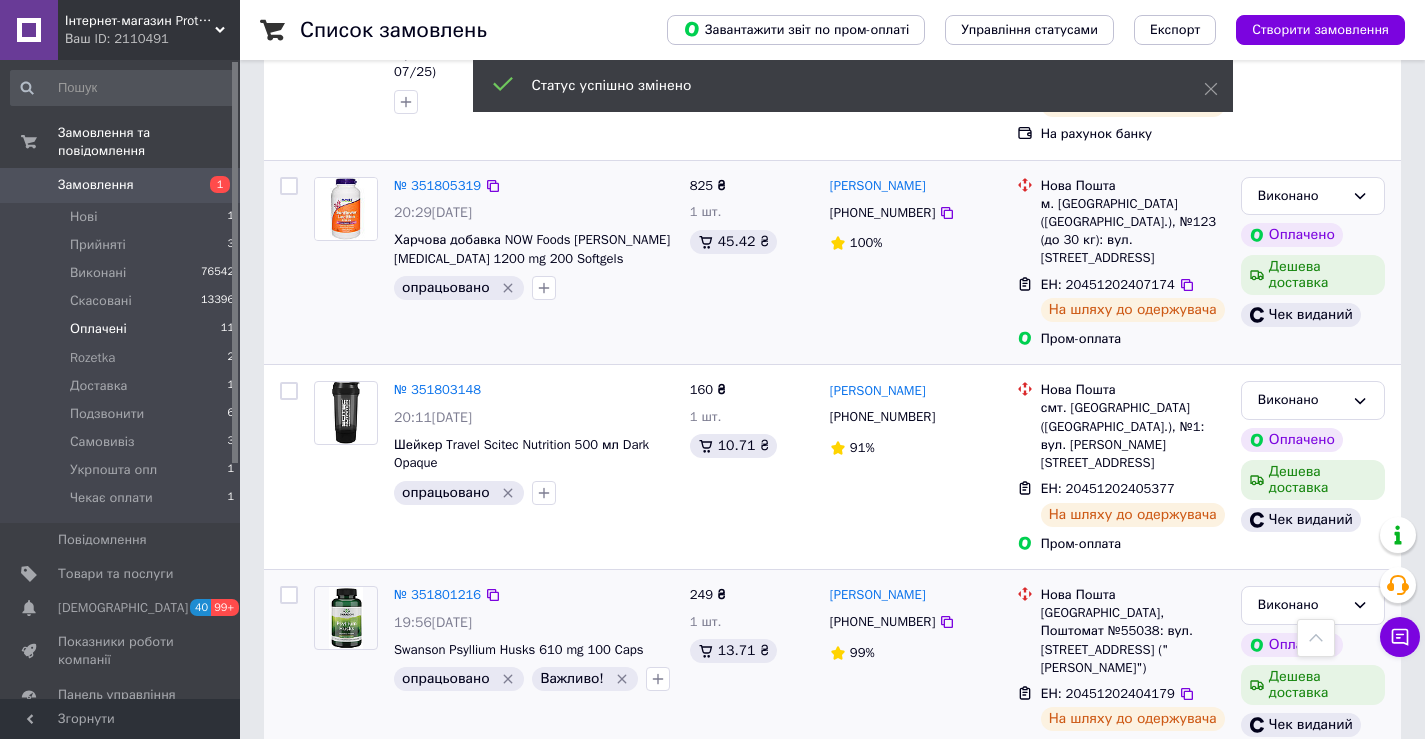click on "Виконано" at bounding box center (1313, 888) 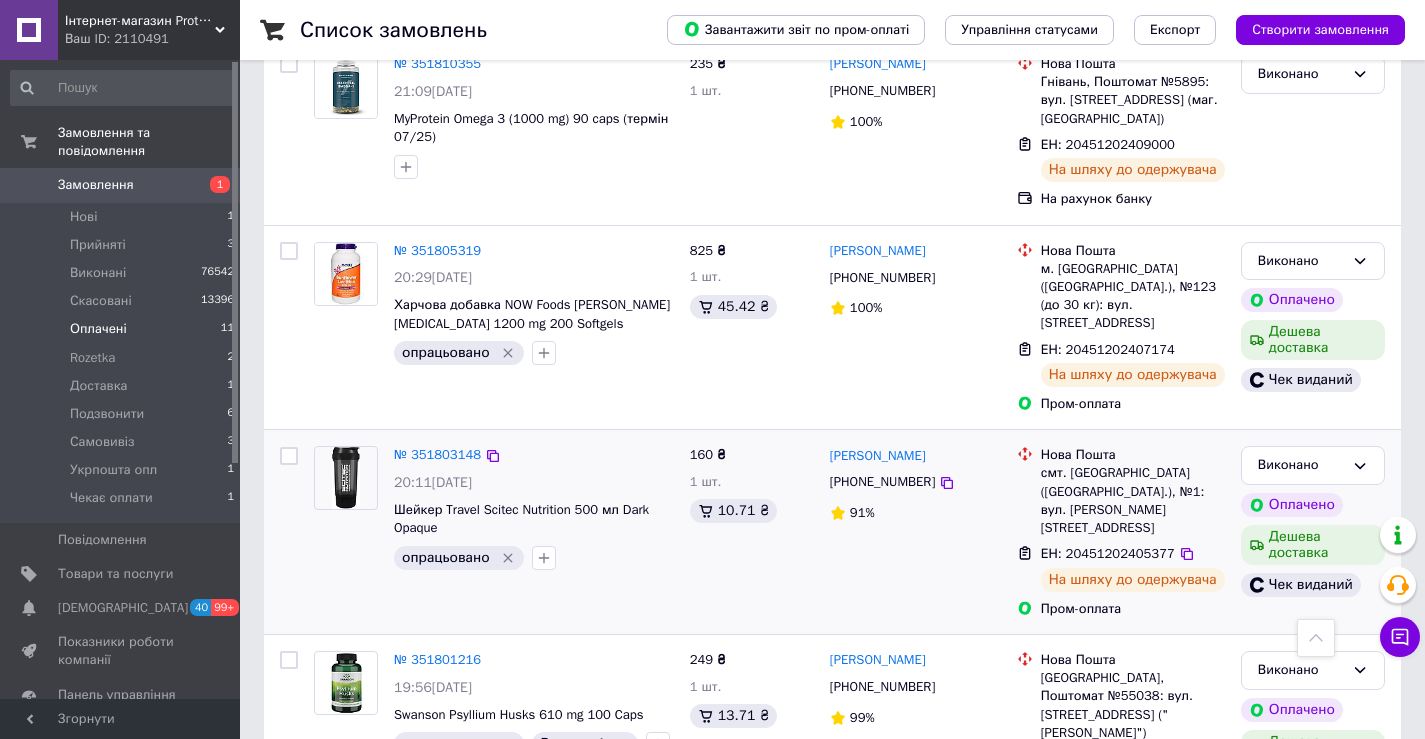 scroll, scrollTop: 1533, scrollLeft: 0, axis: vertical 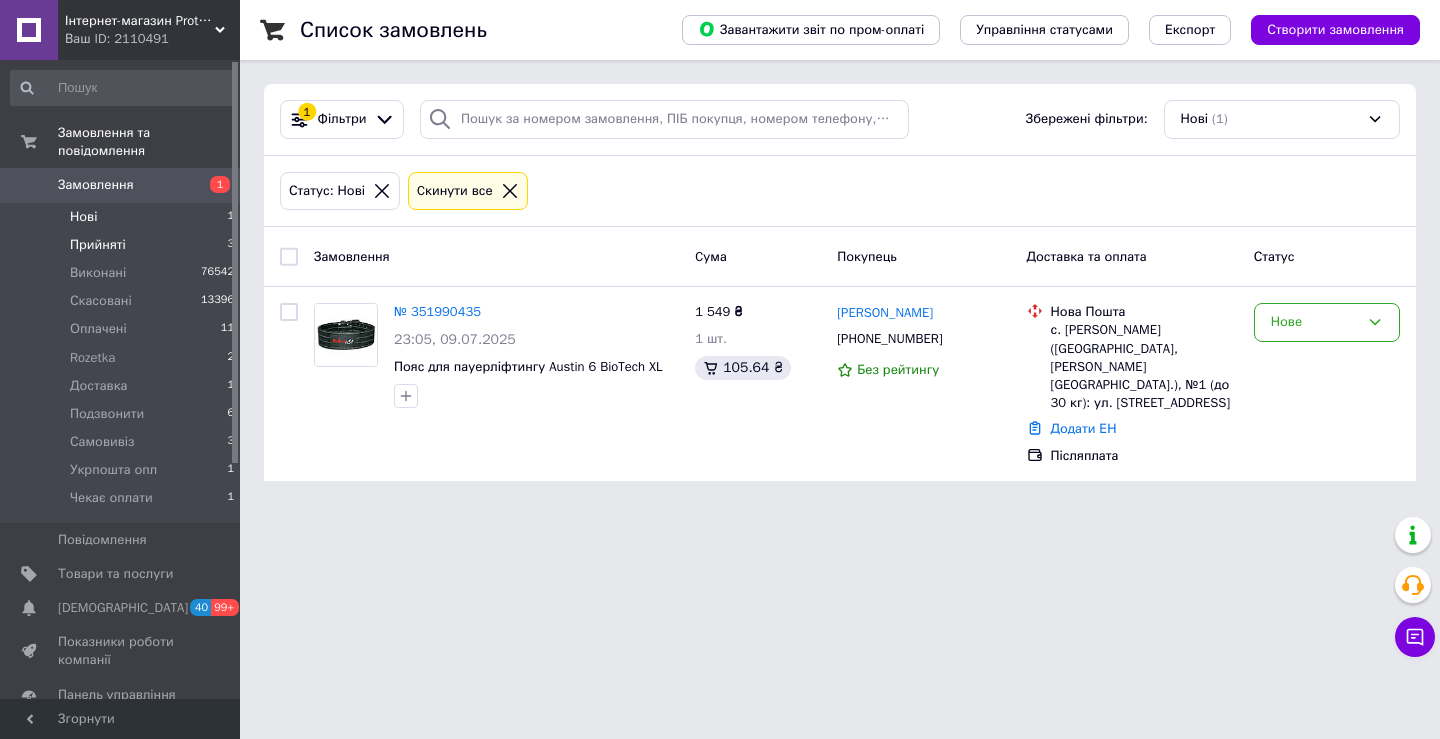 click on "Прийняті 3" at bounding box center [123, 245] 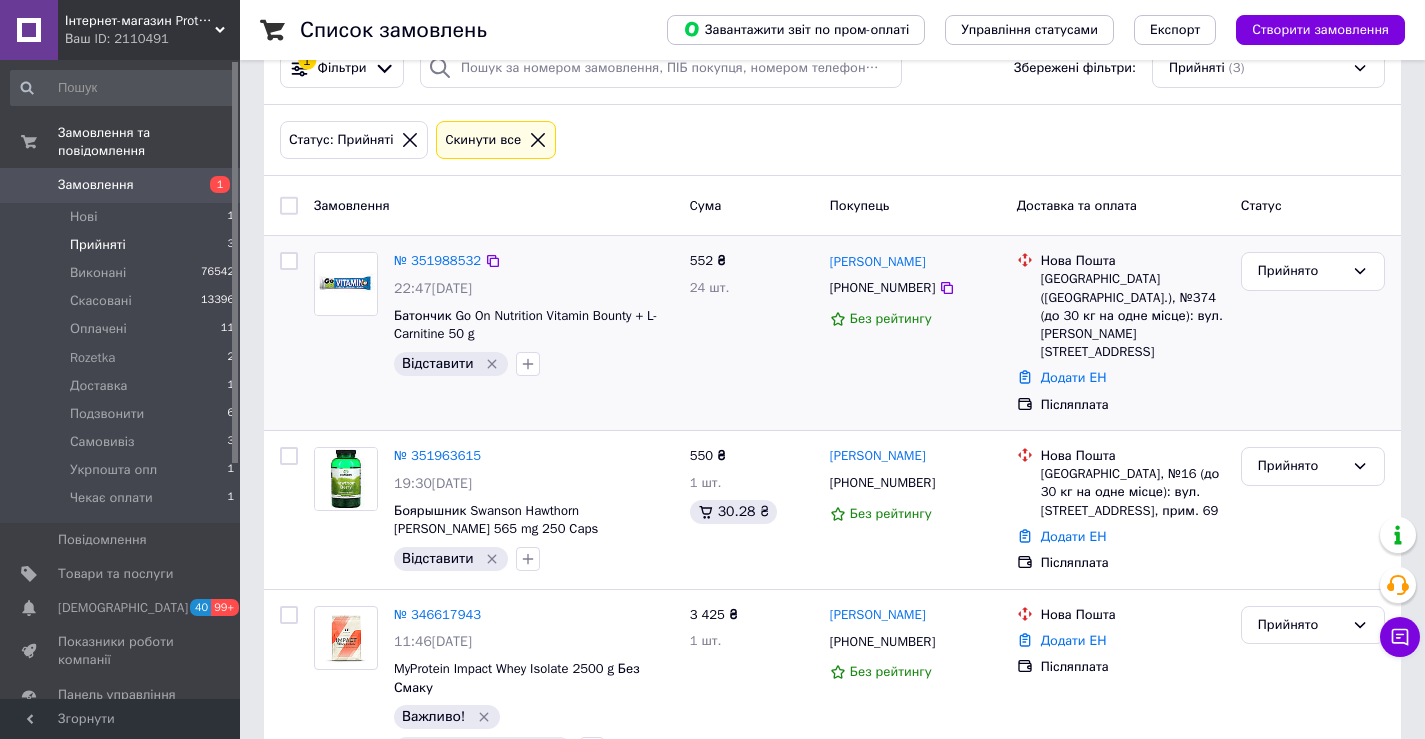 scroll, scrollTop: 77, scrollLeft: 0, axis: vertical 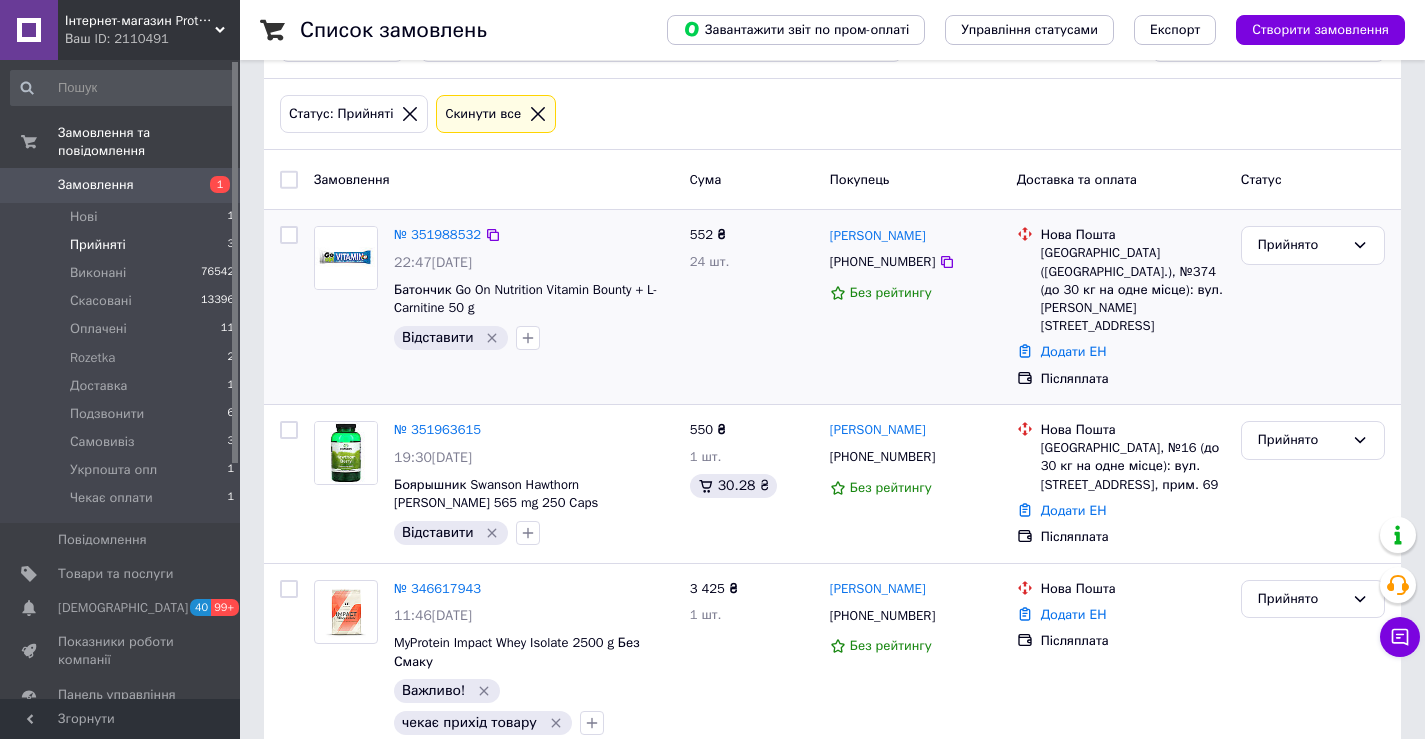 click 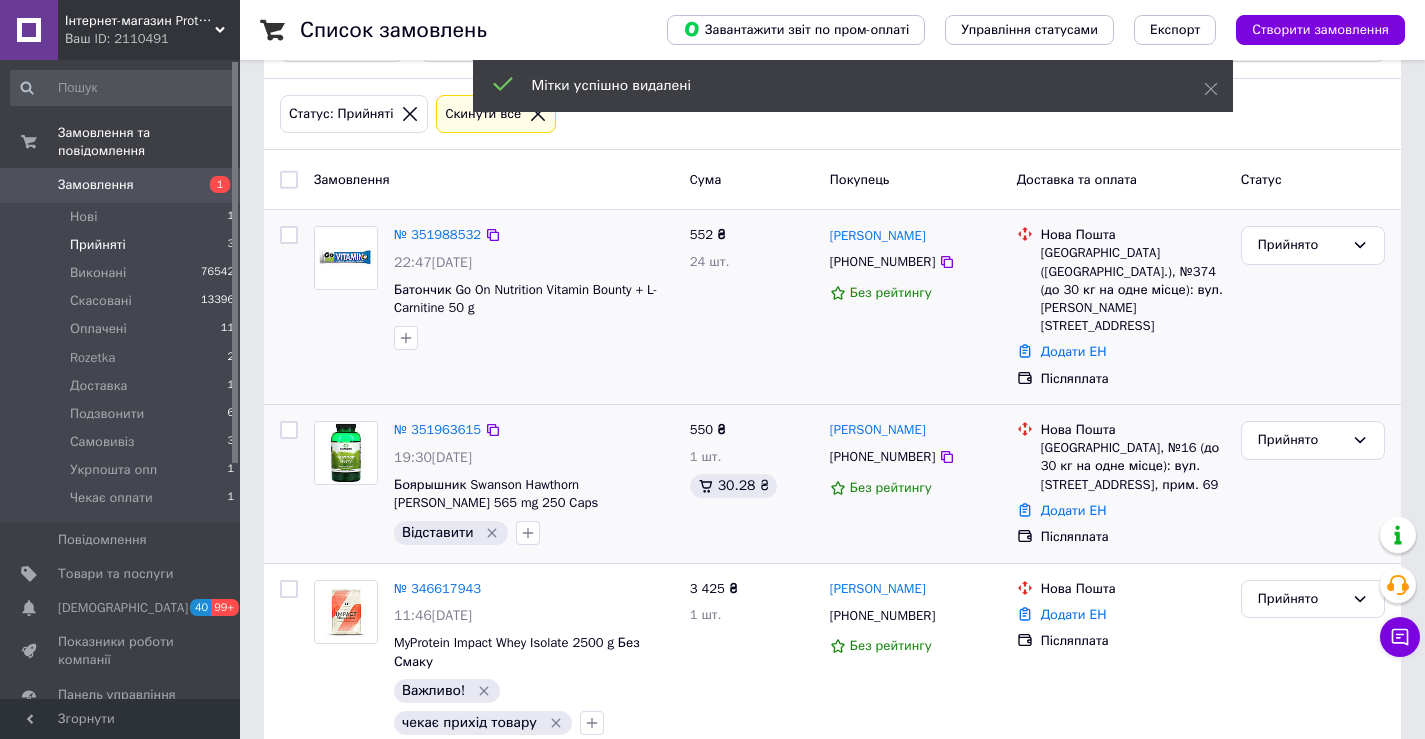 click 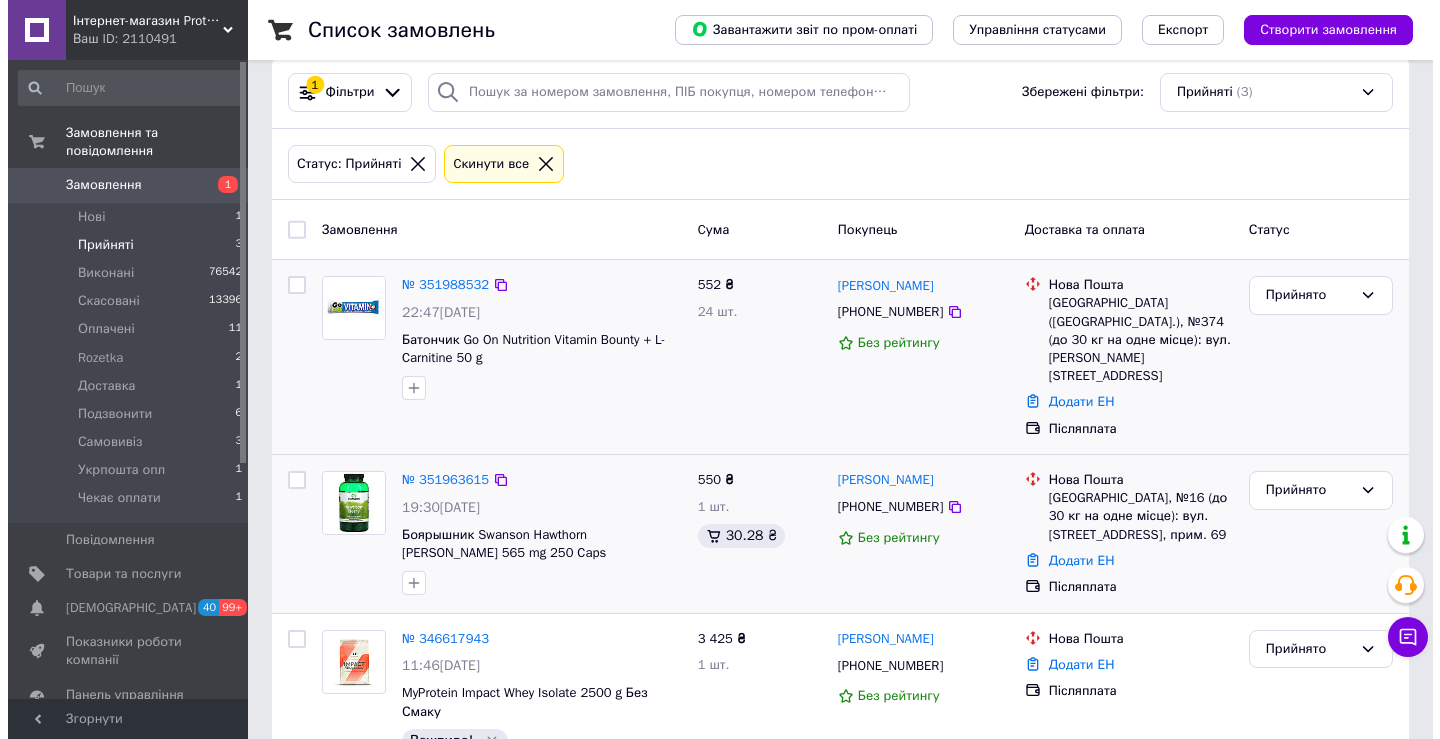 scroll, scrollTop: 0, scrollLeft: 0, axis: both 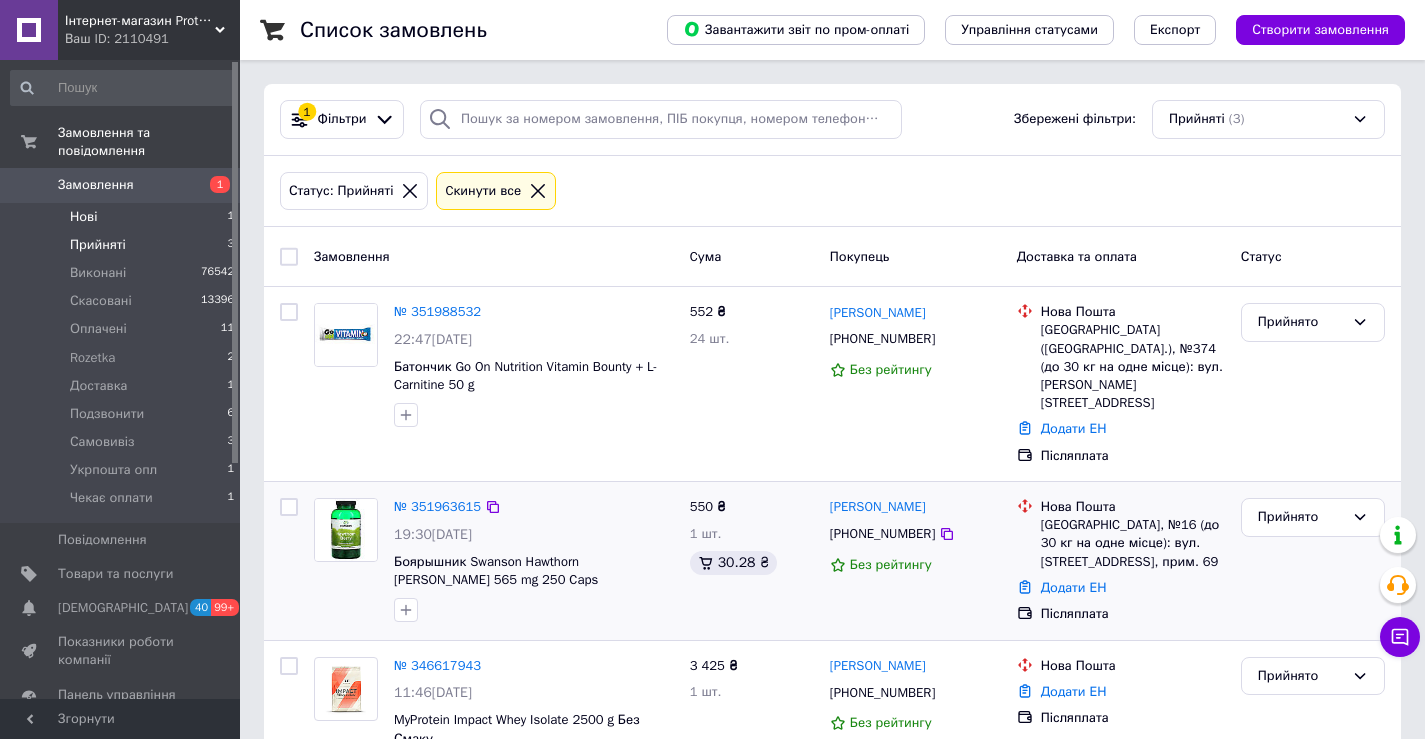 click on "Нові 1" at bounding box center (123, 217) 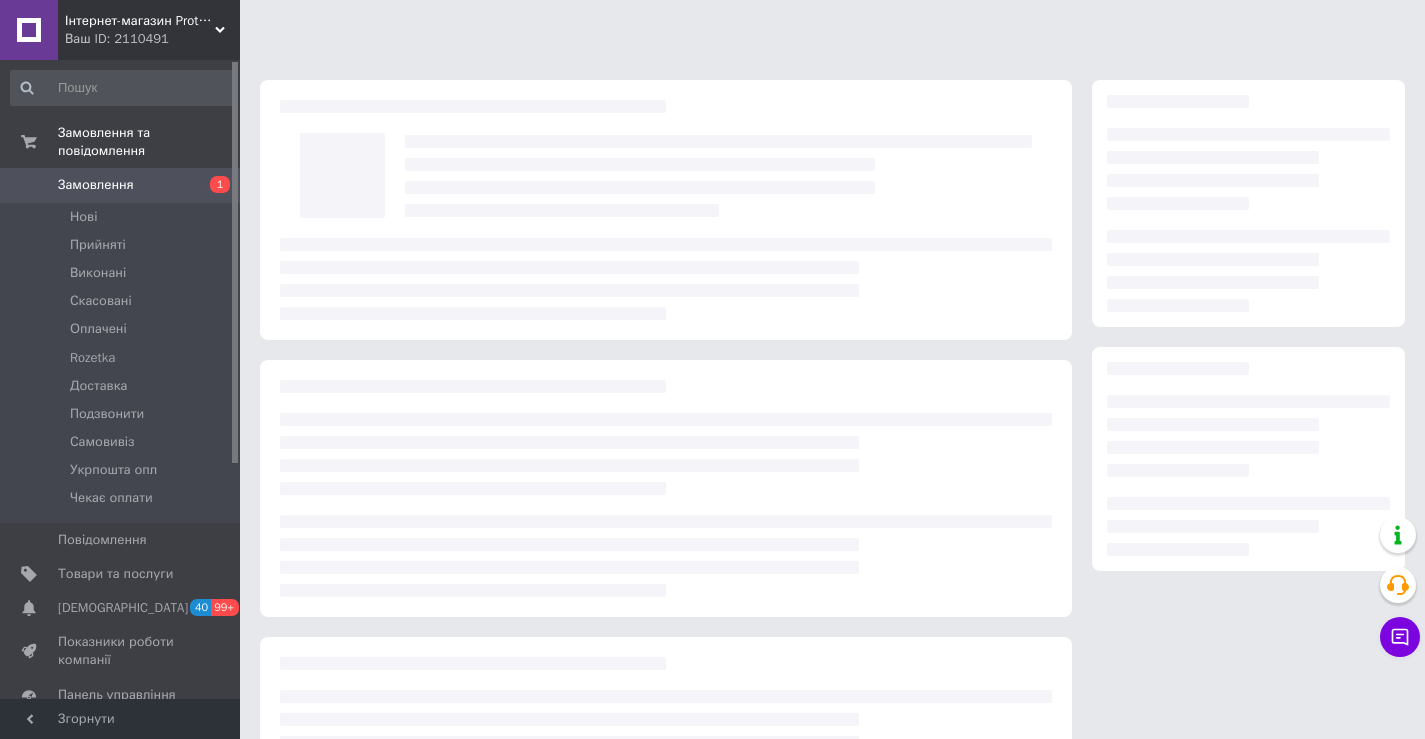 scroll, scrollTop: 0, scrollLeft: 0, axis: both 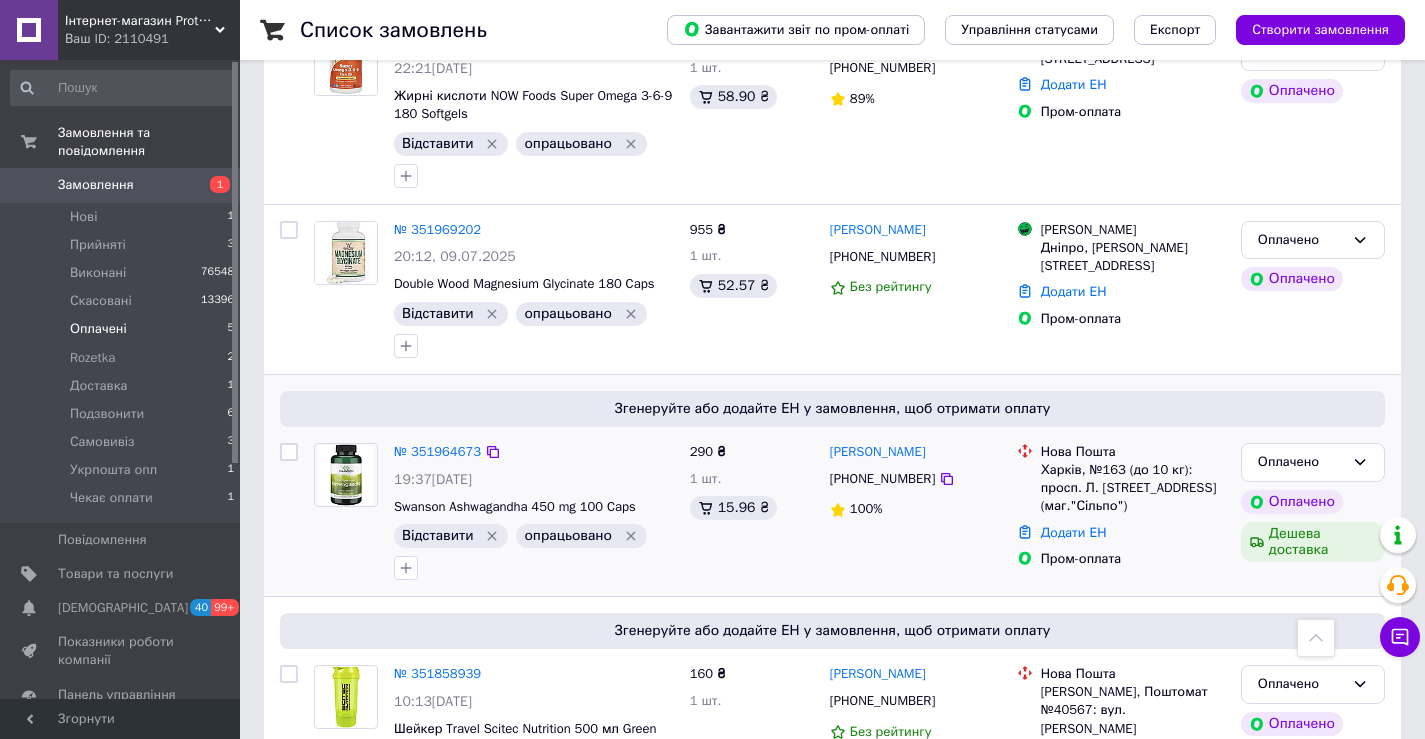 click 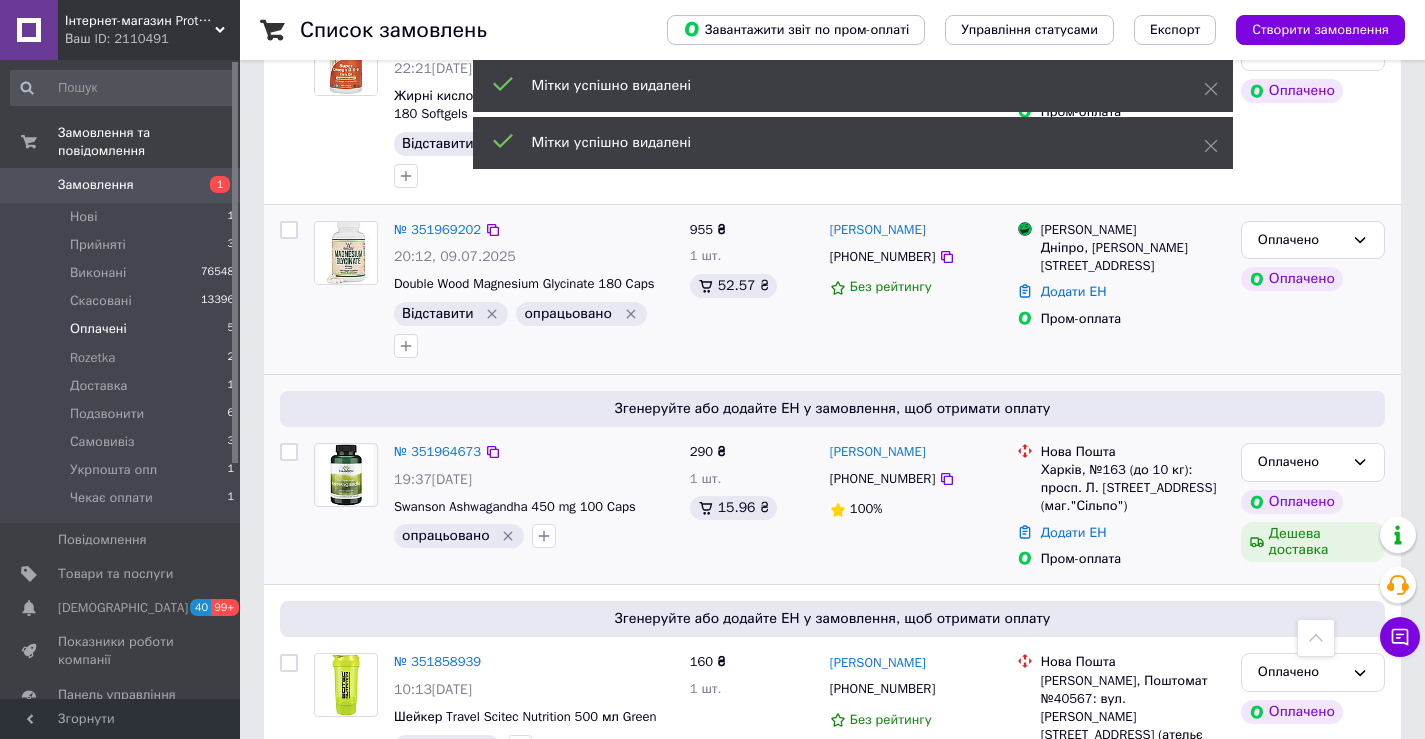 click 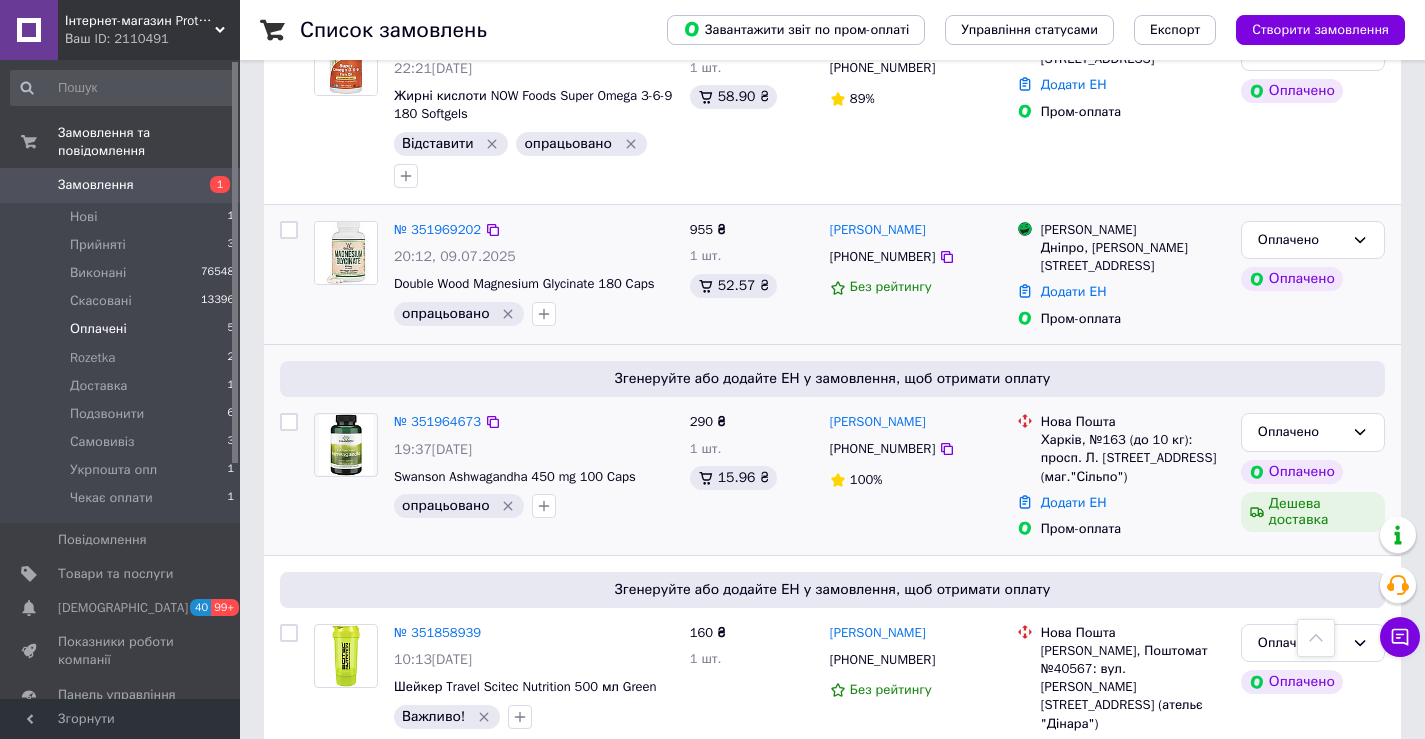 scroll, scrollTop: 418, scrollLeft: 0, axis: vertical 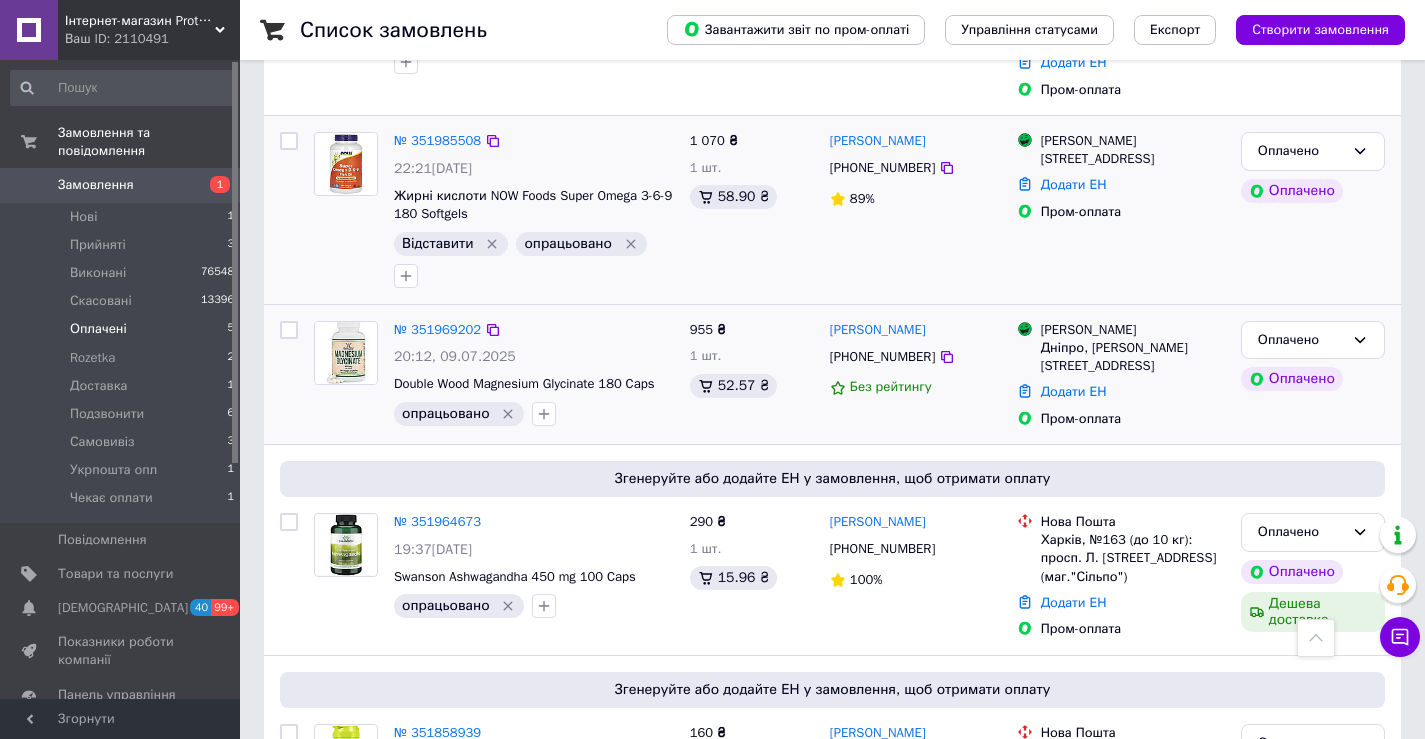 click 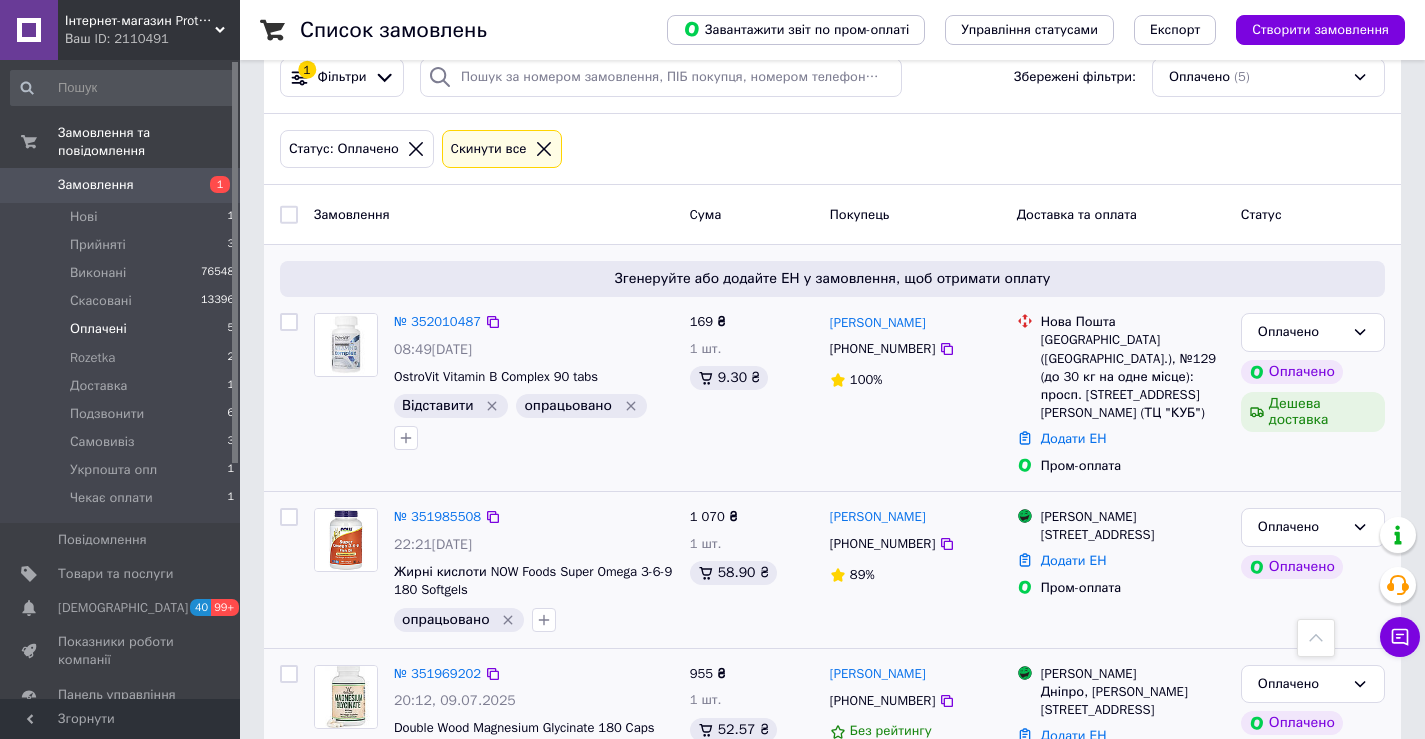 scroll, scrollTop: 18, scrollLeft: 0, axis: vertical 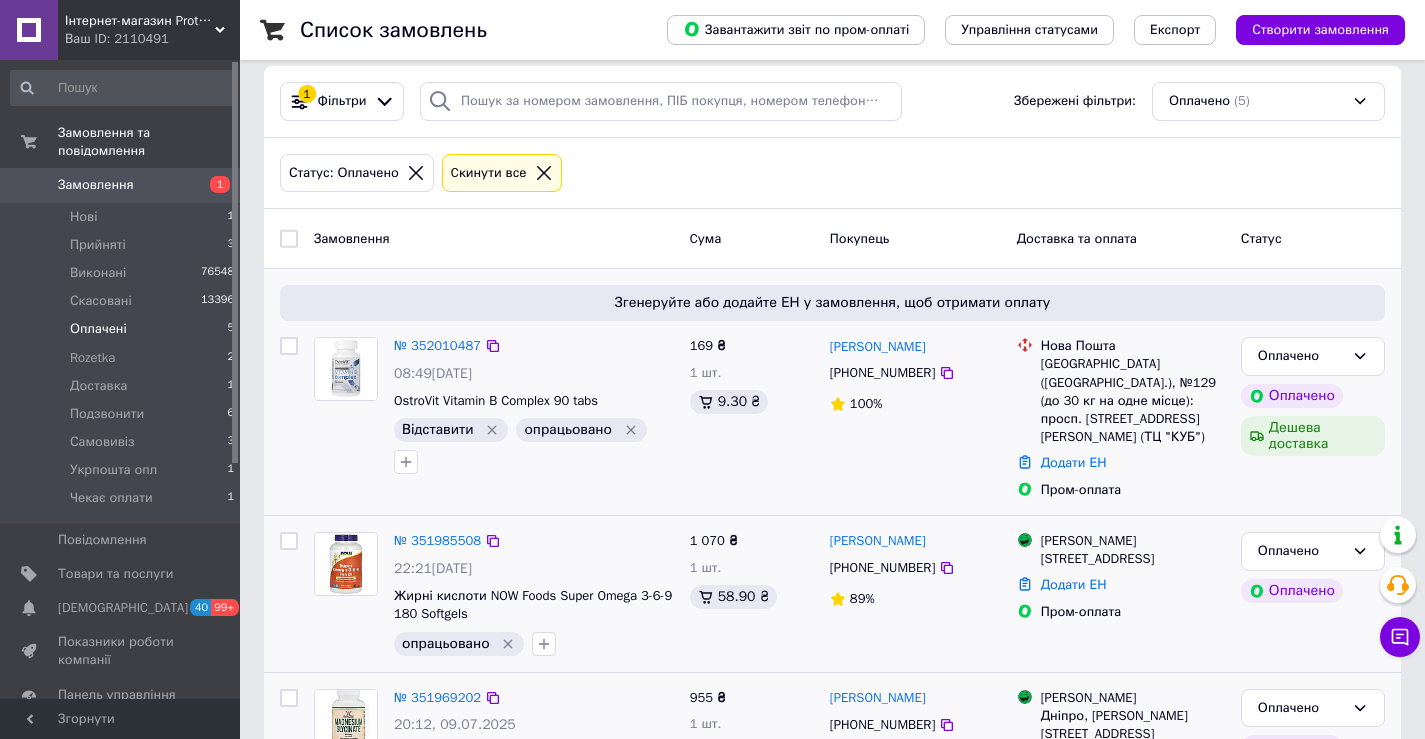 click 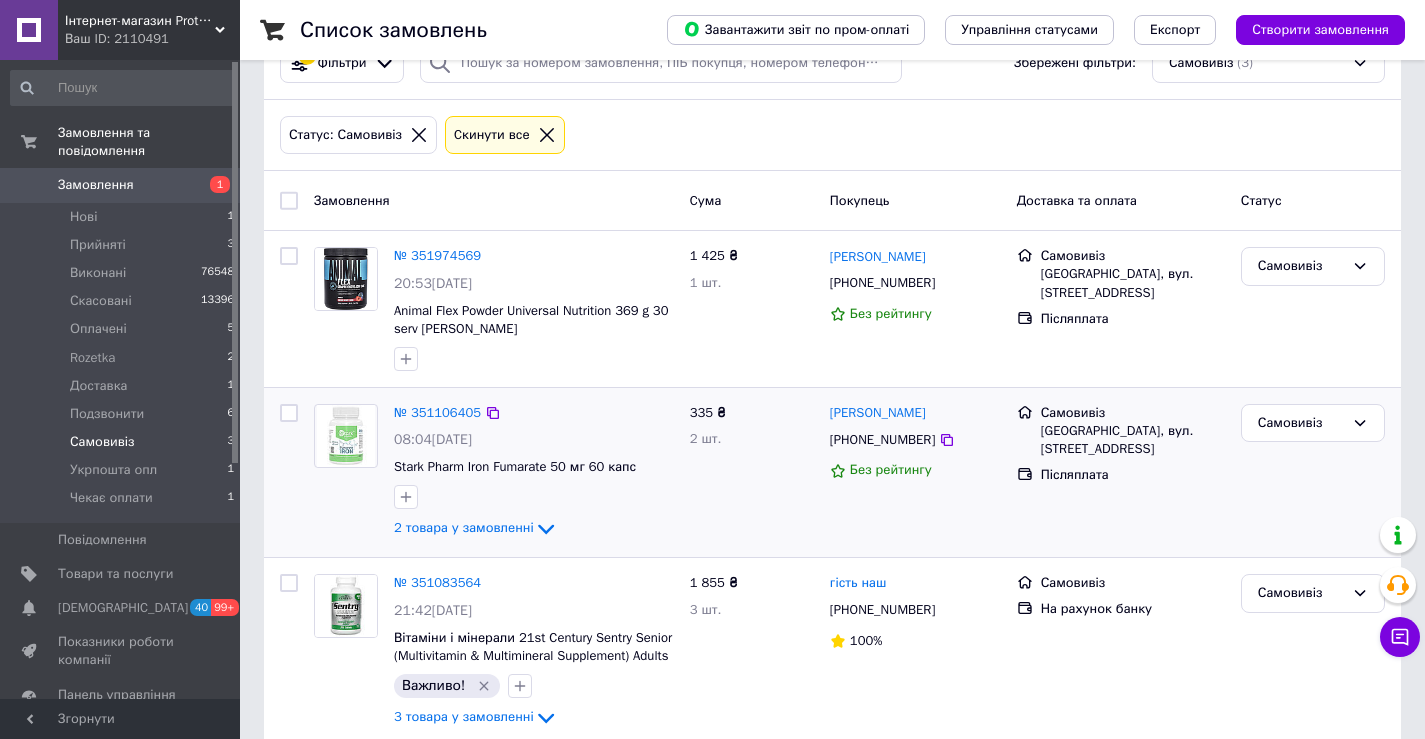 scroll, scrollTop: 87, scrollLeft: 0, axis: vertical 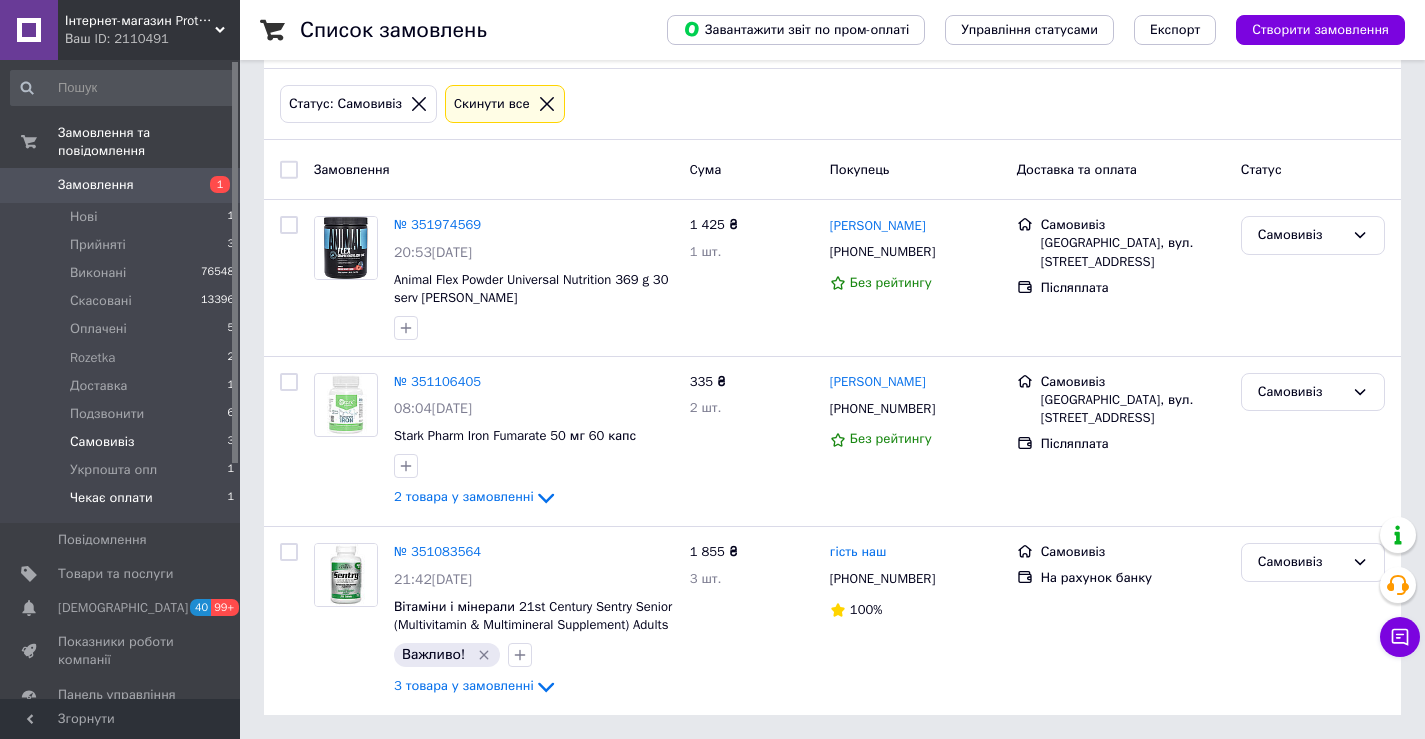 click on "Чекає оплати" at bounding box center (111, 498) 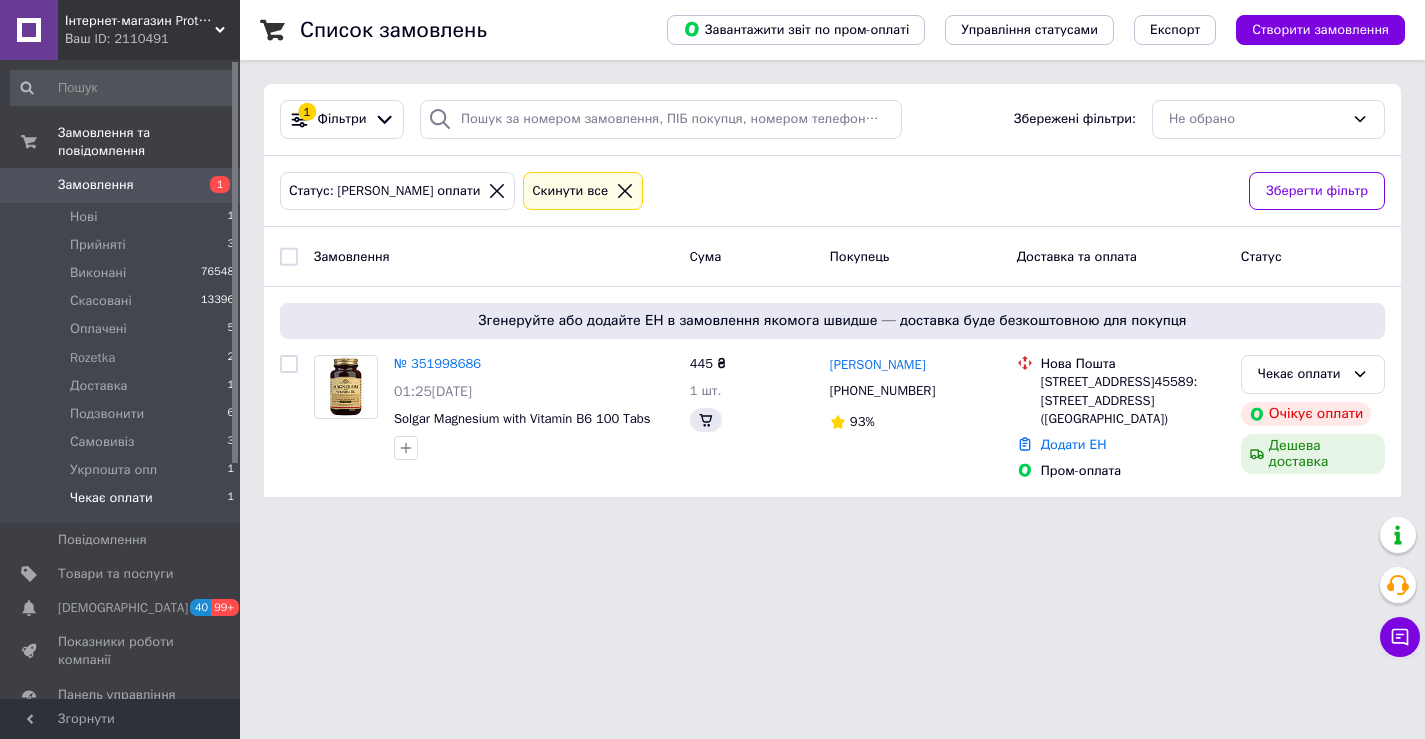 scroll, scrollTop: 0, scrollLeft: 0, axis: both 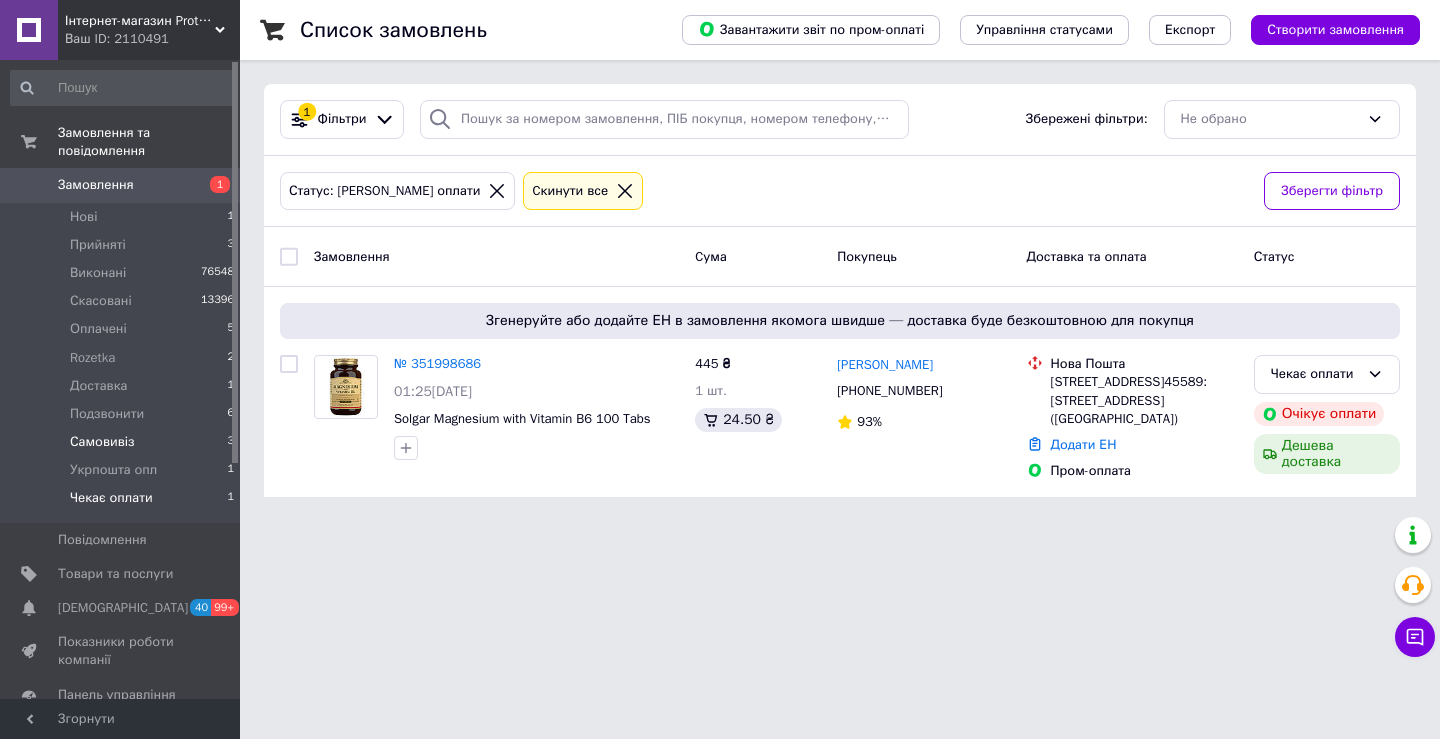 click on "Самовивіз" at bounding box center [102, 442] 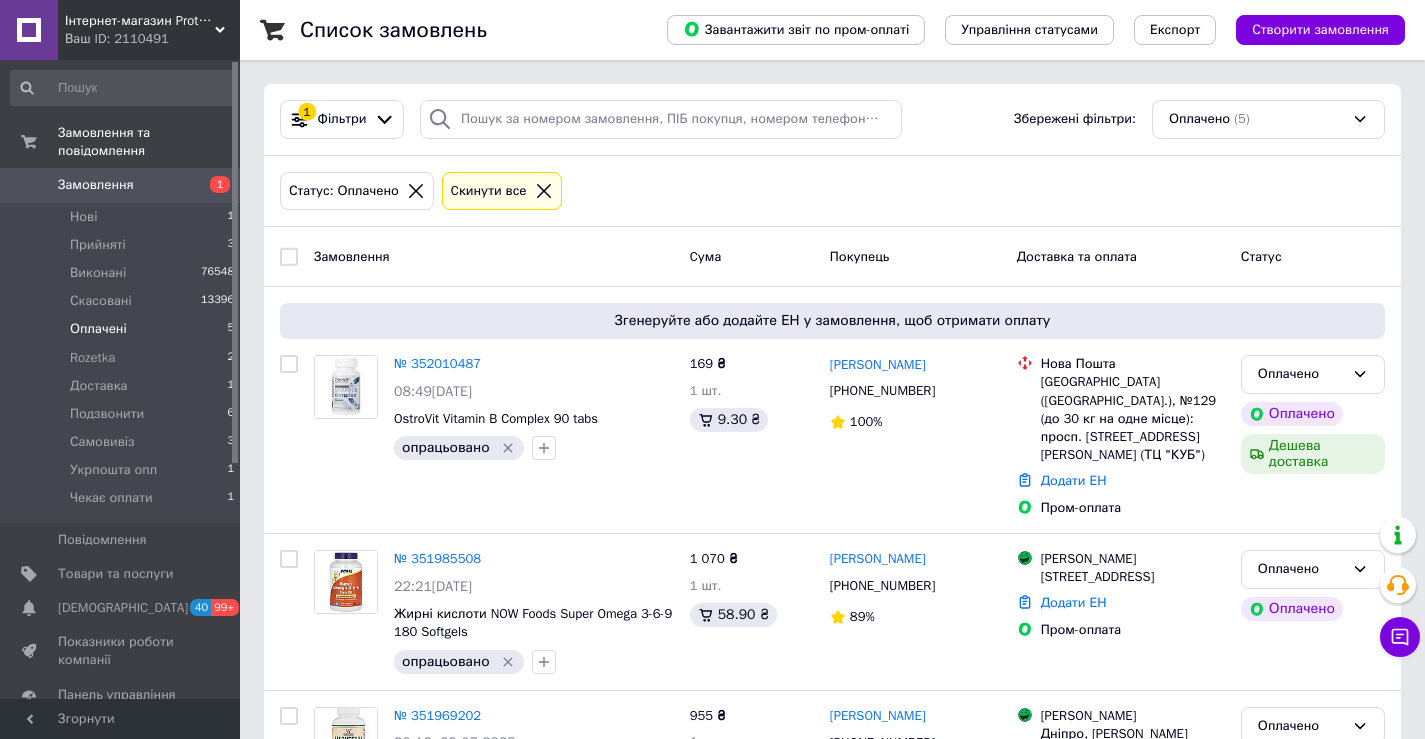 scroll, scrollTop: 18, scrollLeft: 0, axis: vertical 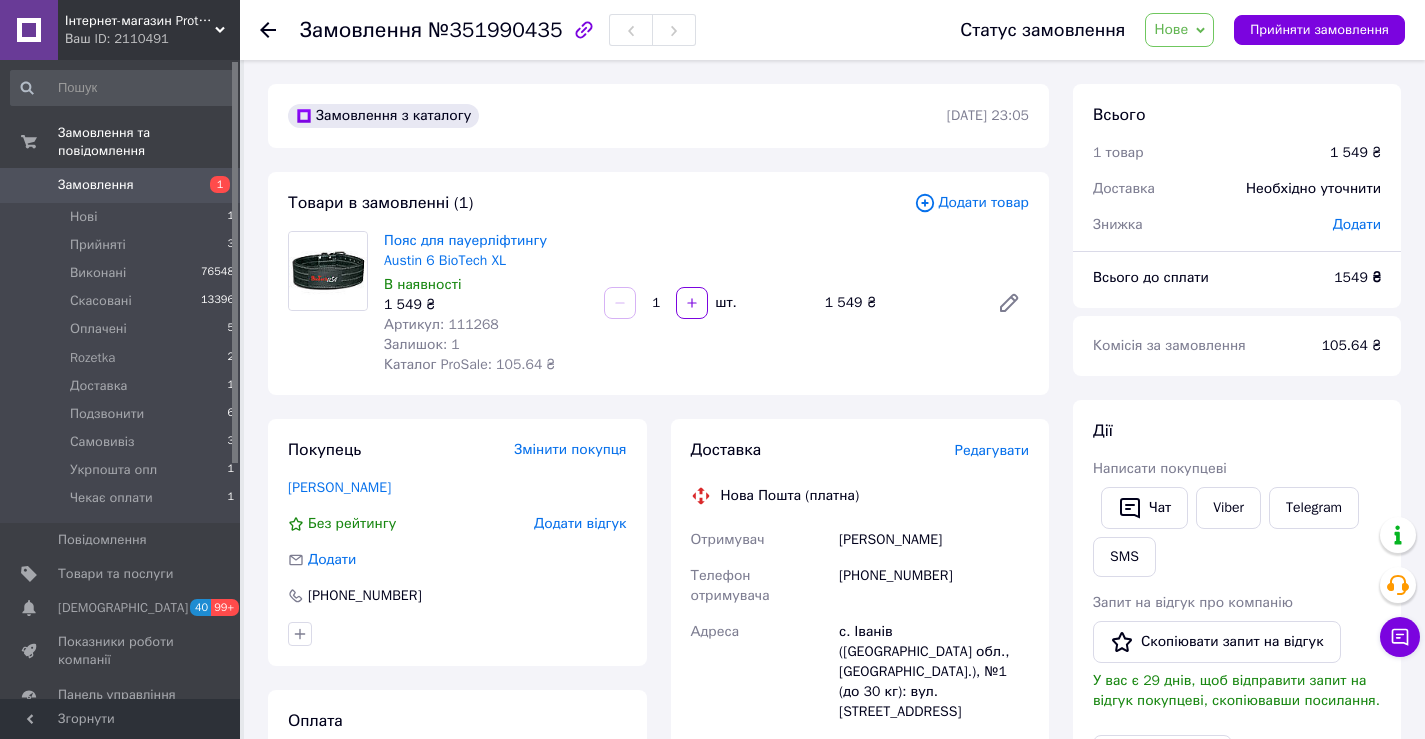 click on "Оплата Післяплата" at bounding box center (457, 944) 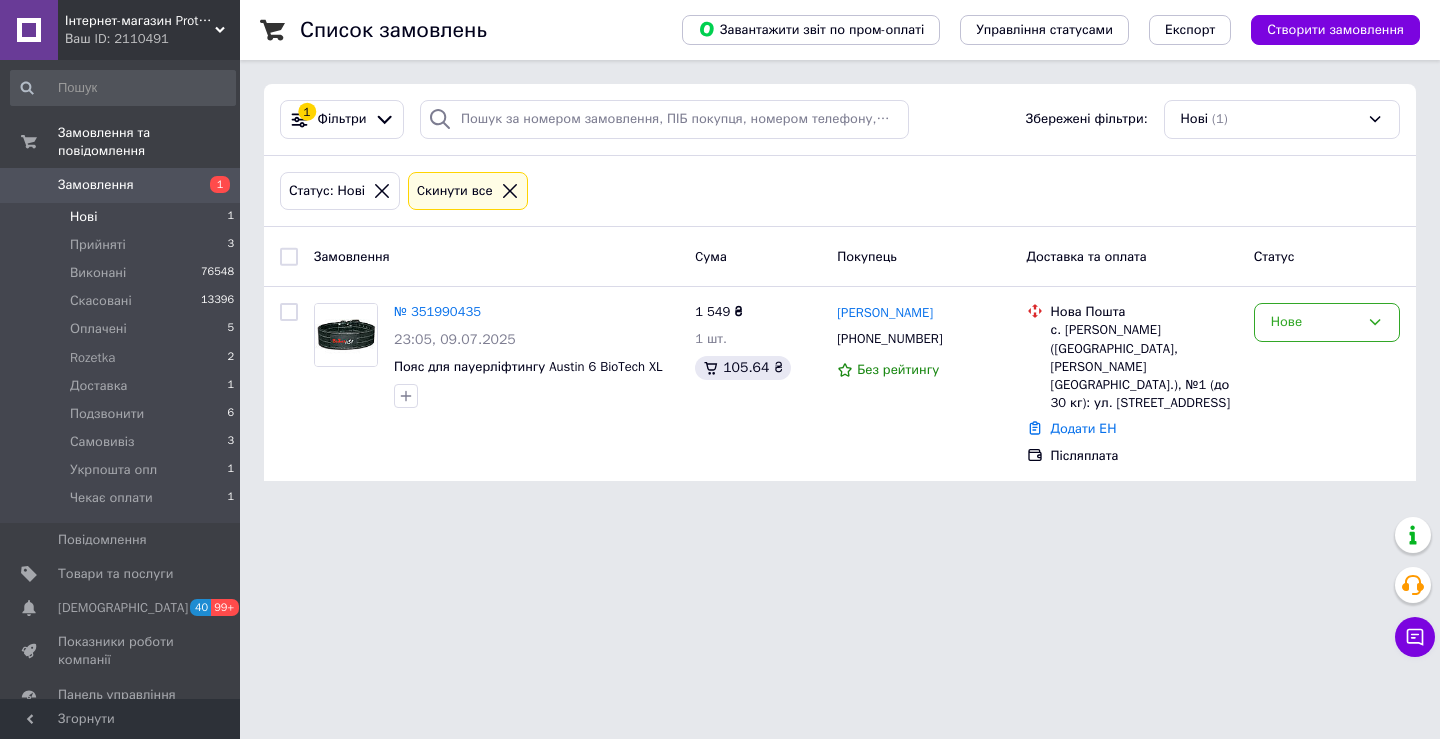 scroll, scrollTop: 0, scrollLeft: 0, axis: both 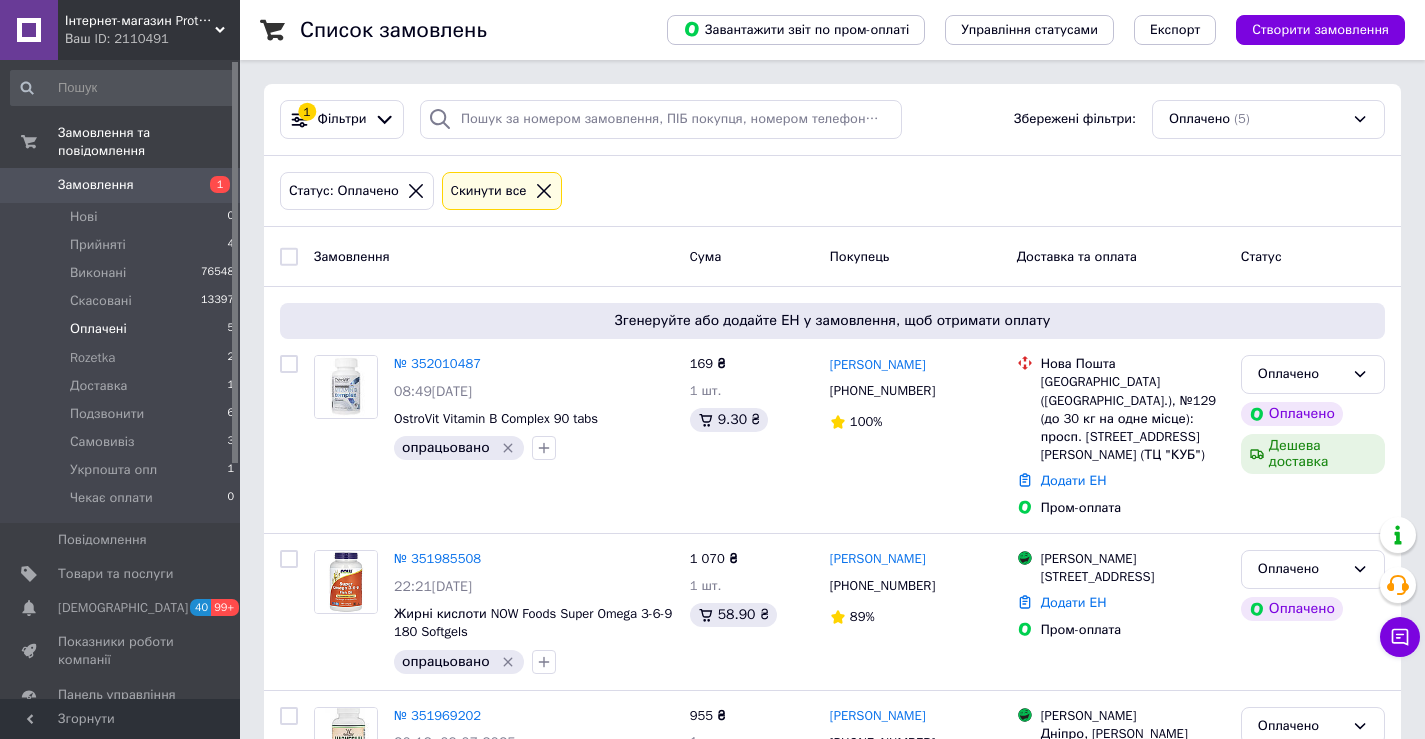 click on "Список замовлень   Завантажити звіт по пром-оплаті Управління статусами Експорт Створити замовлення 1 Фільтри Збережені фільтри: Оплачено (5) Статус: Оплачено Cкинути все Замовлення Cума Покупець Доставка та оплата Статус Згенеруйте або додайте ЕН у замовлення, щоб отримати оплату № 352010487 08:49, 10.07.2025 OstroVit Vitamin B Complex 90 tabs опрацьовано   169 ₴ 1 шт. 9.30 ₴ Алексей Токаренко +380662682678 100% Нова Пошта Киев (Киевская обл.), №129 (до 30 кг на одне місце): просп. Академіка Корольова, 3 (ТЦ "КУБ") Додати ЕН Пром-оплата Оплачено Оплачено Дешева доставка № 351985508 22:21, 09.07.2025 опрацьовано" at bounding box center [832, 656] 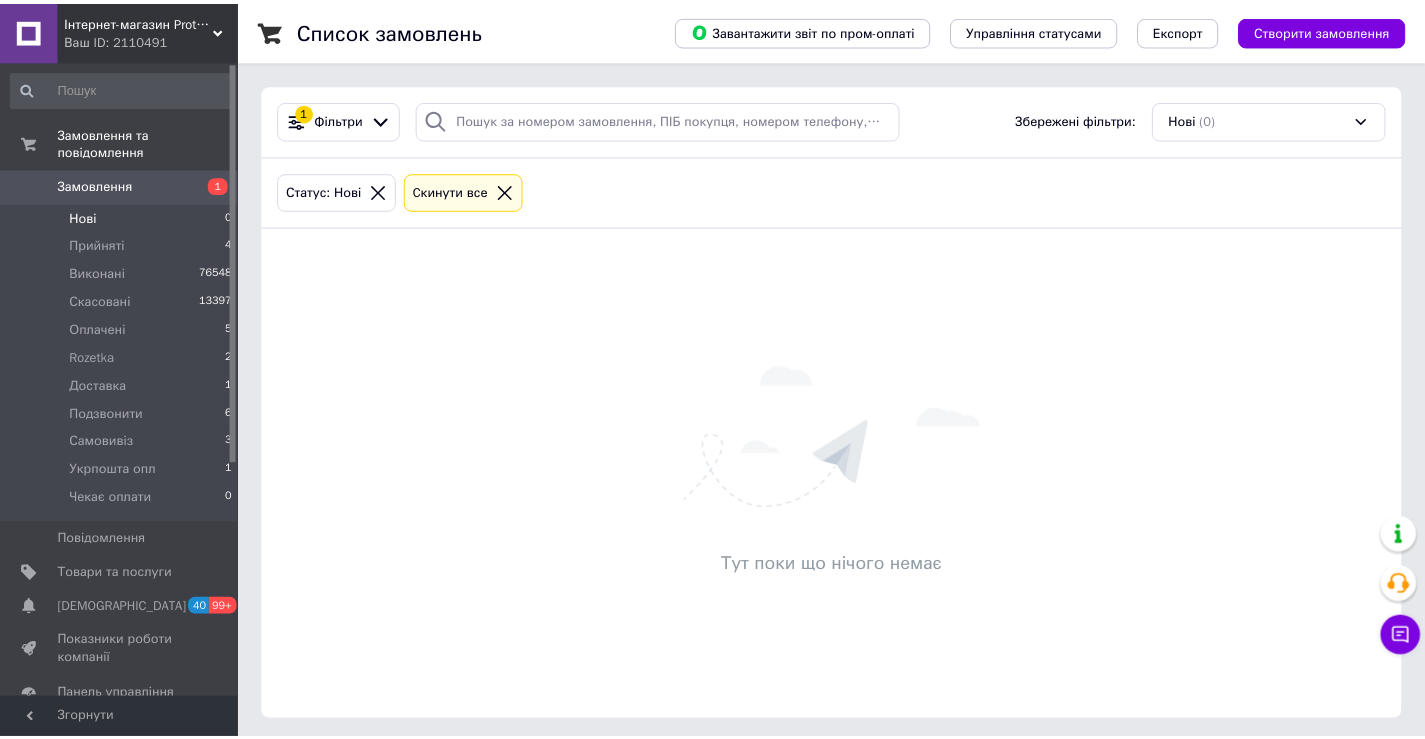 scroll, scrollTop: 0, scrollLeft: 0, axis: both 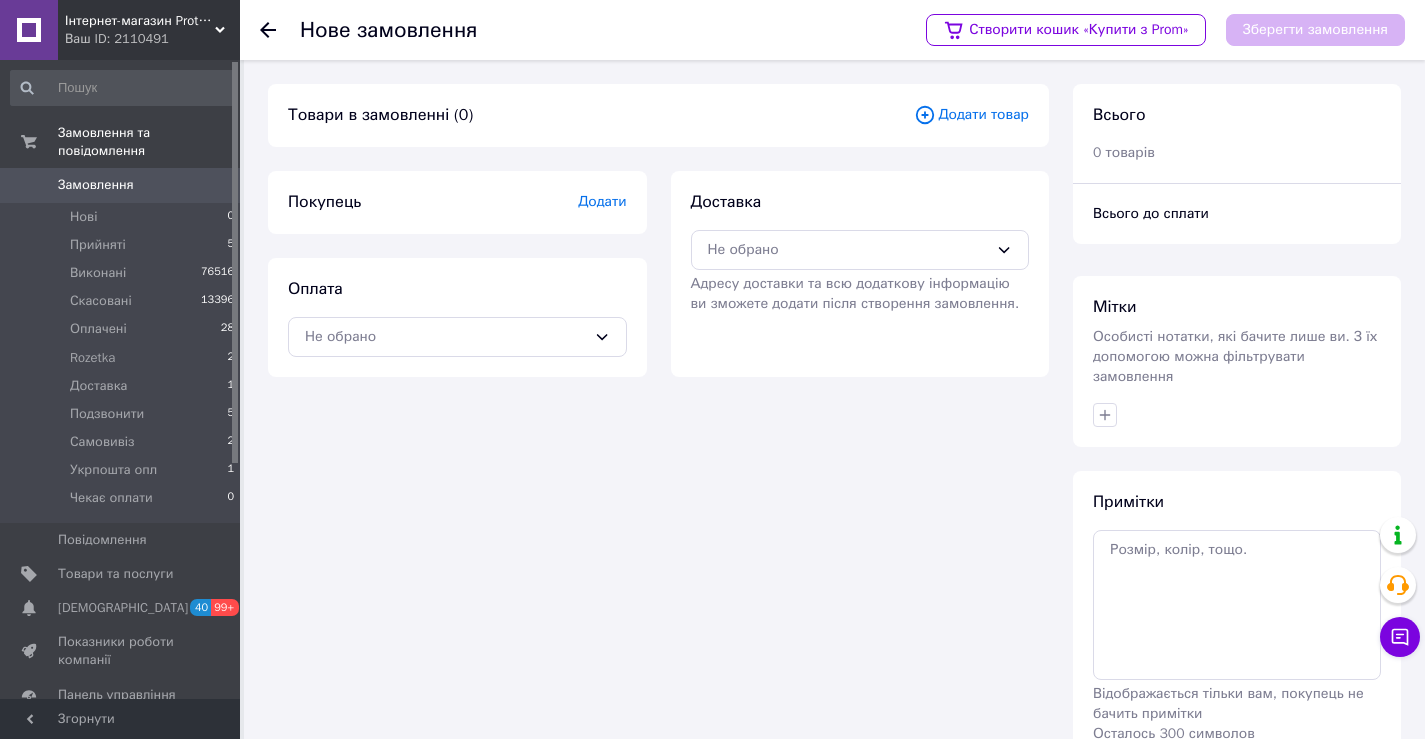 click on "Додати товар" at bounding box center [971, 115] 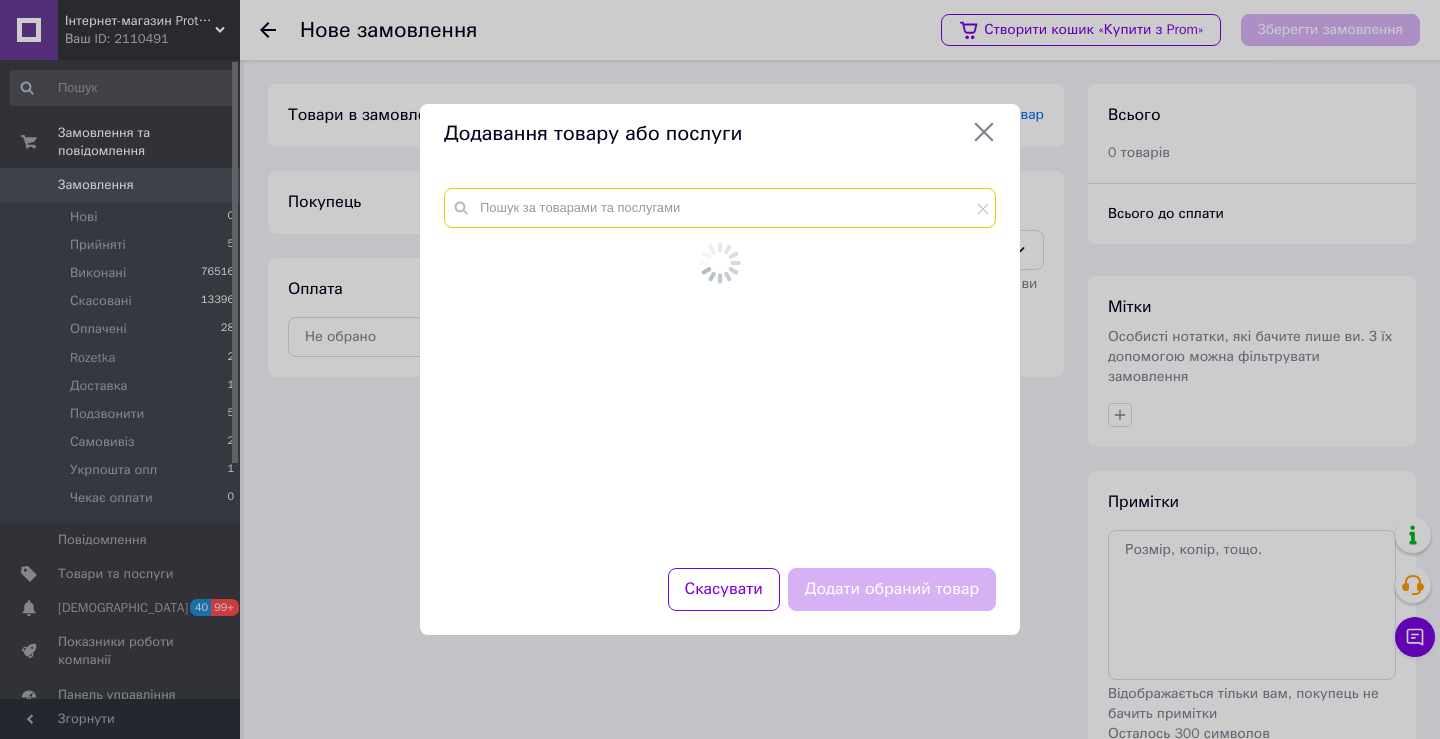 click at bounding box center (720, 208) 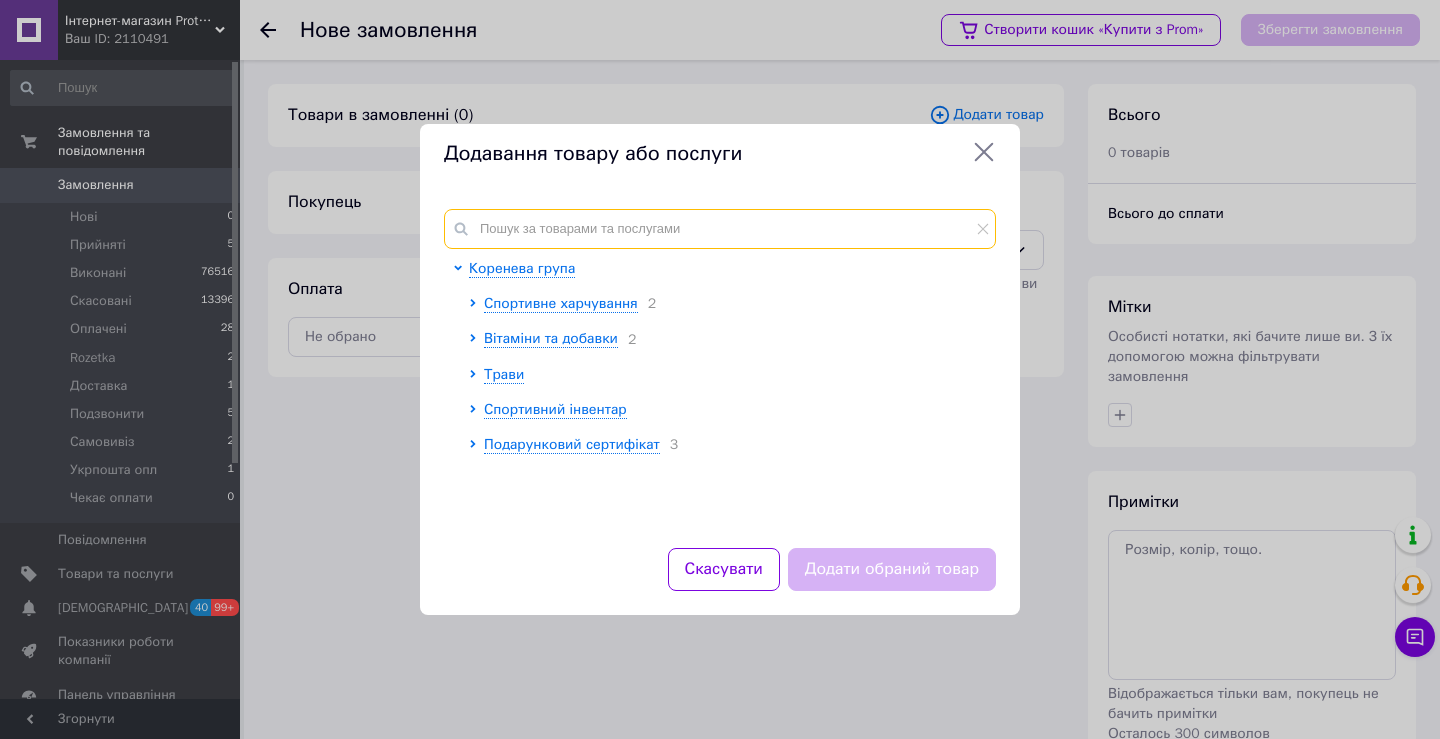 paste on "114027" 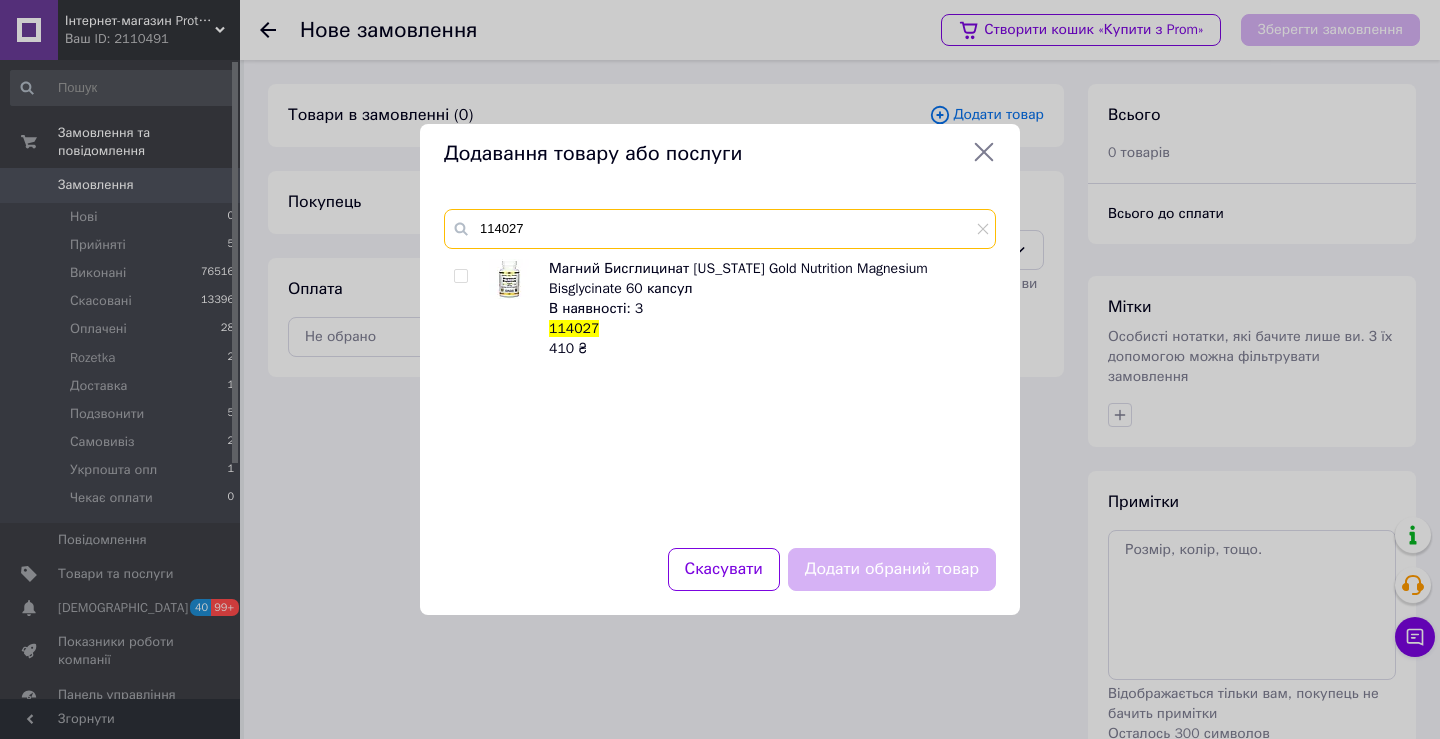 type on "114027" 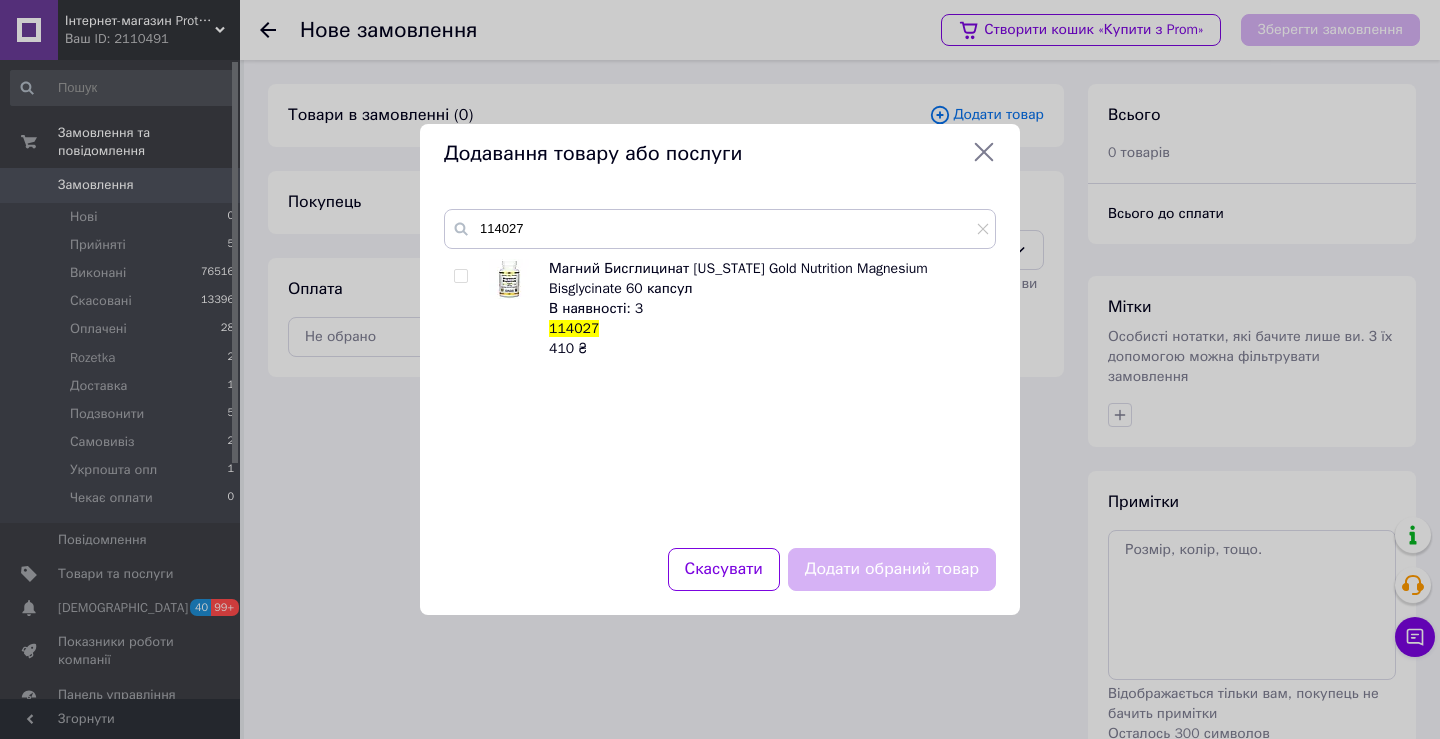 click at bounding box center [460, 276] 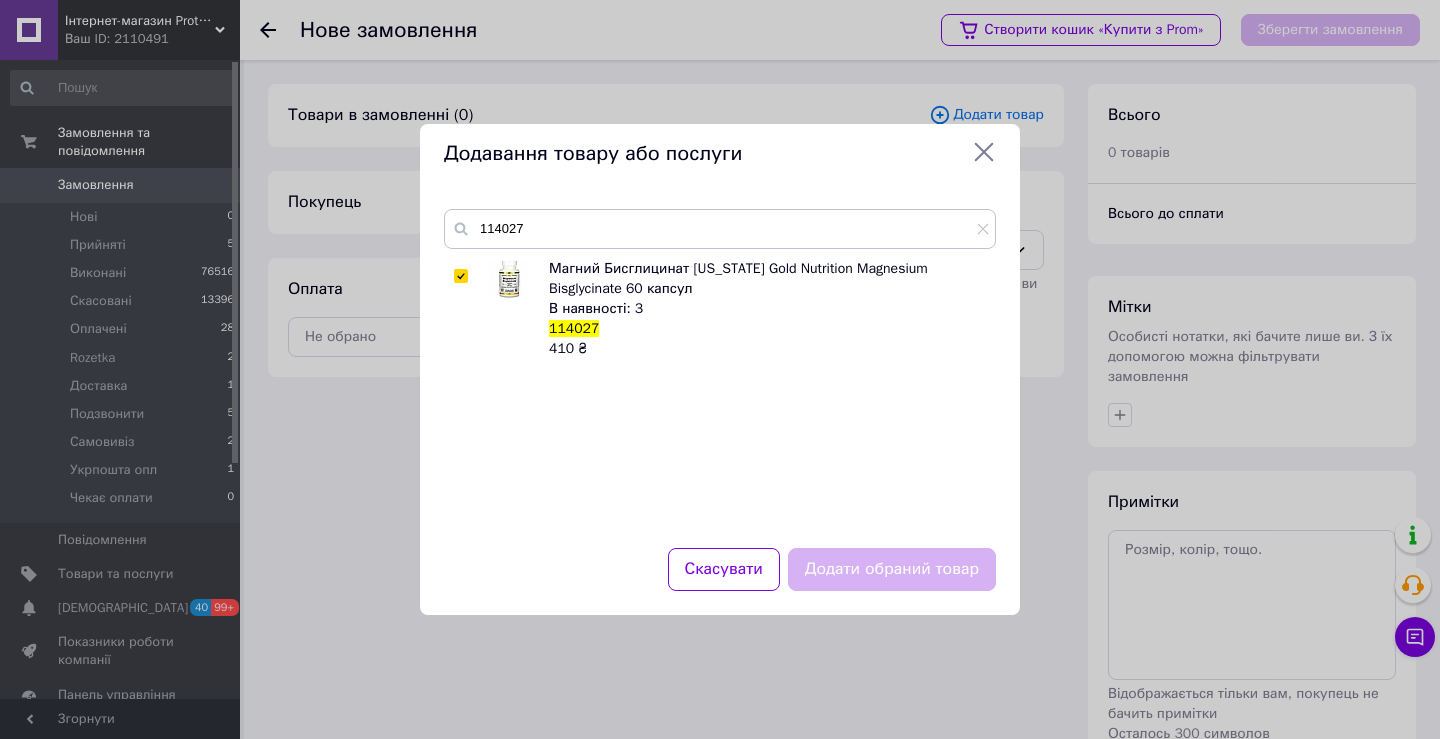 checkbox on "true" 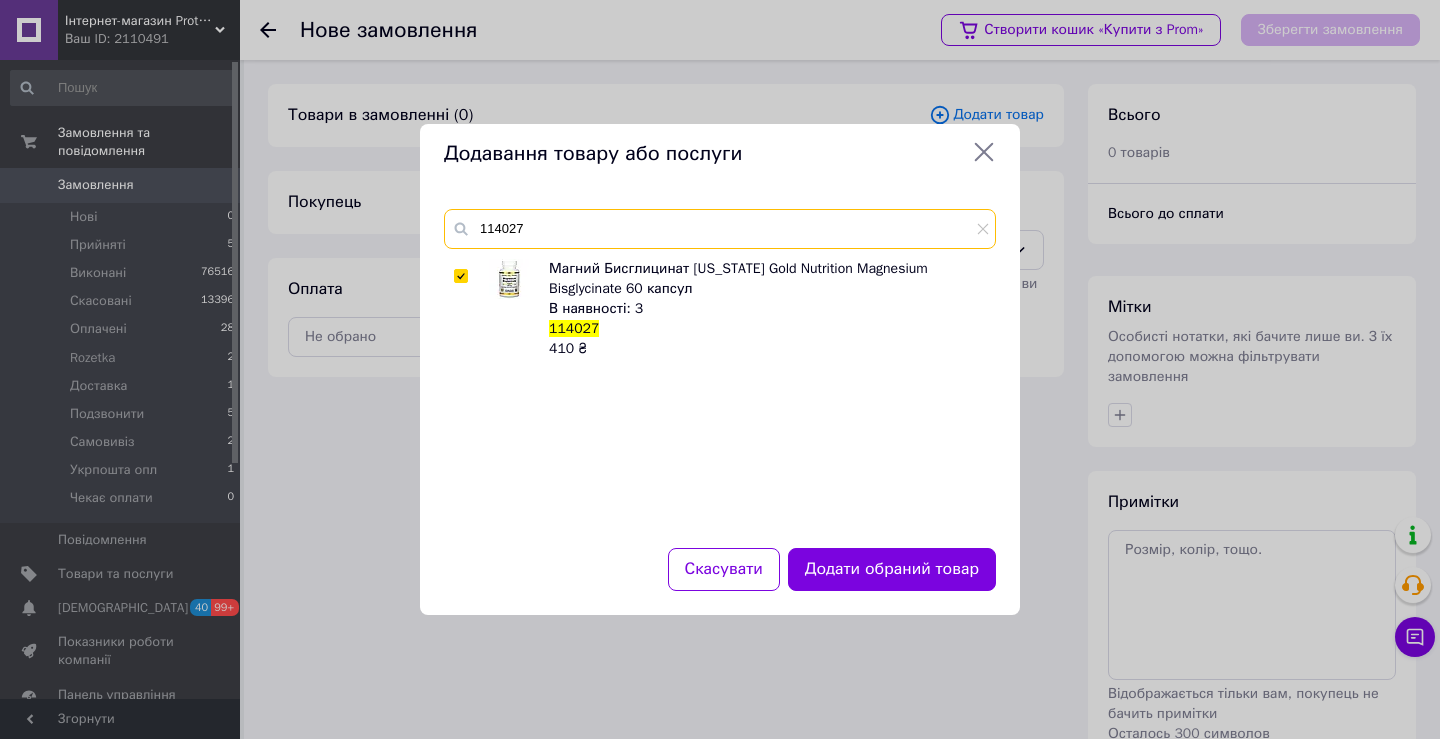 click on "114027" at bounding box center (720, 229) 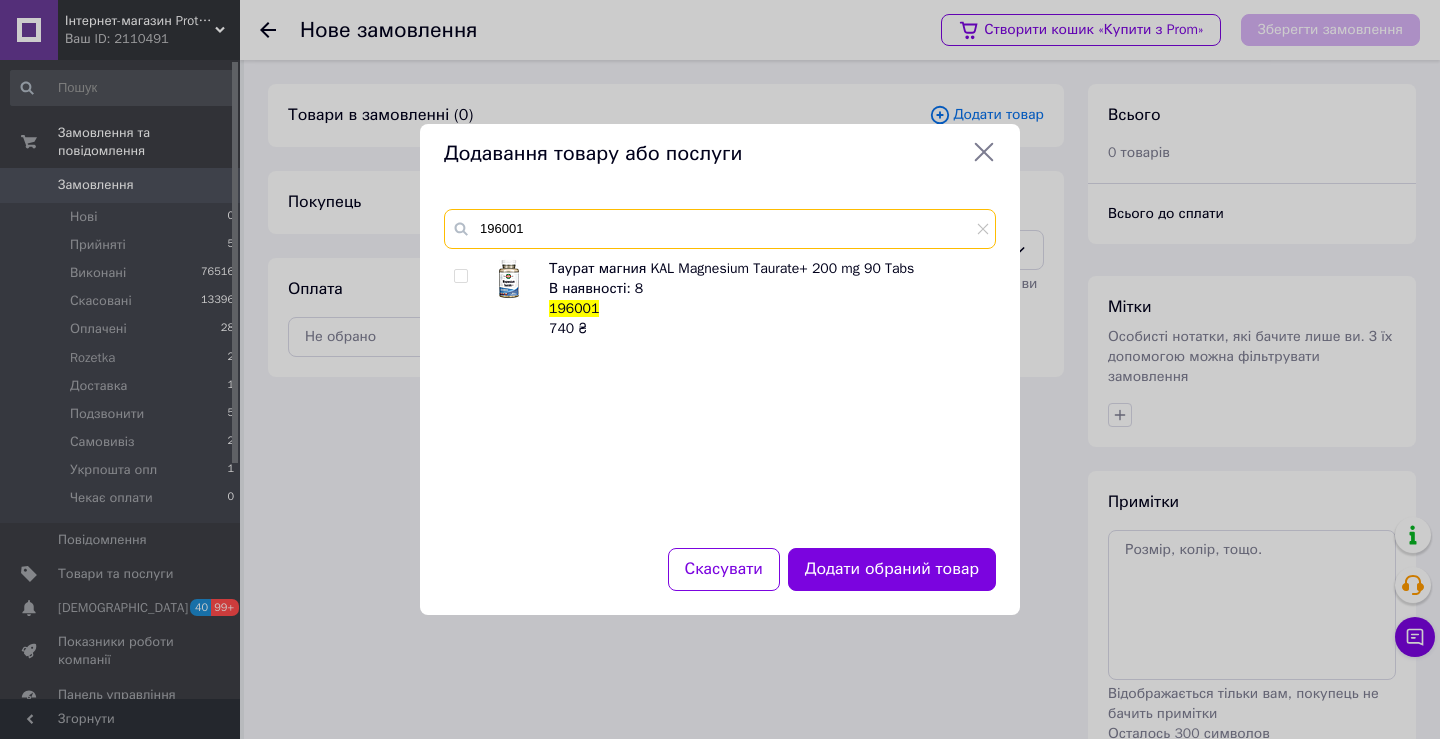 type on "196001" 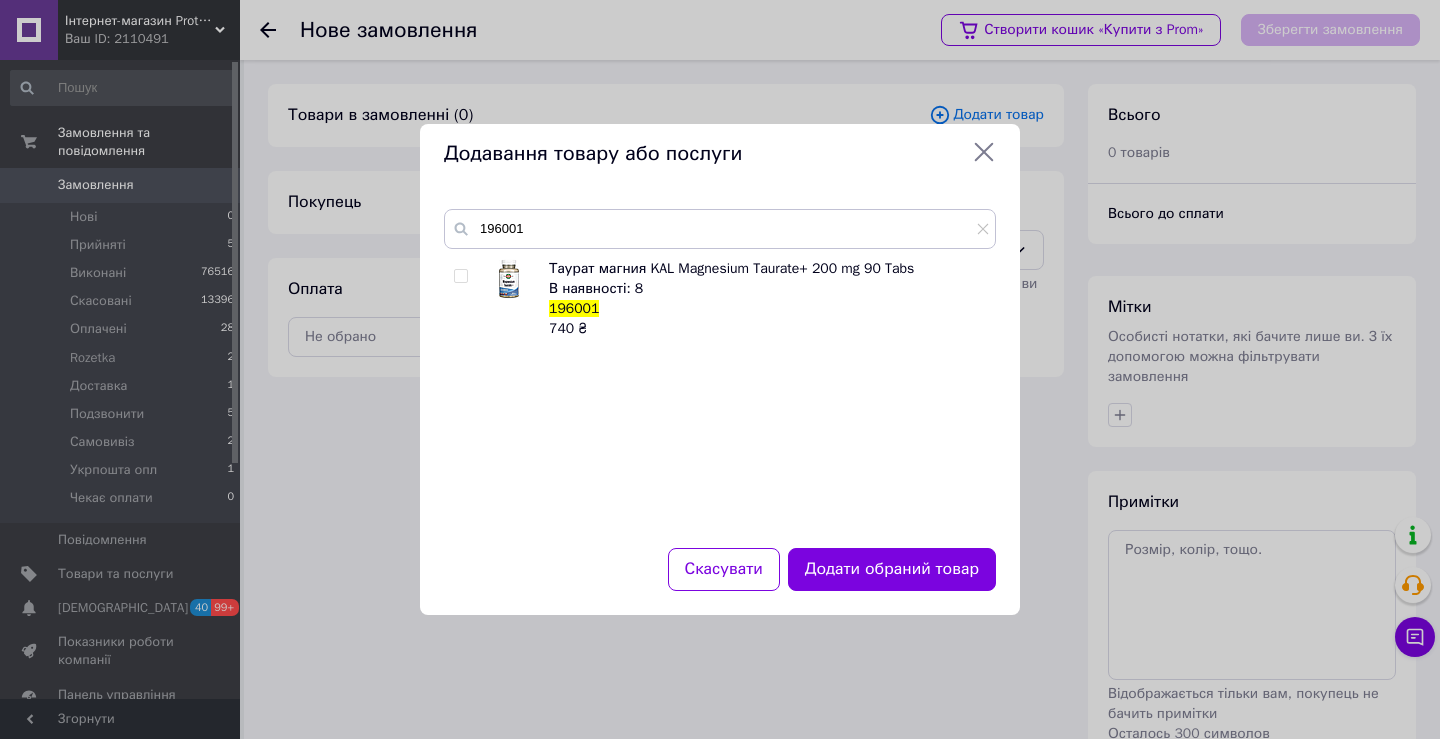 click at bounding box center [460, 276] 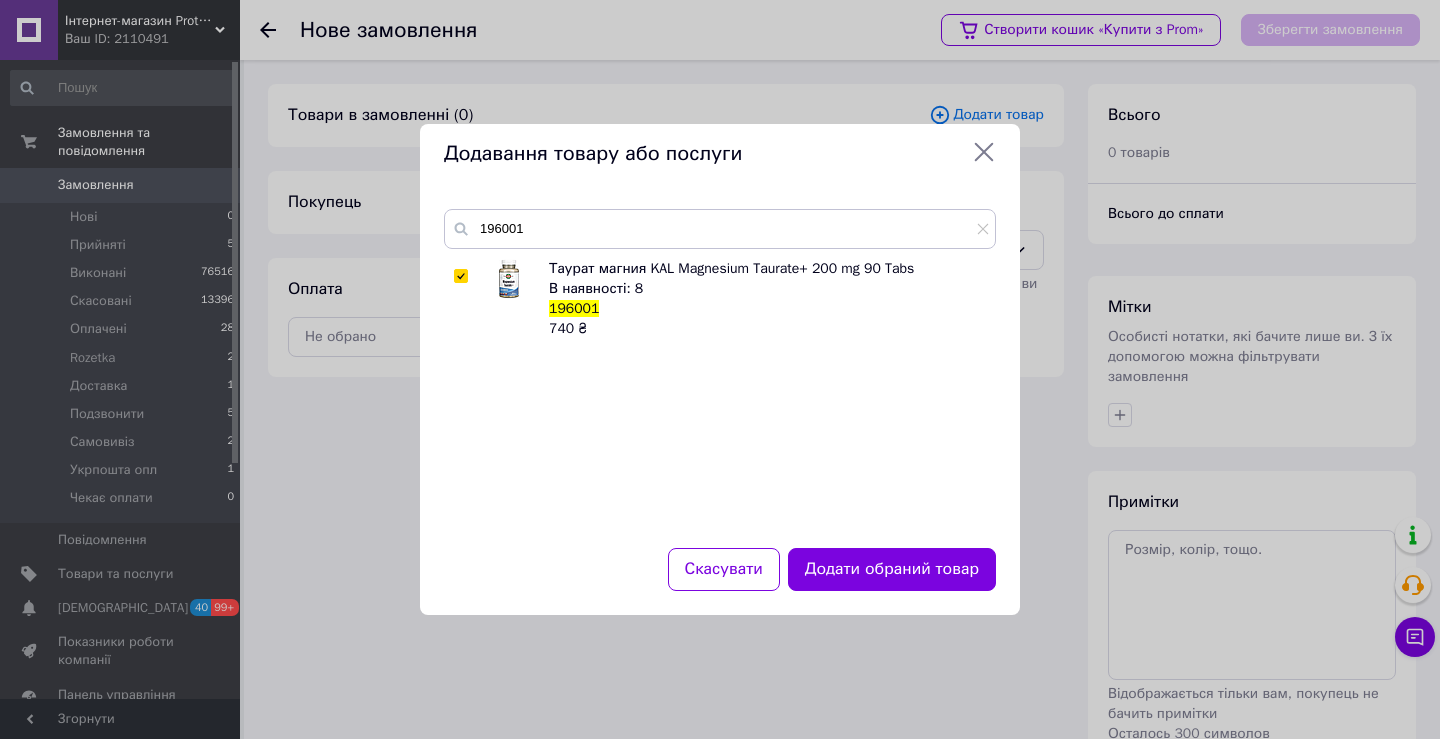 checkbox on "true" 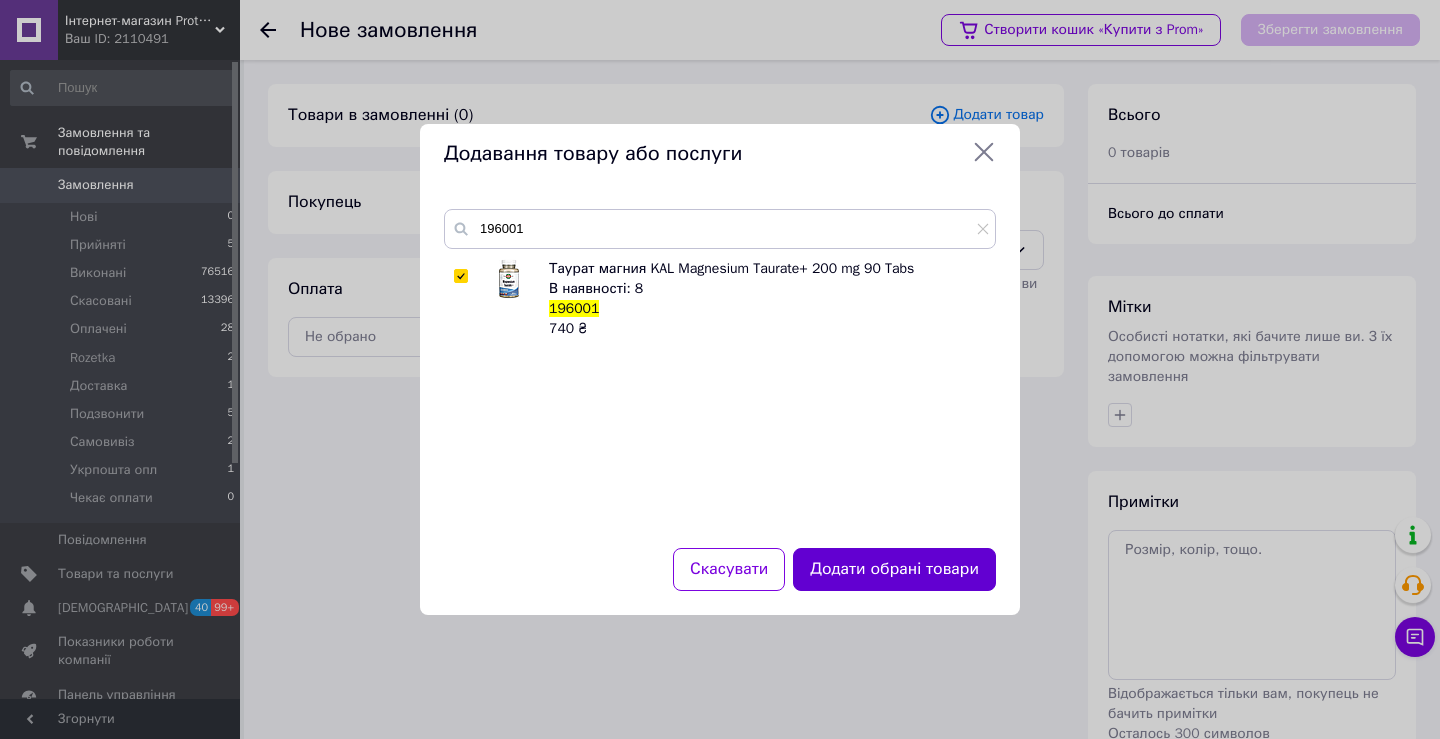 click on "Додати обрані товари" at bounding box center (894, 569) 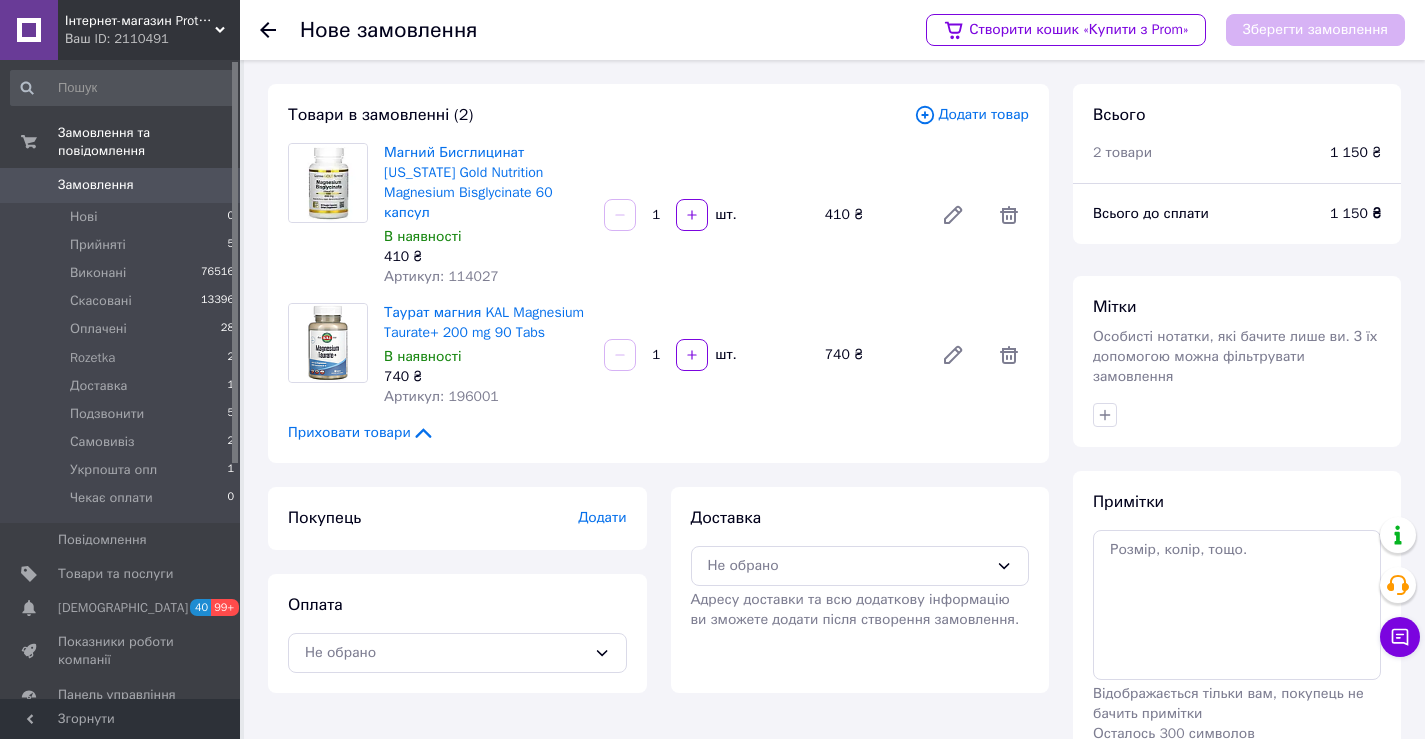 click on "Додати" at bounding box center (602, 517) 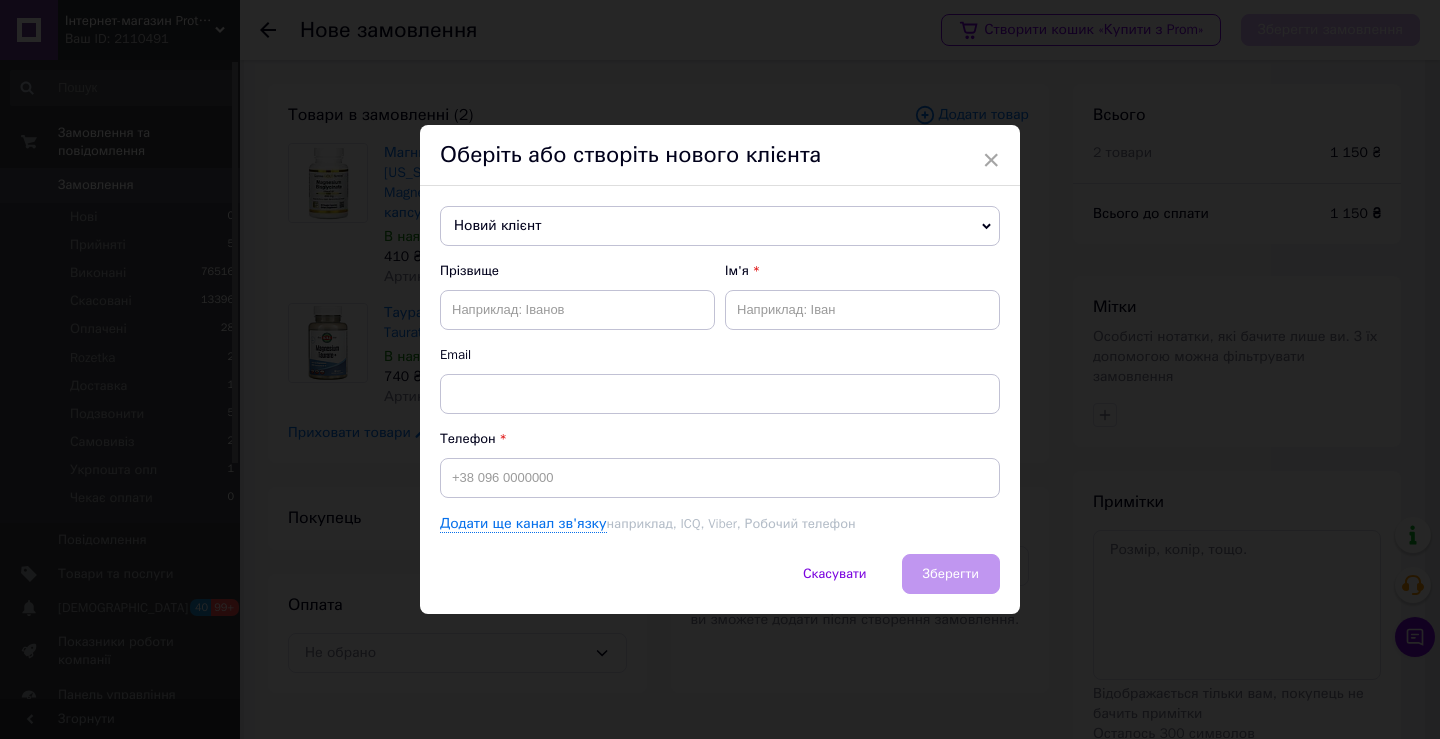 click on "Новий клієнт" at bounding box center [720, 226] 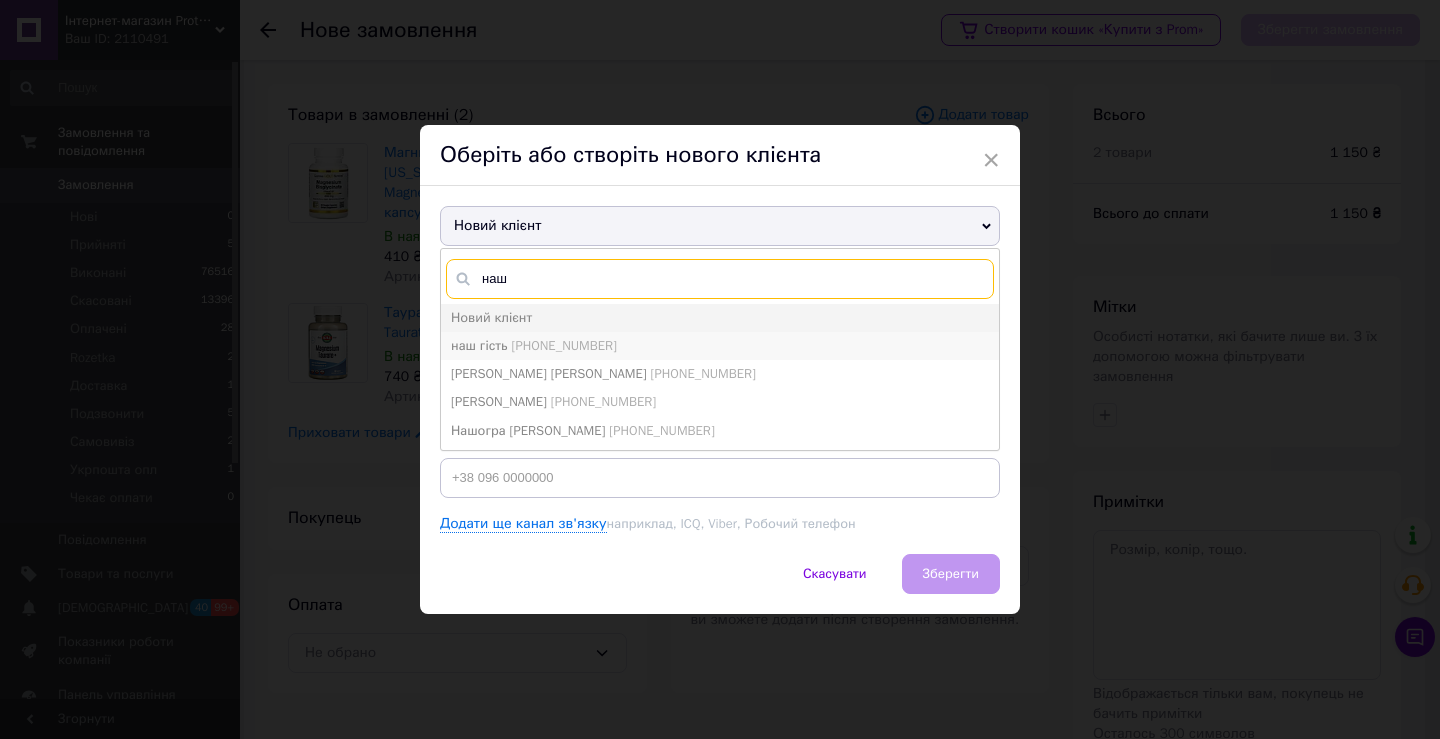 type on "наш" 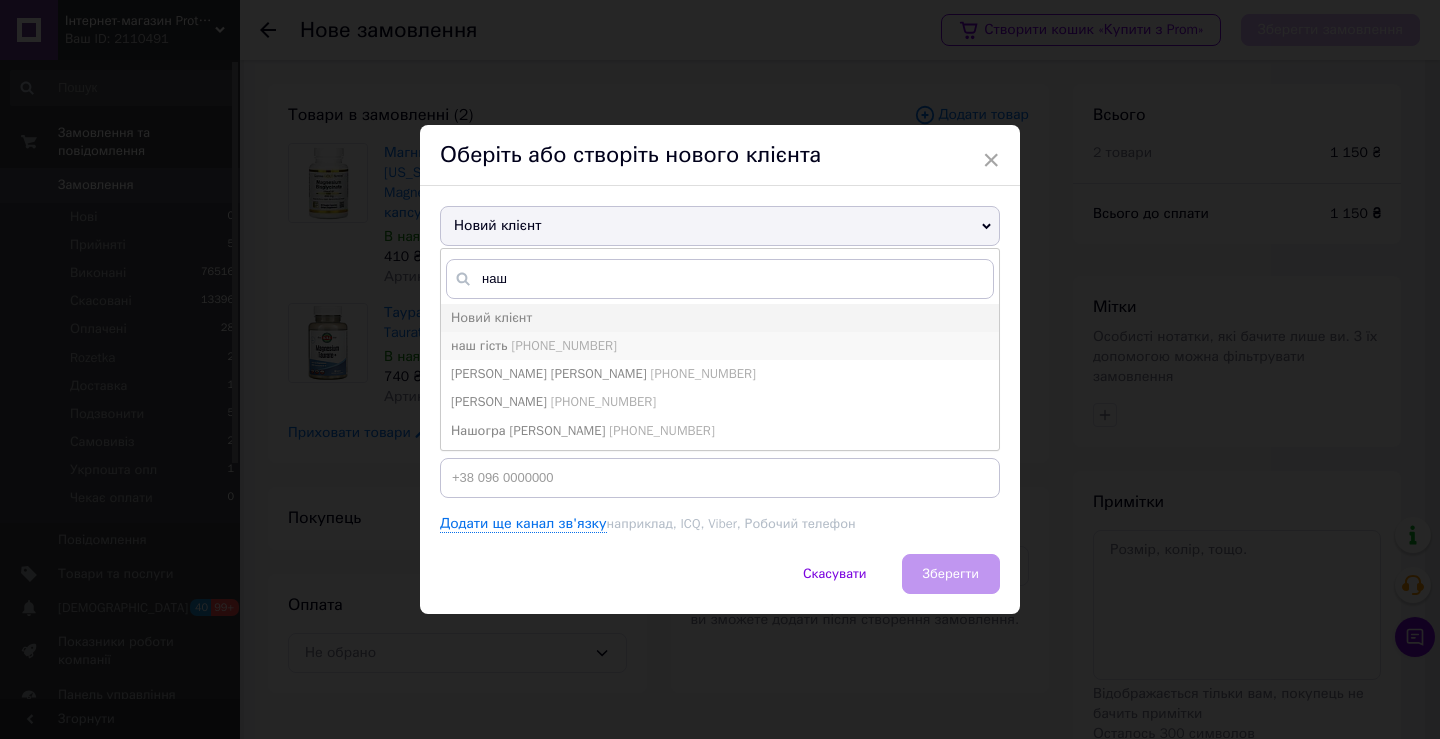 click on "+380661181375" at bounding box center (563, 345) 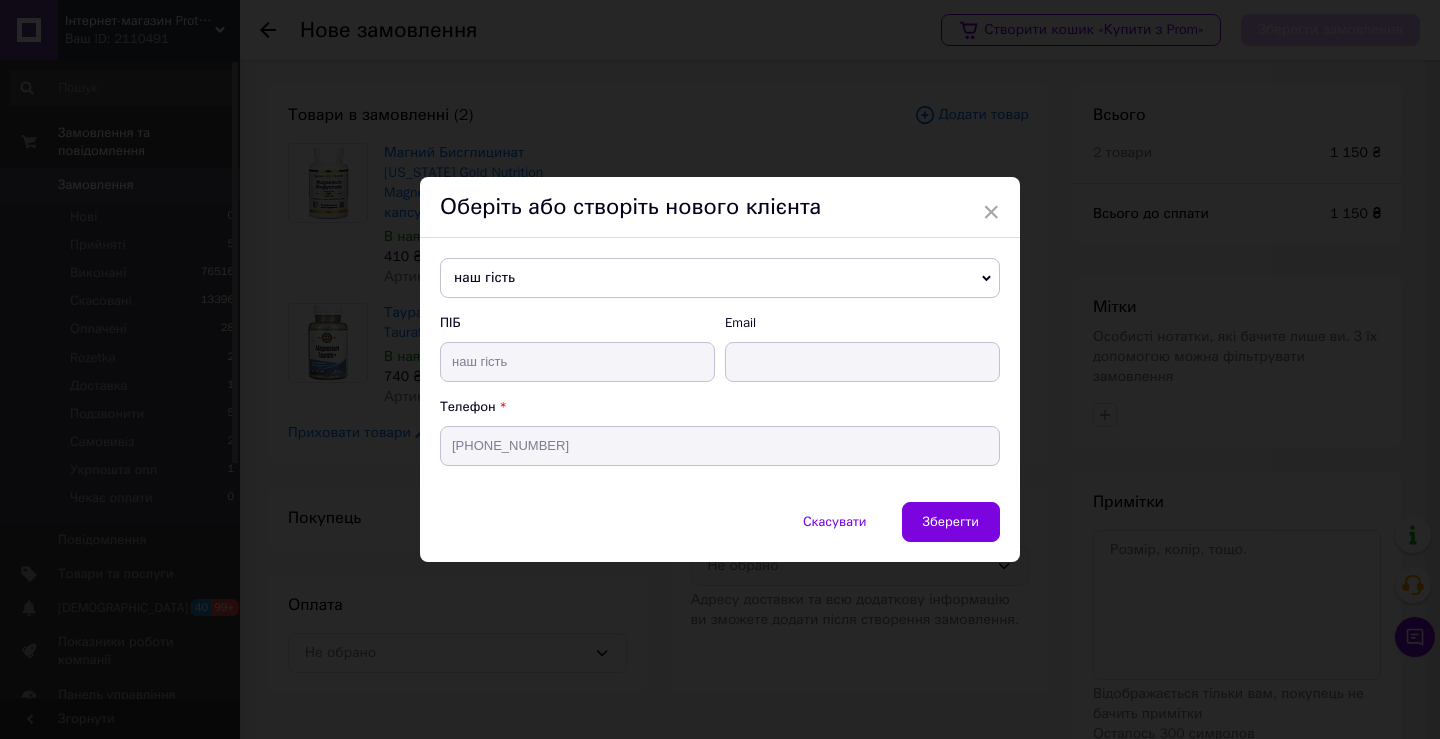 click on "Зберегти" at bounding box center (951, 521) 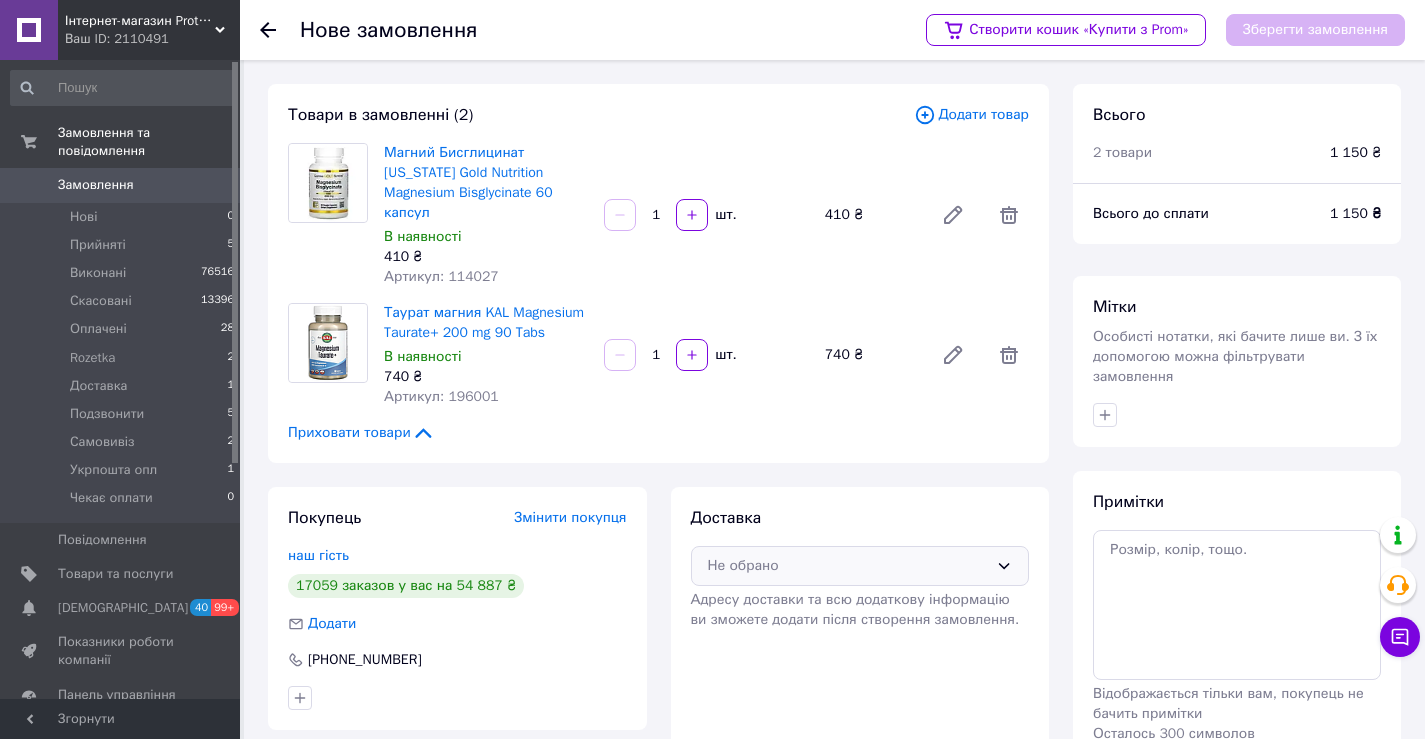 click on "Не обрано" at bounding box center (848, 566) 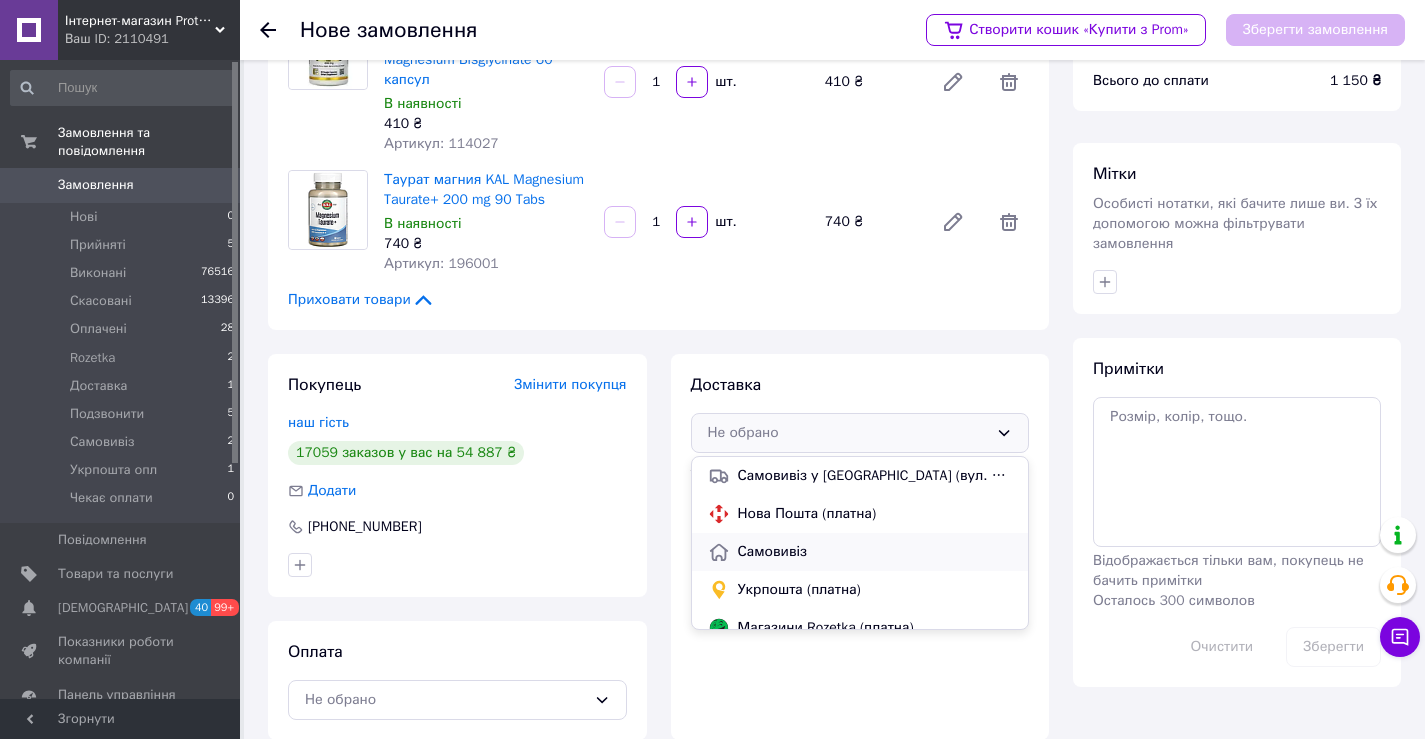 scroll, scrollTop: 138, scrollLeft: 0, axis: vertical 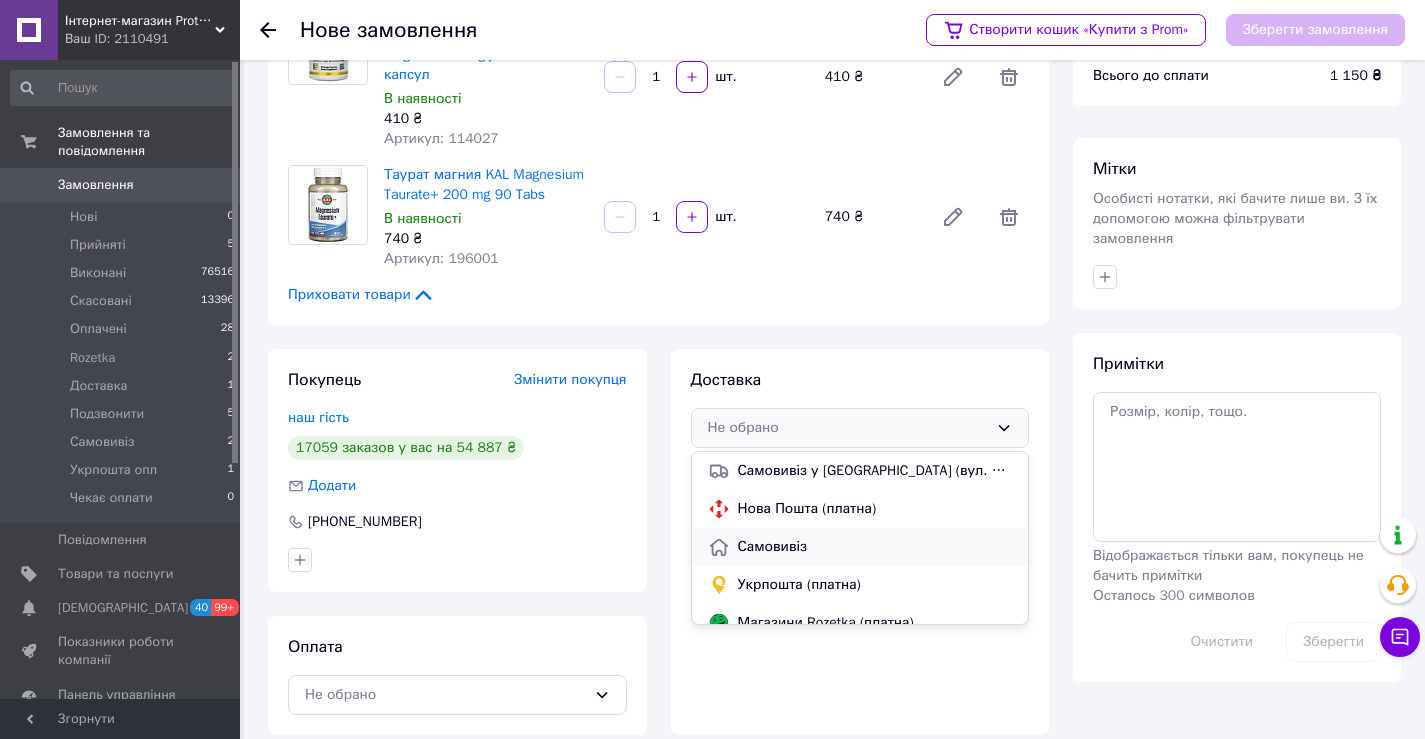 click on "Самовивіз" at bounding box center [875, 547] 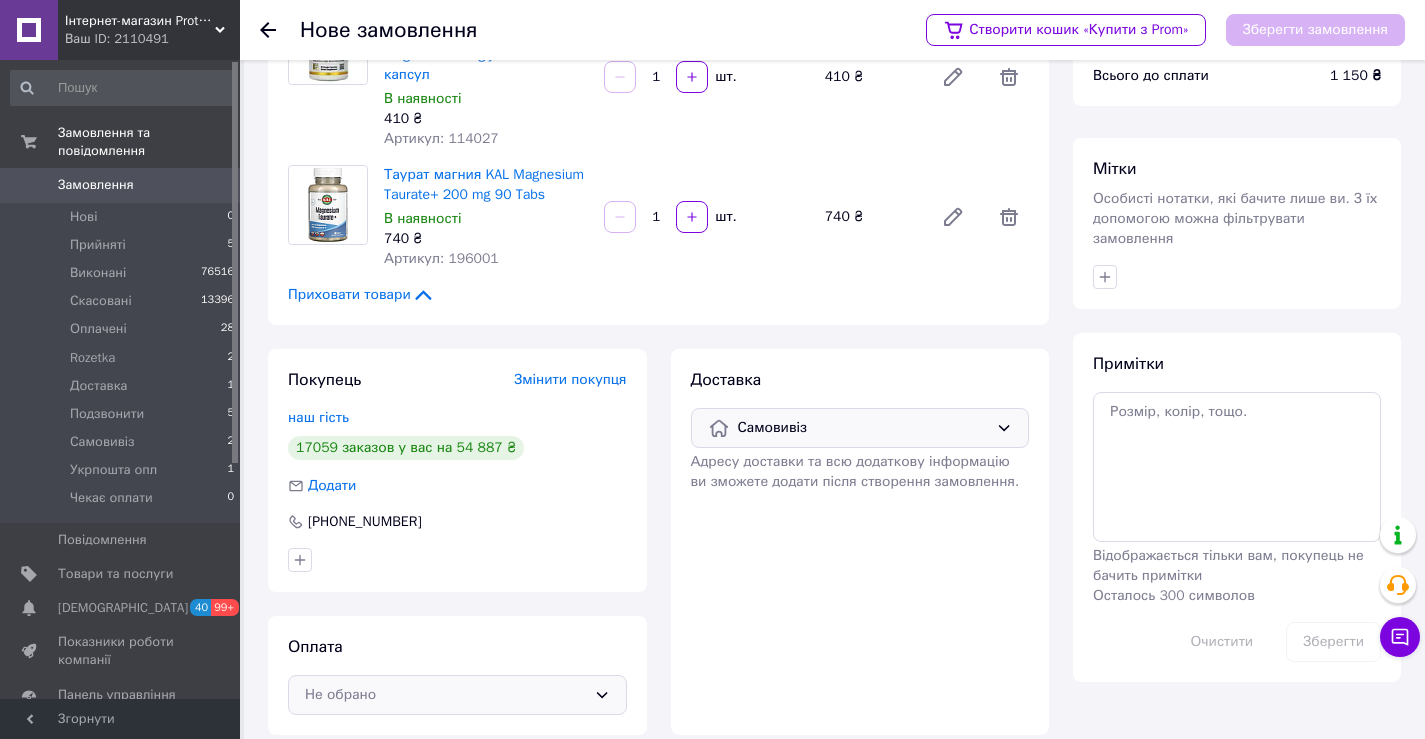 drag, startPoint x: 575, startPoint y: 660, endPoint x: 575, endPoint y: 613, distance: 47 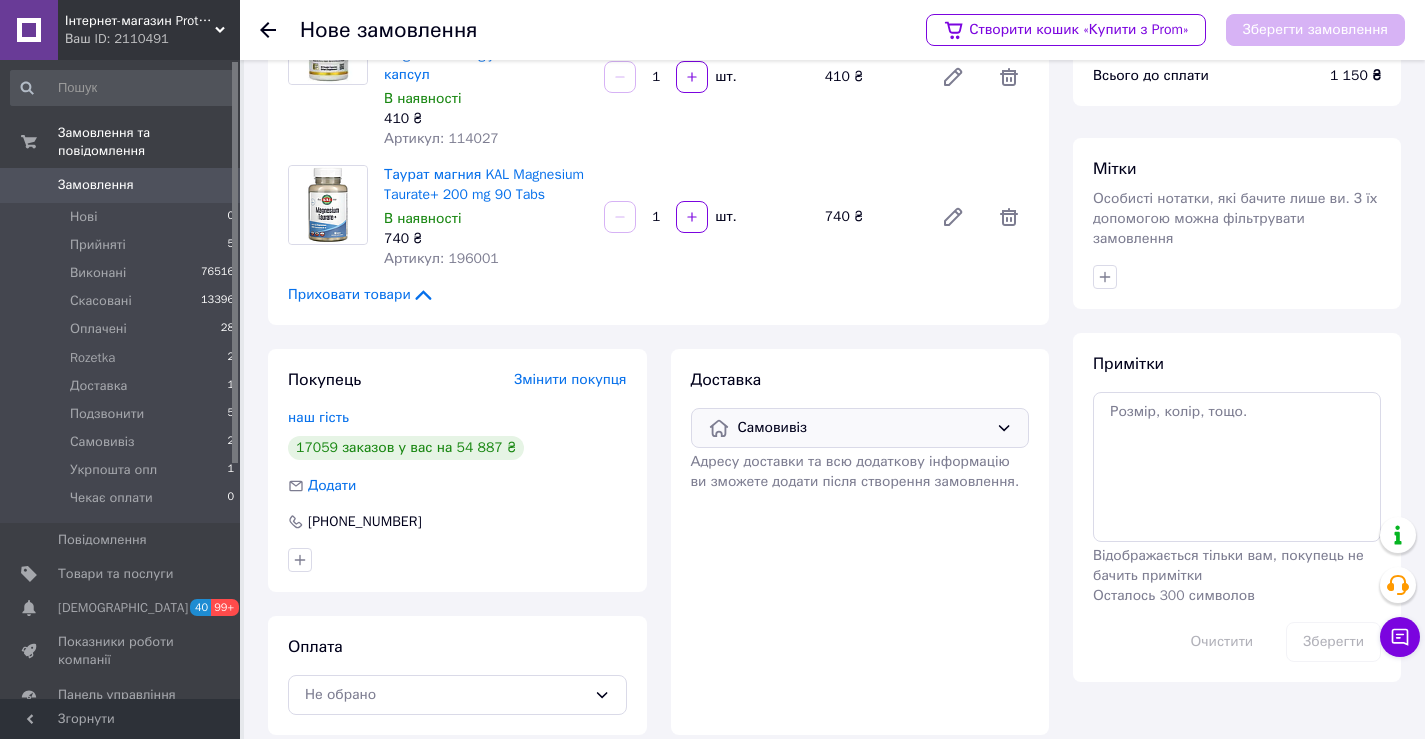 click on "Не обрано" at bounding box center (457, 695) 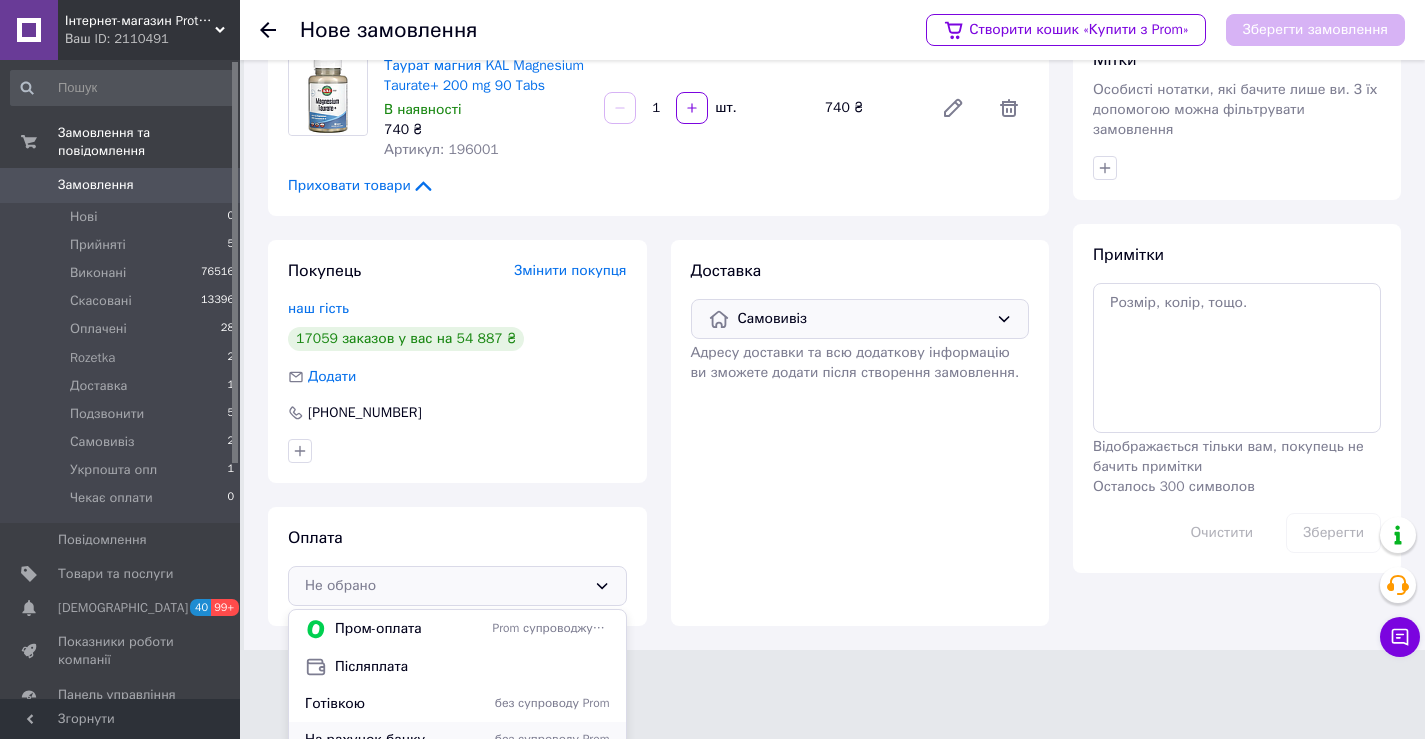 click on "без супроводу Prom" at bounding box center [551, 739] 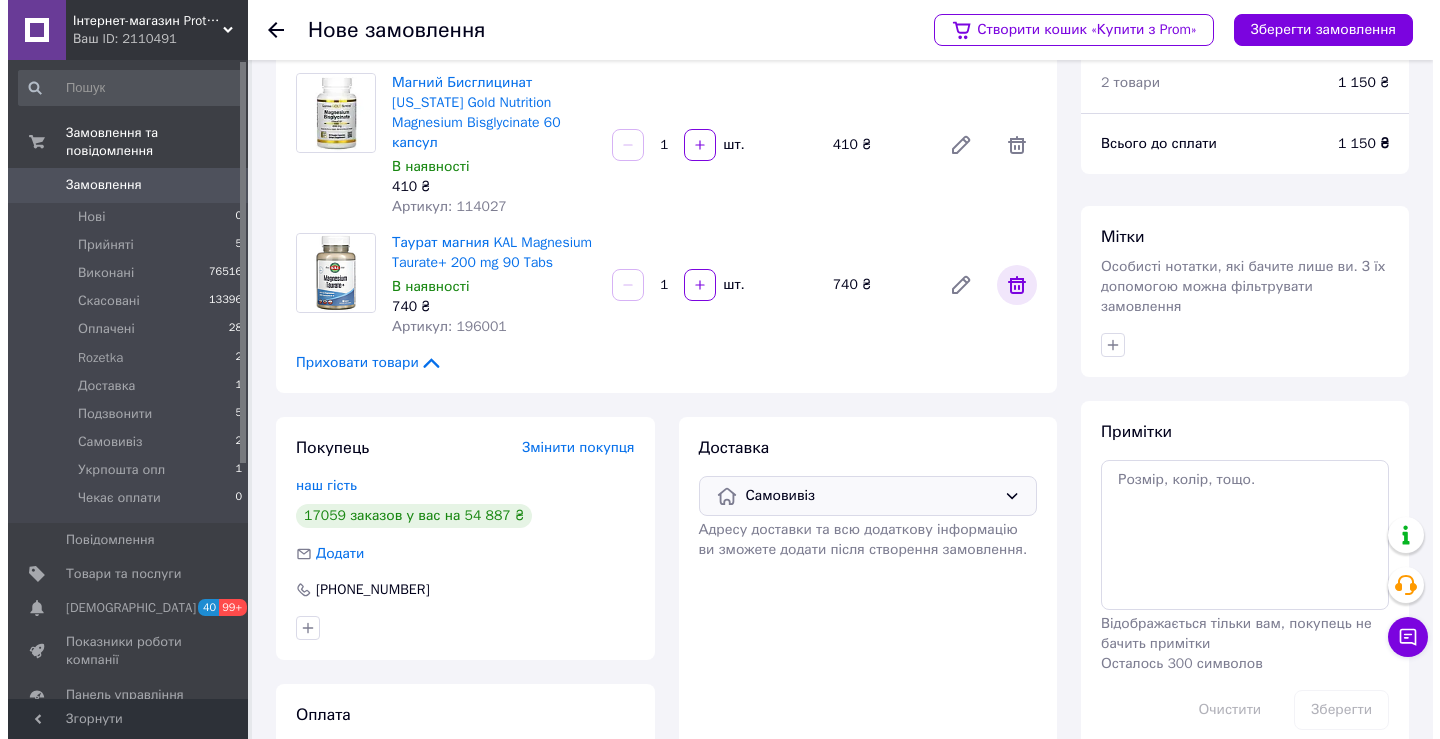scroll, scrollTop: 0, scrollLeft: 0, axis: both 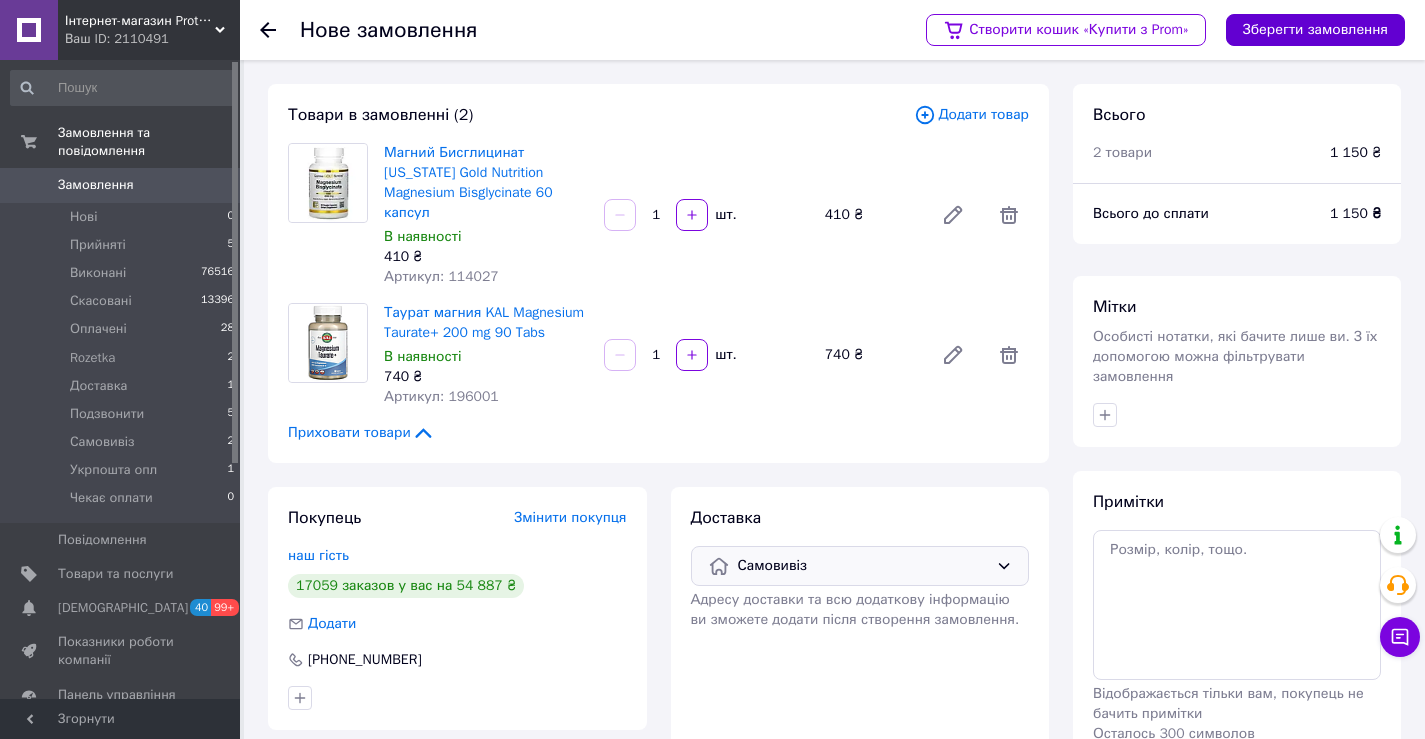 click on "Зберегти замовлення" at bounding box center [1315, 30] 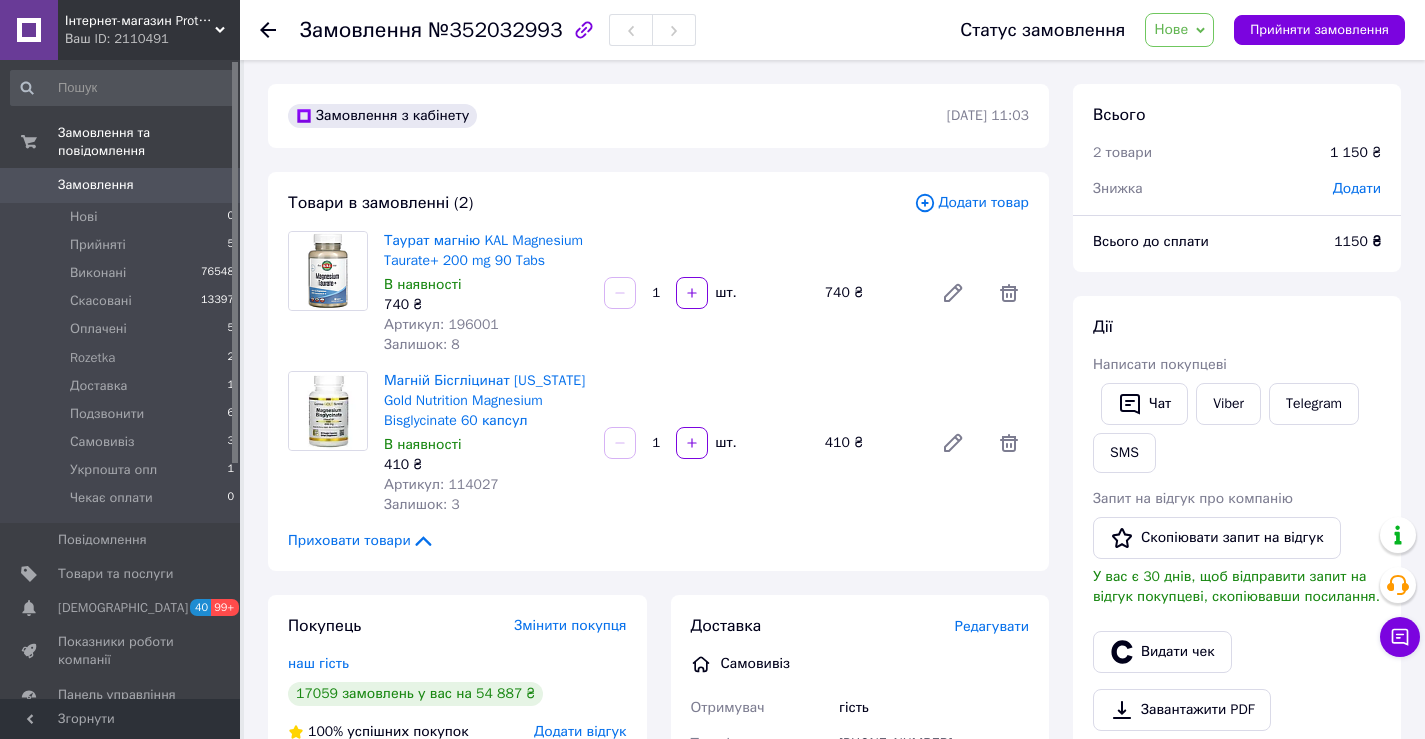 click on "Магній Бісгліцинат California Gold Nutrition Magnesium Bisglycinate 60 капсул В наявності 410 ₴ Артикул: 114027 Залишок: 3 1   шт. 410 ₴" at bounding box center (706, 443) 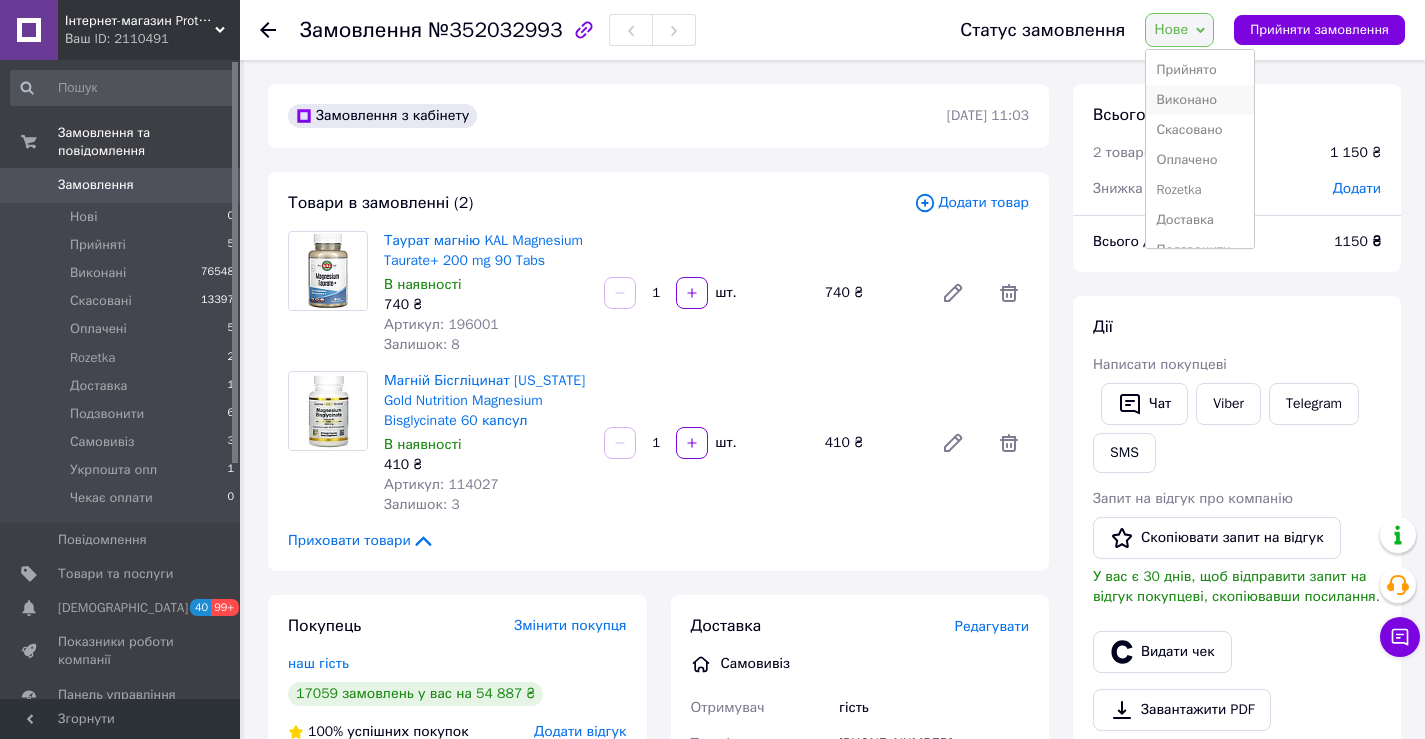 click on "Виконано" at bounding box center (1199, 100) 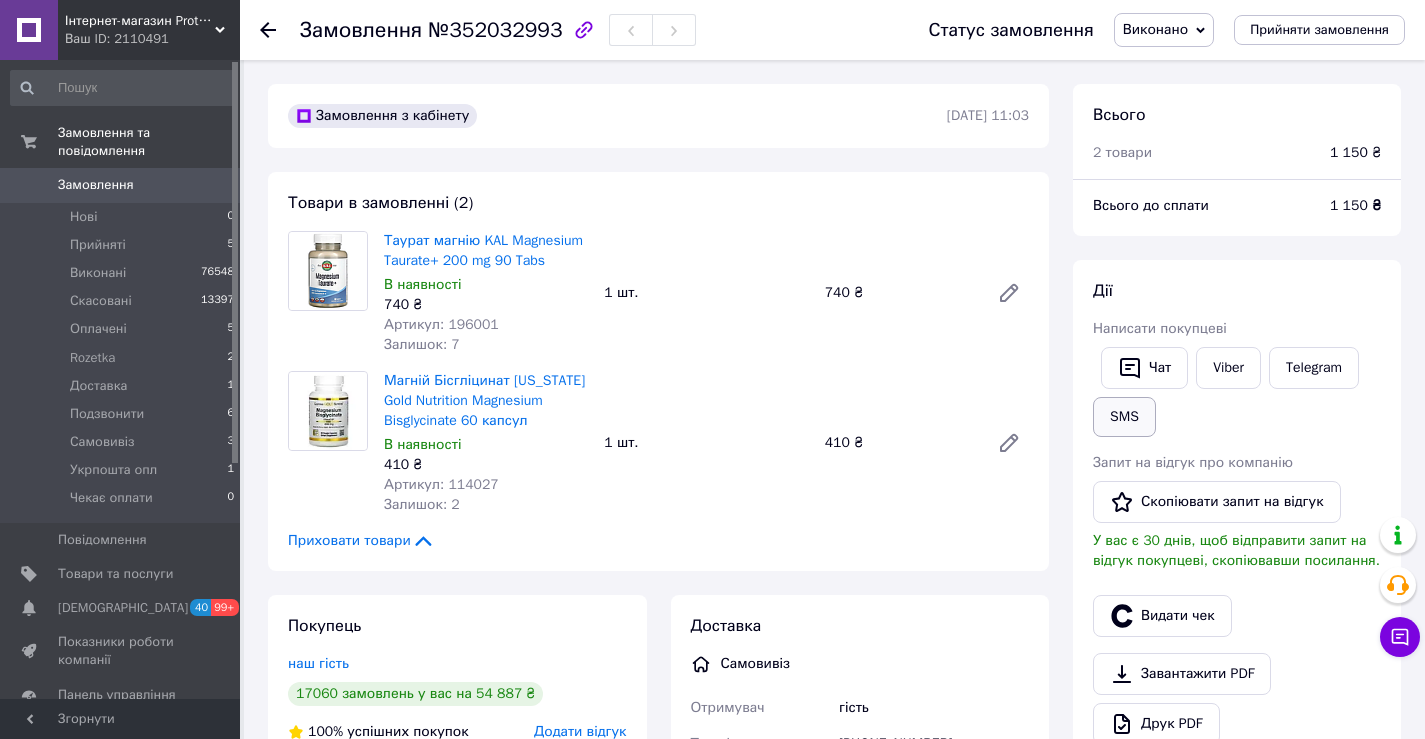 click on "SMS" at bounding box center [1124, 417] 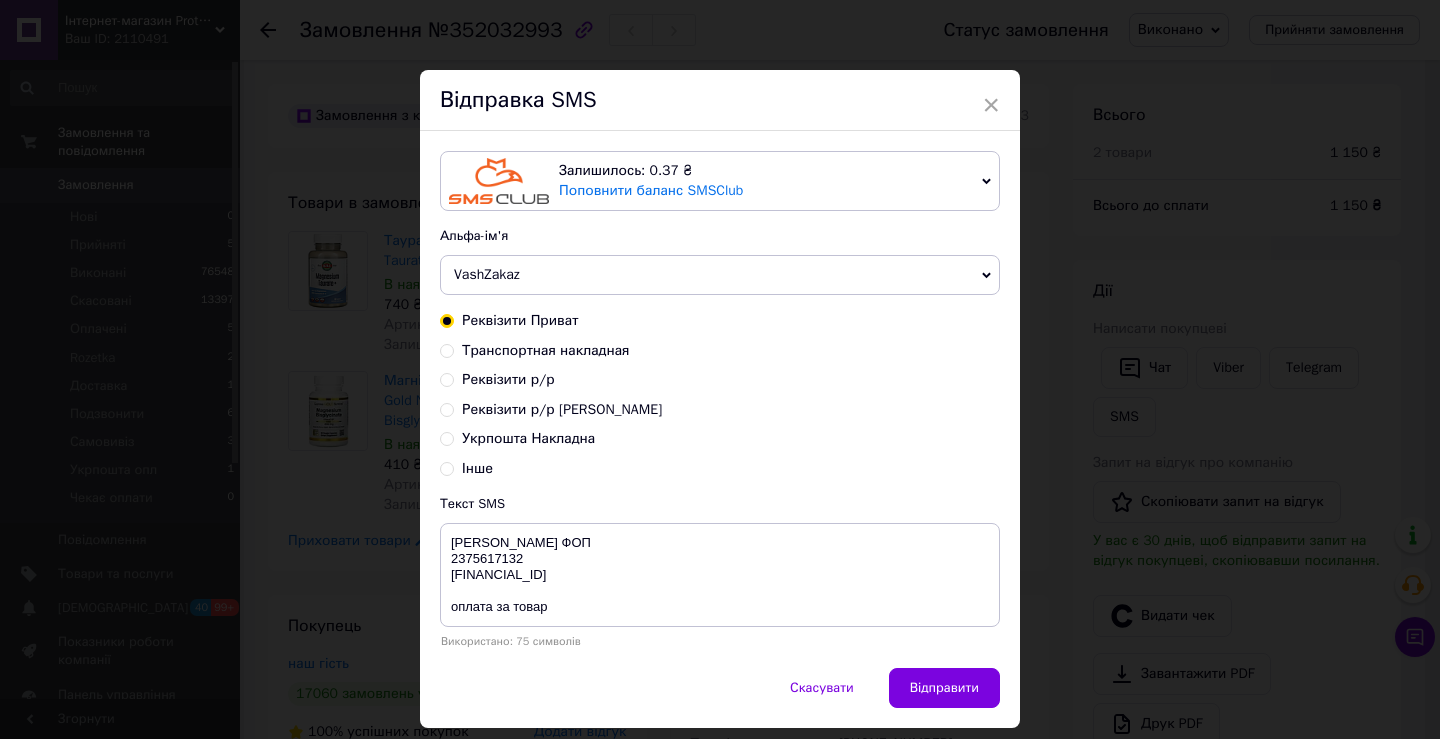 click on "× Відправка SMS Залишилось: 0.37 ₴ Поповнити баланс SMSClub Підключити LetsAds Альфа-ім'я  VashZakaz Оновити список альфа-імен Реквізити Приват Транспортная накладная Реквізити р/р Реквізити р/р Приват Сергій Укрпошта Накладна Інше Текст SMS МИХАЙЛОВ А.Д. ФОП
2375617132
UA123052990000026009041003037
оплата за товар Використано: 75 символів Скасувати   Відправити" at bounding box center [720, 369] 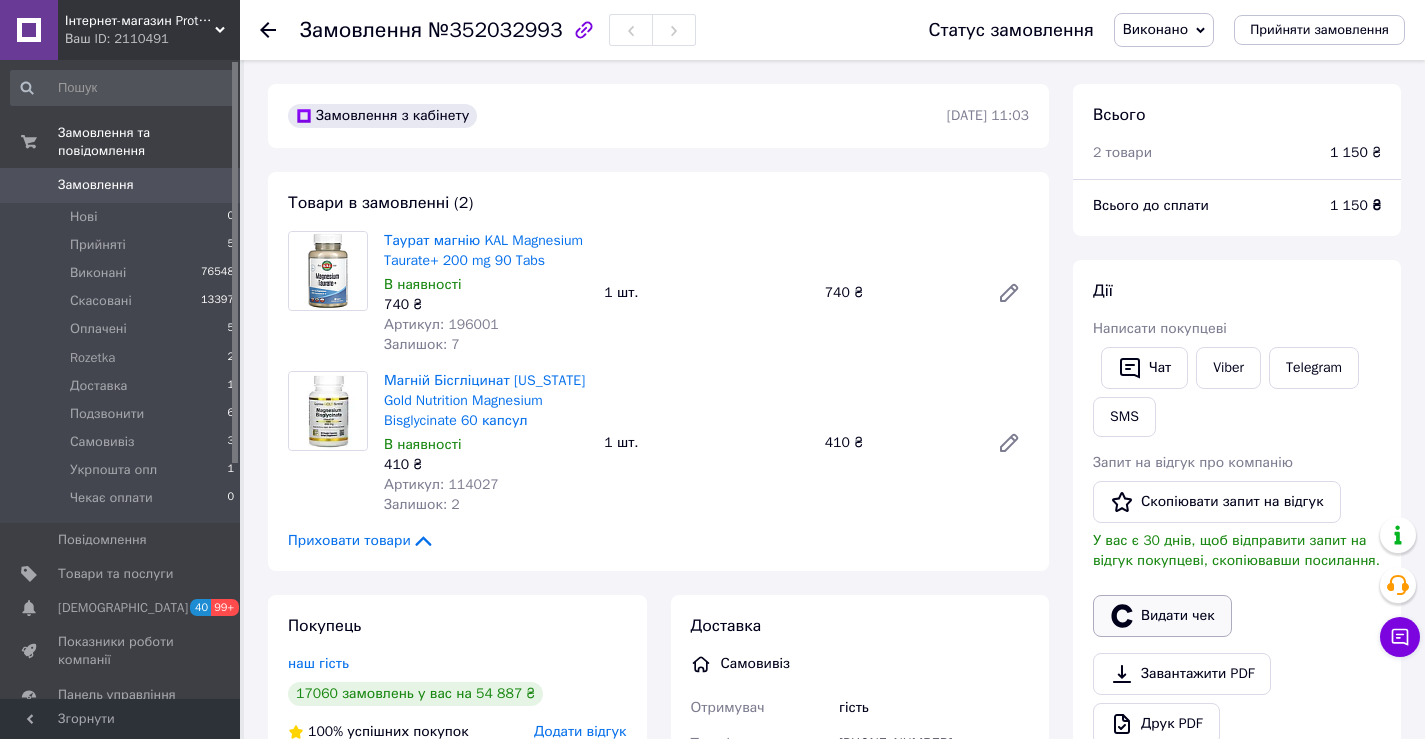 click on "Видати чек" at bounding box center [1162, 616] 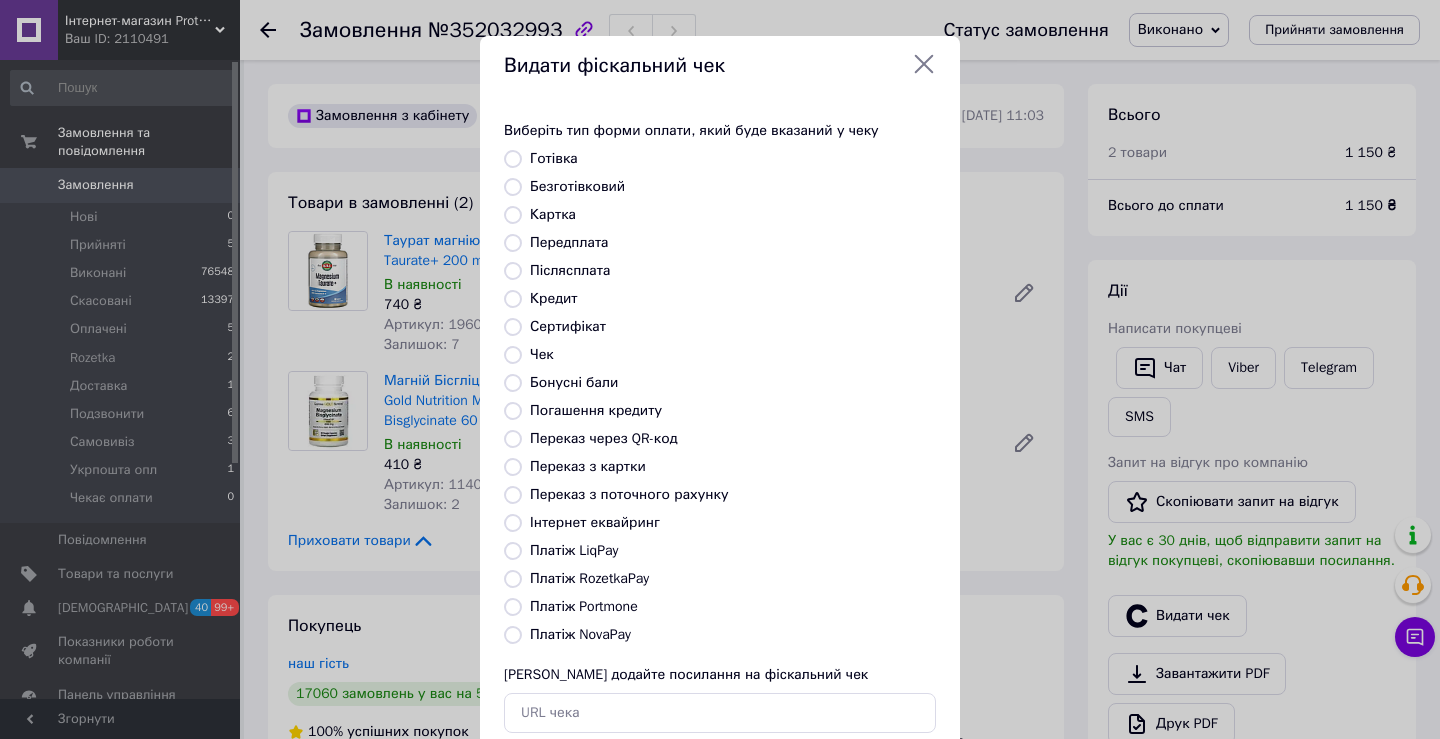 drag, startPoint x: 539, startPoint y: 163, endPoint x: 558, endPoint y: 180, distance: 25.495098 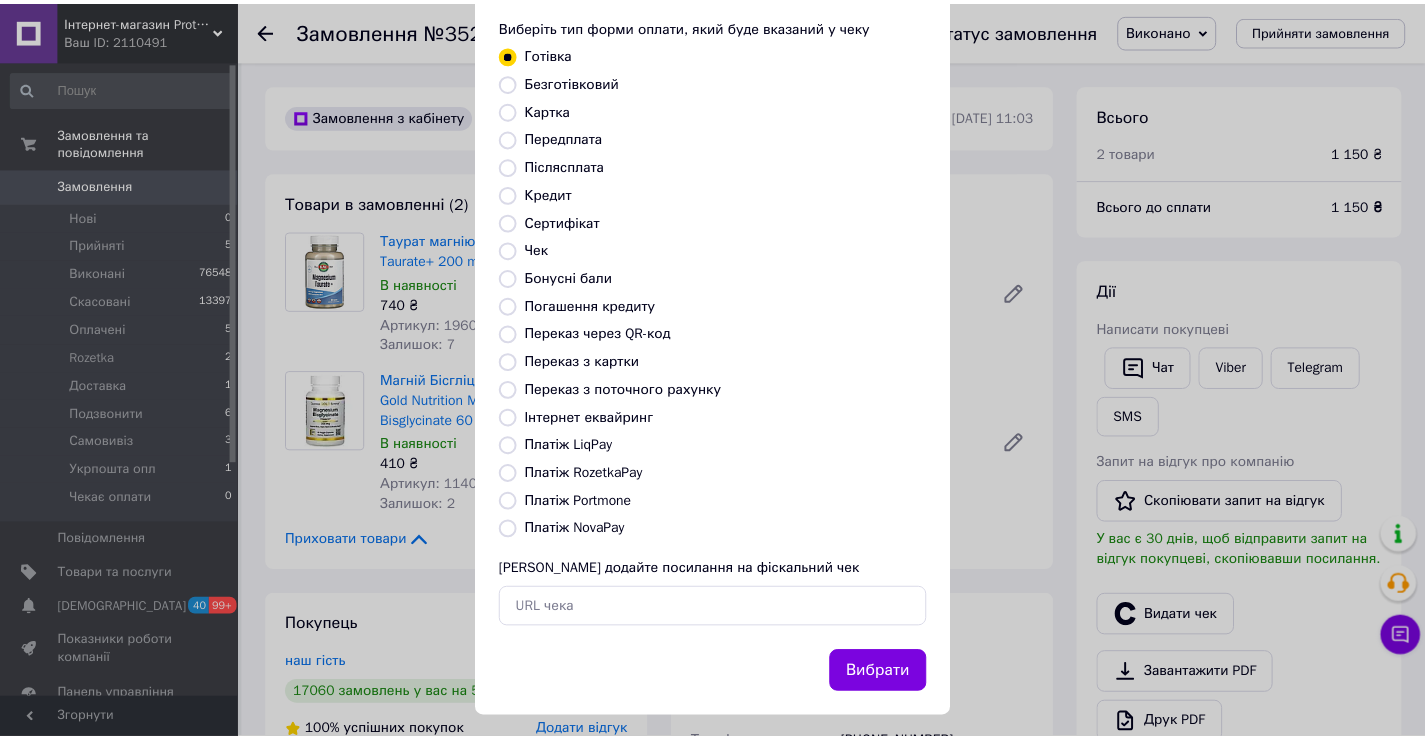 scroll, scrollTop: 120, scrollLeft: 0, axis: vertical 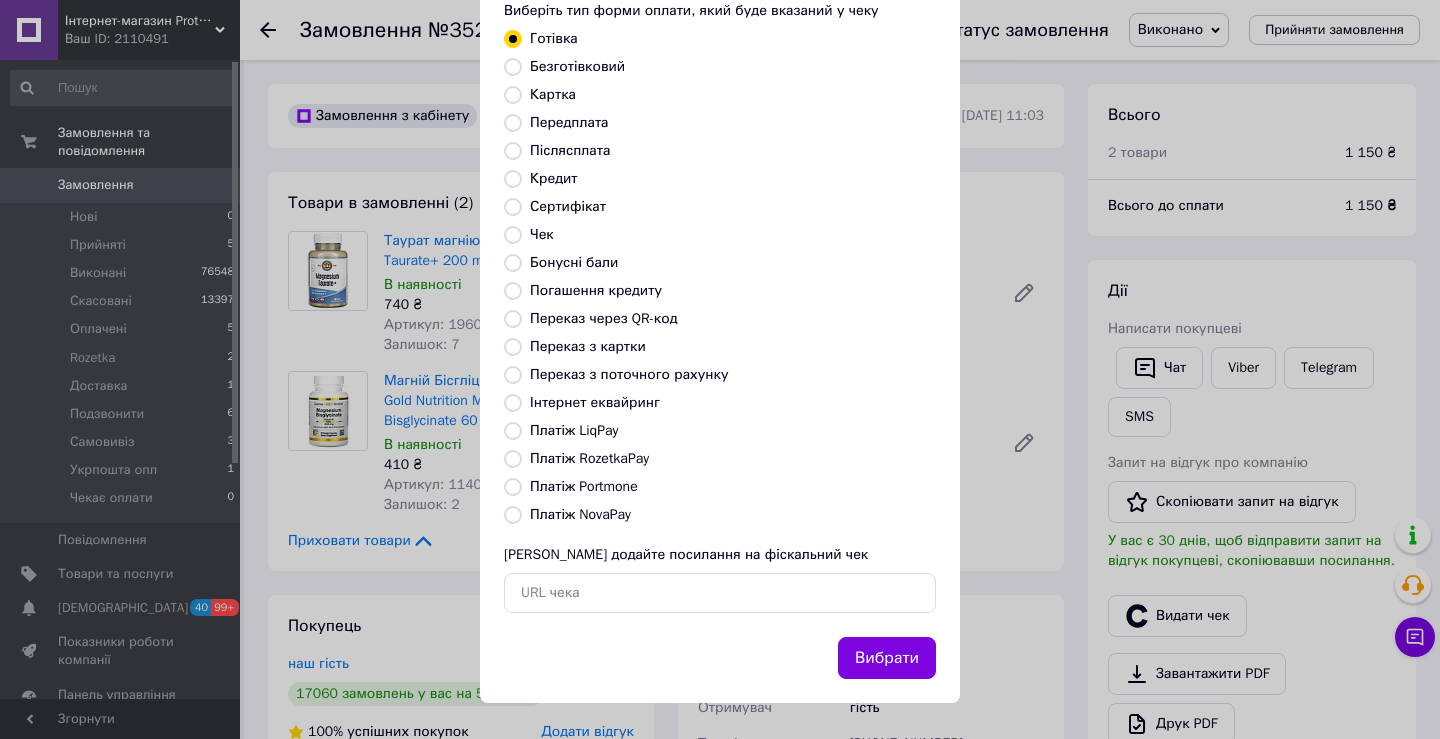 drag, startPoint x: 871, startPoint y: 661, endPoint x: 869, endPoint y: 628, distance: 33.06055 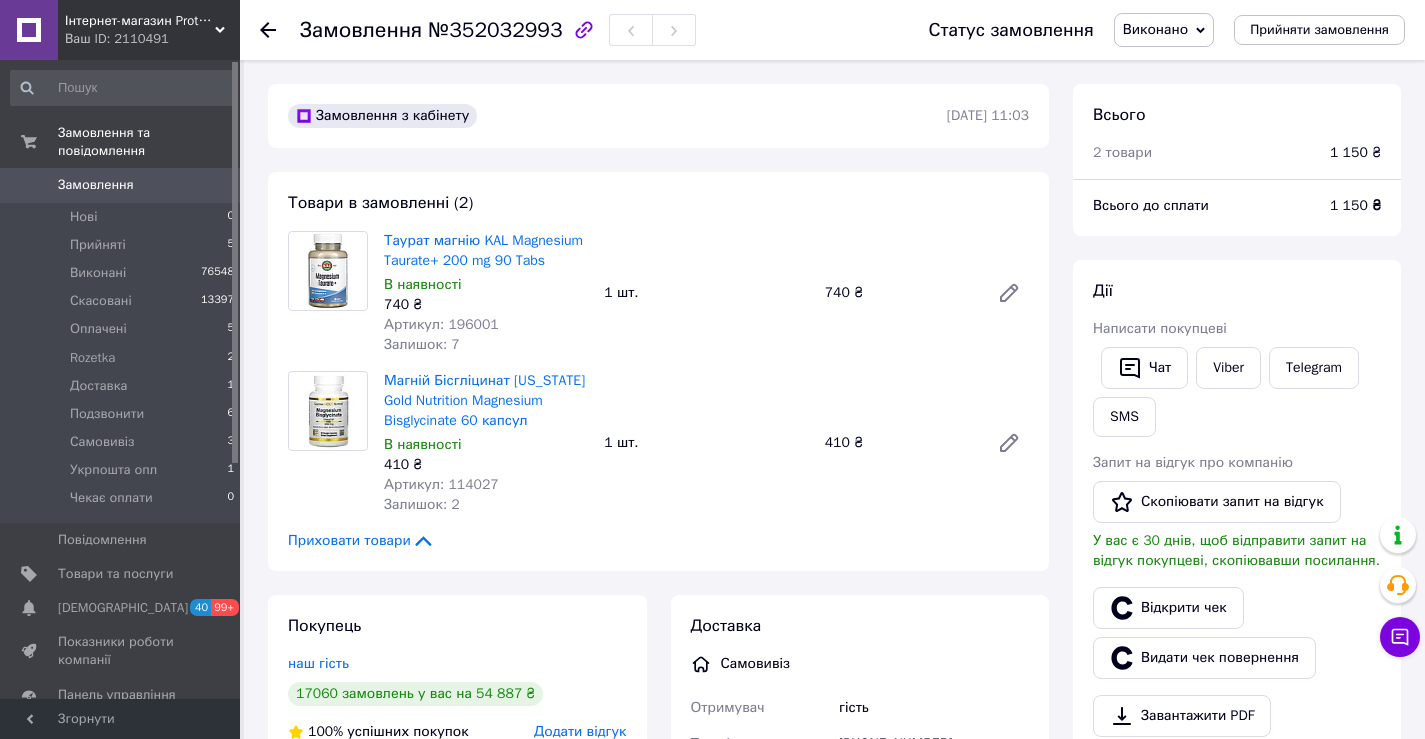 click on "Артикул: 196001" at bounding box center [441, 324] 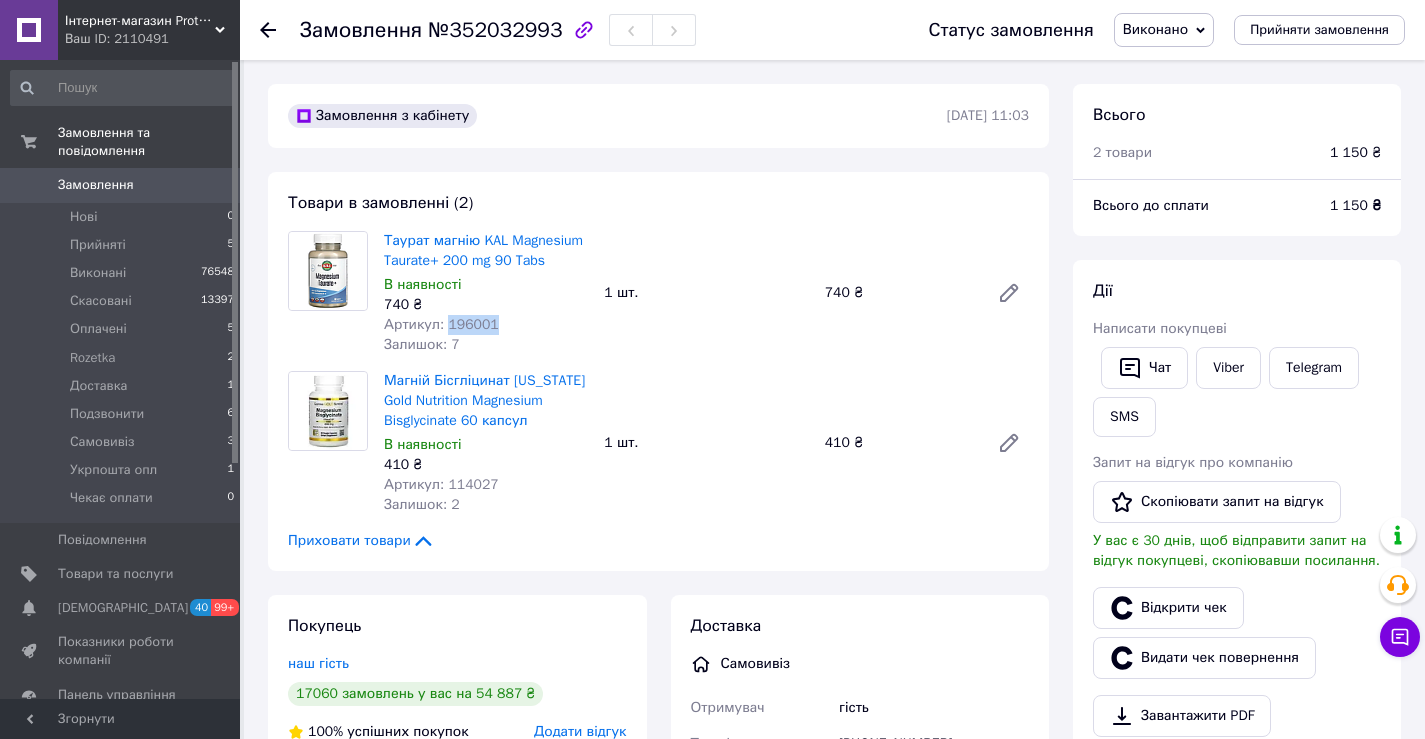 click on "Артикул: 196001" at bounding box center [441, 324] 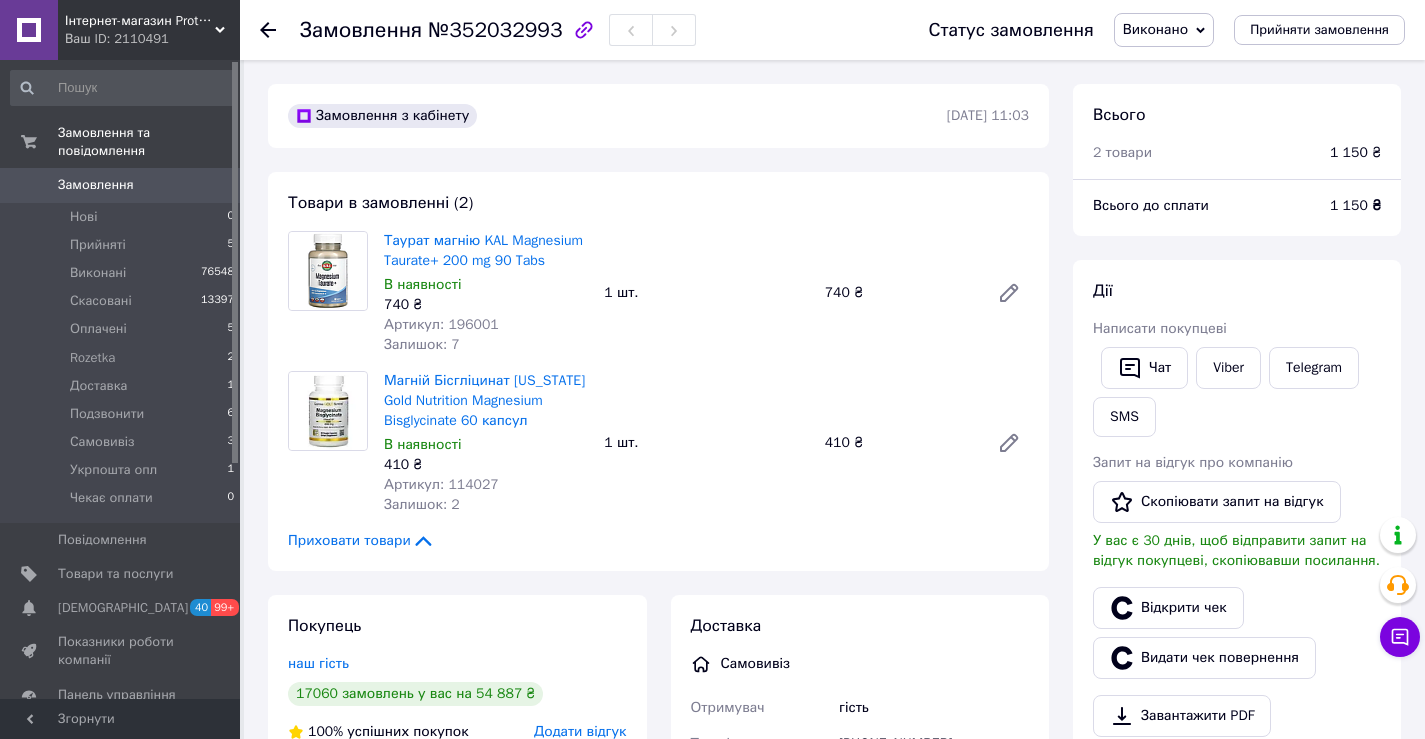 click on "Артикул: 114027" at bounding box center [441, 484] 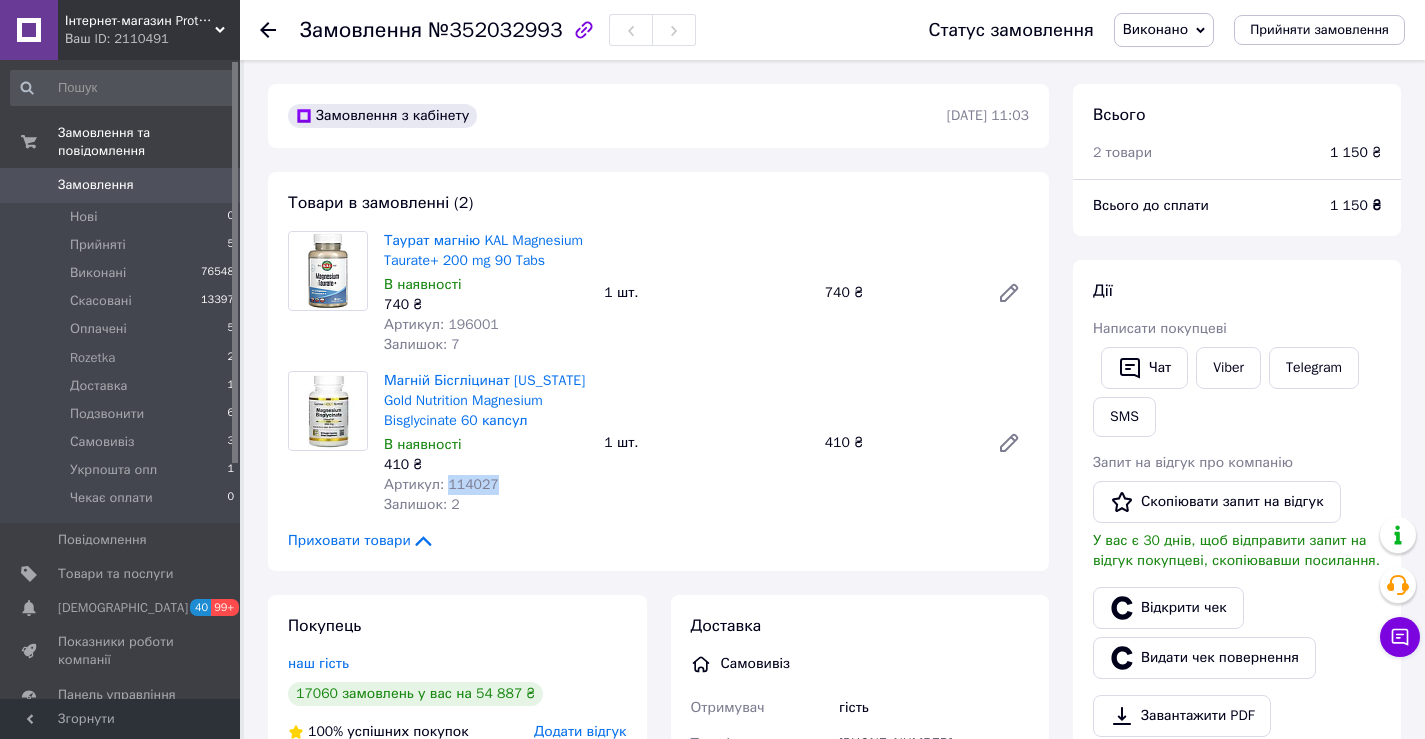 click on "Артикул: 114027" at bounding box center [441, 484] 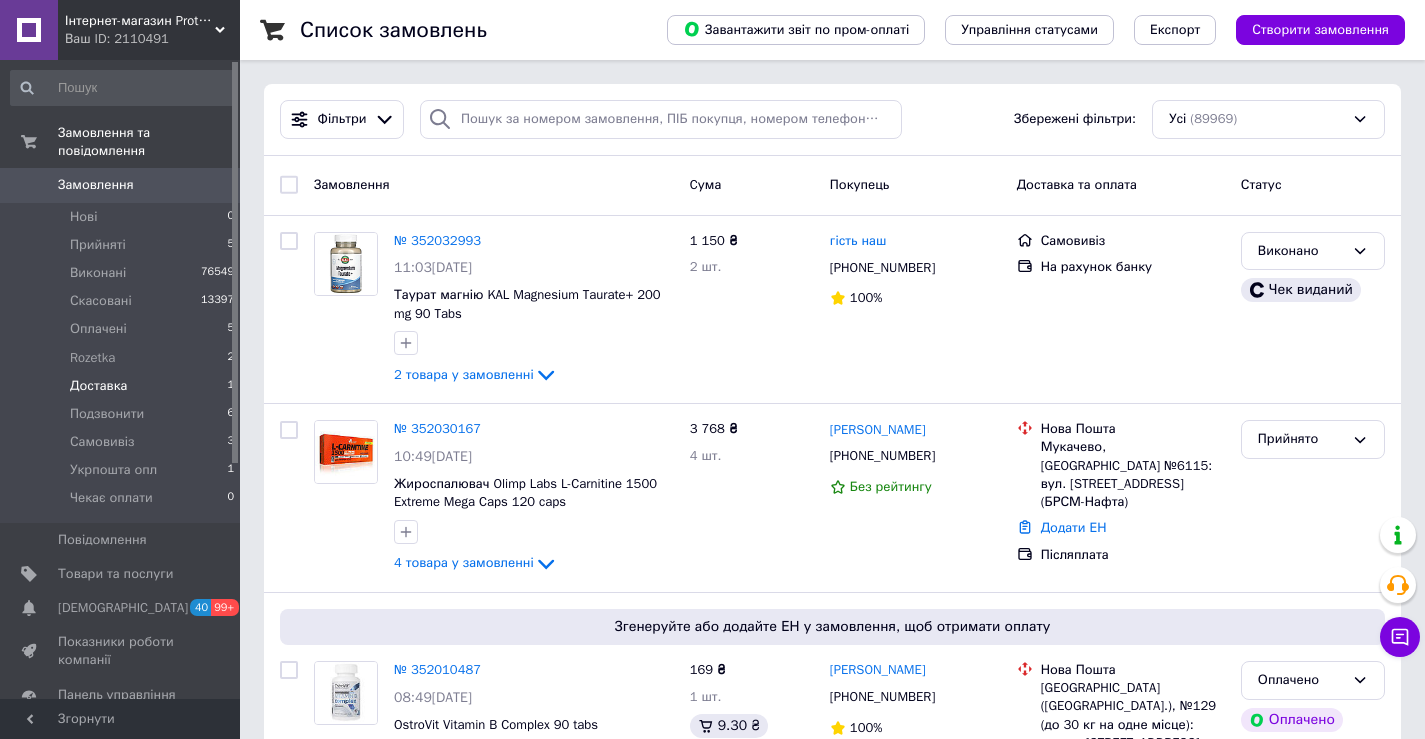 click on "Доставка 1" at bounding box center (123, 386) 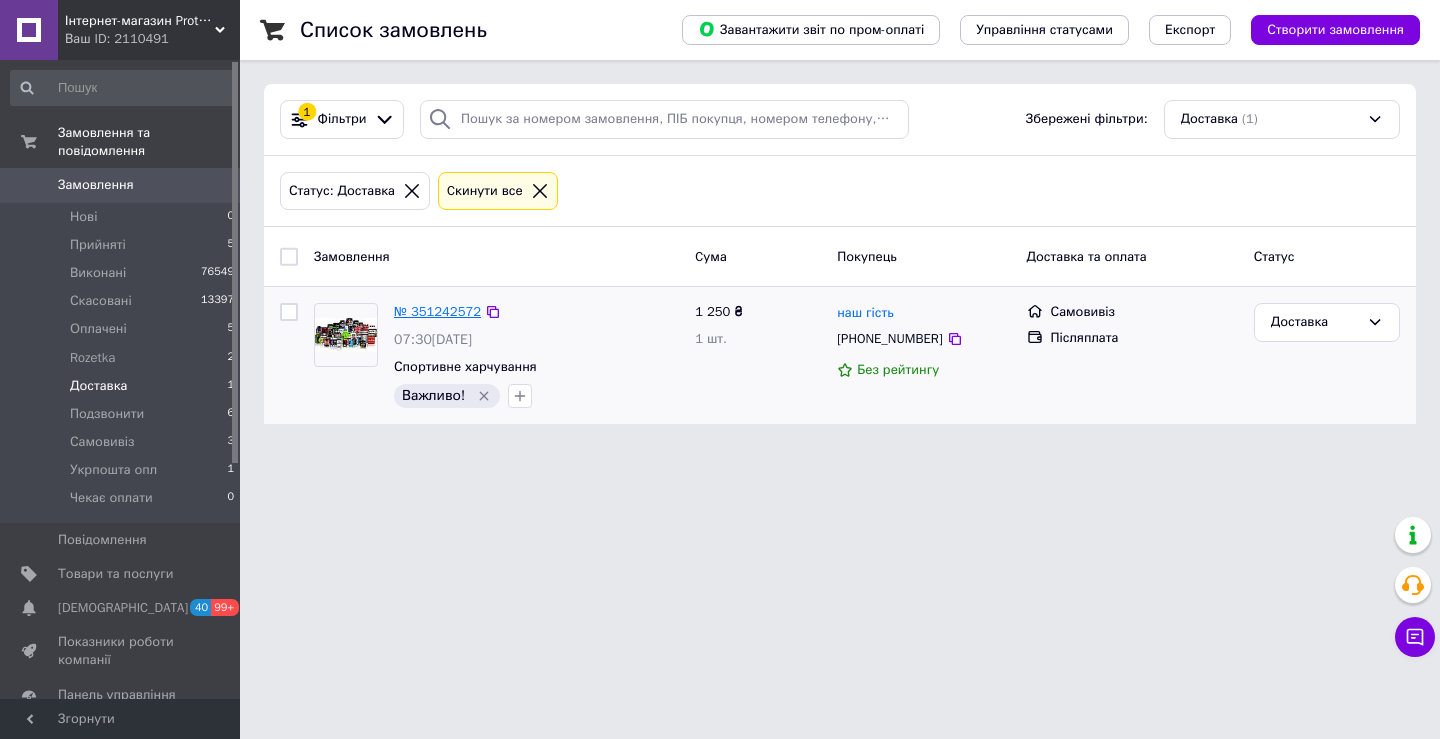 click on "№ 351242572" at bounding box center [437, 311] 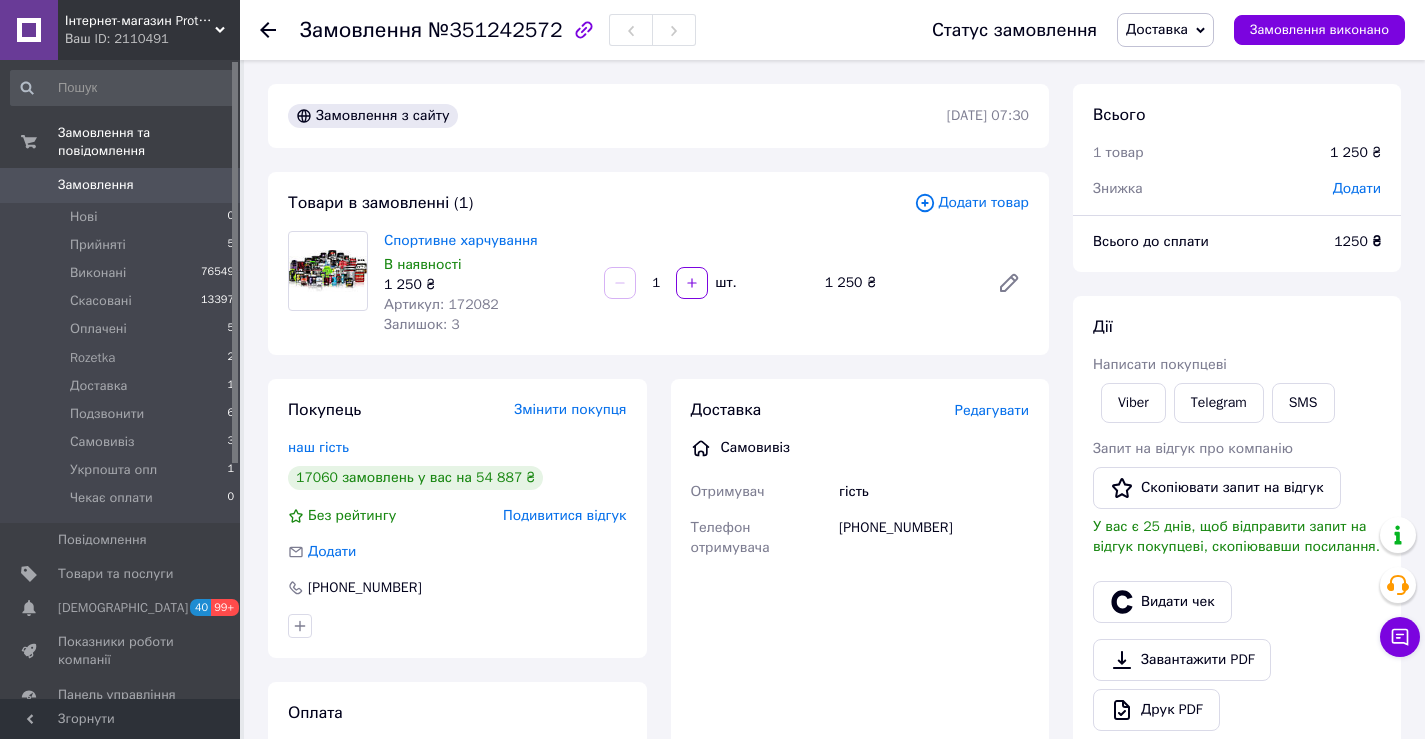 scroll, scrollTop: 460, scrollLeft: 0, axis: vertical 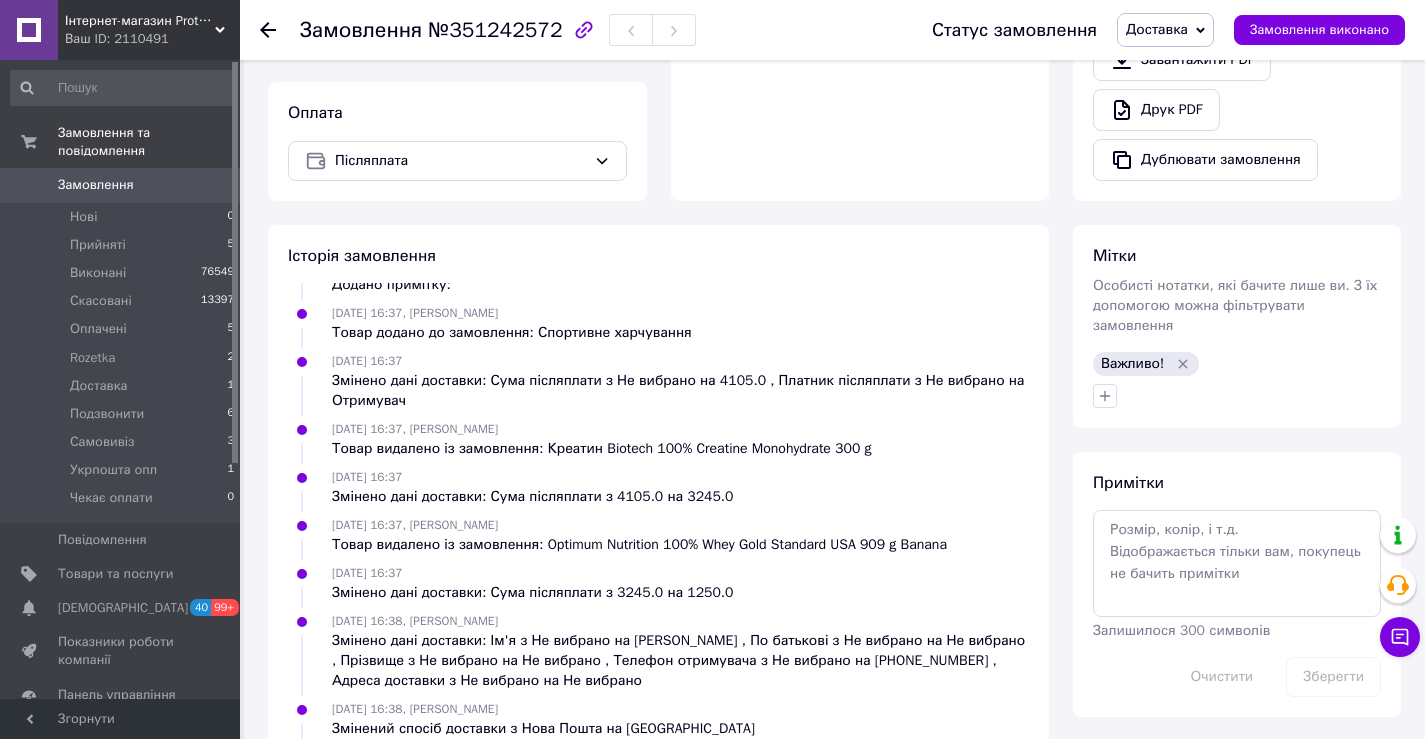 click 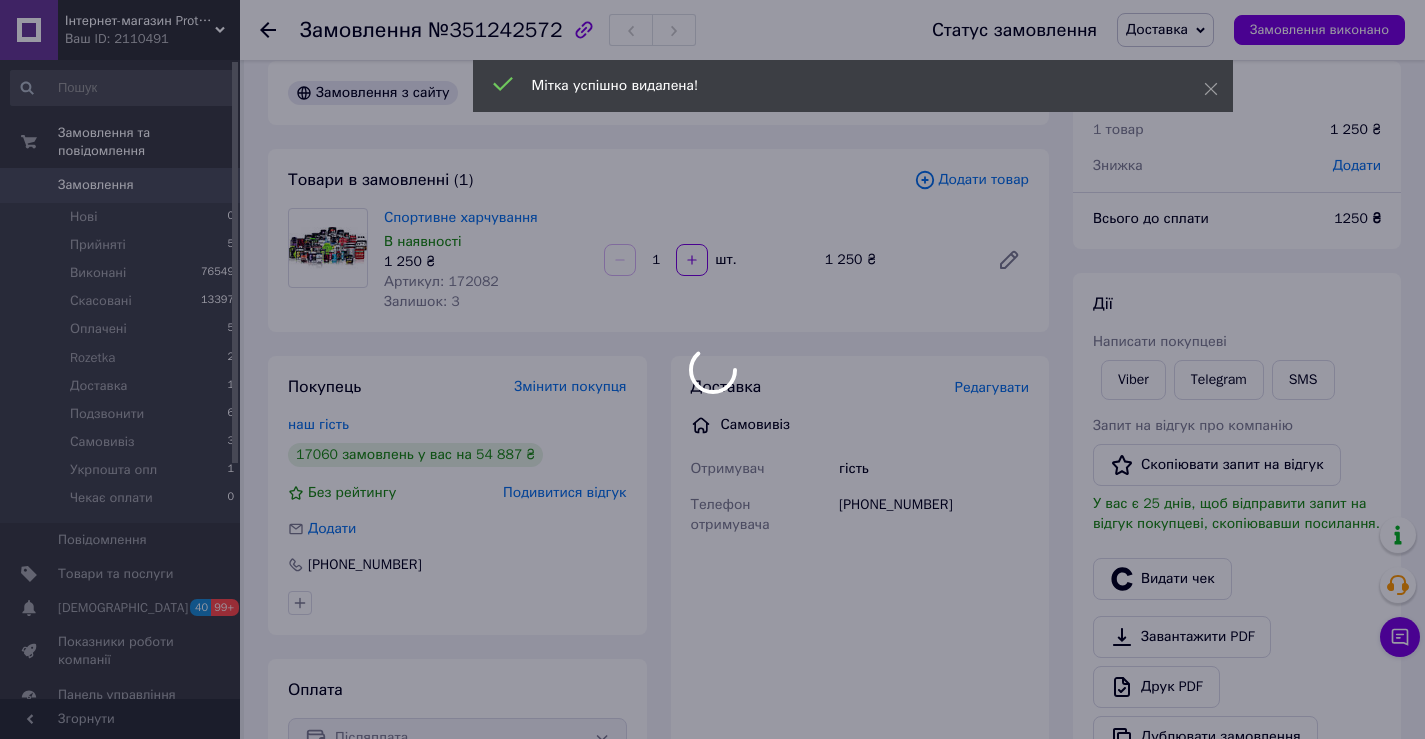 scroll, scrollTop: 0, scrollLeft: 0, axis: both 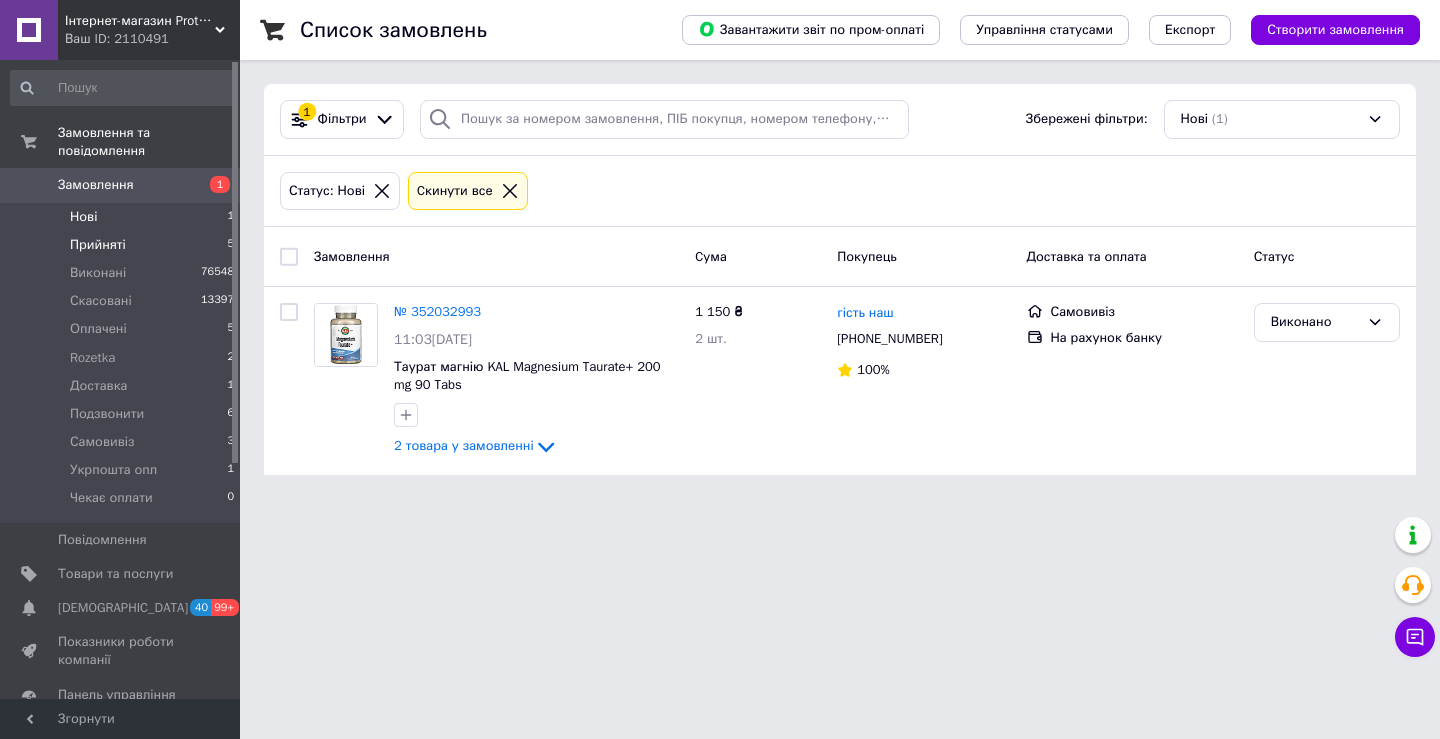 click on "Прийняті 5" at bounding box center (123, 245) 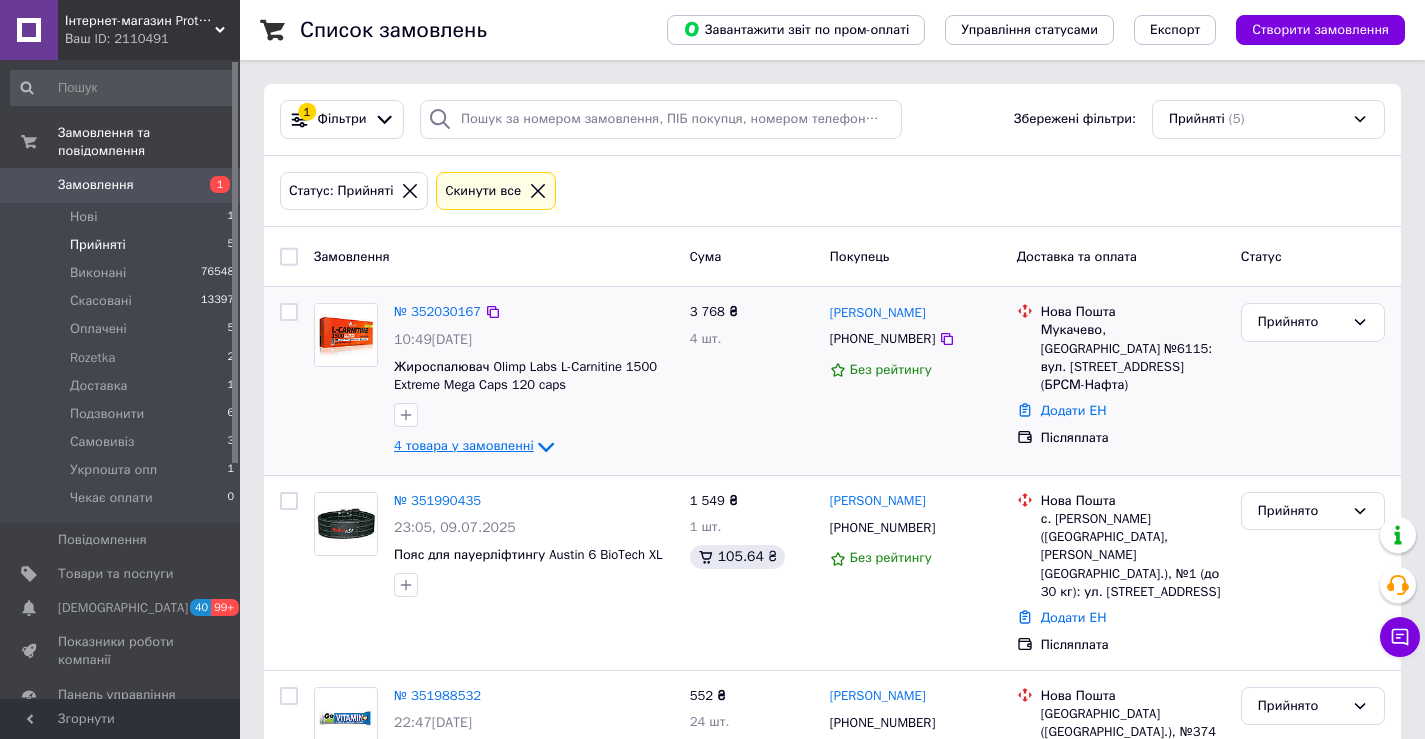 click on "4 товара у замовленні" at bounding box center [464, 446] 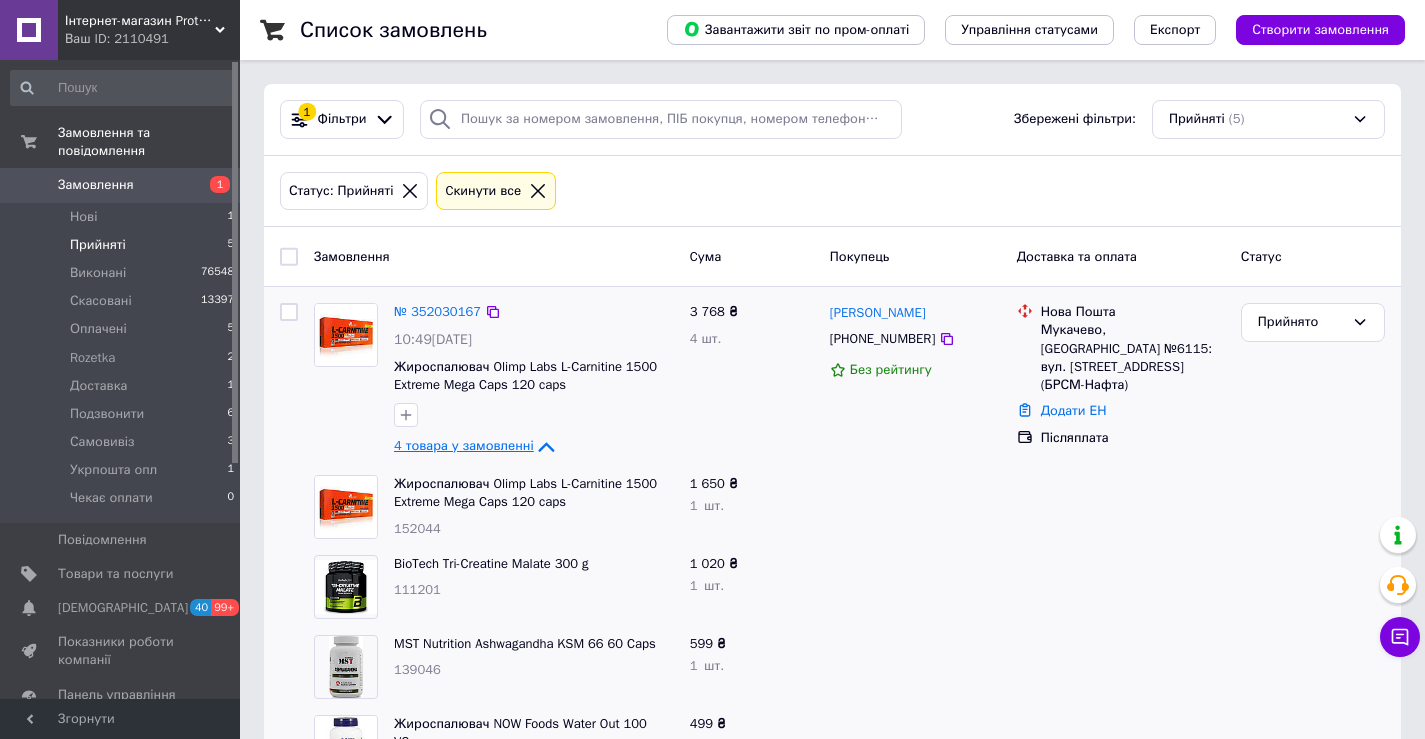 click on "4 товара у замовленні" at bounding box center [464, 446] 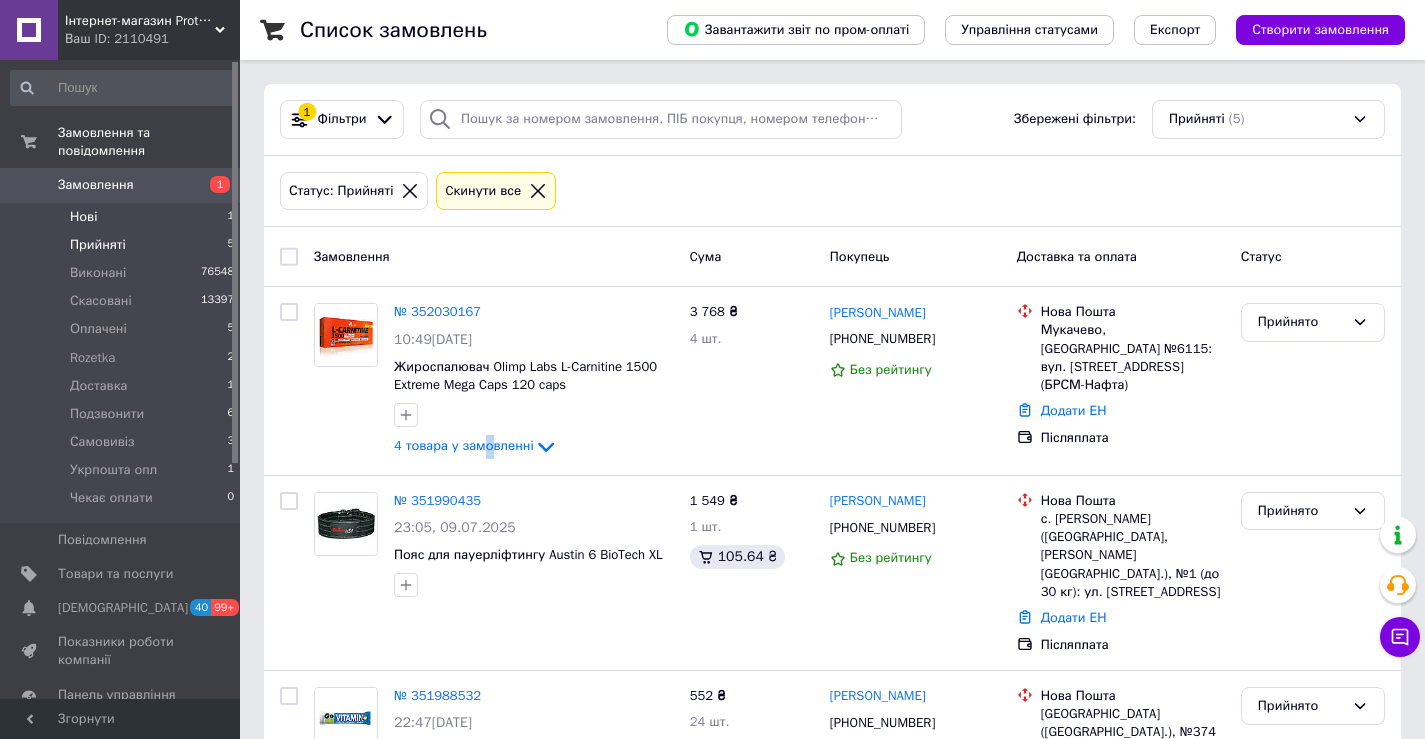 click on "Нові 1" at bounding box center (123, 217) 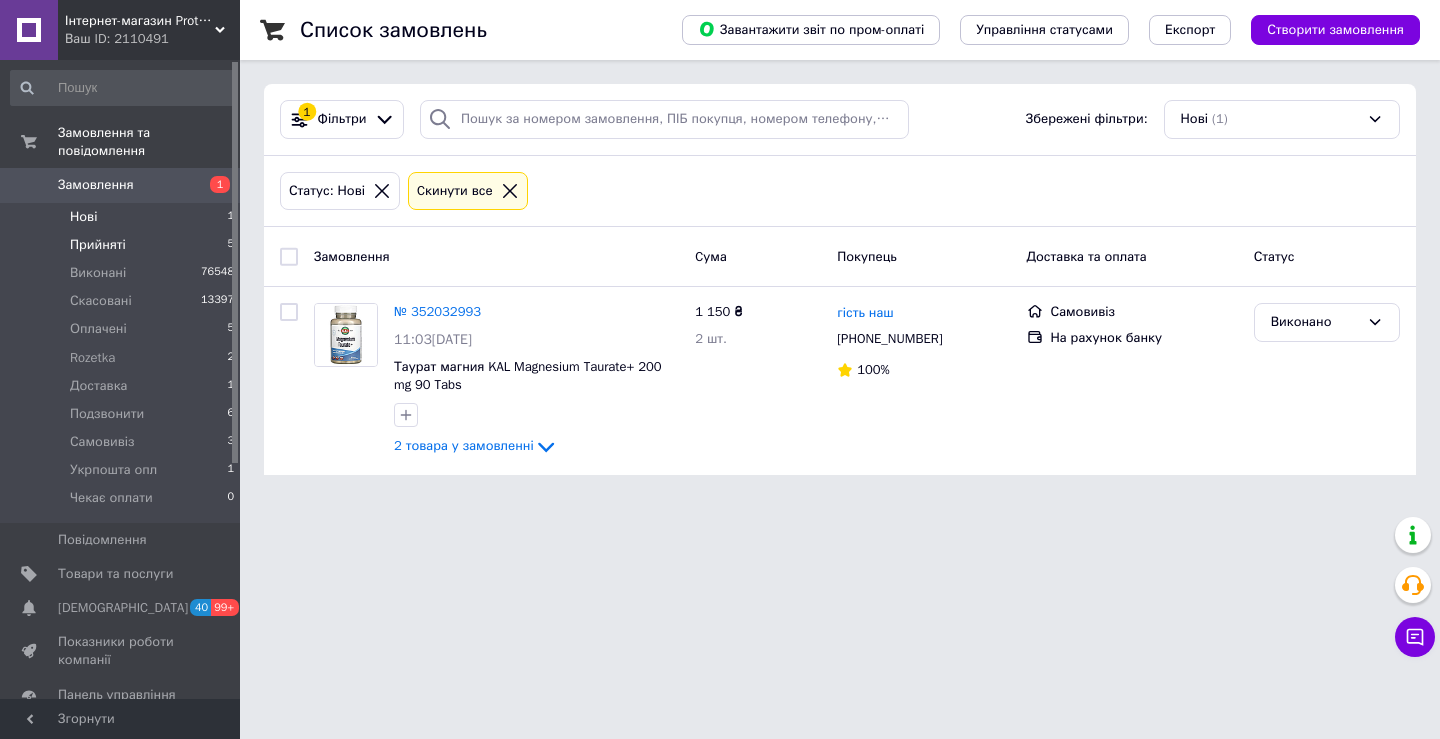 click on "Прийняті" at bounding box center [98, 245] 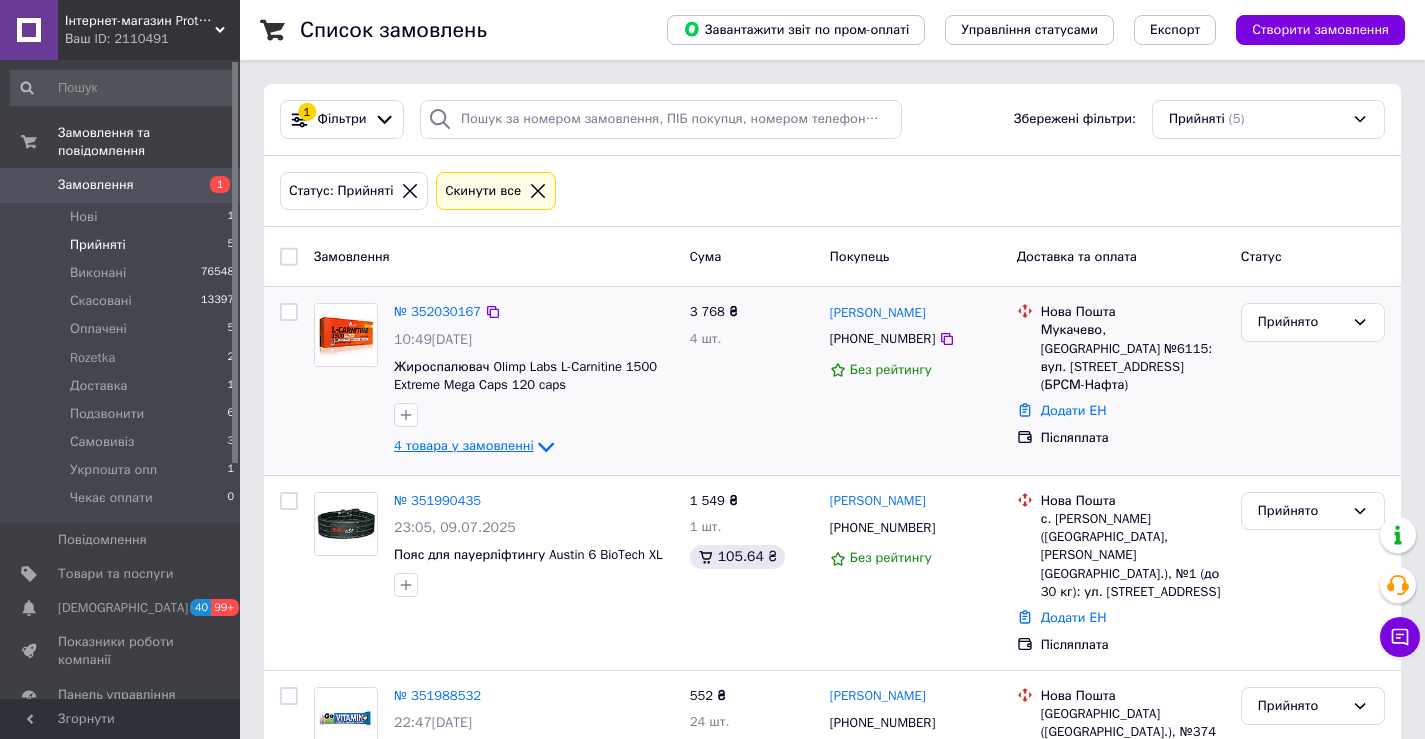 click on "4 товара у замовленні" at bounding box center [464, 446] 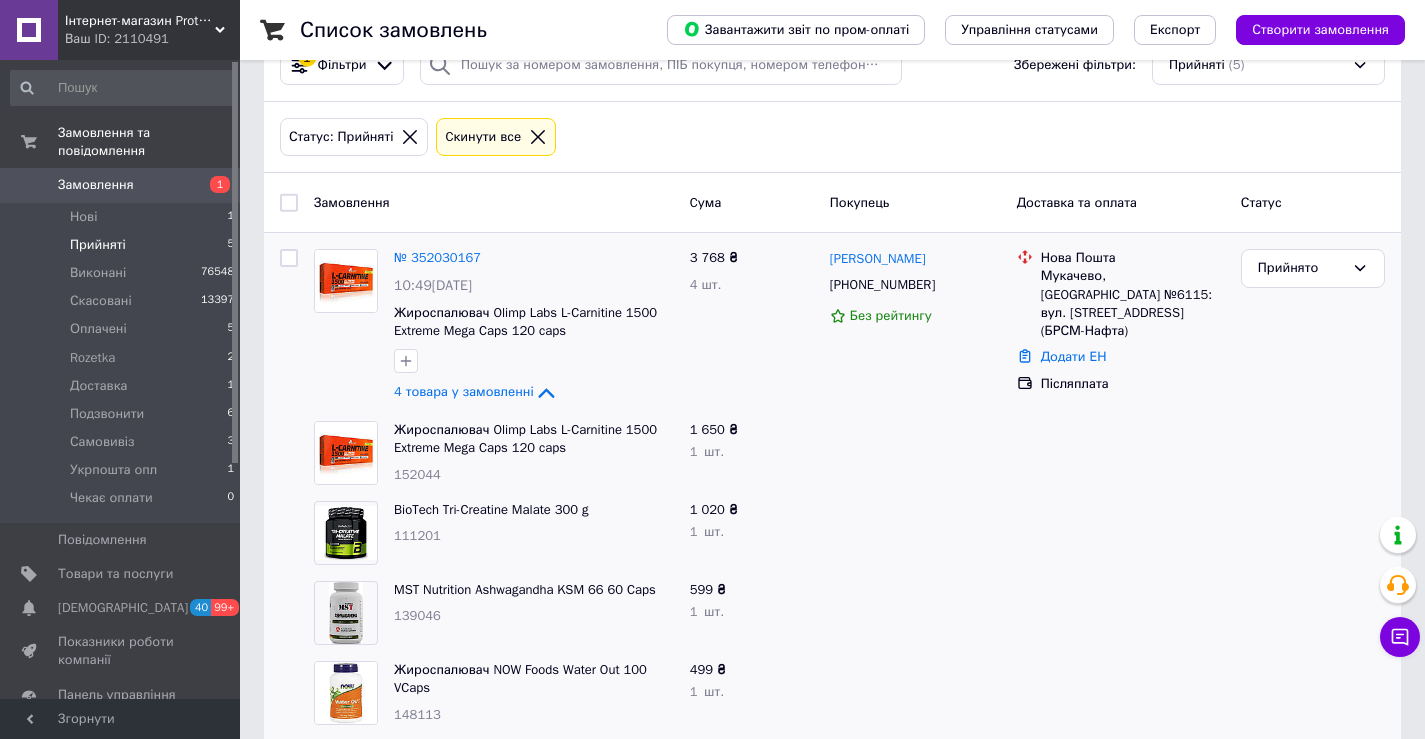 scroll, scrollTop: 200, scrollLeft: 0, axis: vertical 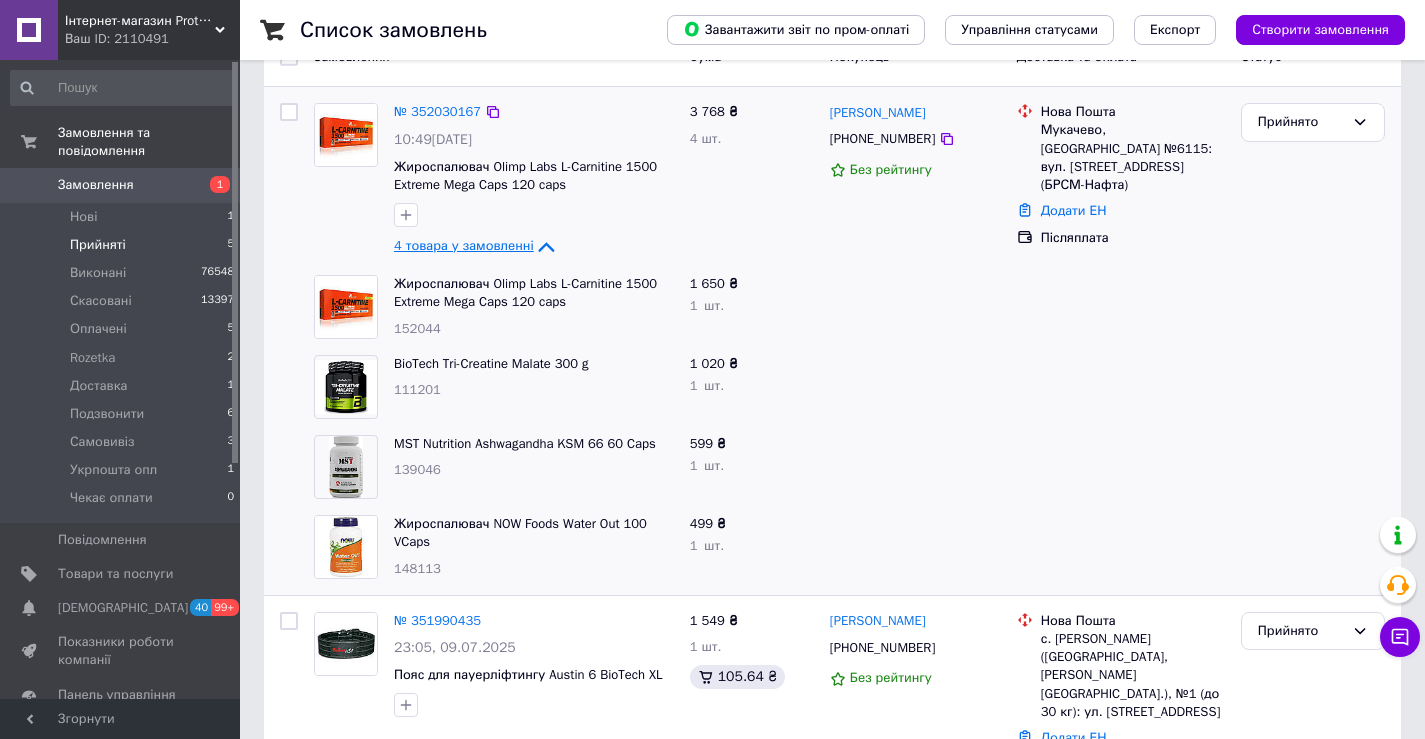 click on "4 товара у замовленні" at bounding box center [464, 246] 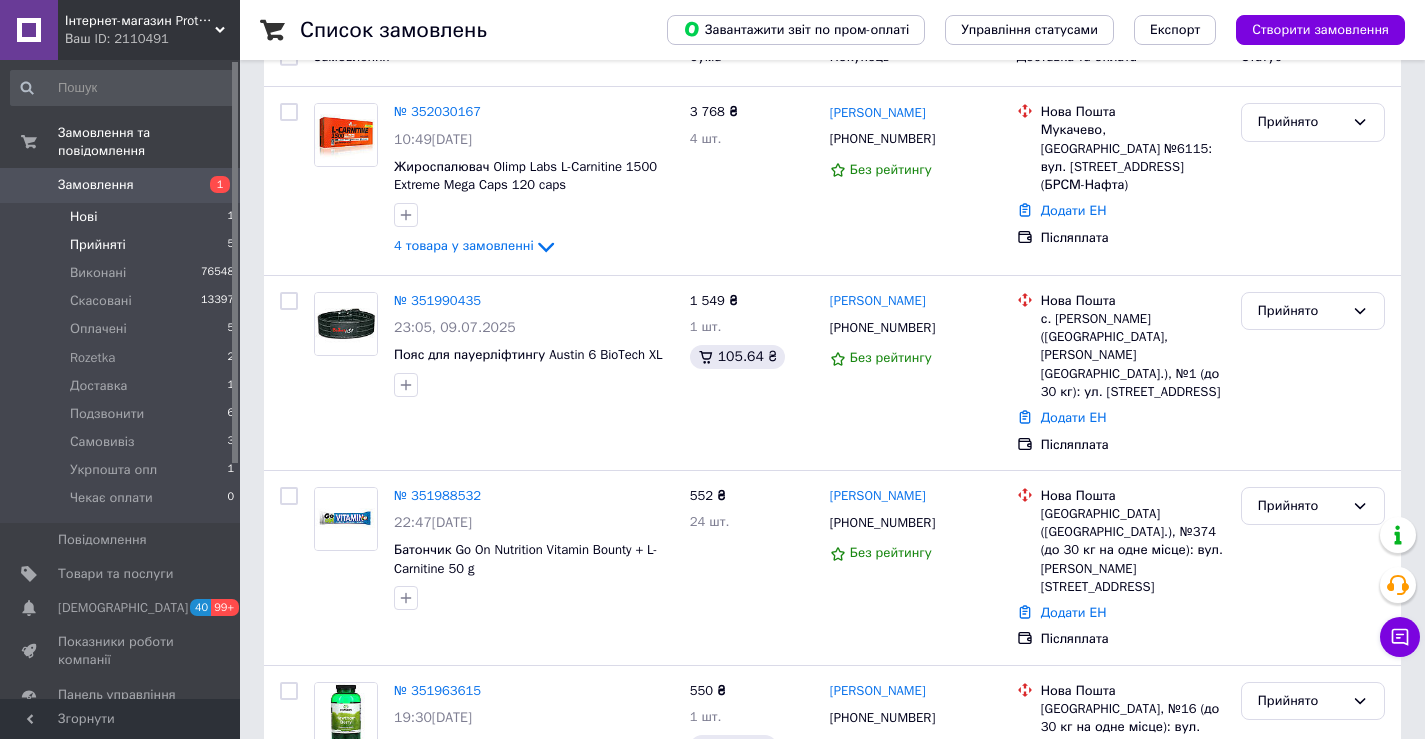 click on "Нові 1" at bounding box center (123, 217) 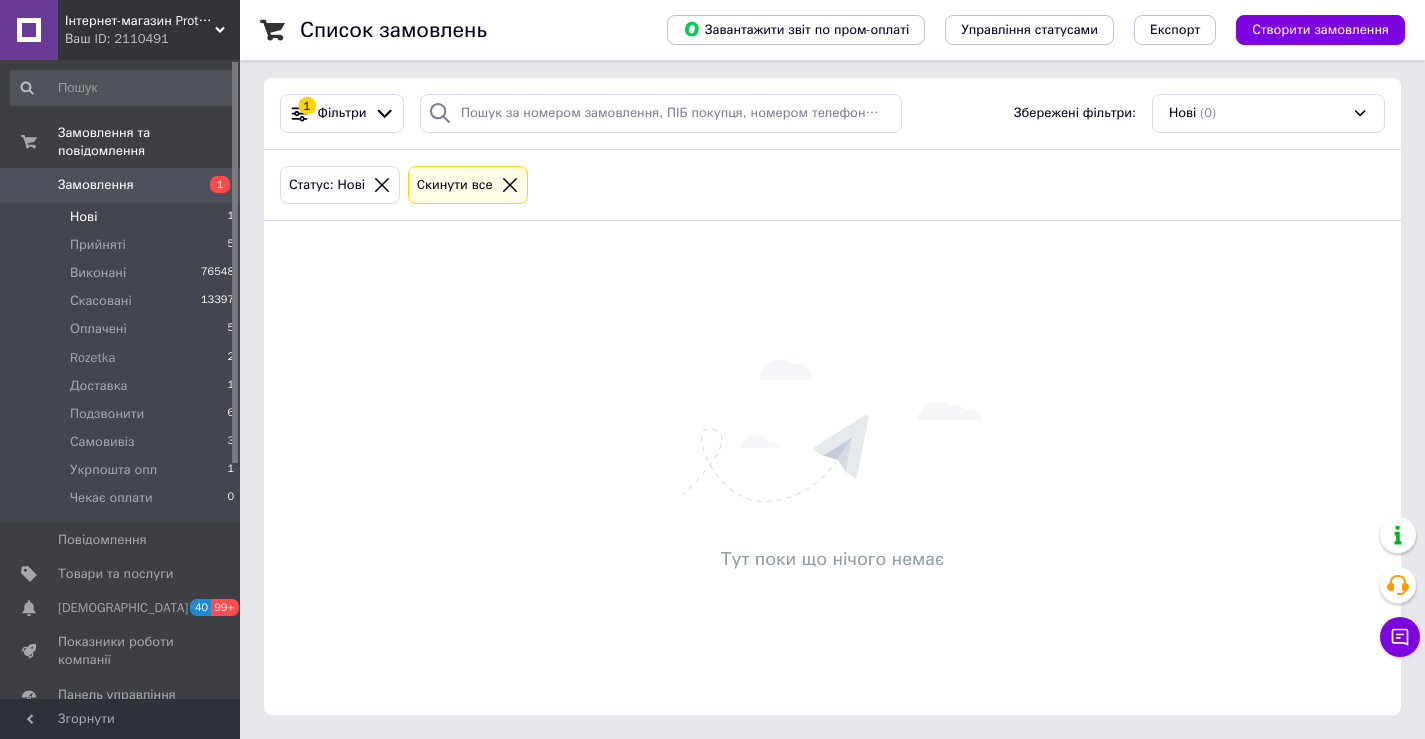 scroll, scrollTop: 0, scrollLeft: 0, axis: both 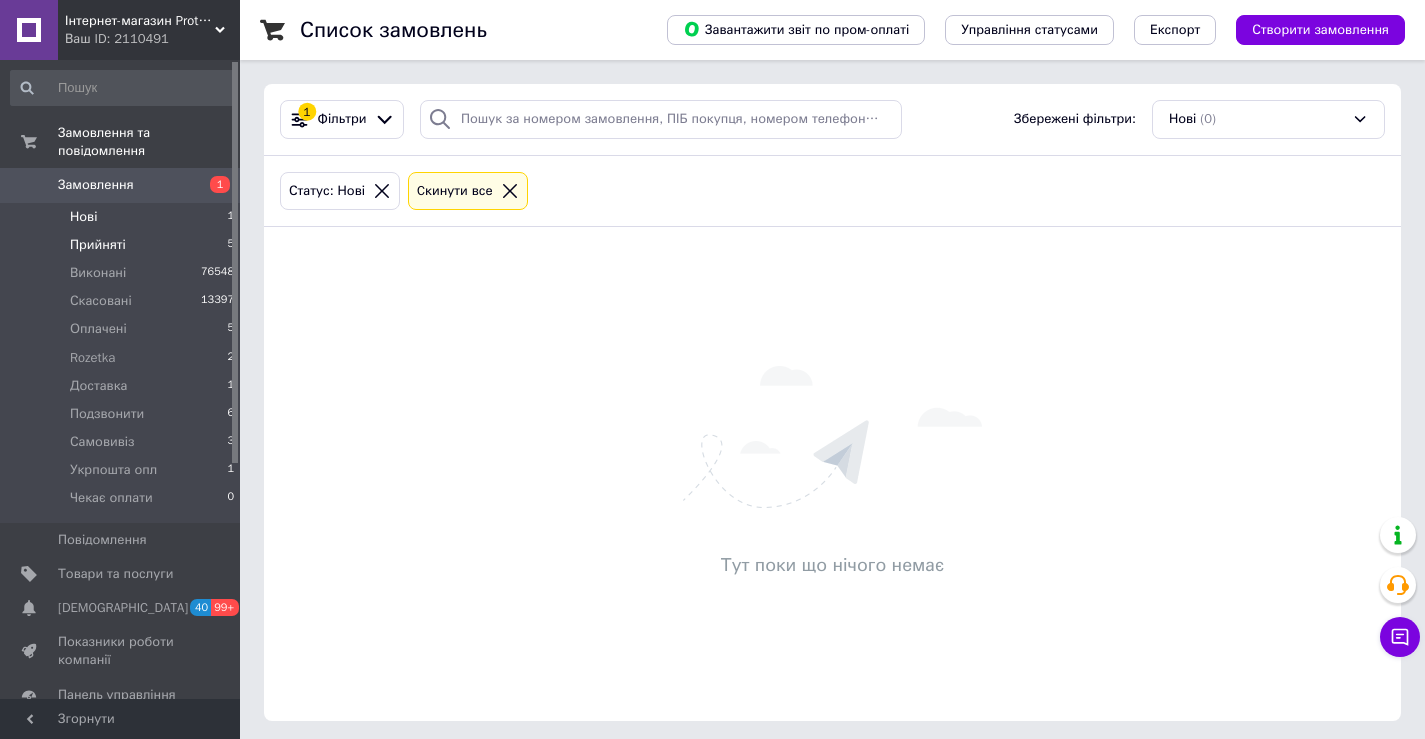 click on "Прийняті 5" at bounding box center [123, 245] 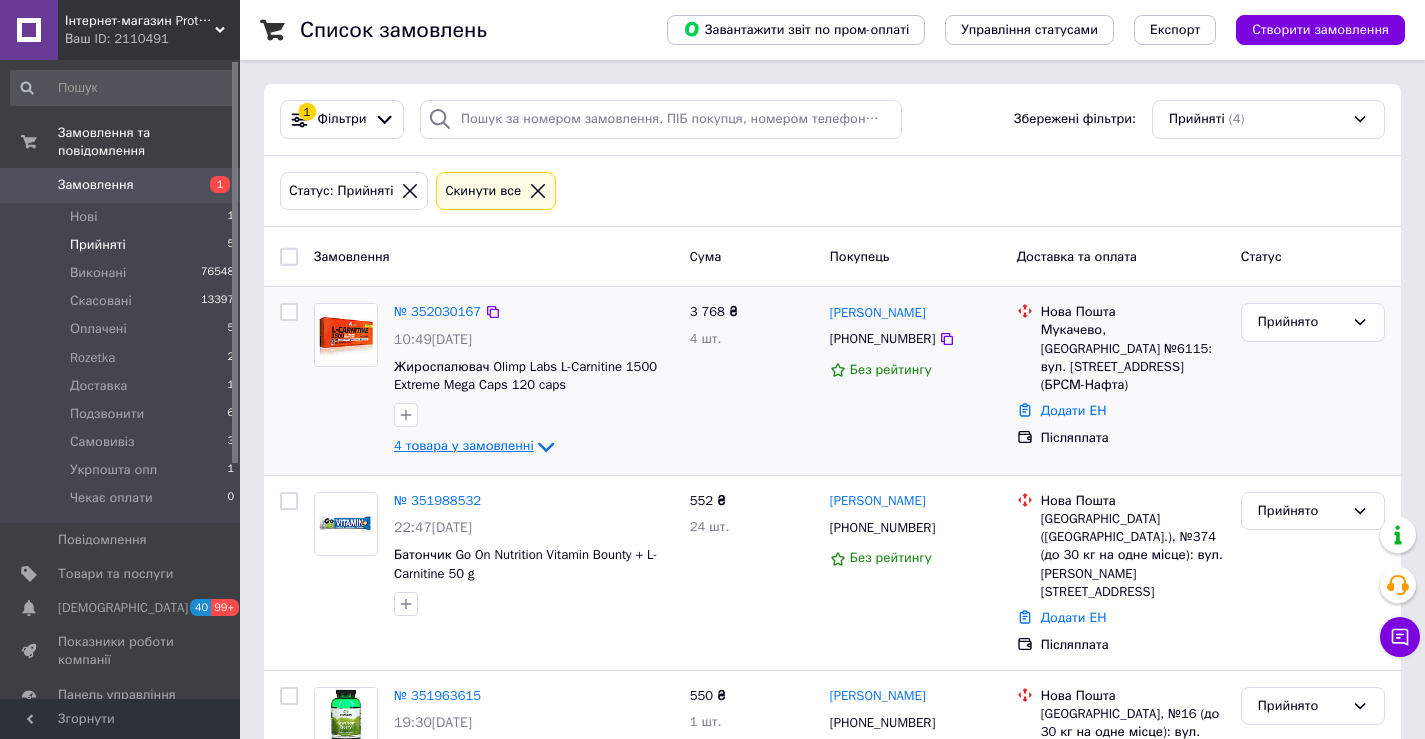 click on "4 товара у замовленні" at bounding box center (464, 446) 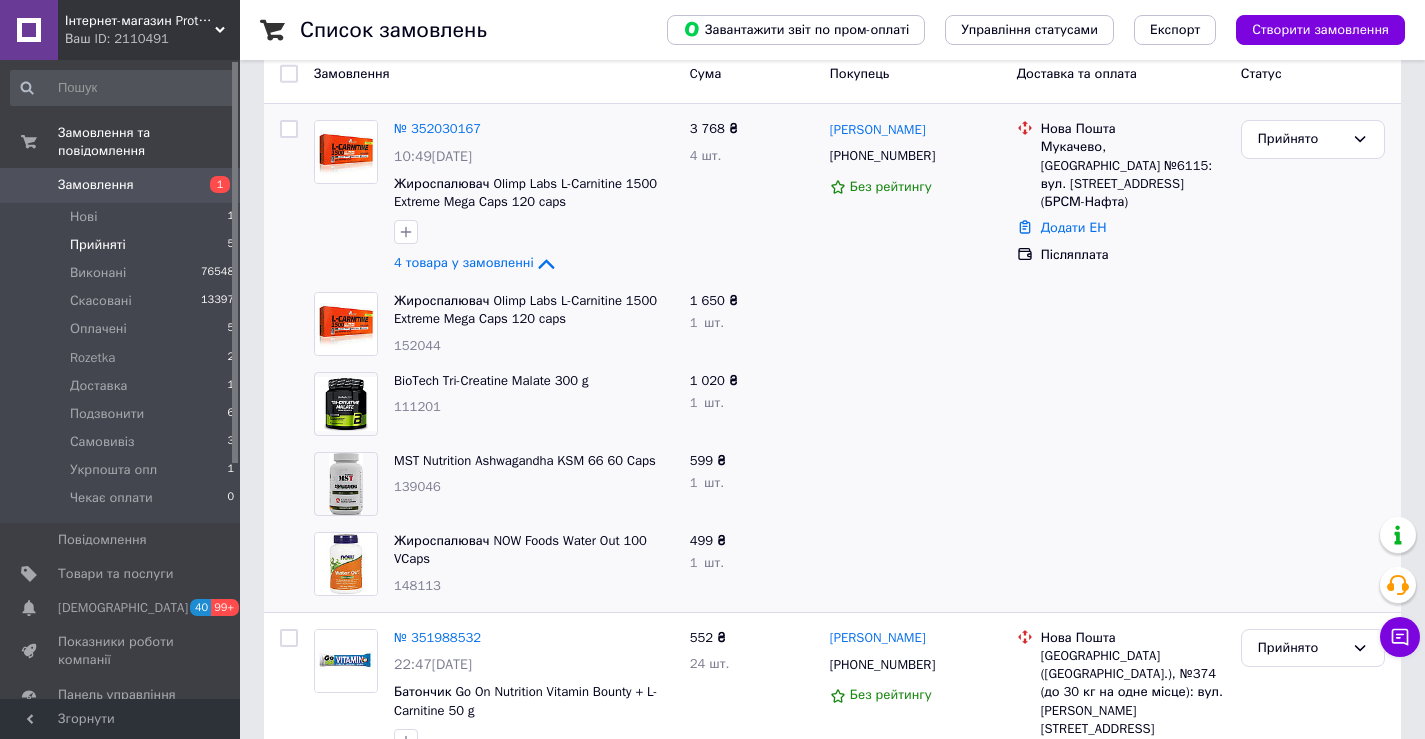 scroll, scrollTop: 200, scrollLeft: 0, axis: vertical 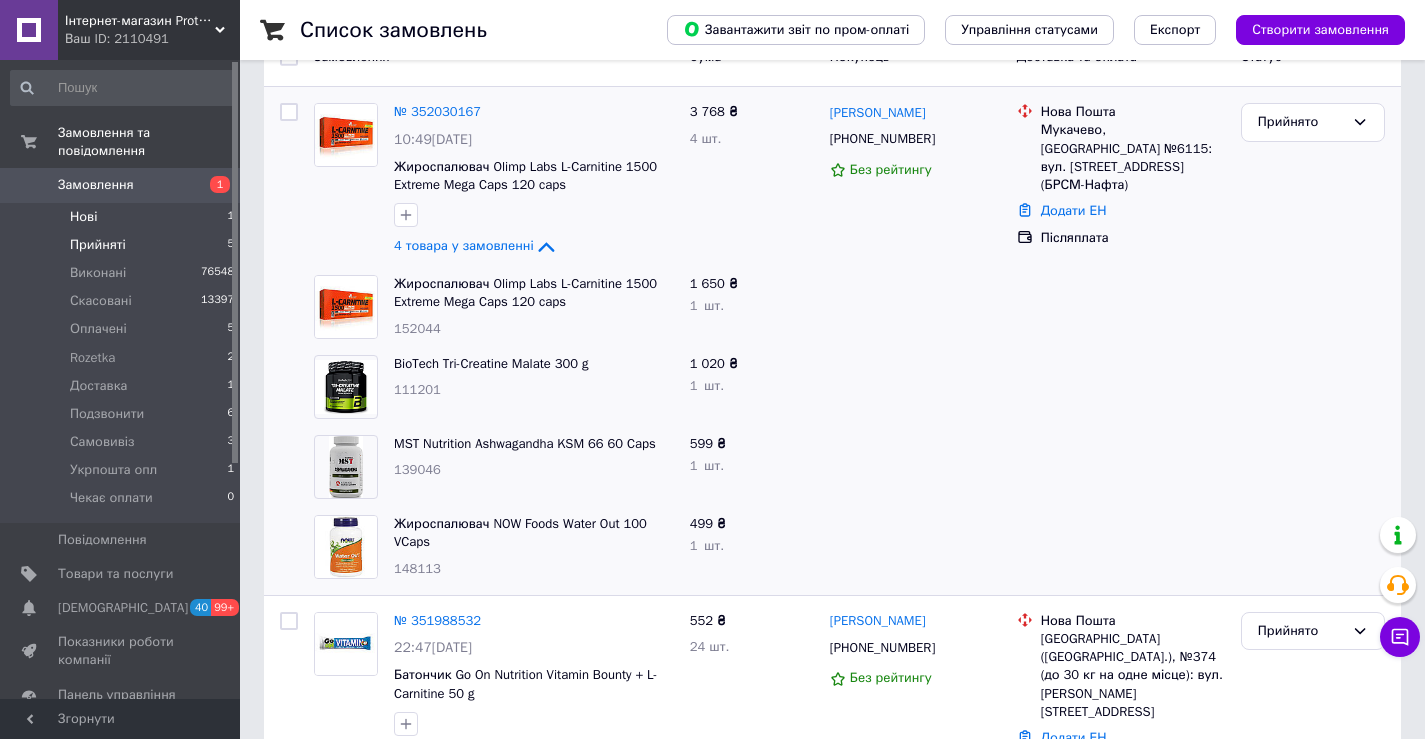 click on "Нові 1" at bounding box center [123, 217] 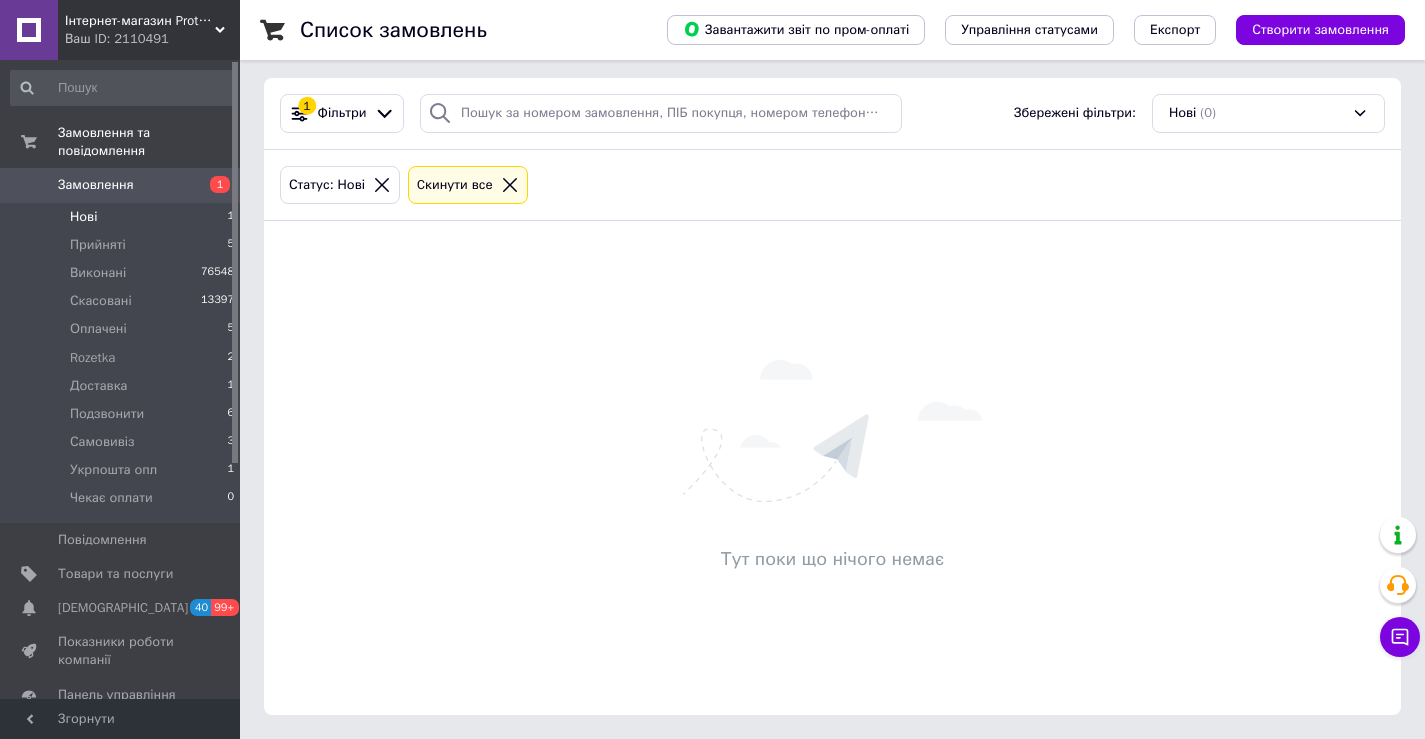 scroll, scrollTop: 0, scrollLeft: 0, axis: both 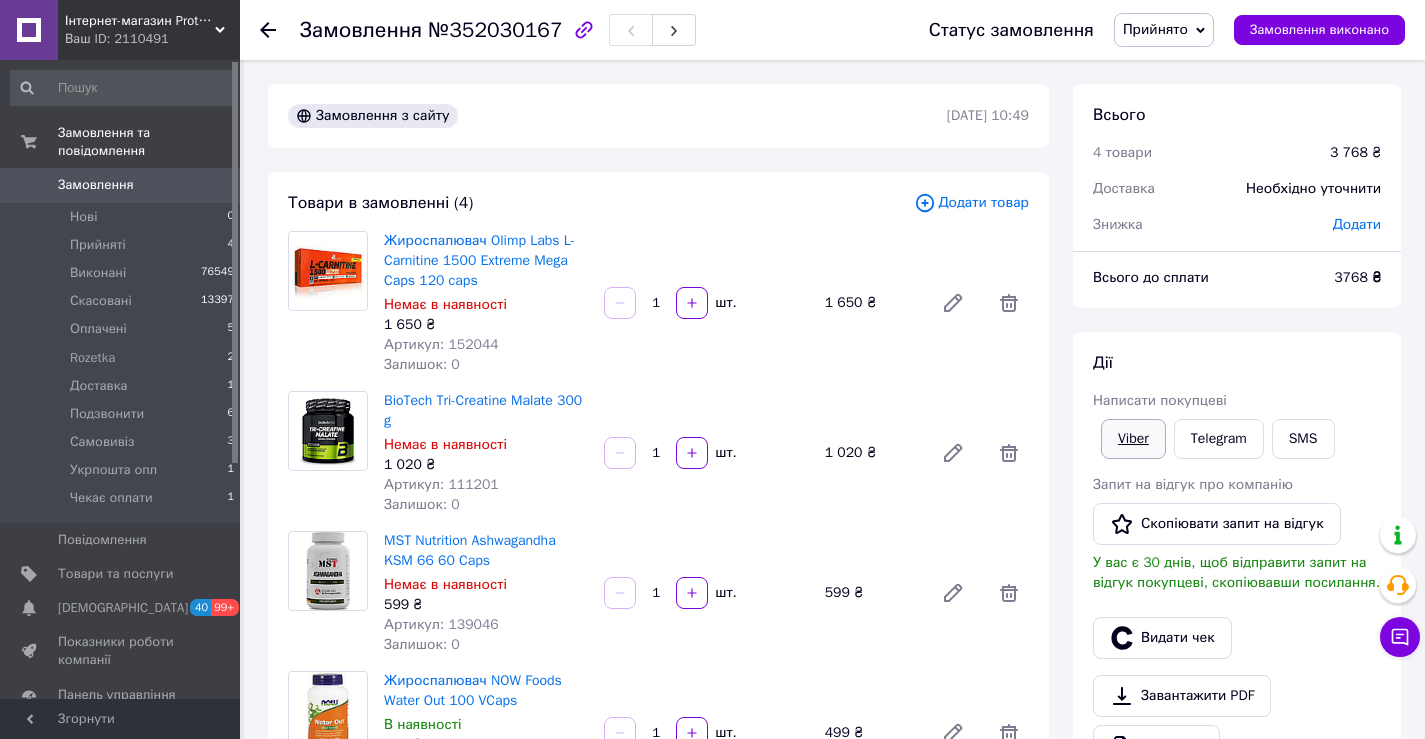 click on "Viber" at bounding box center [1133, 439] 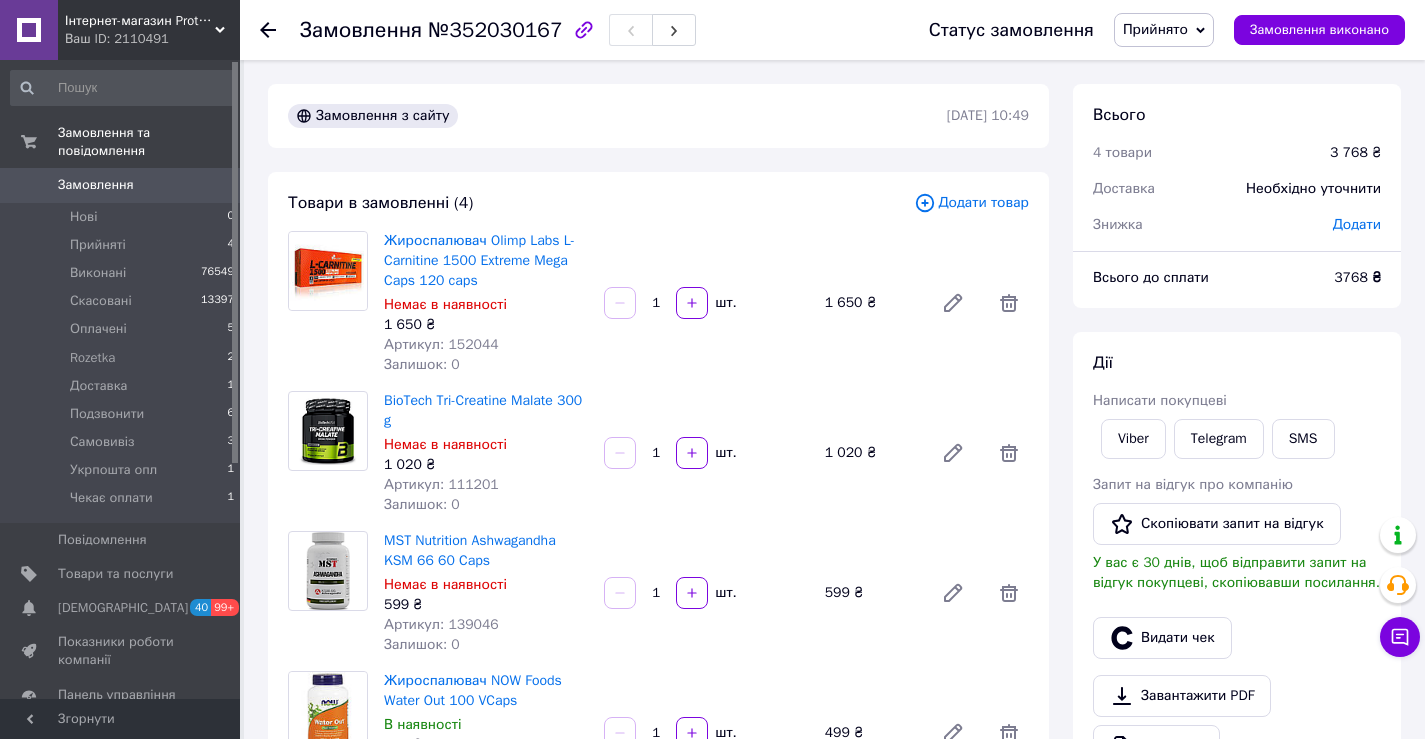 drag, startPoint x: 1307, startPoint y: 340, endPoint x: 1296, endPoint y: 339, distance: 11.045361 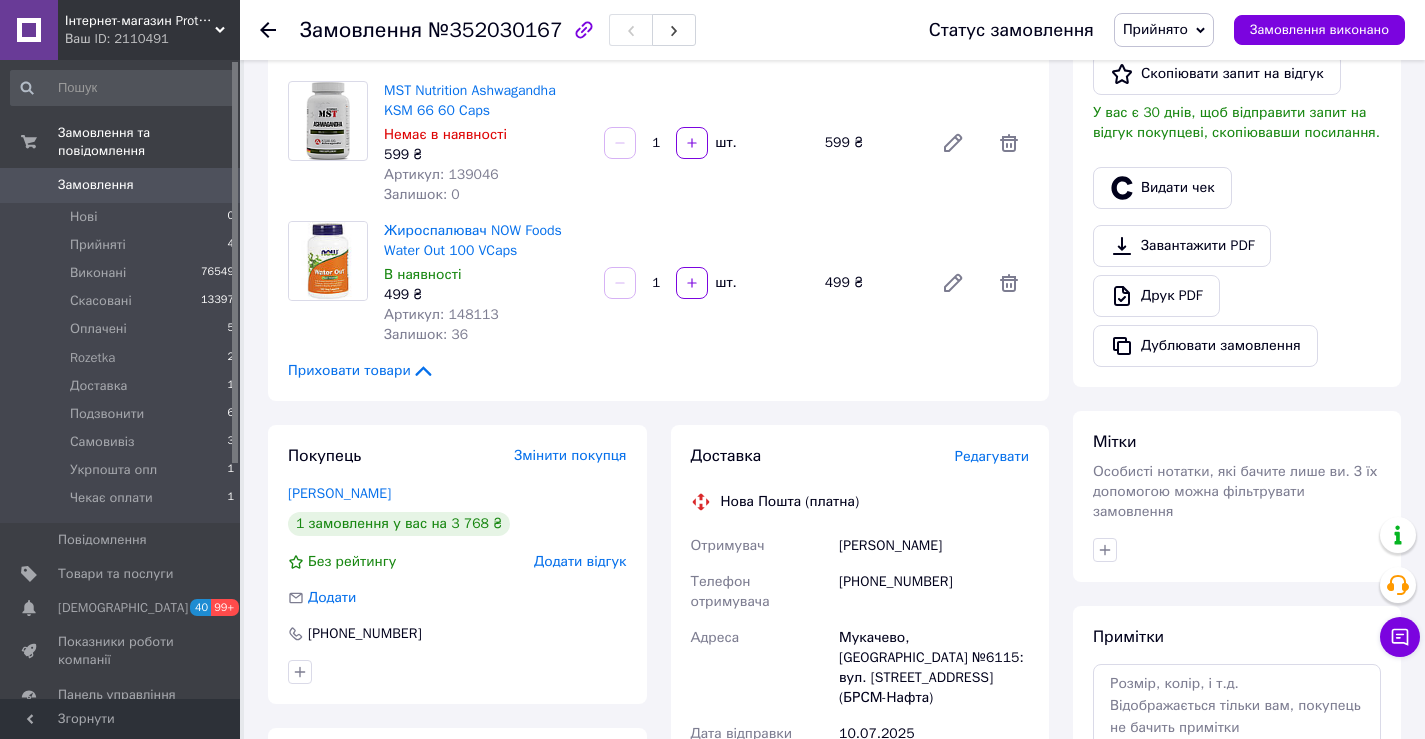 scroll, scrollTop: 400, scrollLeft: 0, axis: vertical 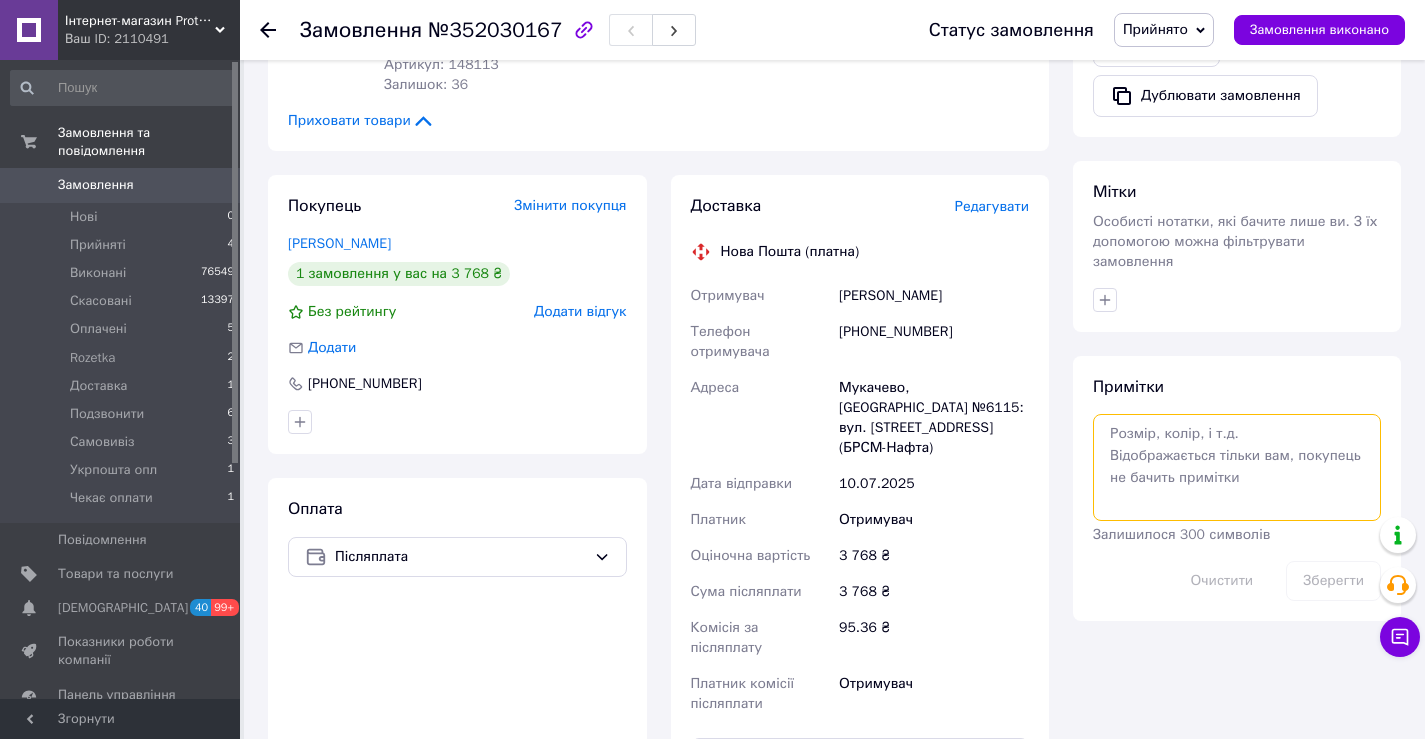 click at bounding box center [1237, 467] 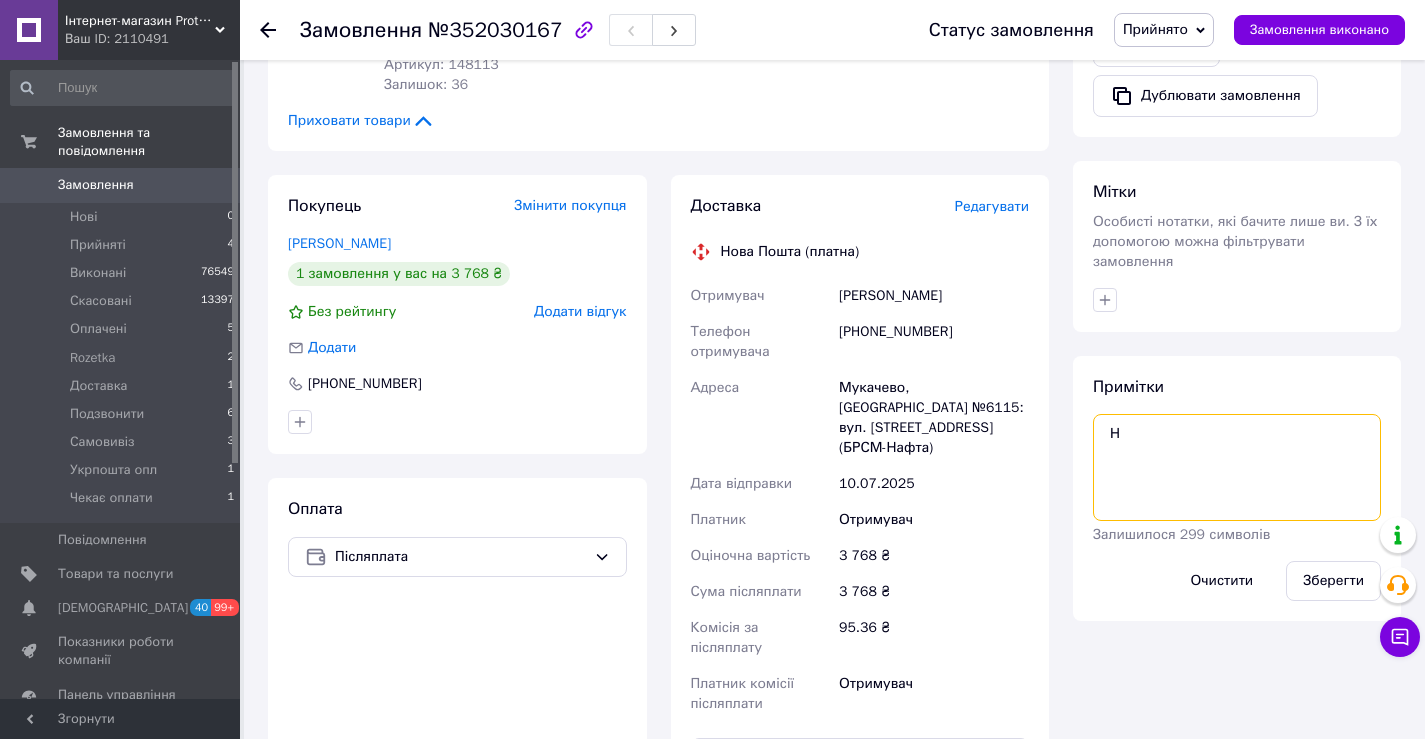 type on "Н" 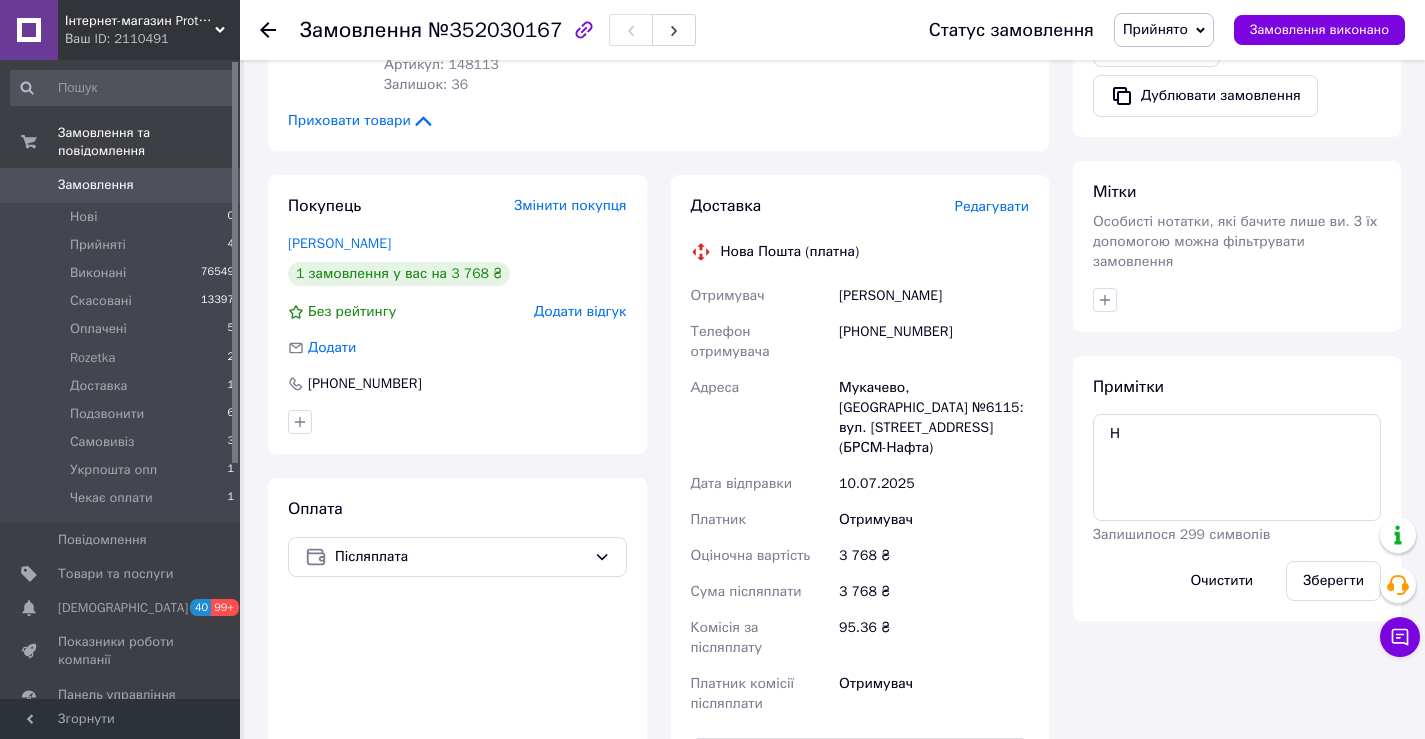 click on "Зберегти" at bounding box center (1333, 581) 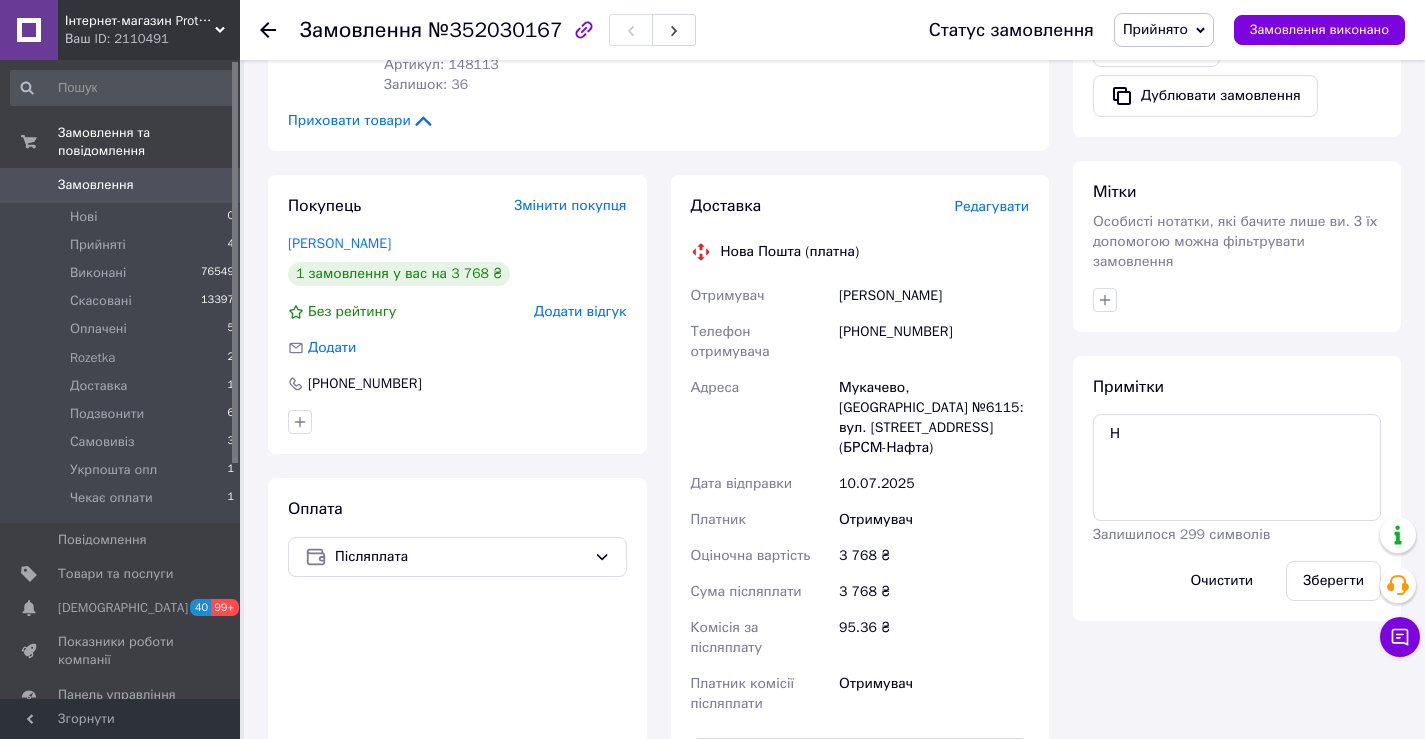 drag, startPoint x: 1264, startPoint y: 324, endPoint x: 1201, endPoint y: 303, distance: 66.40783 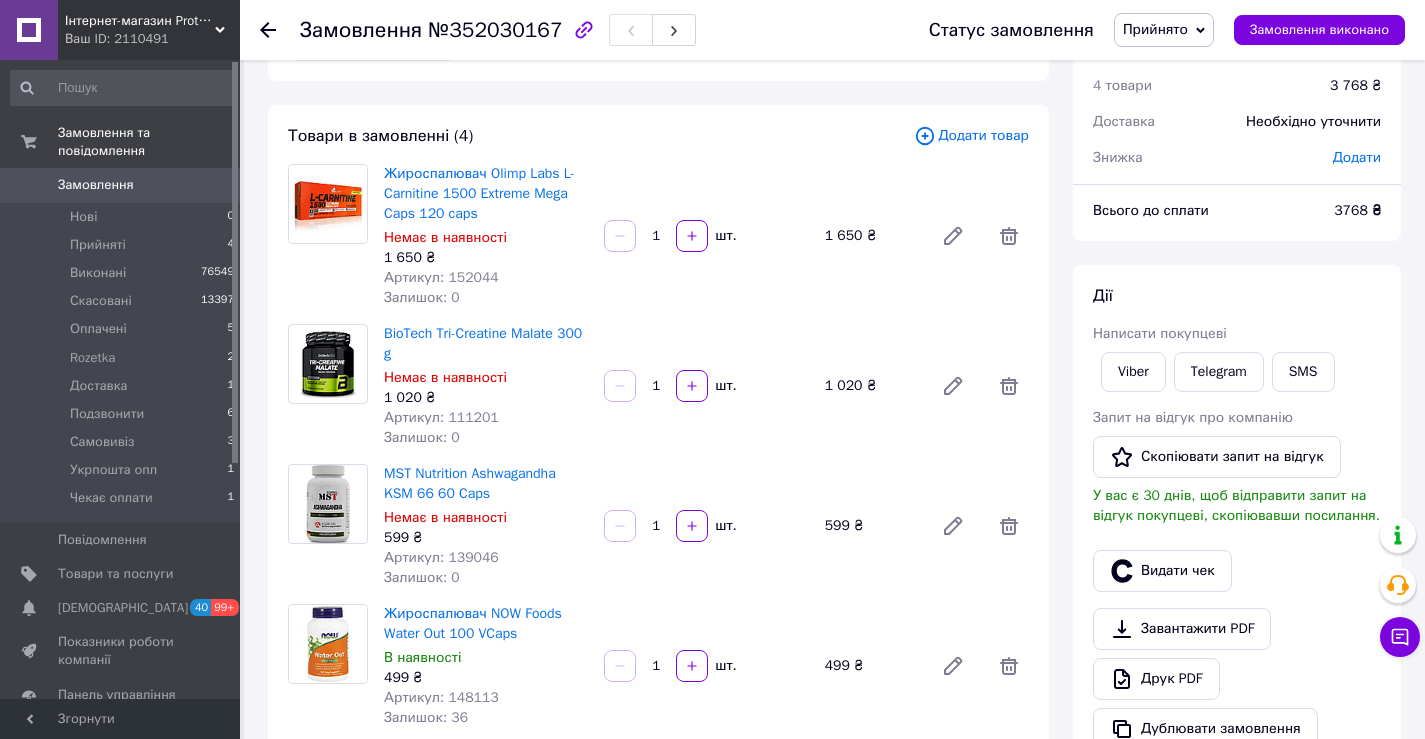 scroll, scrollTop: 100, scrollLeft: 0, axis: vertical 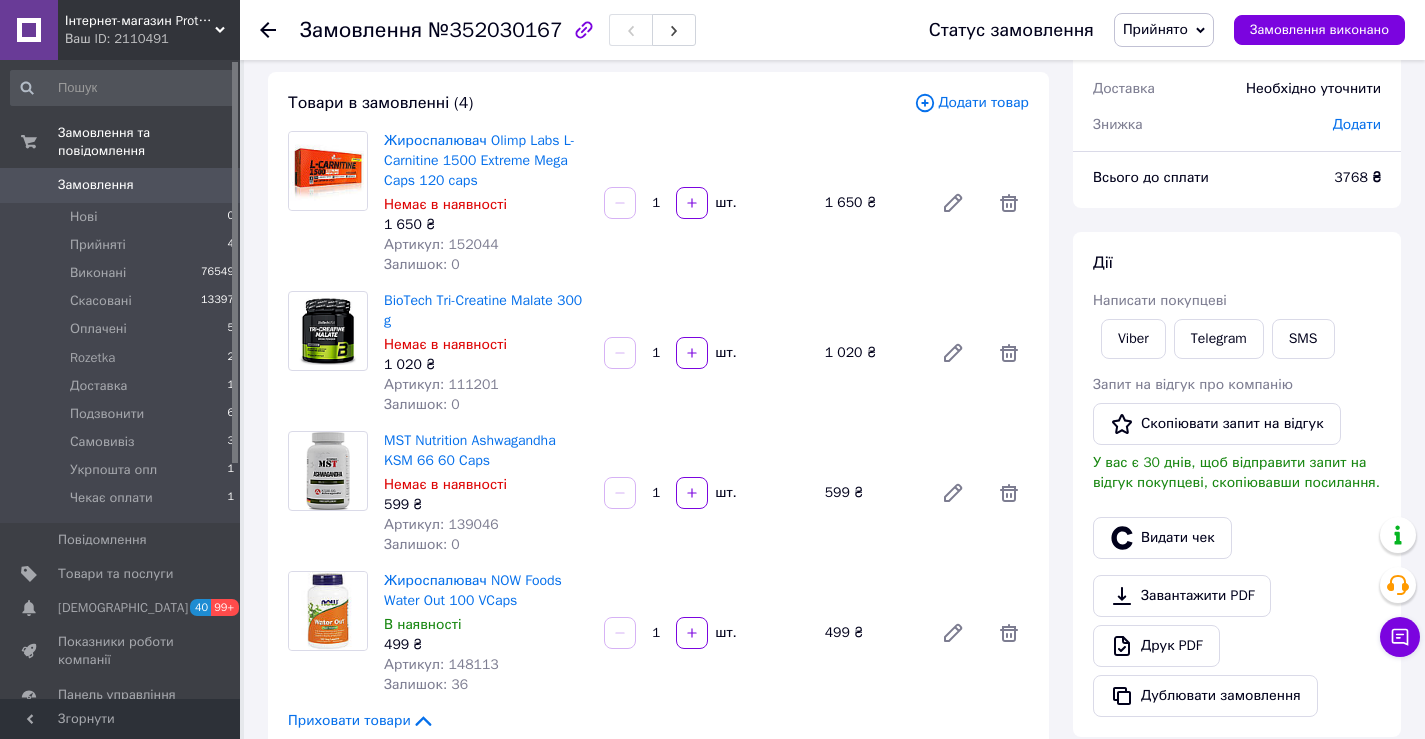click on "Артикул: 152044" at bounding box center [441, 244] 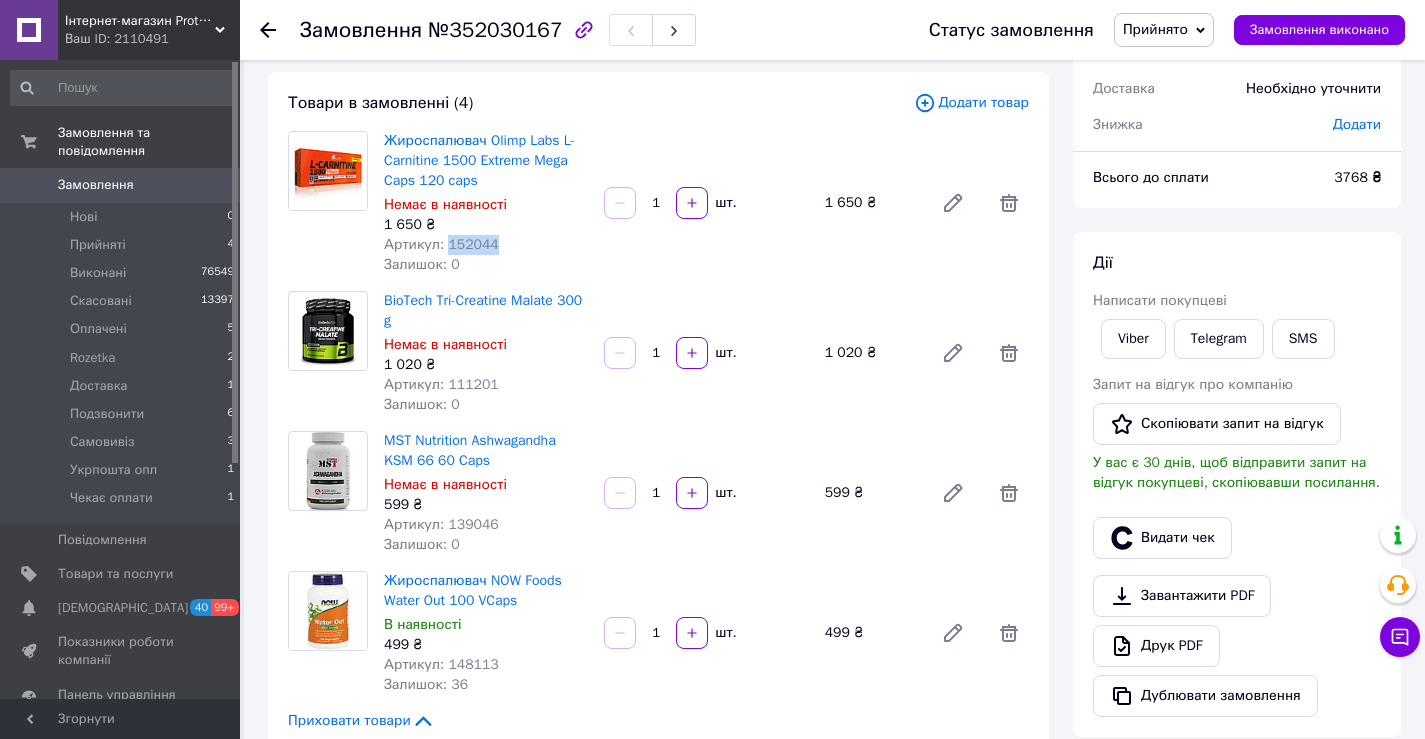 click on "Артикул: 152044" at bounding box center [441, 244] 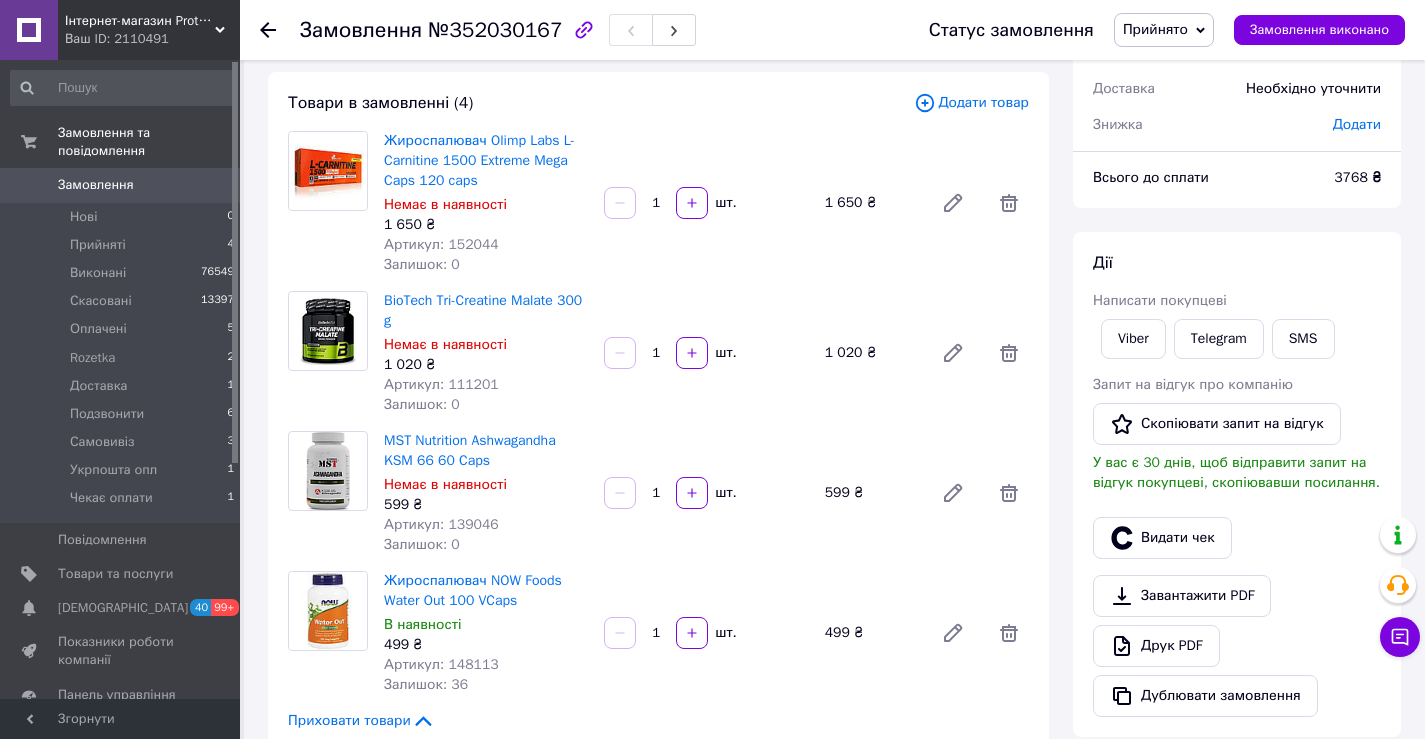 click on "Артикул: 111201" at bounding box center [441, 384] 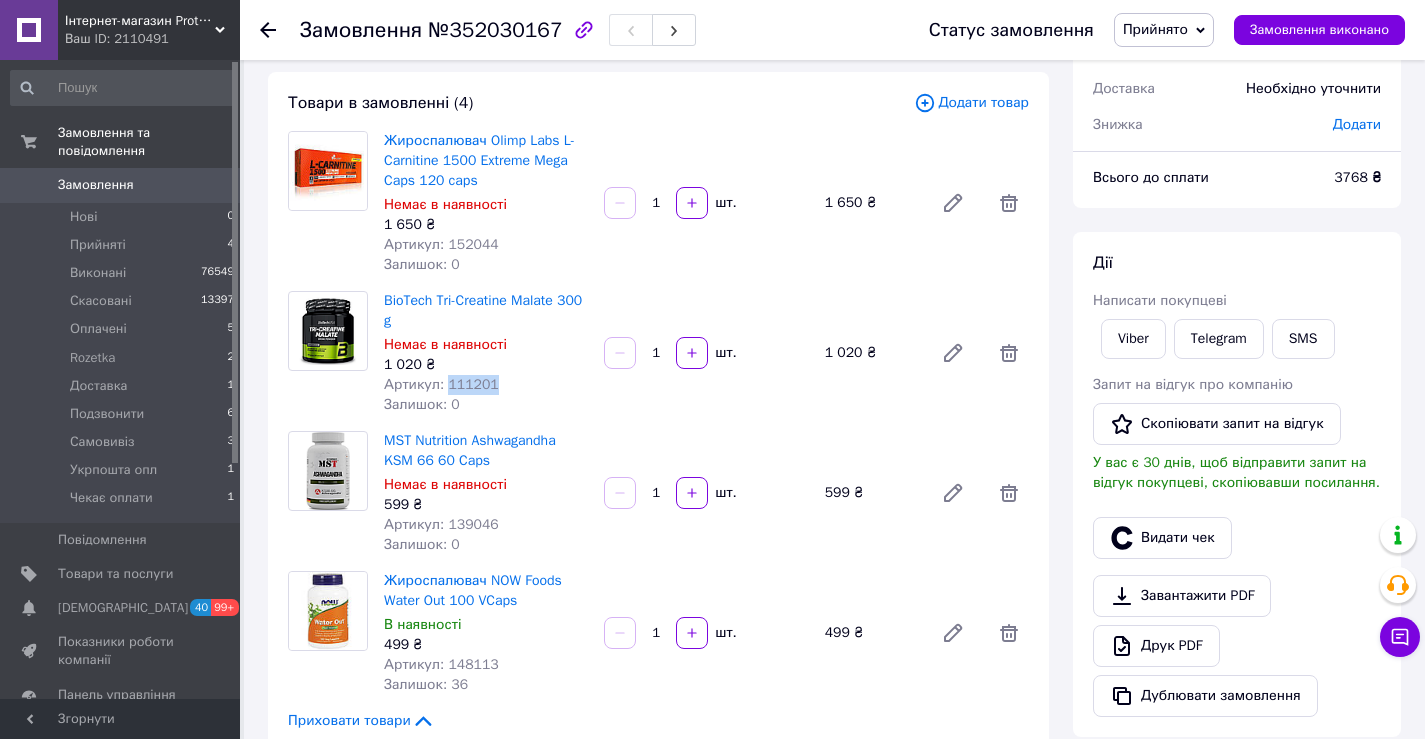 click on "Артикул: 111201" at bounding box center [441, 384] 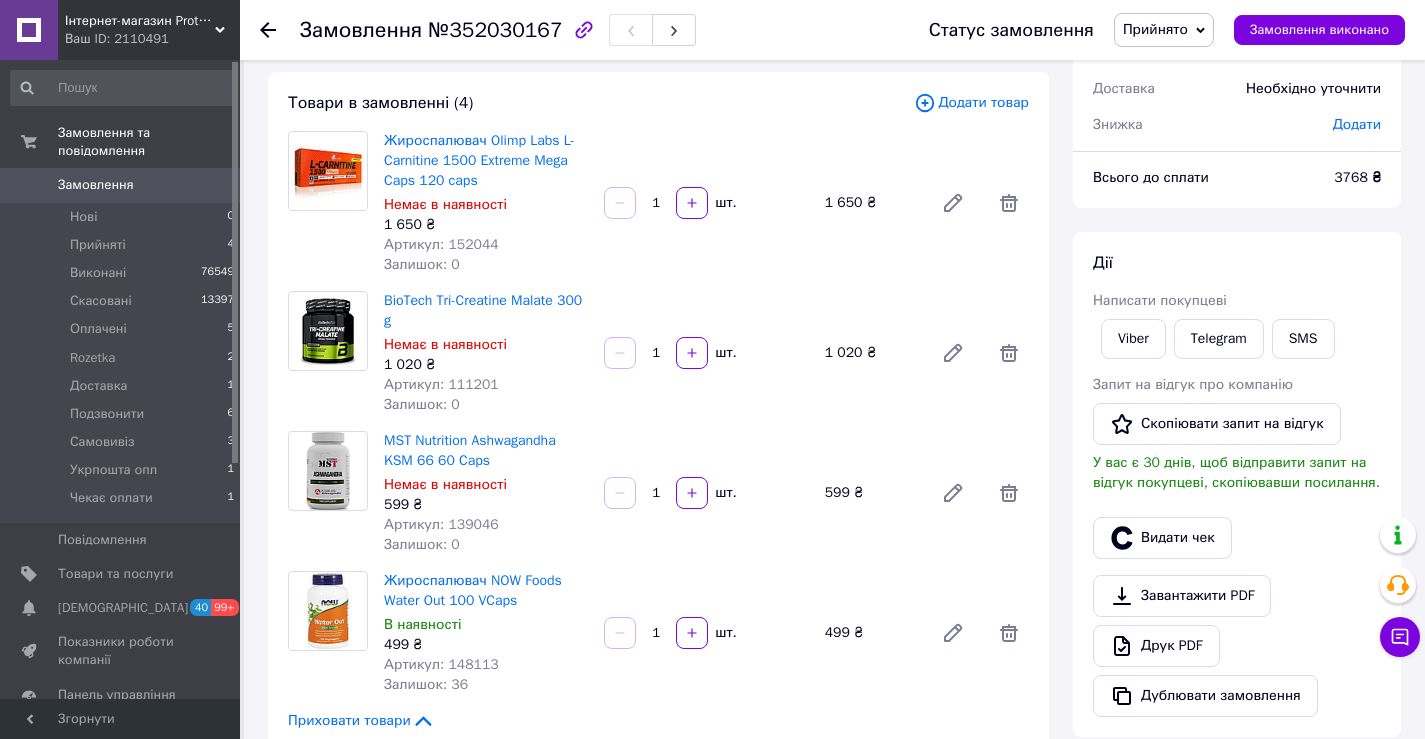 click on "Артикул: 139046" at bounding box center [441, 524] 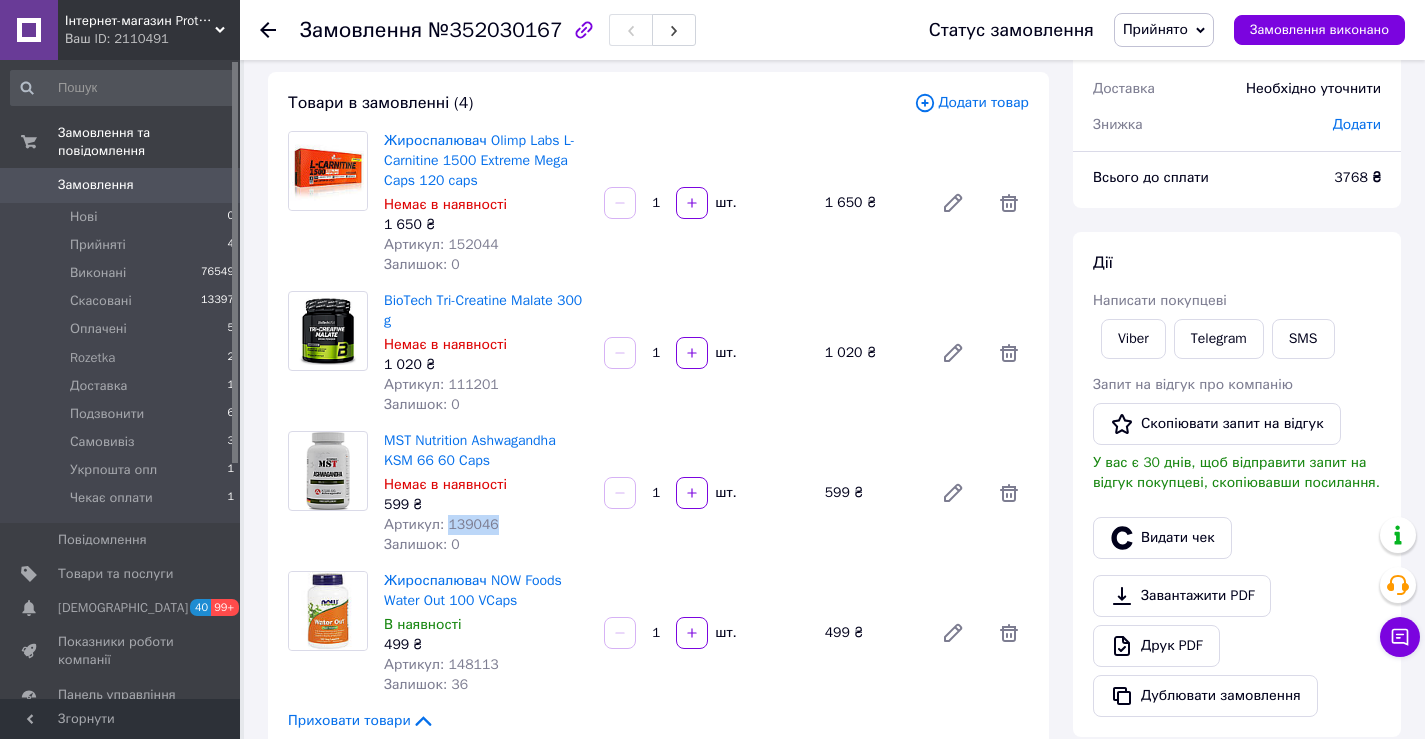click on "Артикул: 139046" at bounding box center (441, 524) 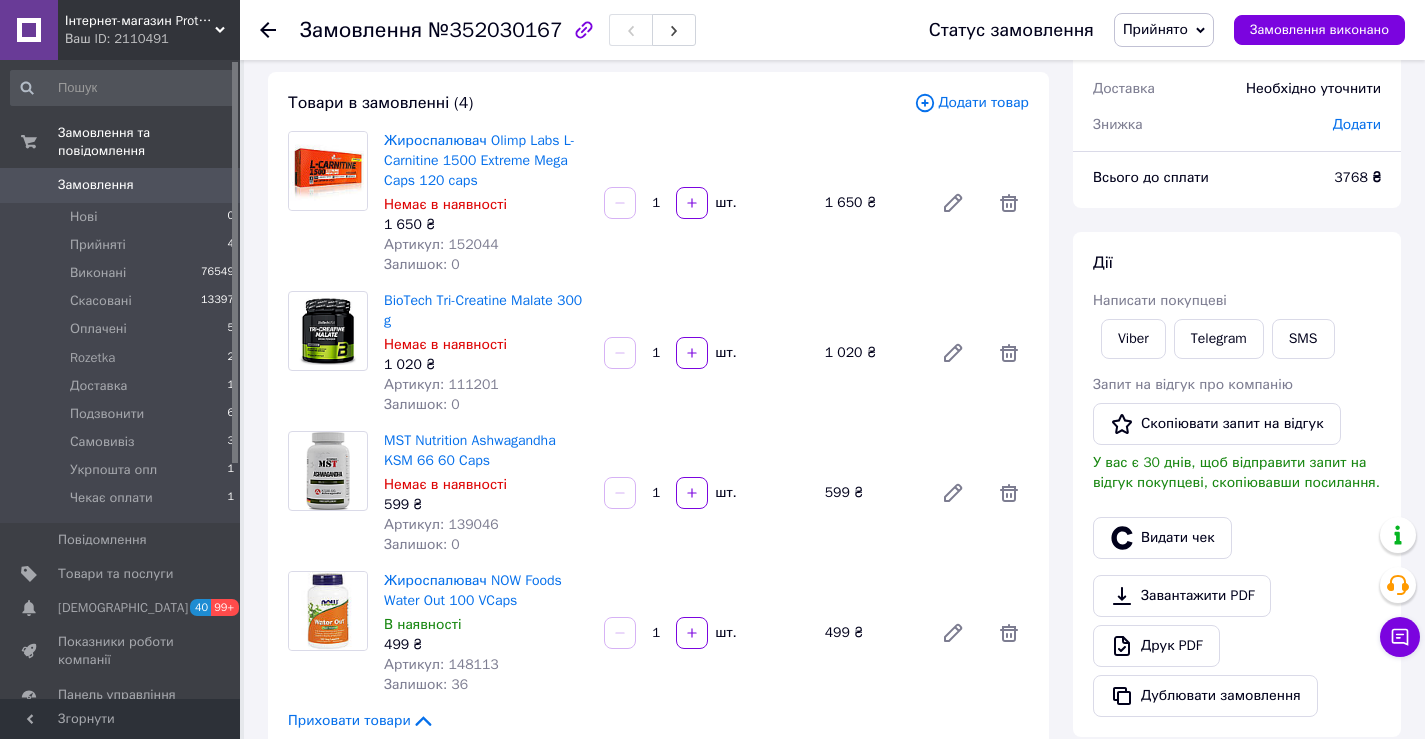 click on "Артикул: 148113" at bounding box center (441, 664) 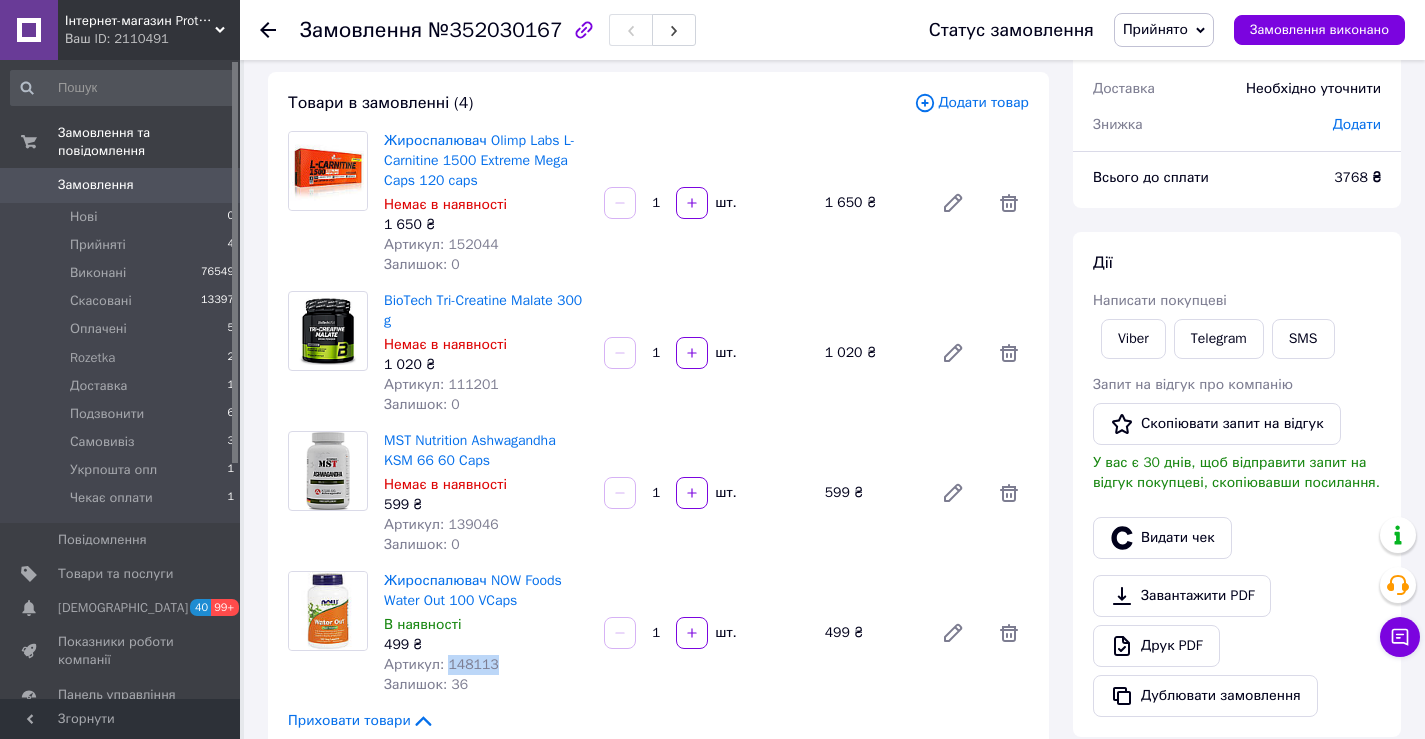 click on "Артикул: 148113" at bounding box center [441, 664] 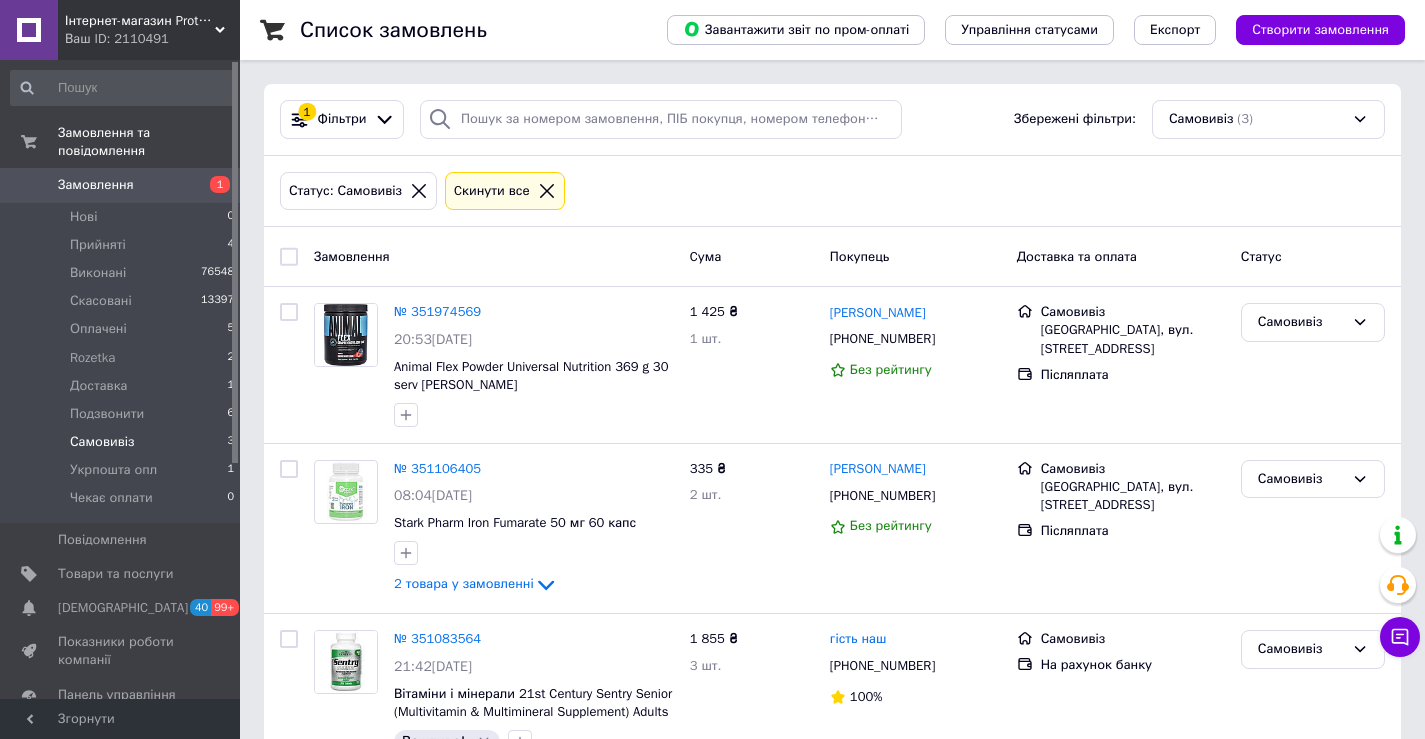 scroll, scrollTop: 0, scrollLeft: 0, axis: both 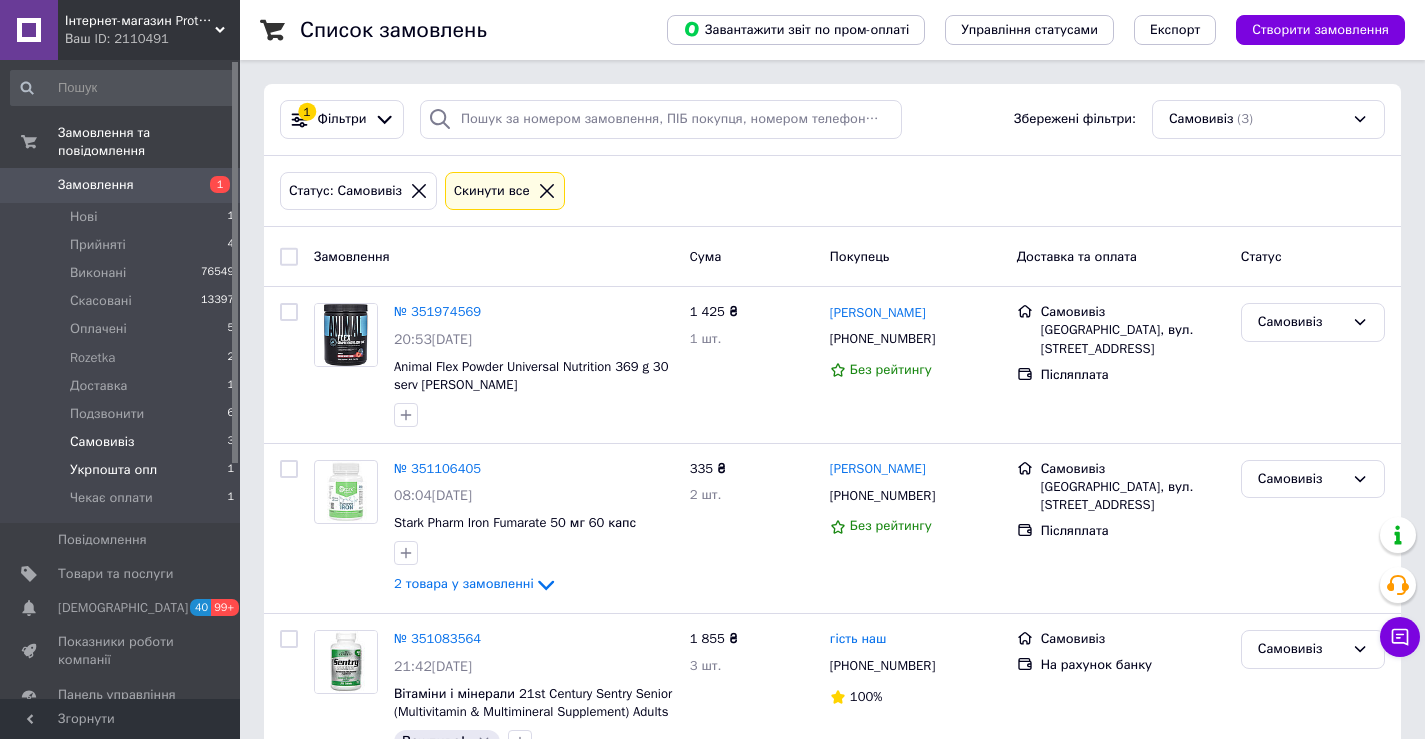click on "Укрпошта опл 1" at bounding box center [123, 470] 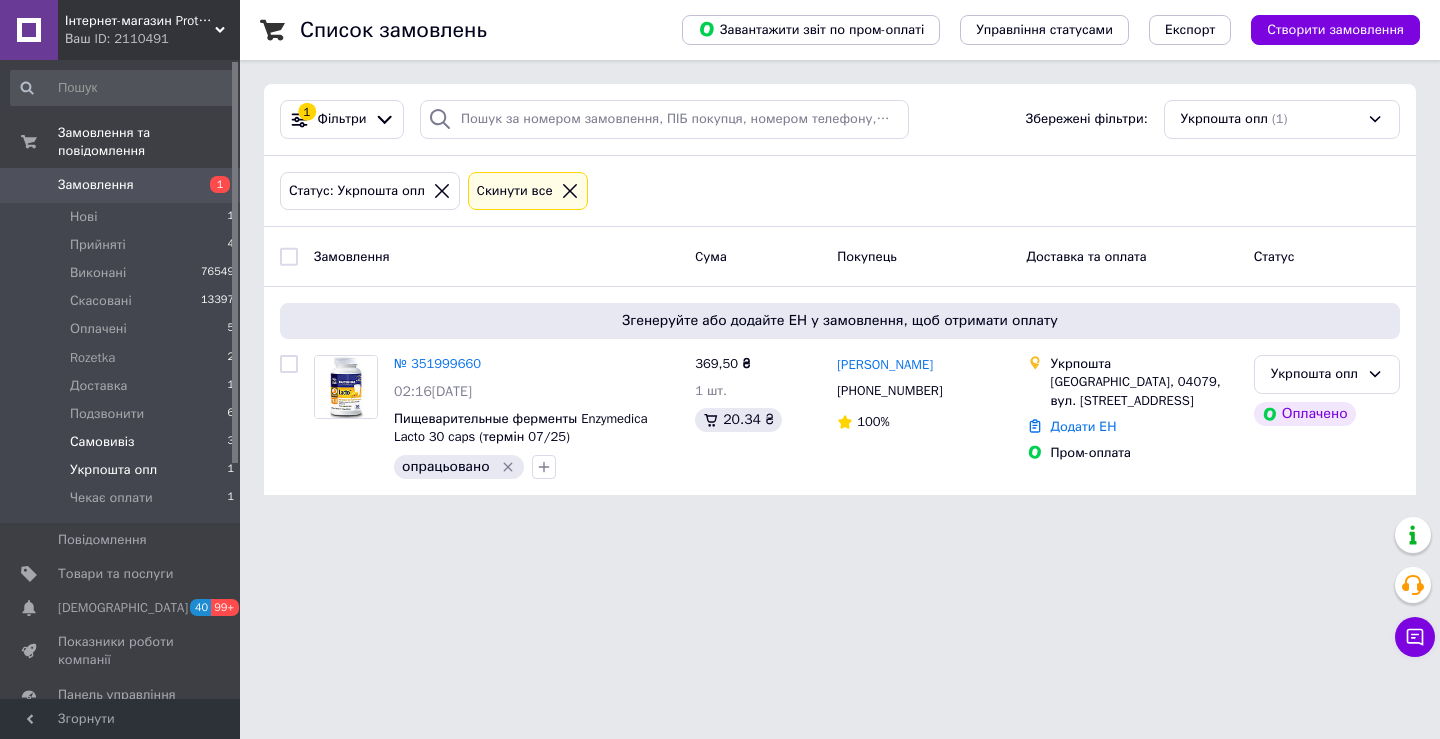 click on "Самовивіз 3" at bounding box center [123, 442] 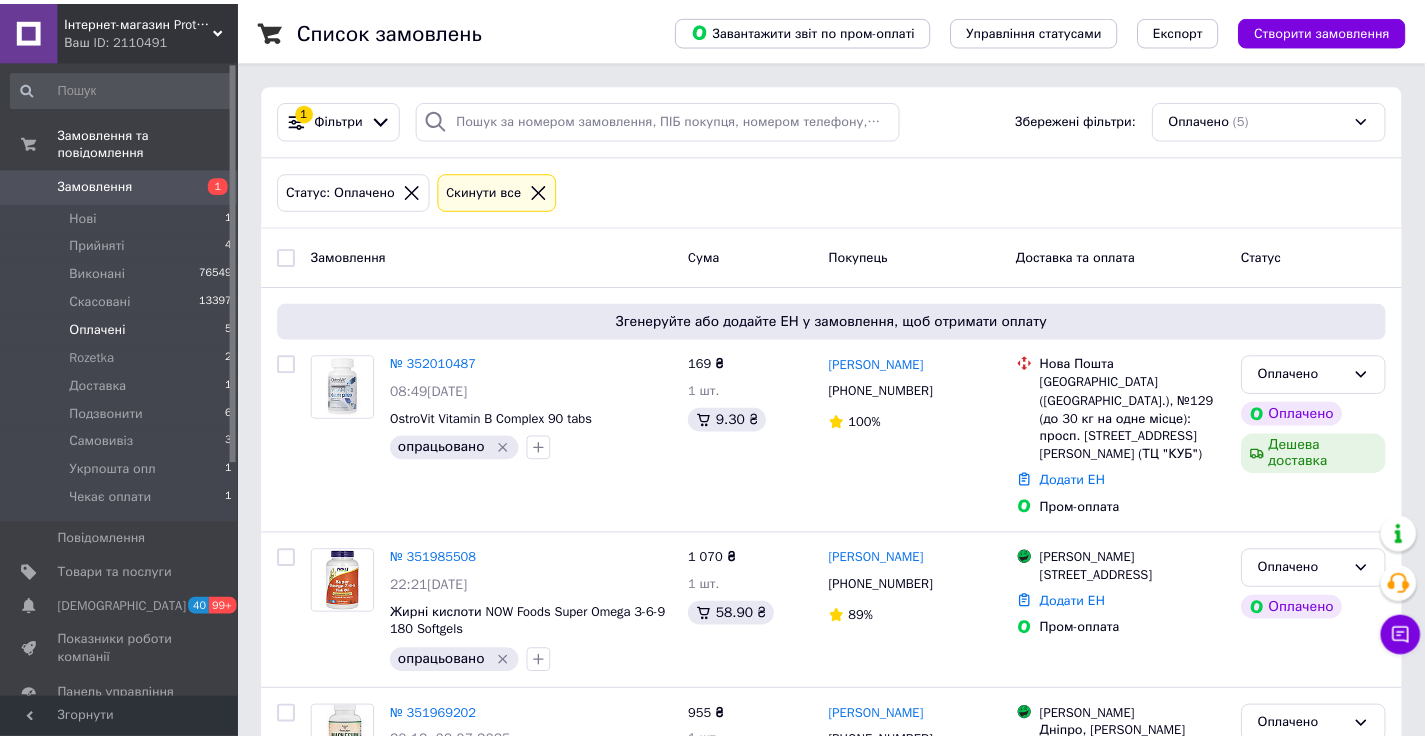 scroll, scrollTop: 0, scrollLeft: 0, axis: both 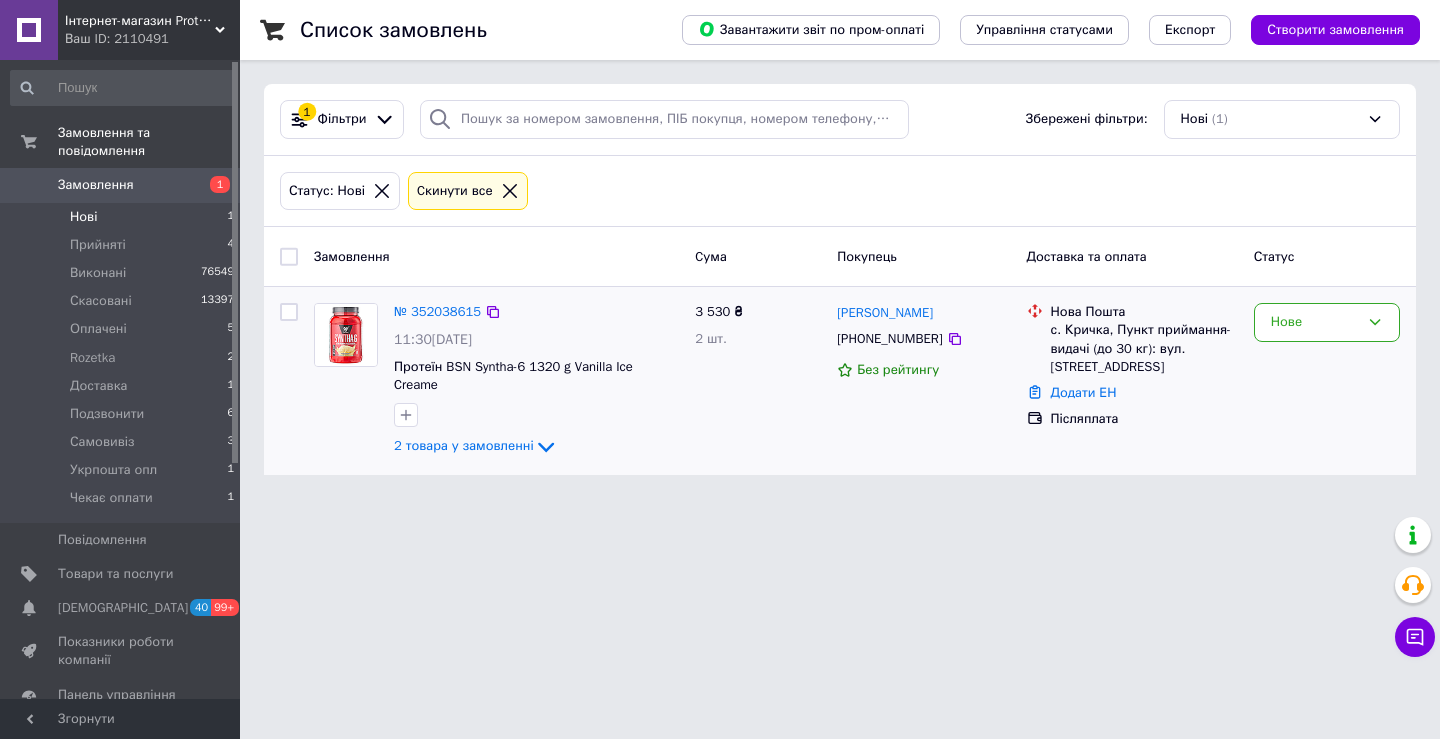 click on "2 товара у замовленні" 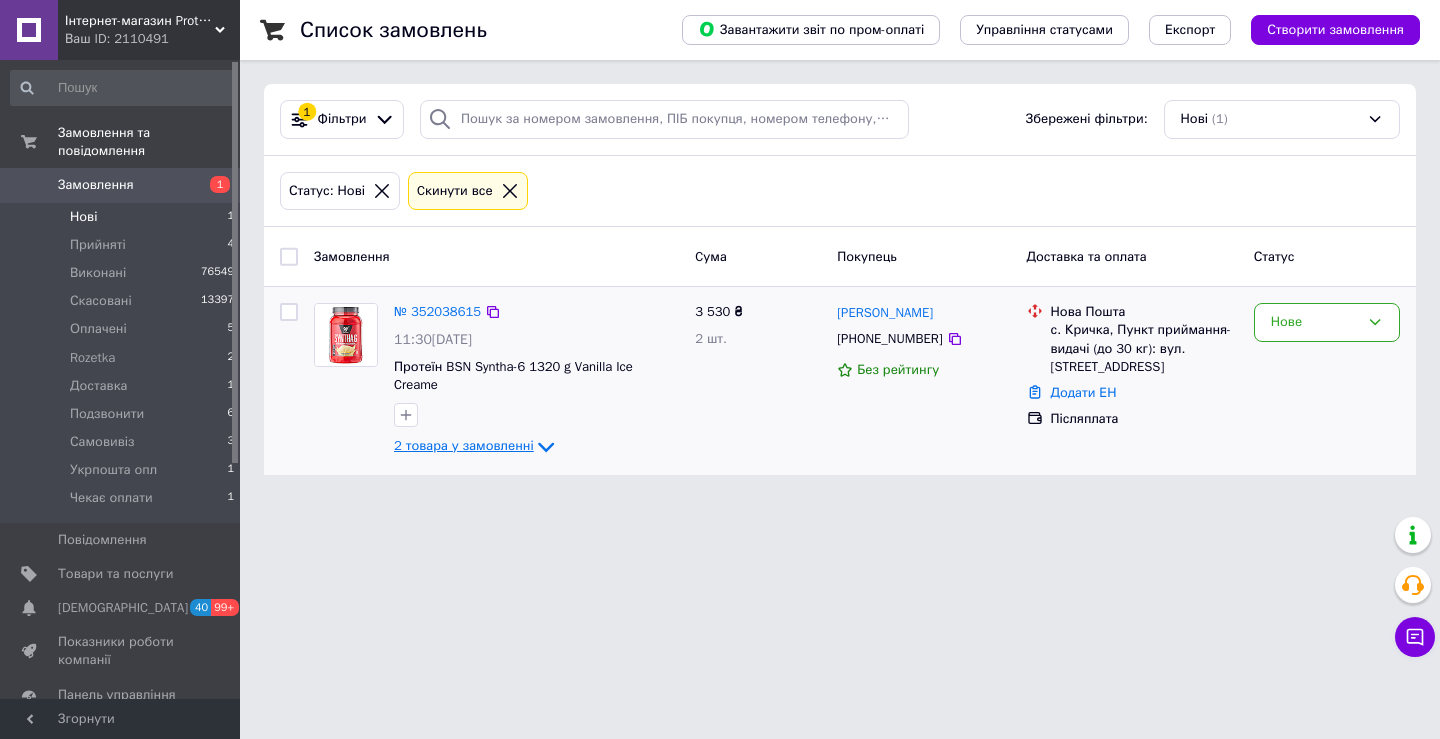 click on "2 товара у замовленні" at bounding box center (464, 446) 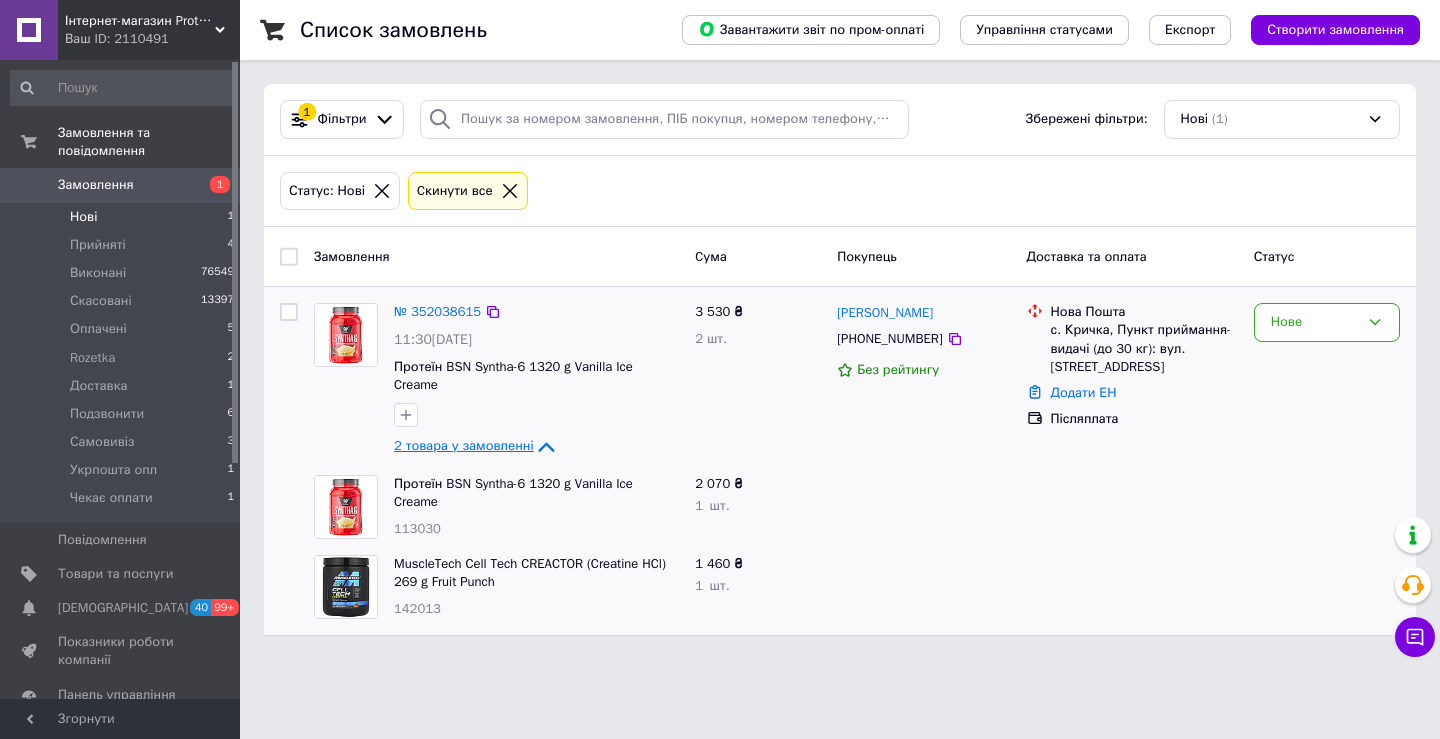 click on "2 товара у замовленні" at bounding box center (464, 446) 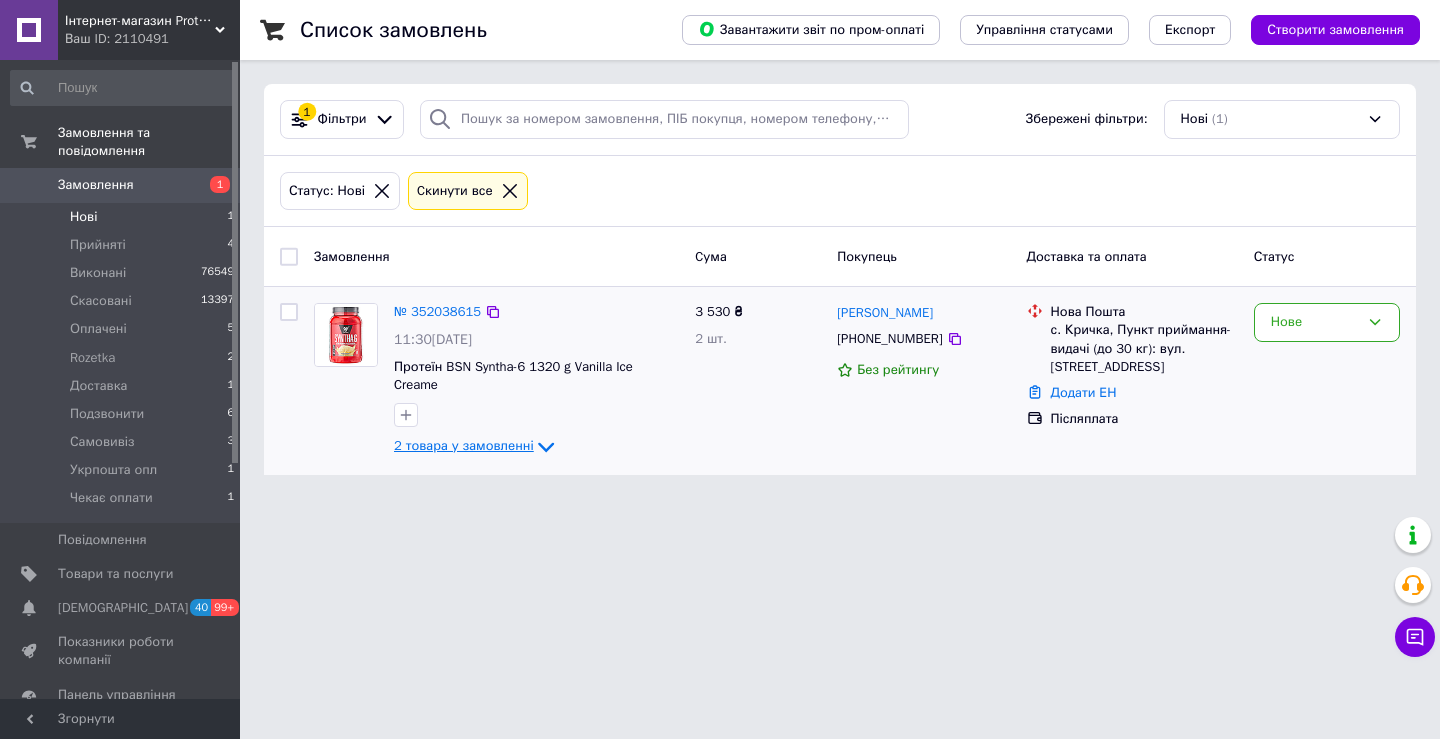 click on "2 товара у замовленні" at bounding box center [464, 446] 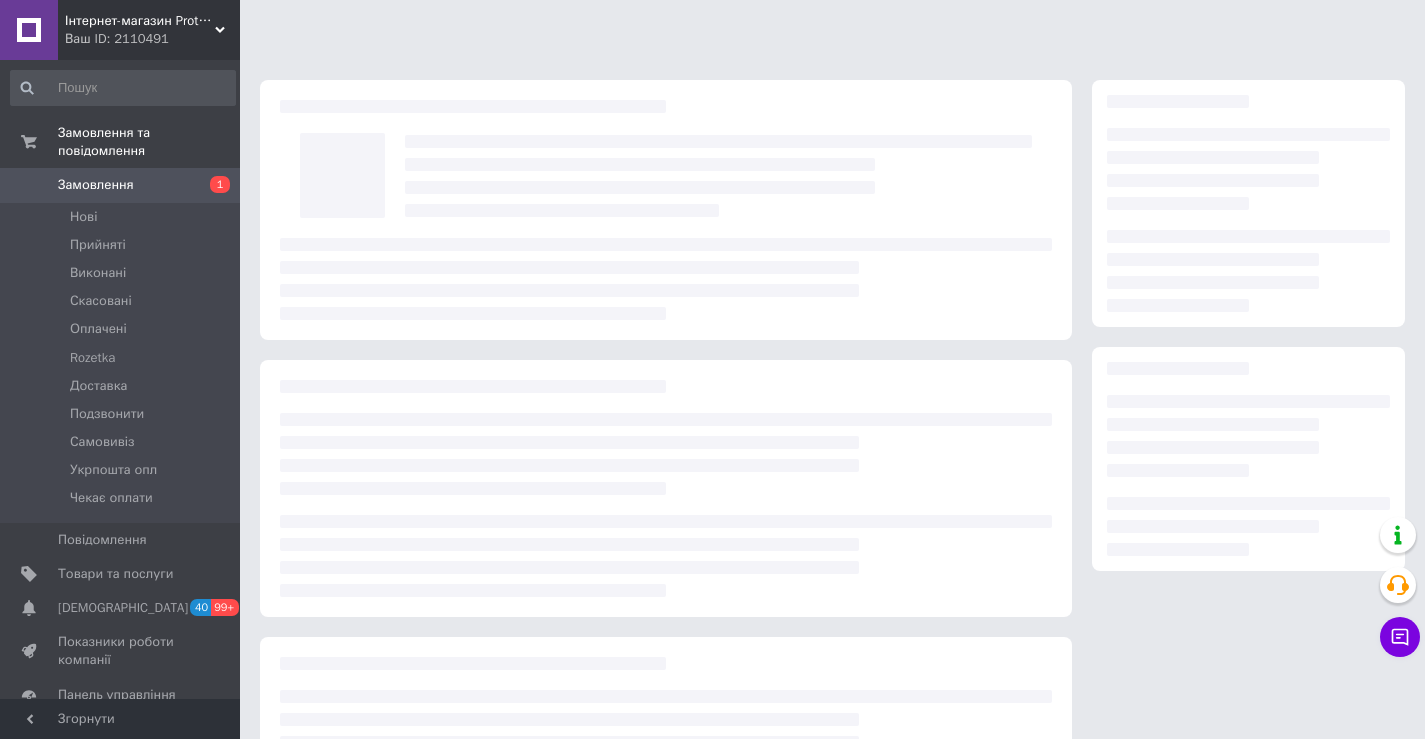 scroll, scrollTop: 0, scrollLeft: 0, axis: both 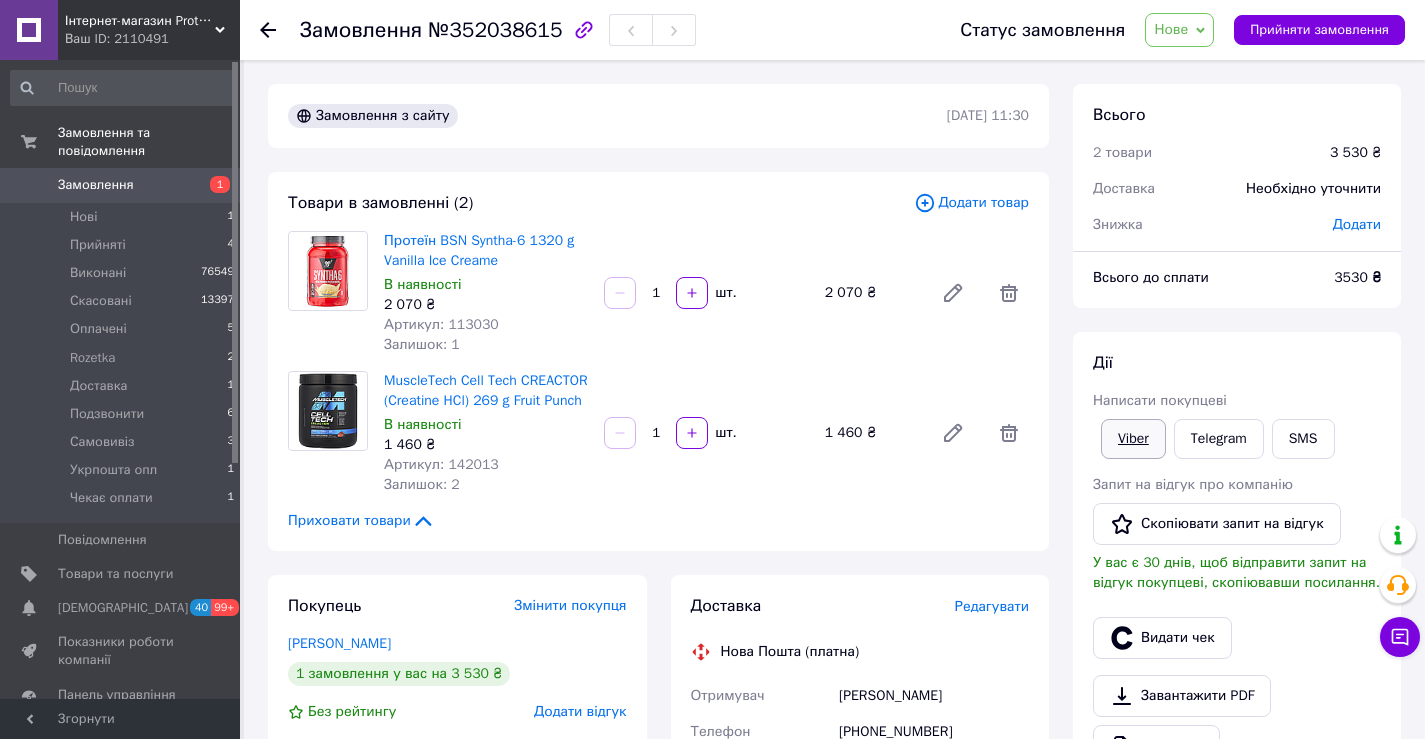 click on "Viber" at bounding box center (1133, 439) 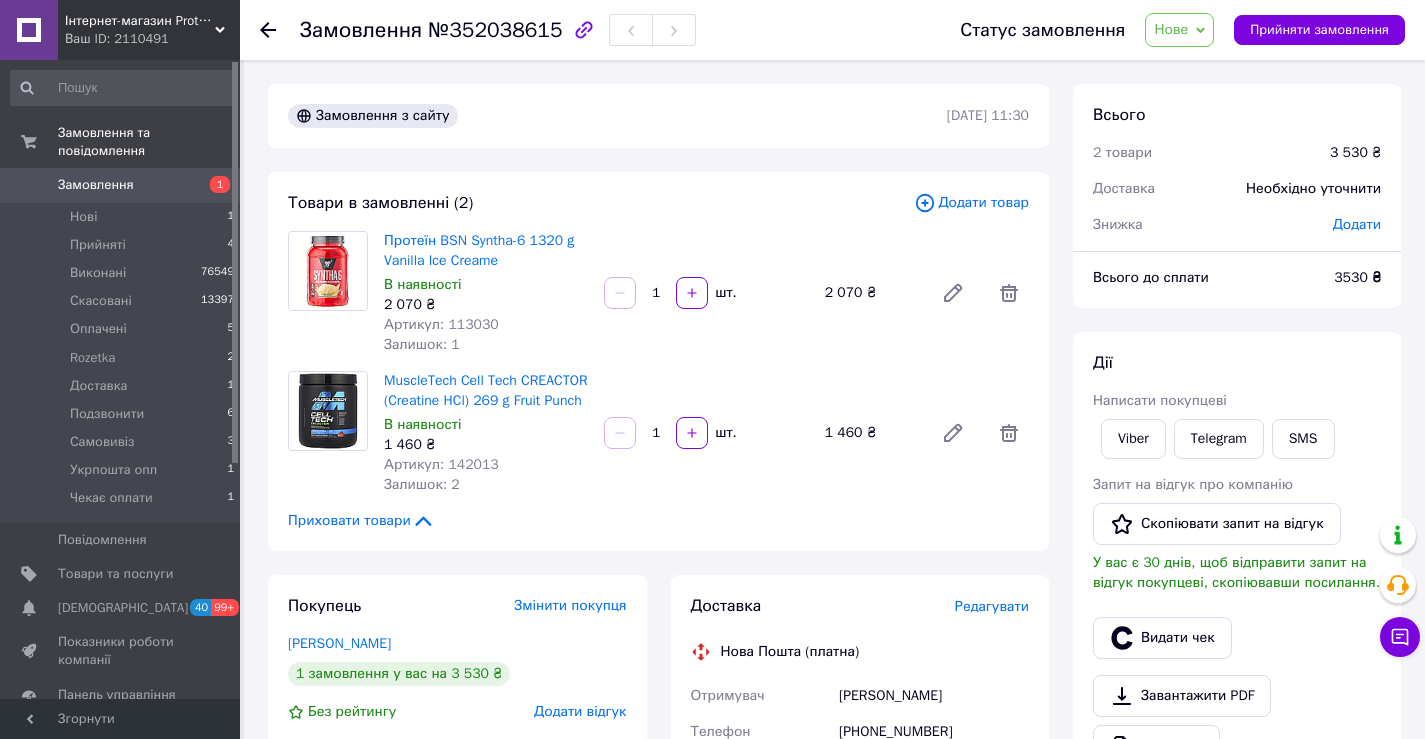 click on "[PERSON_NAME] покупцеві Viber Telegram SMS Запит на відгук про компанію   Скопіювати запит на відгук У вас є 30 днів, щоб відправити запит на відгук покупцеві, скопіювавши посилання.   Видати чек   Завантажити PDF   Друк PDF   Дублювати замовлення" at bounding box center (1237, 584) 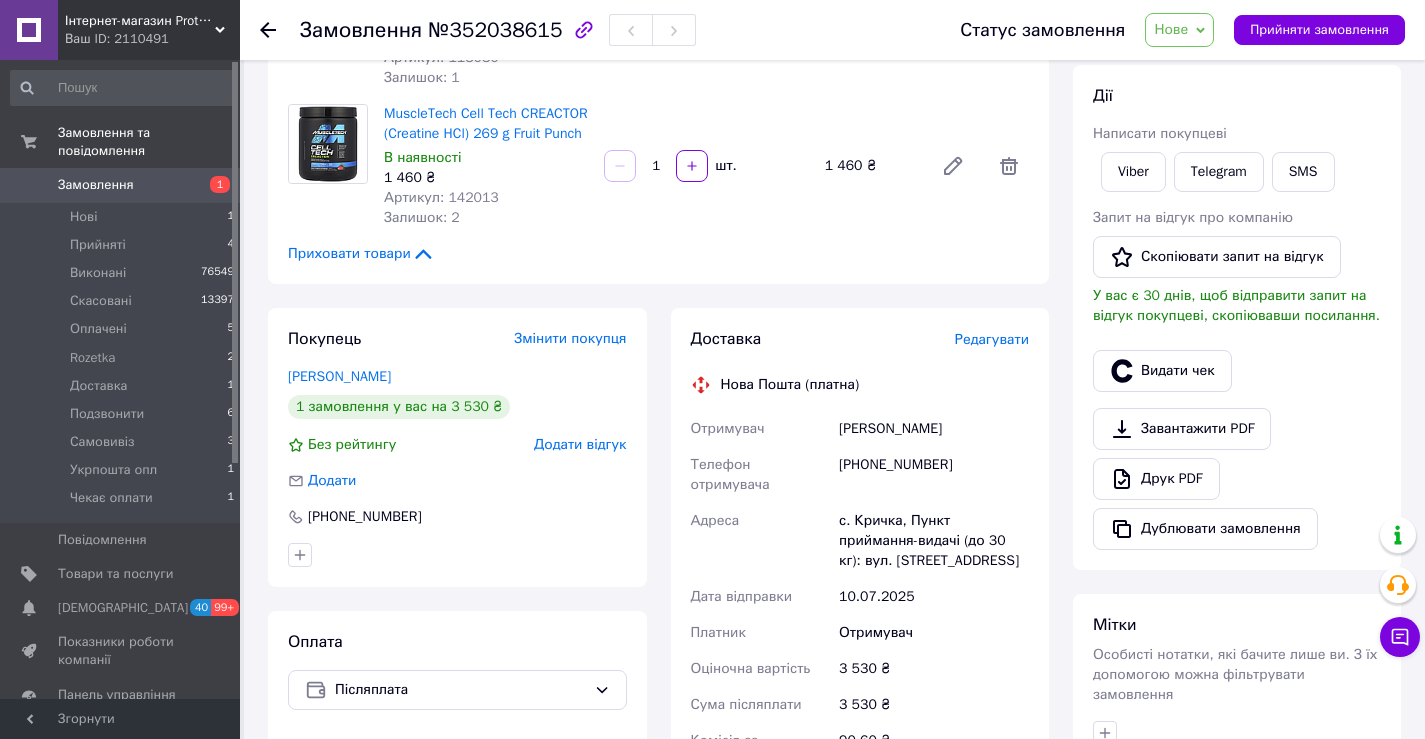 scroll, scrollTop: 300, scrollLeft: 0, axis: vertical 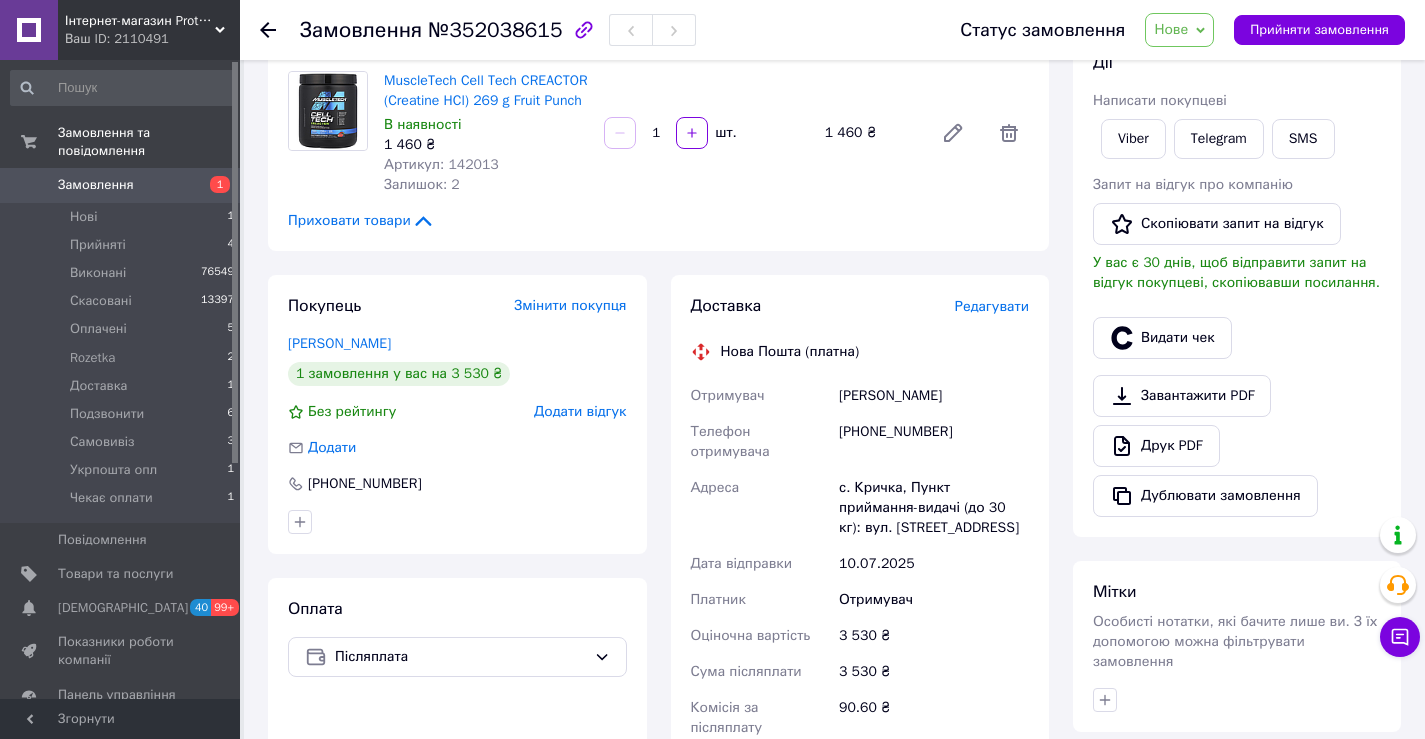 click at bounding box center (1237, 309) 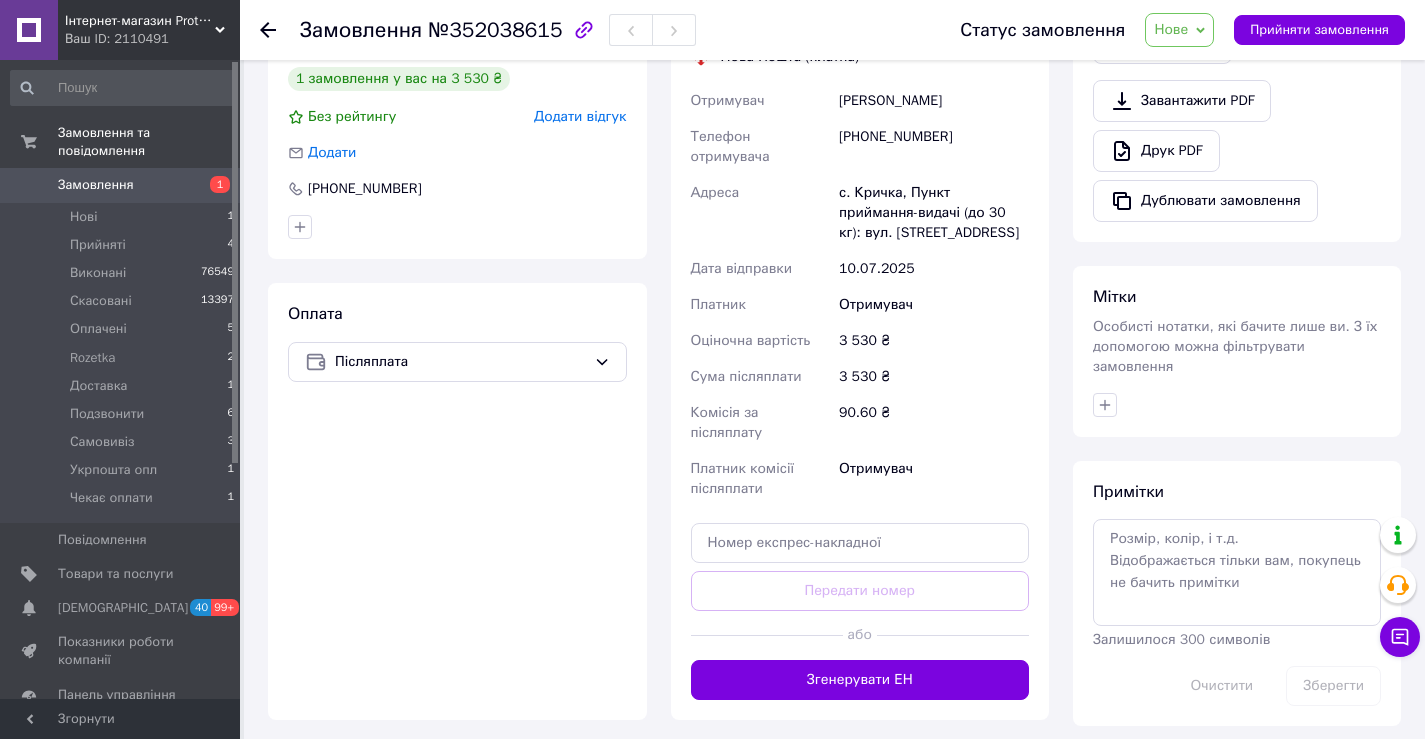 scroll, scrollTop: 600, scrollLeft: 0, axis: vertical 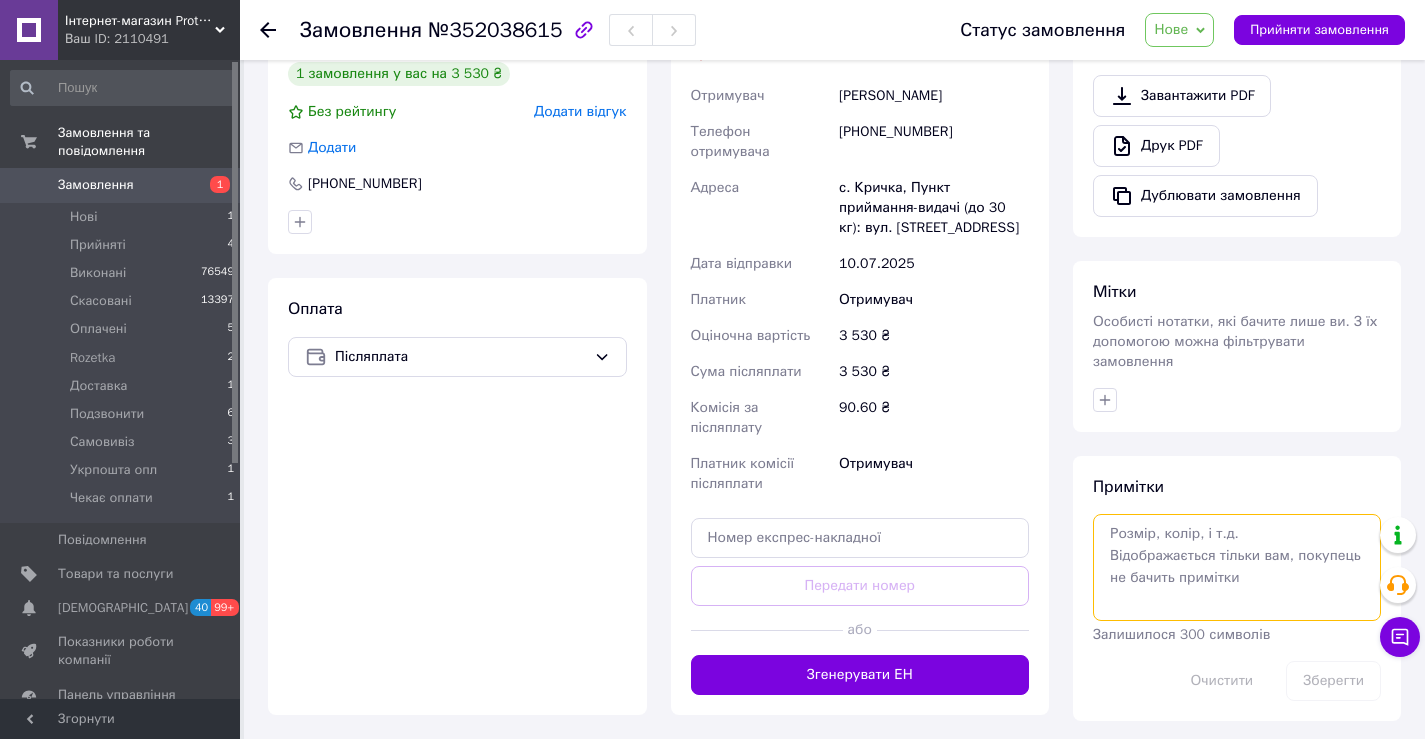 click at bounding box center (1237, 567) 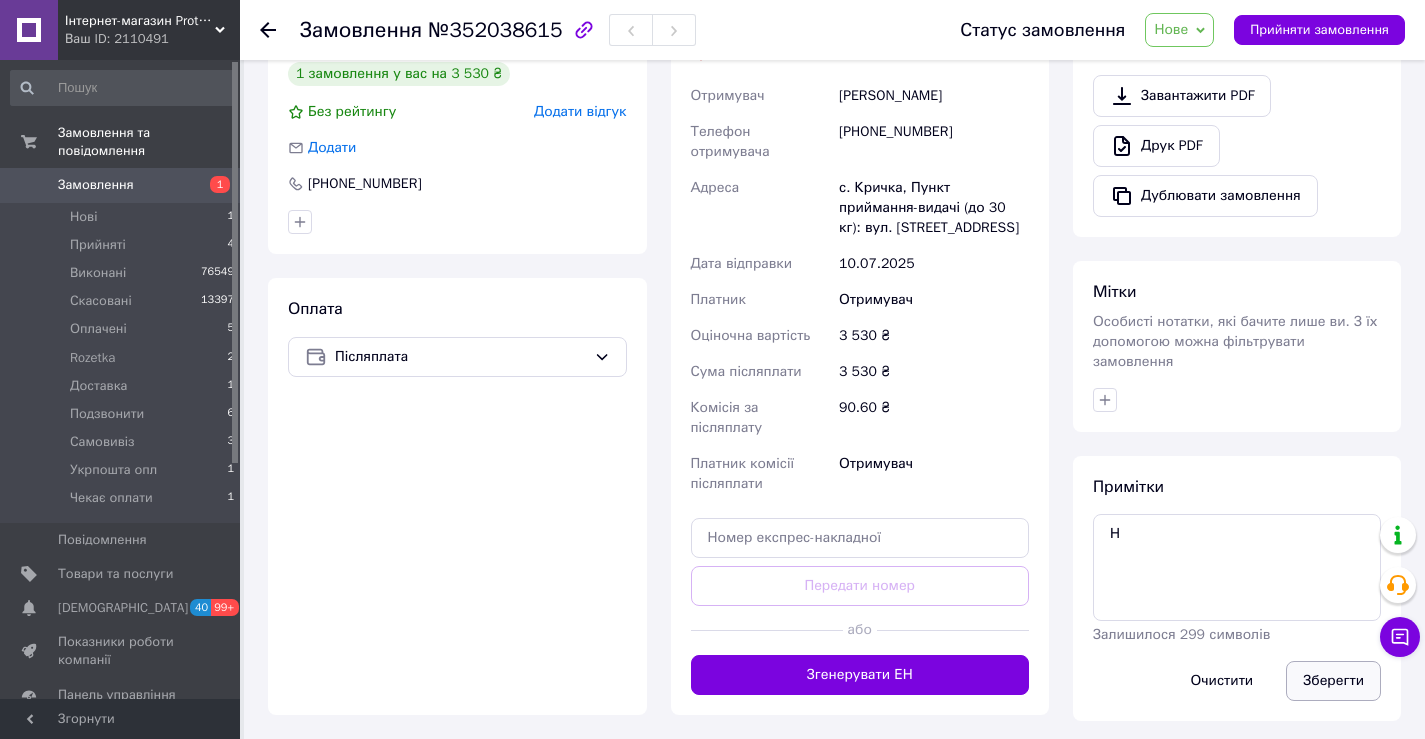 click on "Зберегти" at bounding box center [1333, 681] 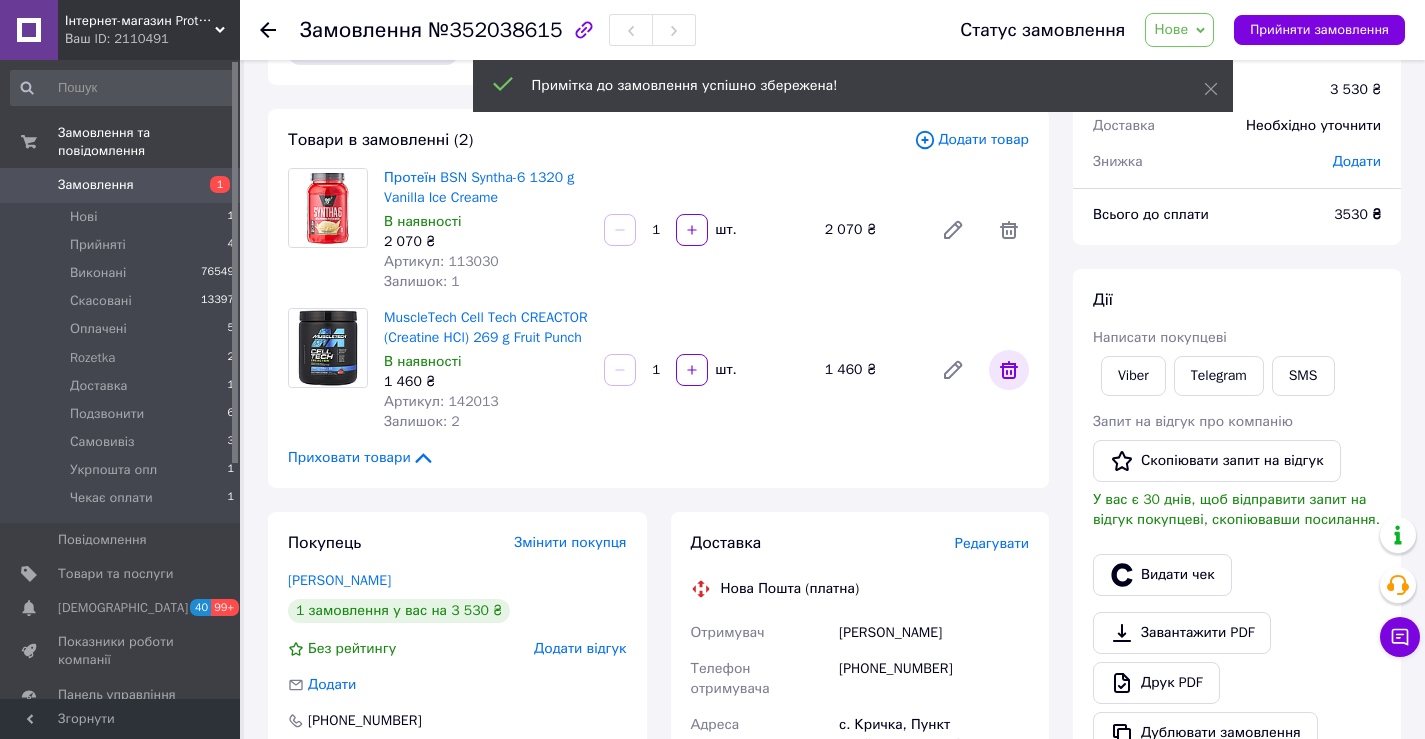 scroll, scrollTop: 0, scrollLeft: 0, axis: both 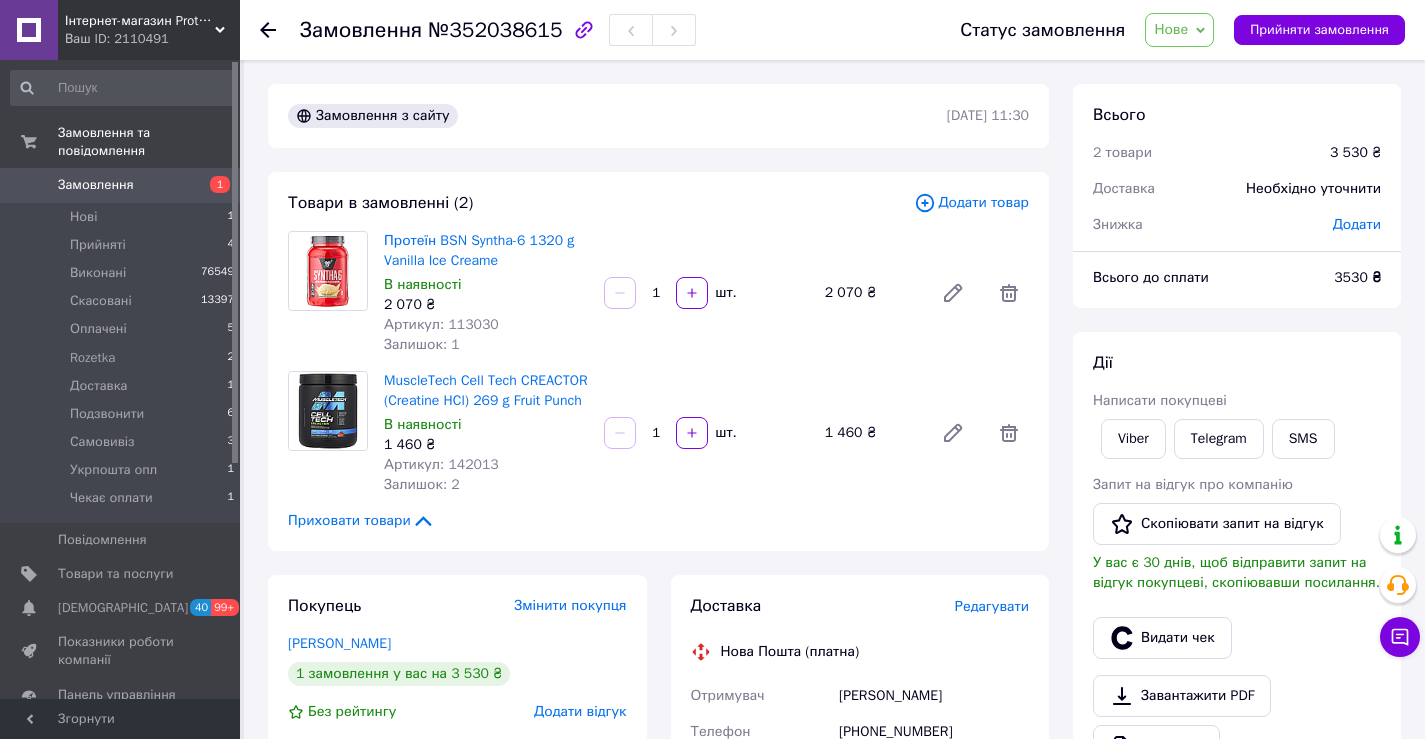 click on "Нове" at bounding box center [1171, 29] 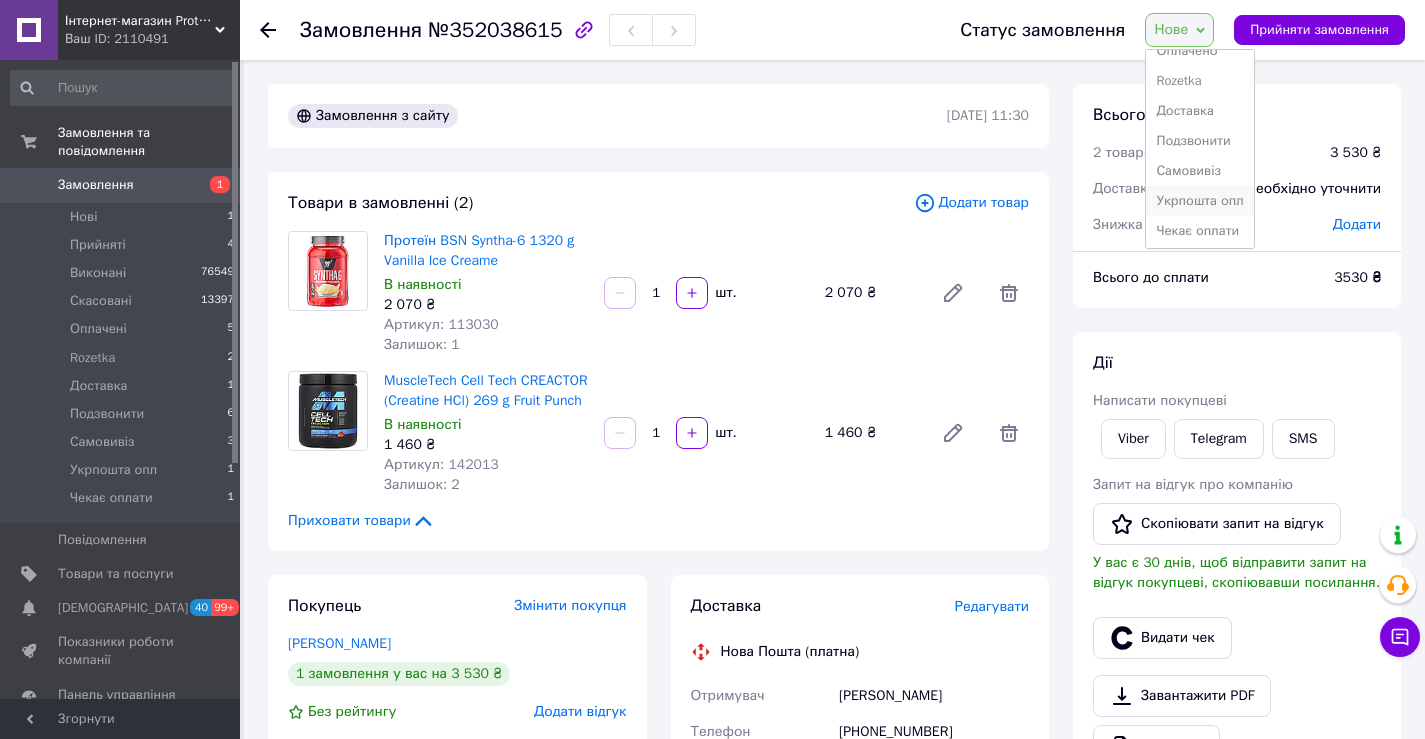 scroll, scrollTop: 112, scrollLeft: 0, axis: vertical 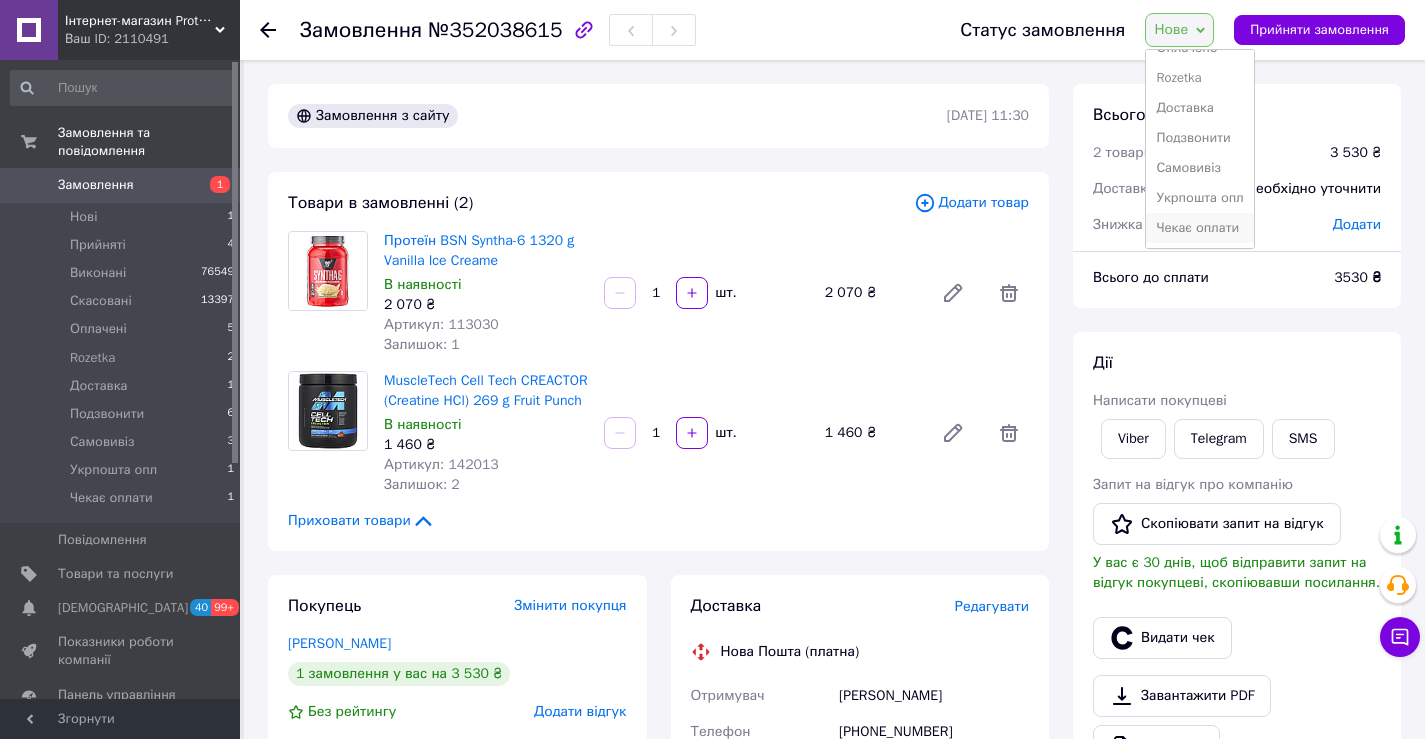 click on "Чекає оплати" at bounding box center (1199, 228) 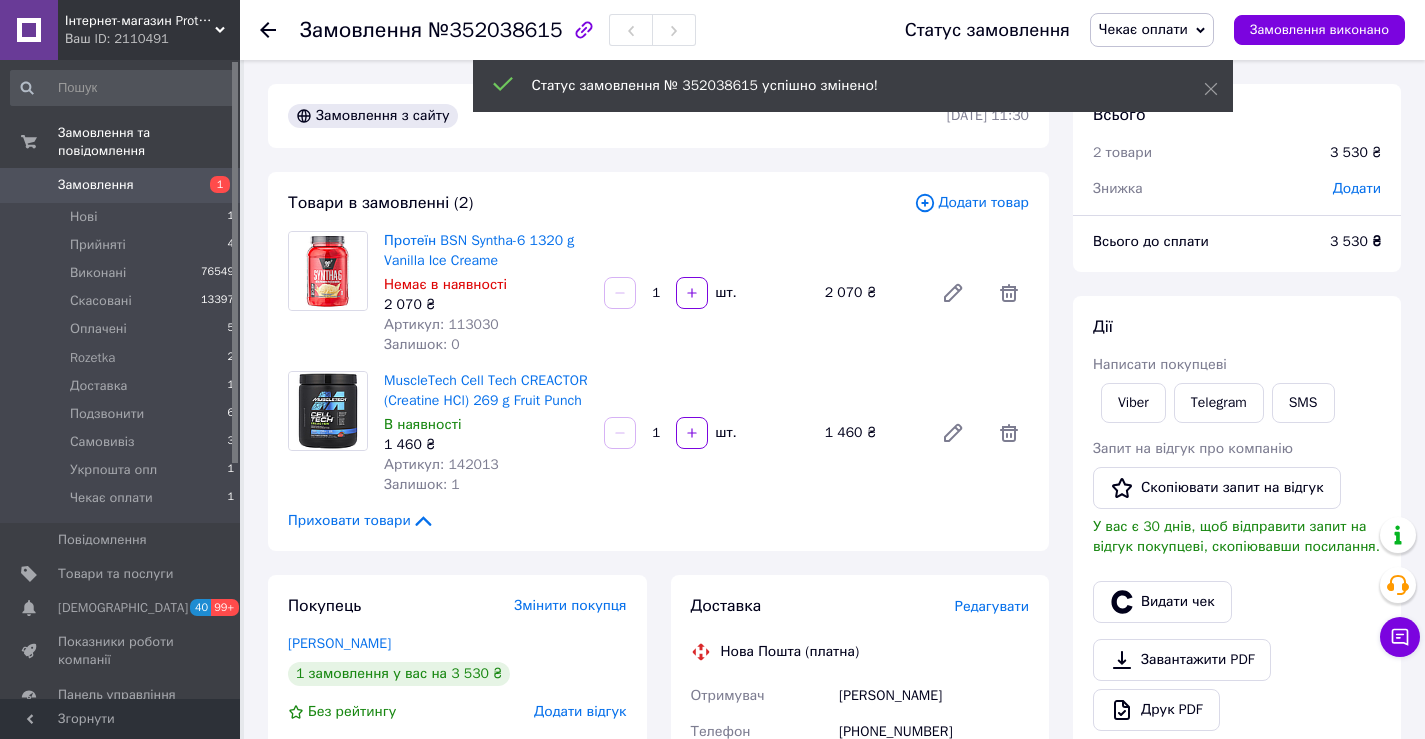 click on "Артикул: 113030" at bounding box center [441, 324] 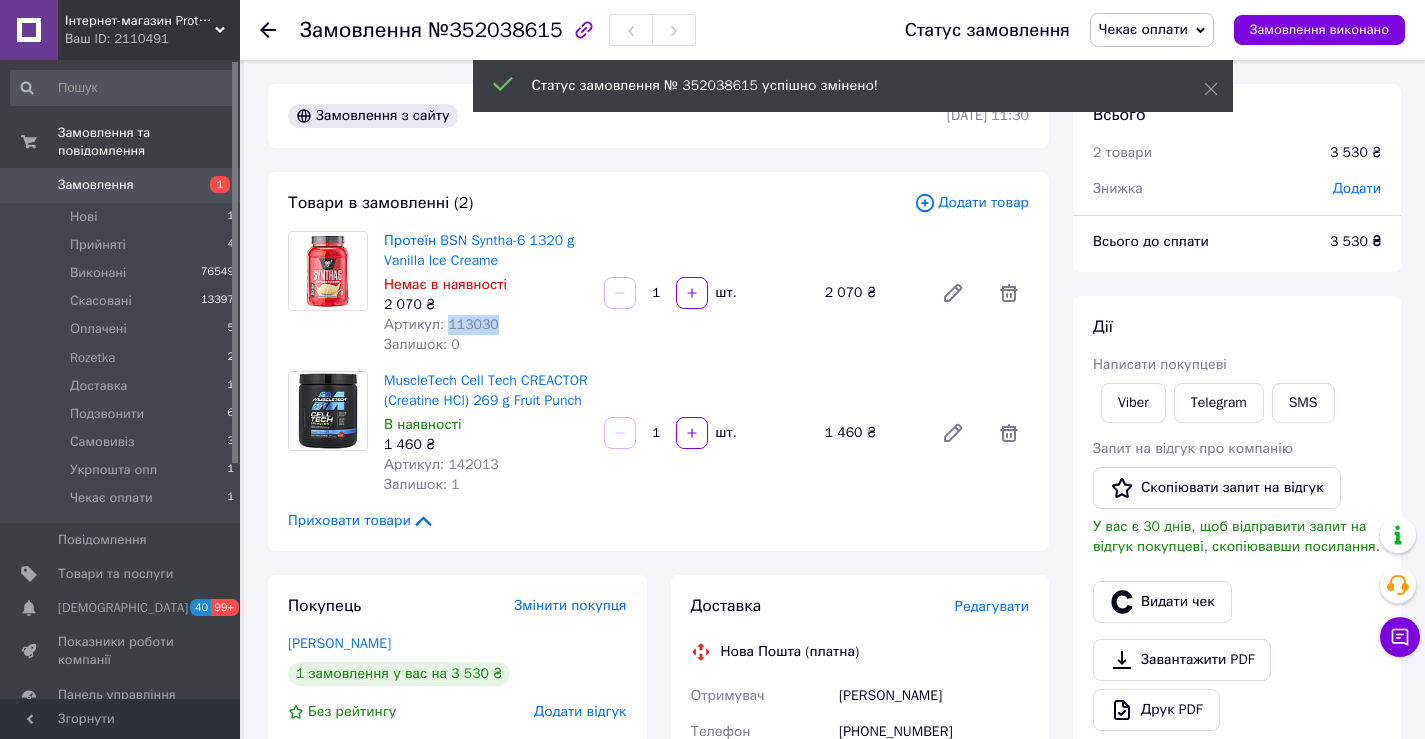 click on "Артикул: 113030" at bounding box center (441, 324) 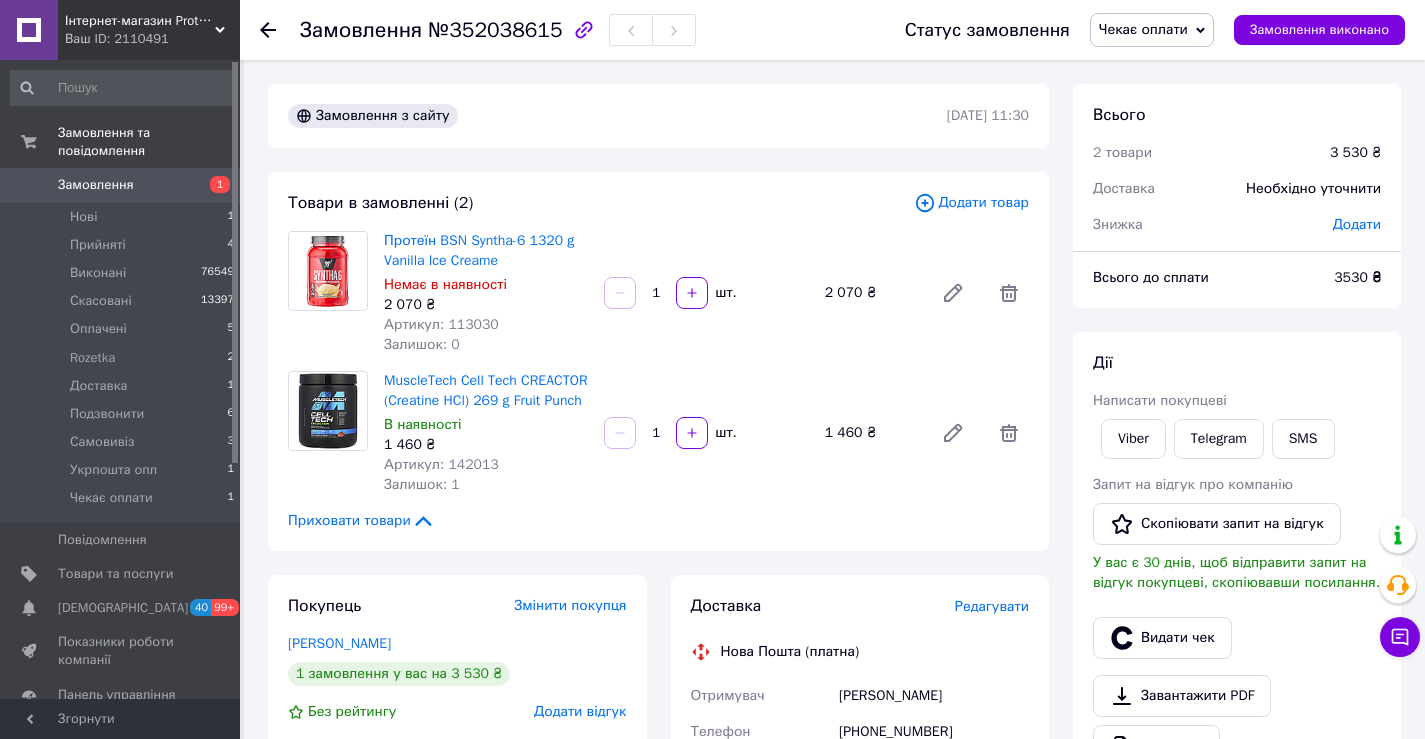 click on "Артикул: 142013" at bounding box center (441, 464) 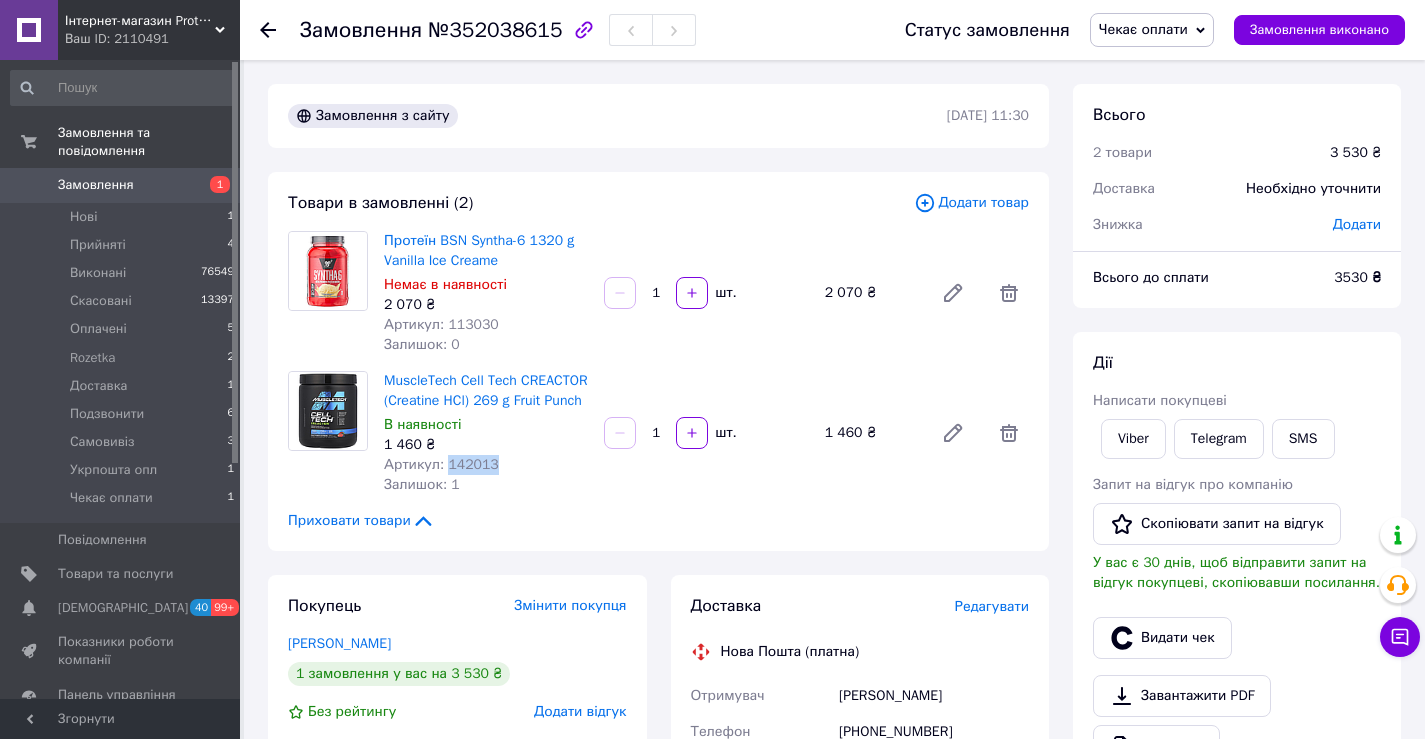click on "Артикул: 142013" at bounding box center (441, 464) 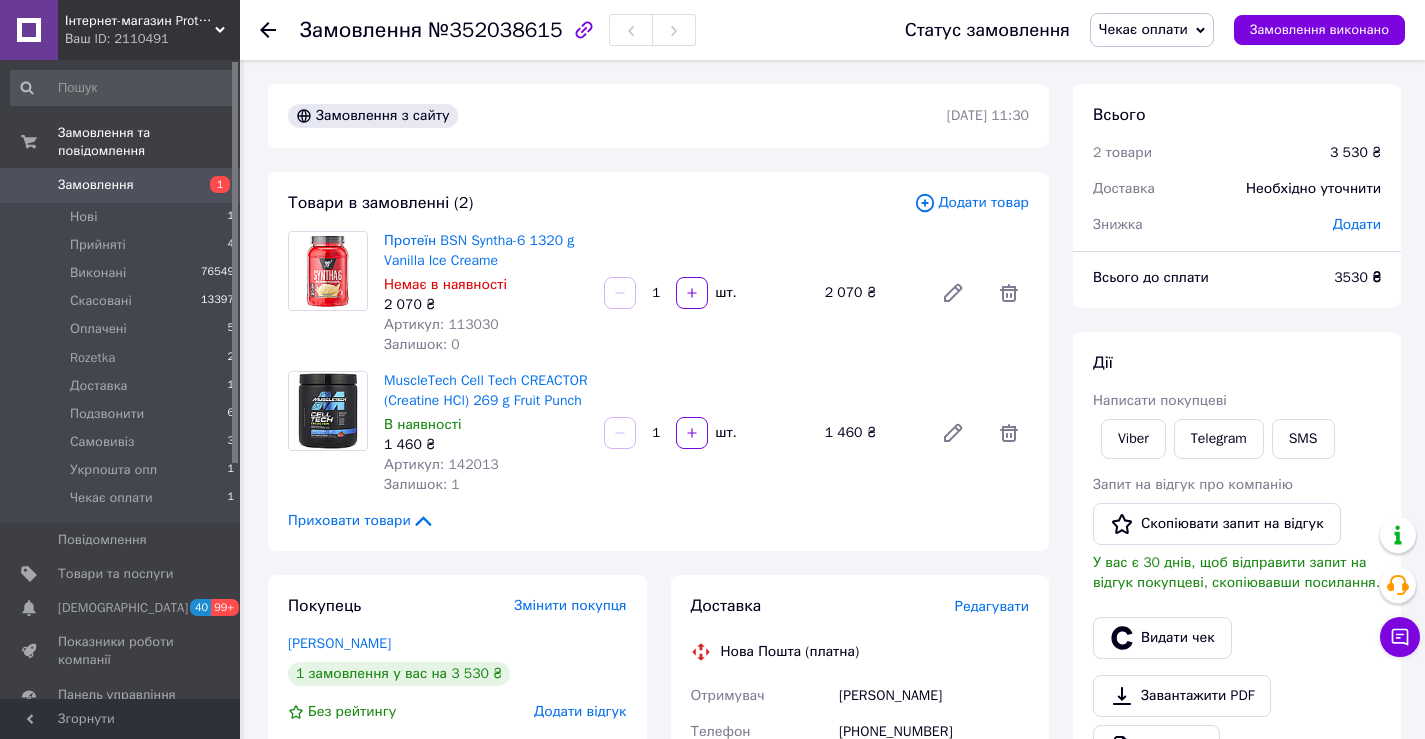 click on "Всього 2 товари 3 530 ₴ Доставка Необхідно уточнити Знижка Додати Всього до сплати 3530 ₴ Дії Написати покупцеві Viber Telegram SMS Запит на відгук про компанію   Скопіювати запит на відгук У вас є 30 днів, щоб відправити запит на відгук покупцеві, скопіювавши посилання.   Видати чек   Завантажити PDF   Друк PDF   Дублювати замовлення Мітки Особисті нотатки, які бачите лише ви. З їх допомогою можна фільтрувати замовлення Примітки Н Залишилося 299 символів Очистити Зберегти" at bounding box center (1237, 702) 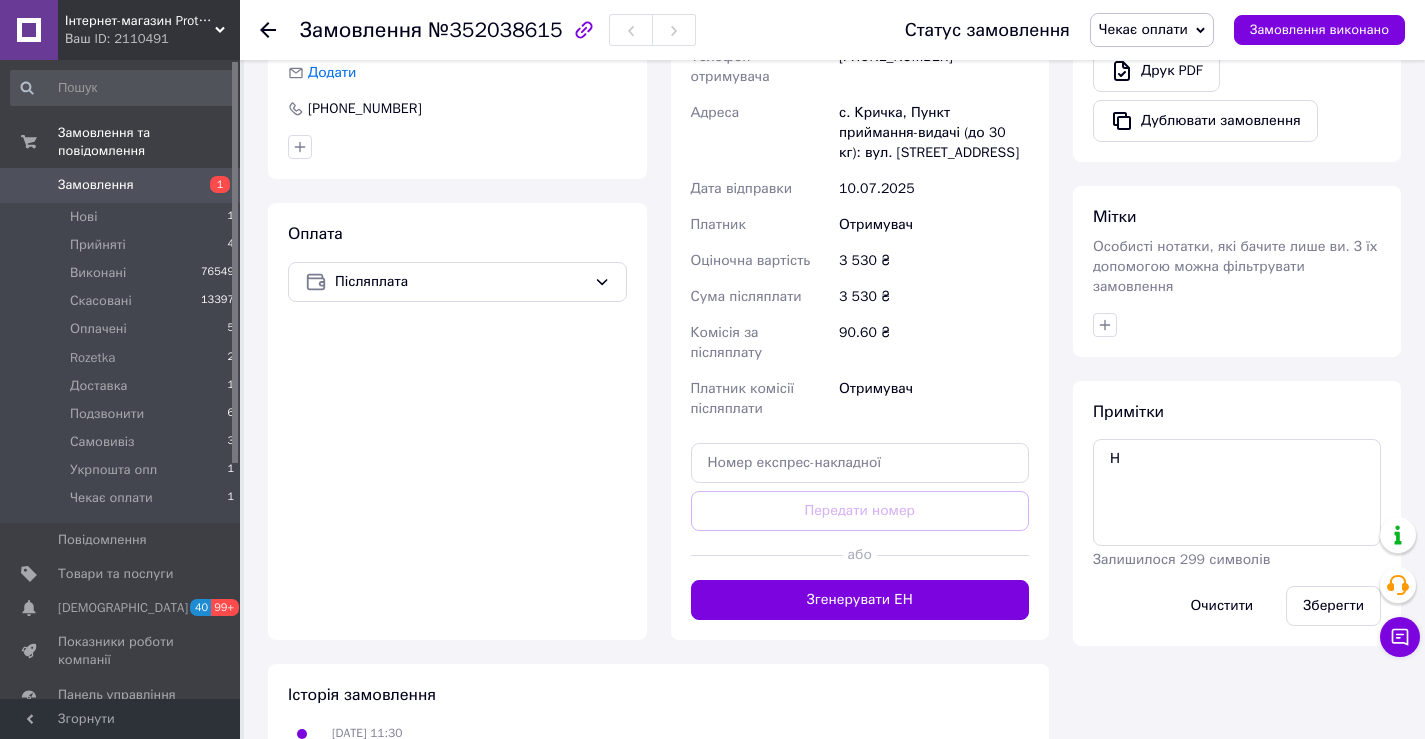 scroll, scrollTop: 799, scrollLeft: 0, axis: vertical 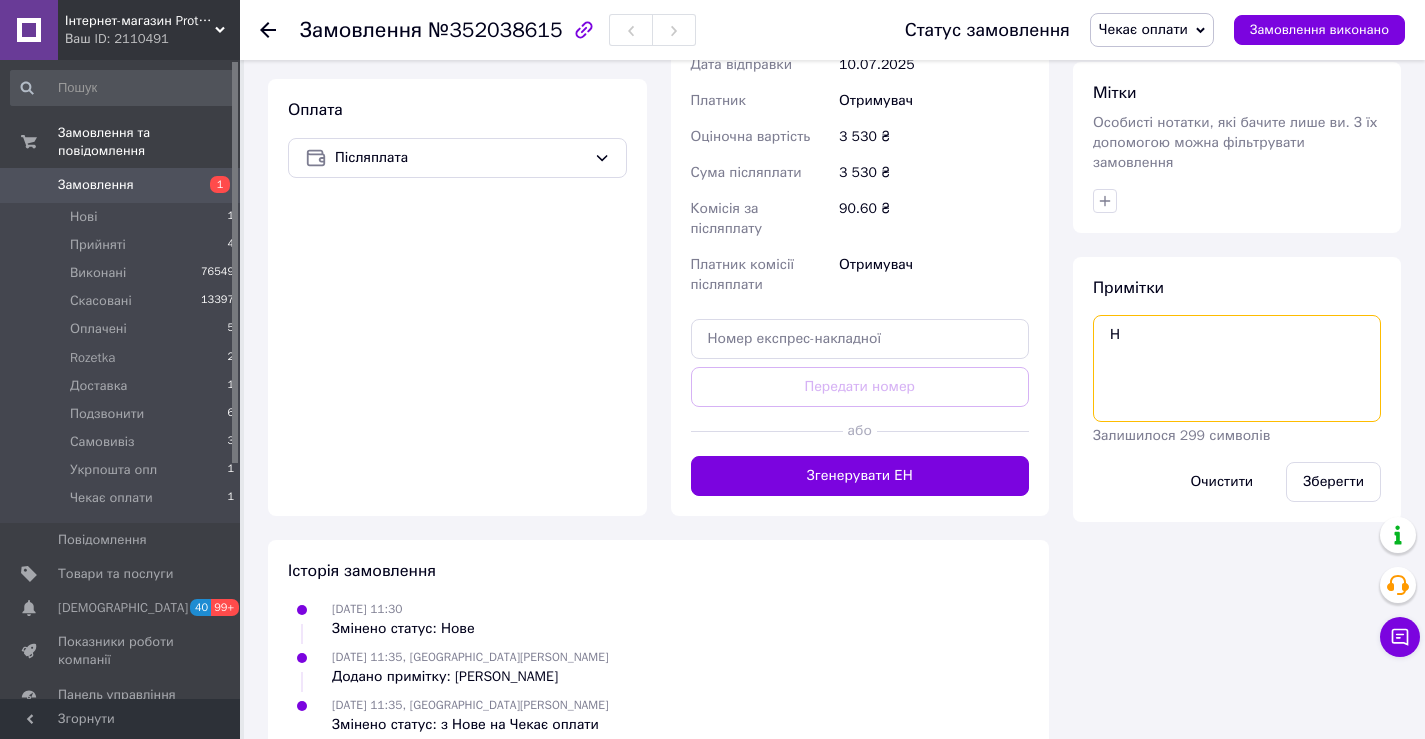 click on "Н" at bounding box center [1237, 368] 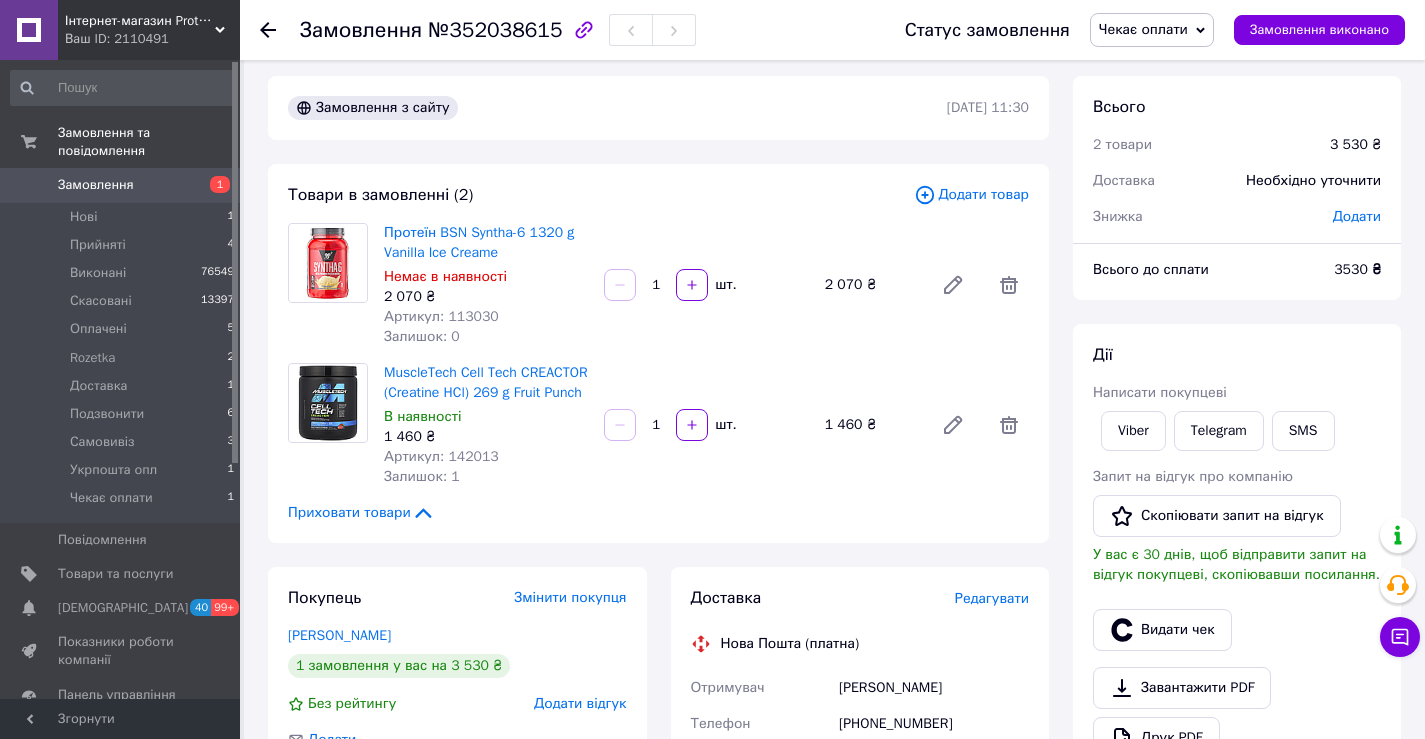 scroll, scrollTop: 0, scrollLeft: 0, axis: both 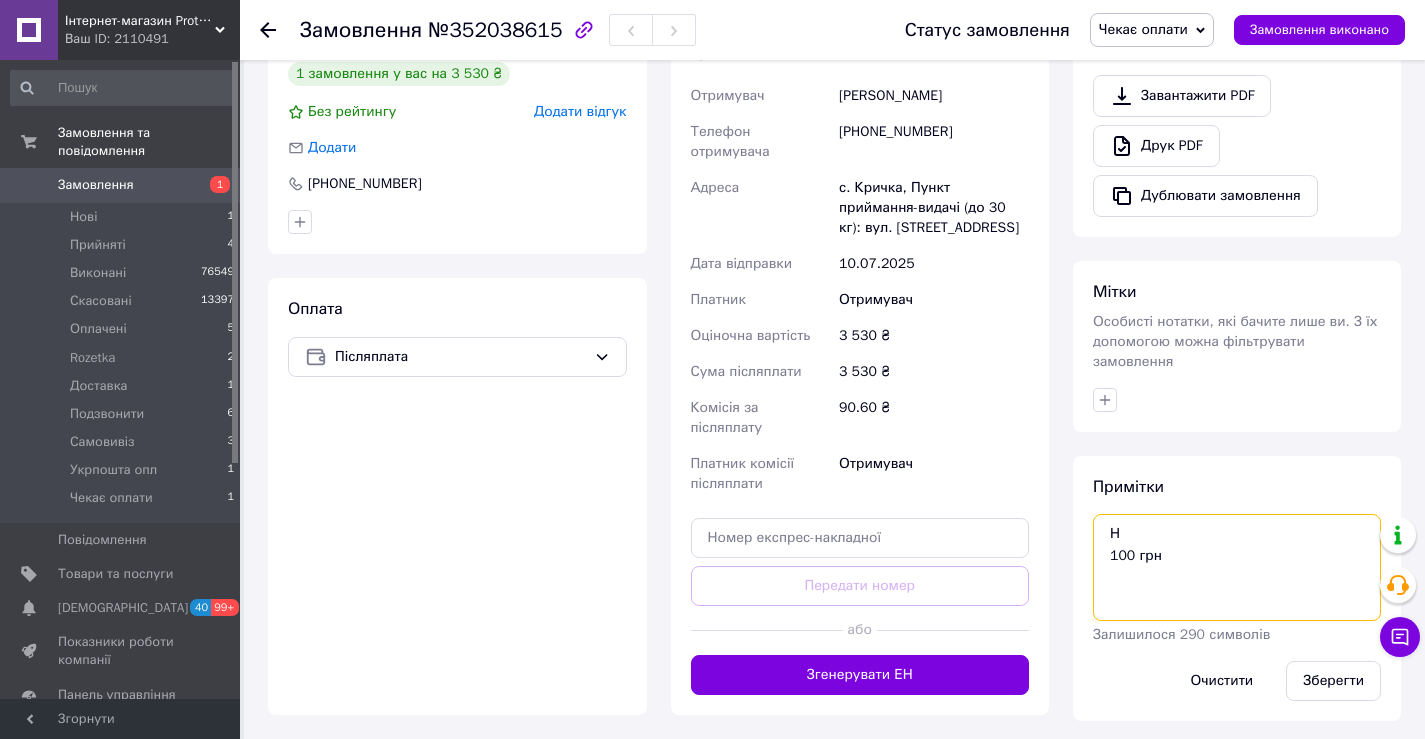 click on "Н
100 грн" at bounding box center (1237, 567) 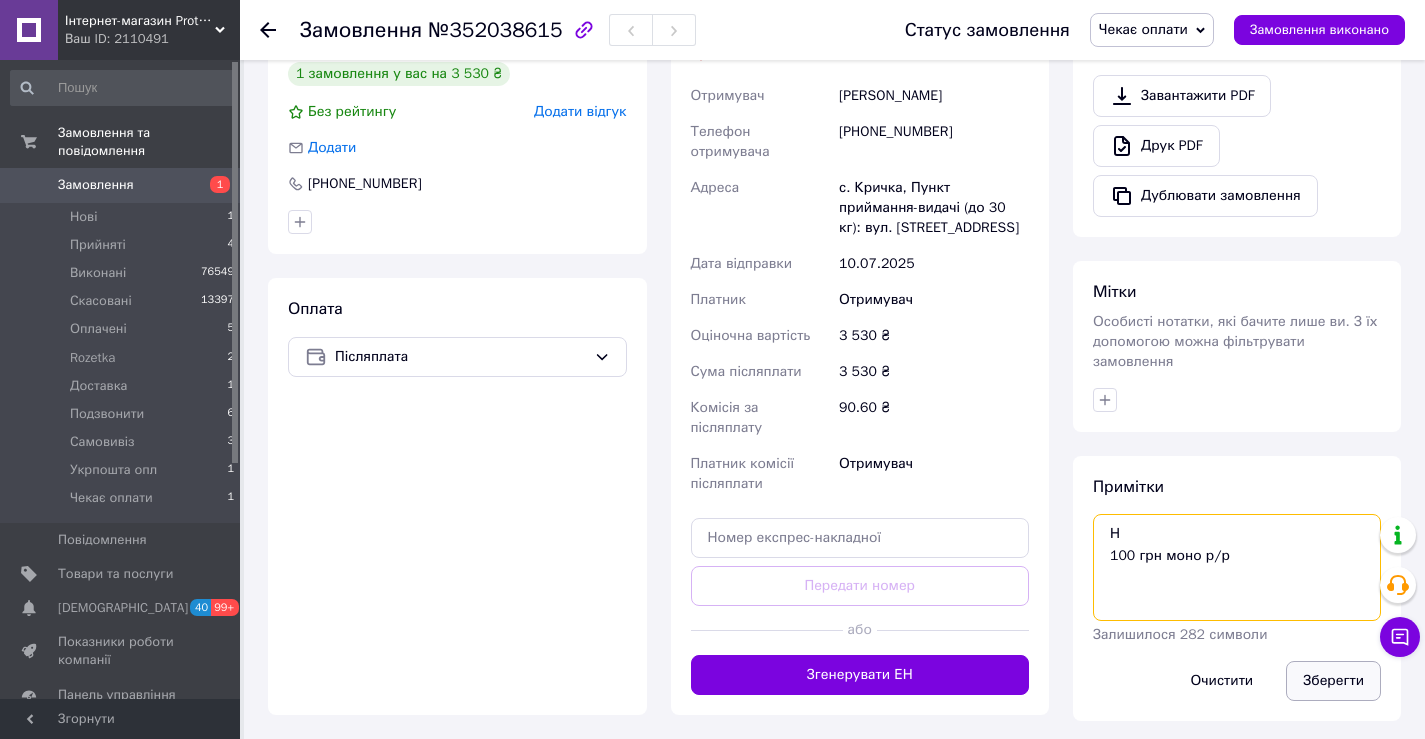 type on "Н
100 грн моно р/р" 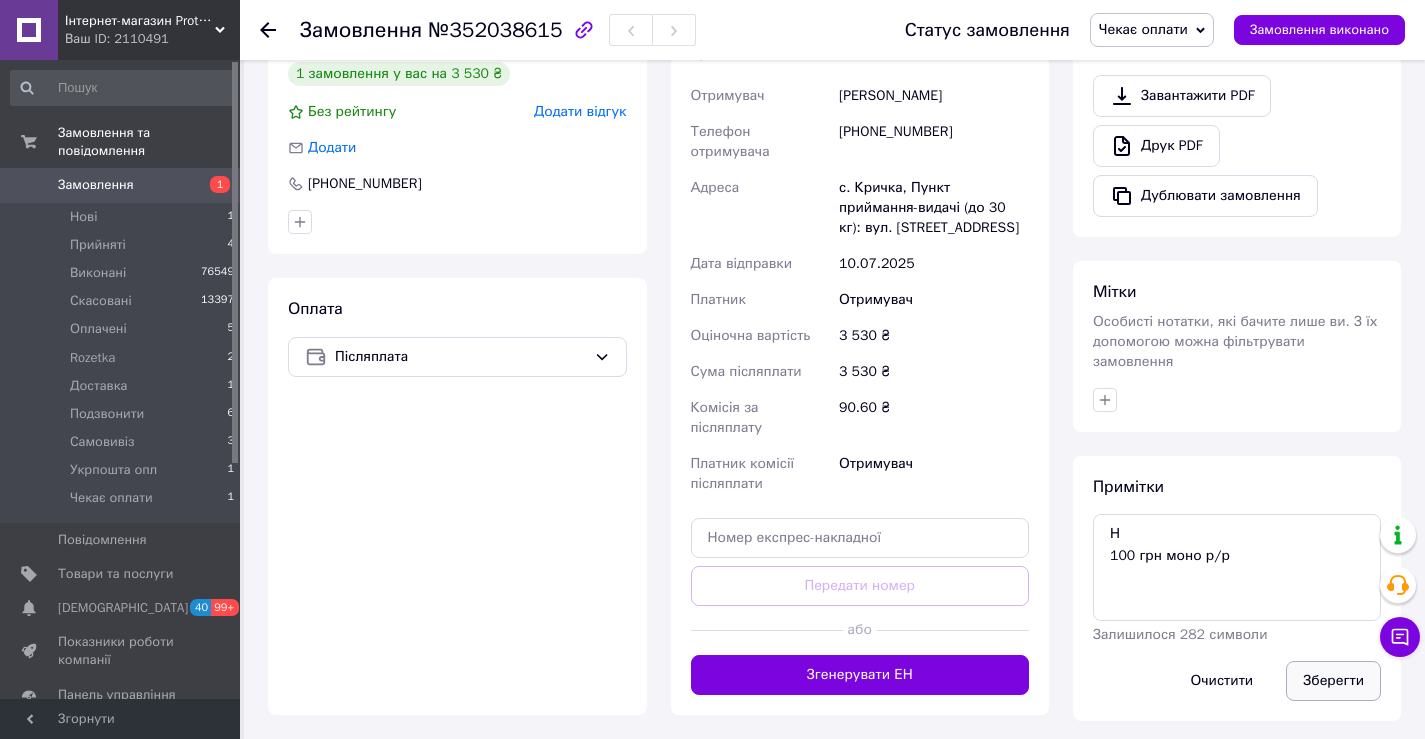 click on "Зберегти" at bounding box center (1333, 681) 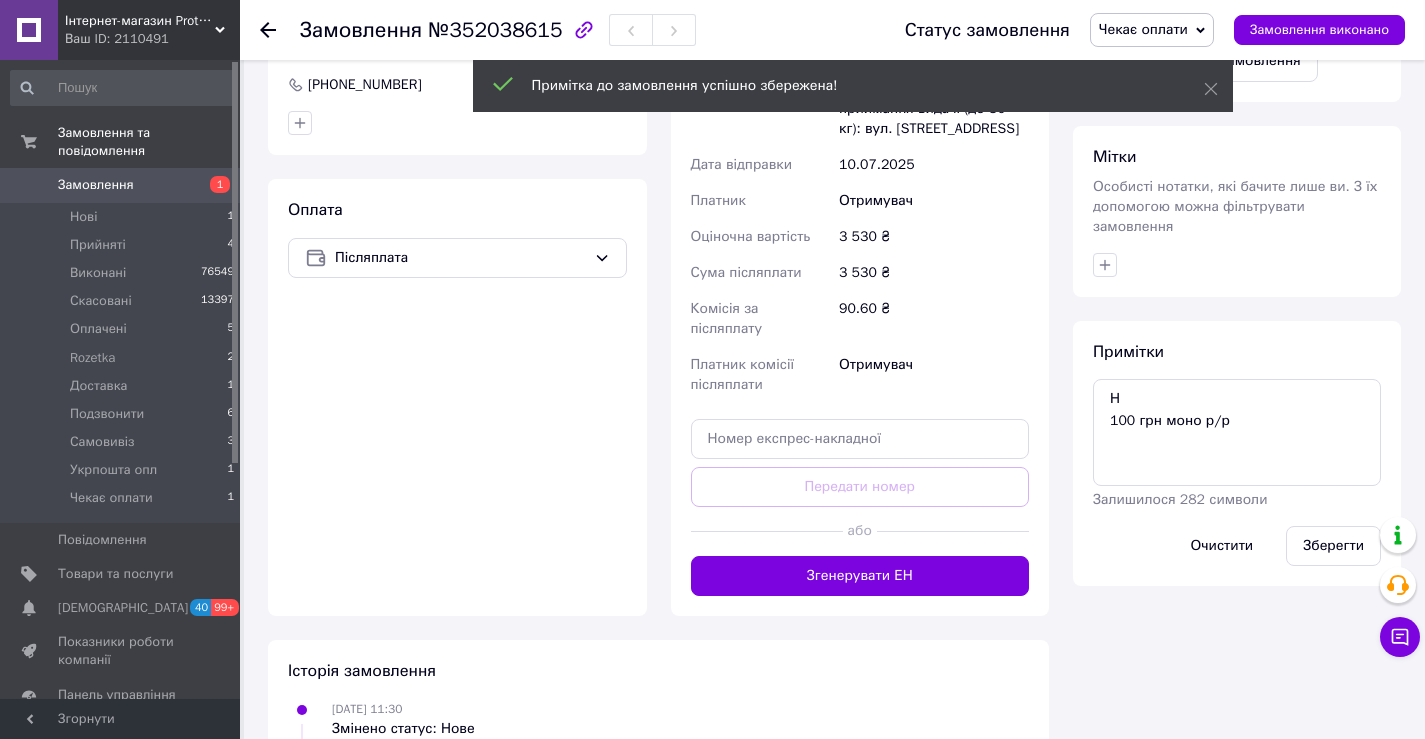 scroll, scrollTop: 700, scrollLeft: 0, axis: vertical 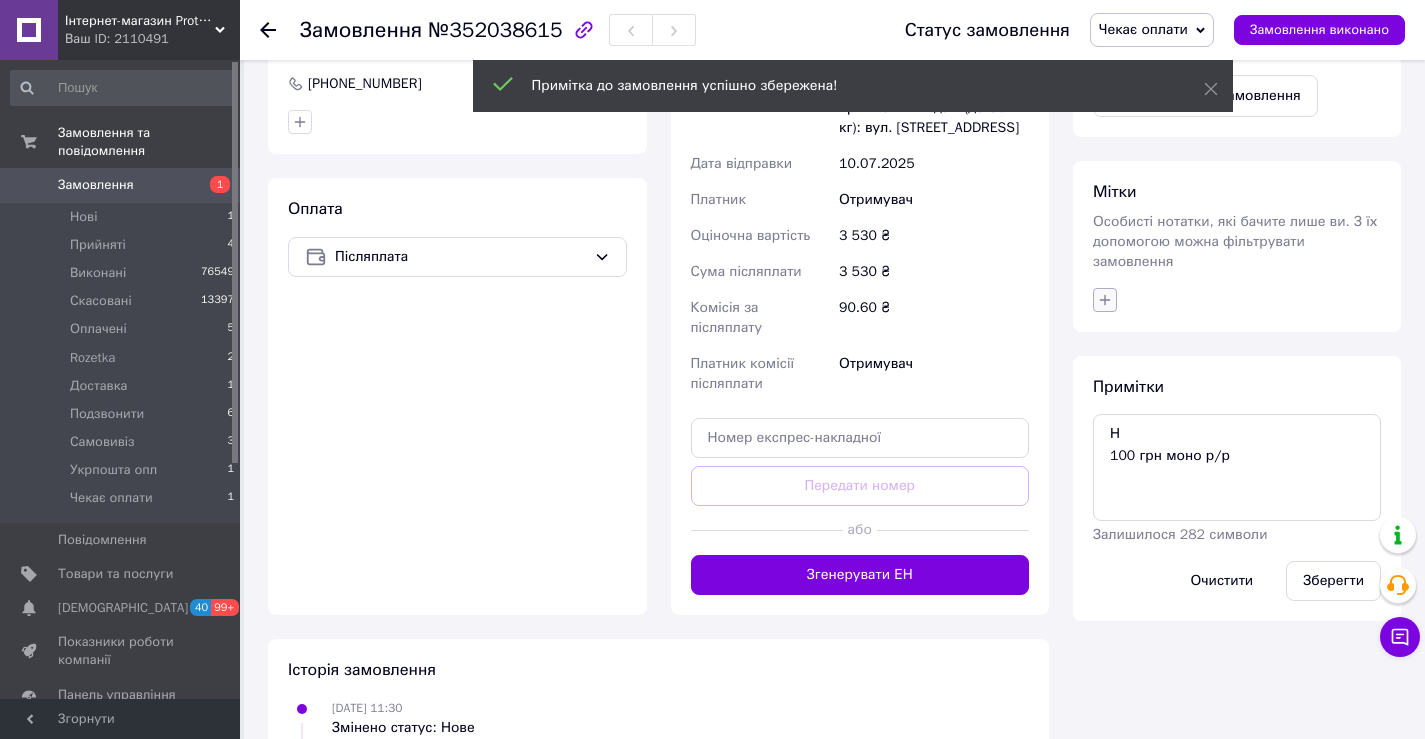 click 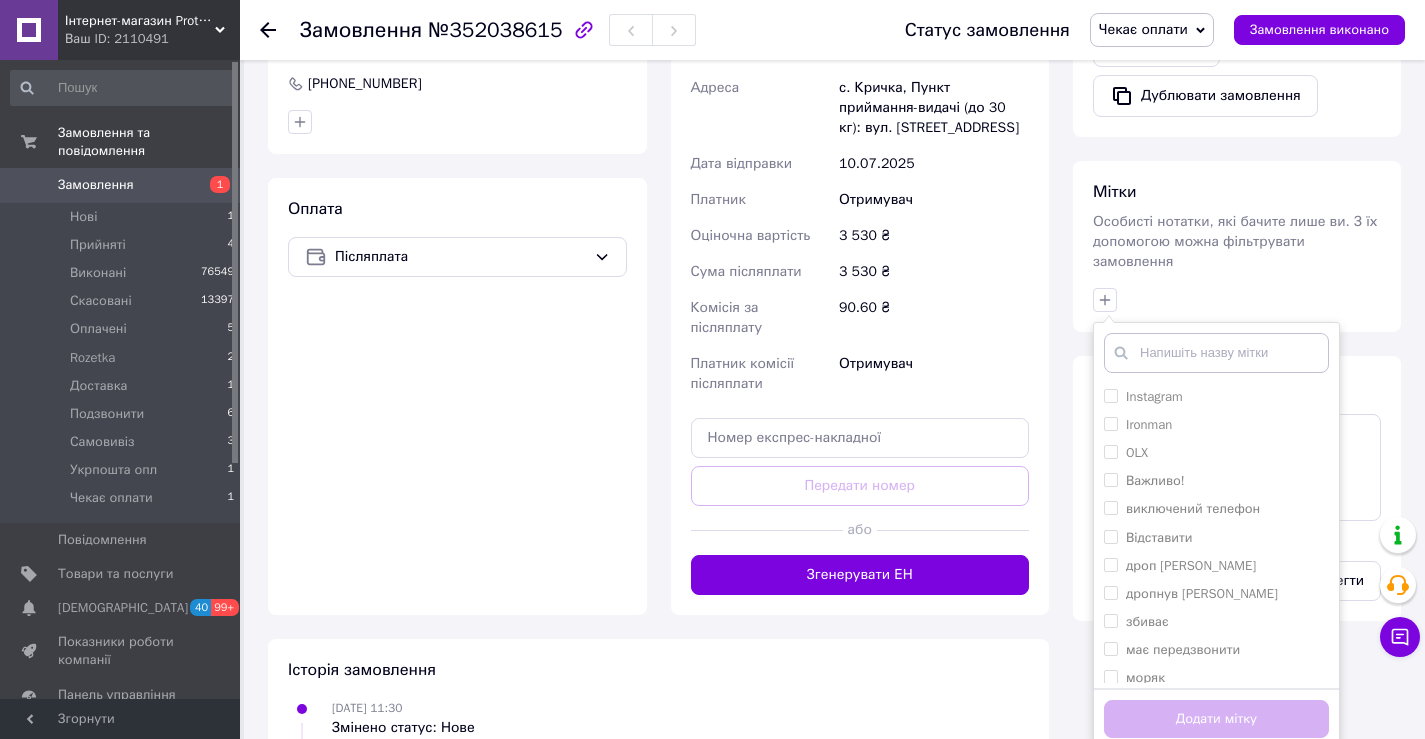 scroll, scrollTop: 179, scrollLeft: 0, axis: vertical 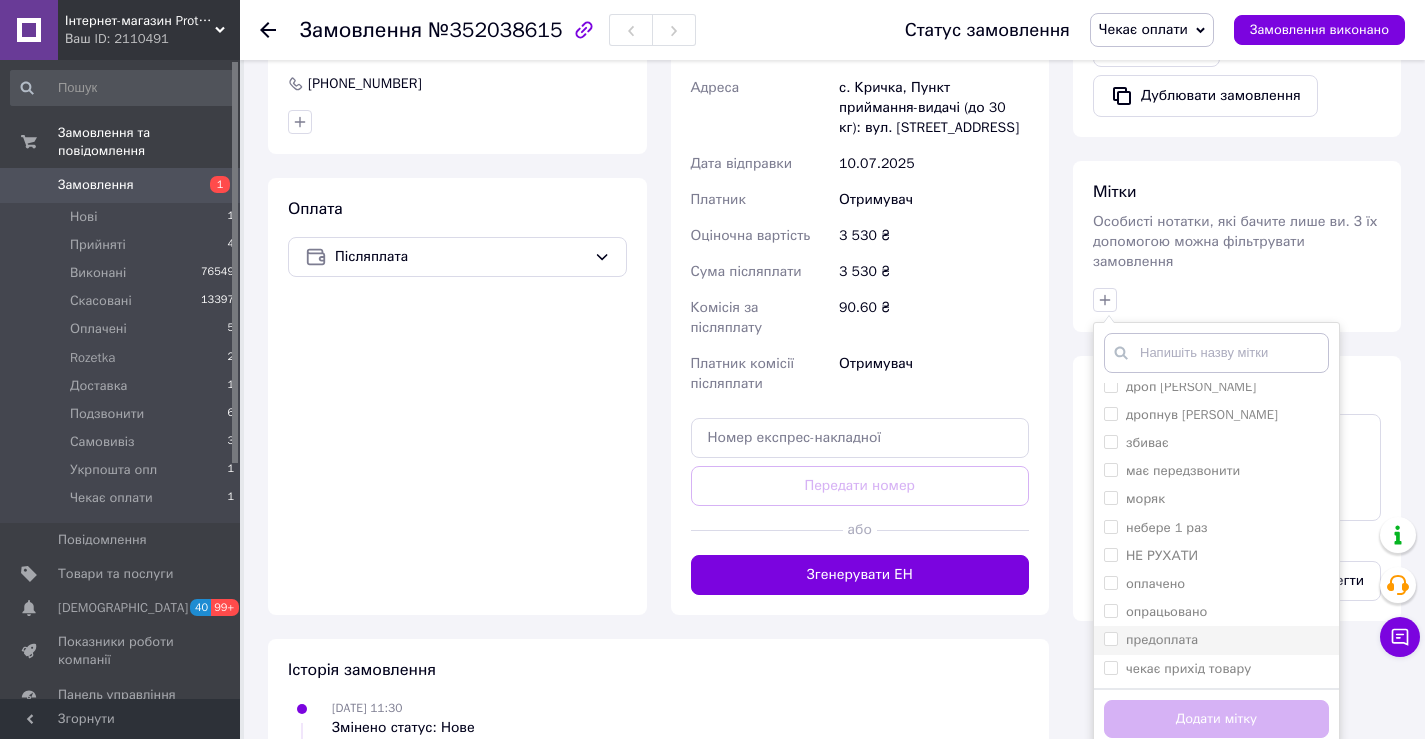 click on "предоплата" at bounding box center [1162, 639] 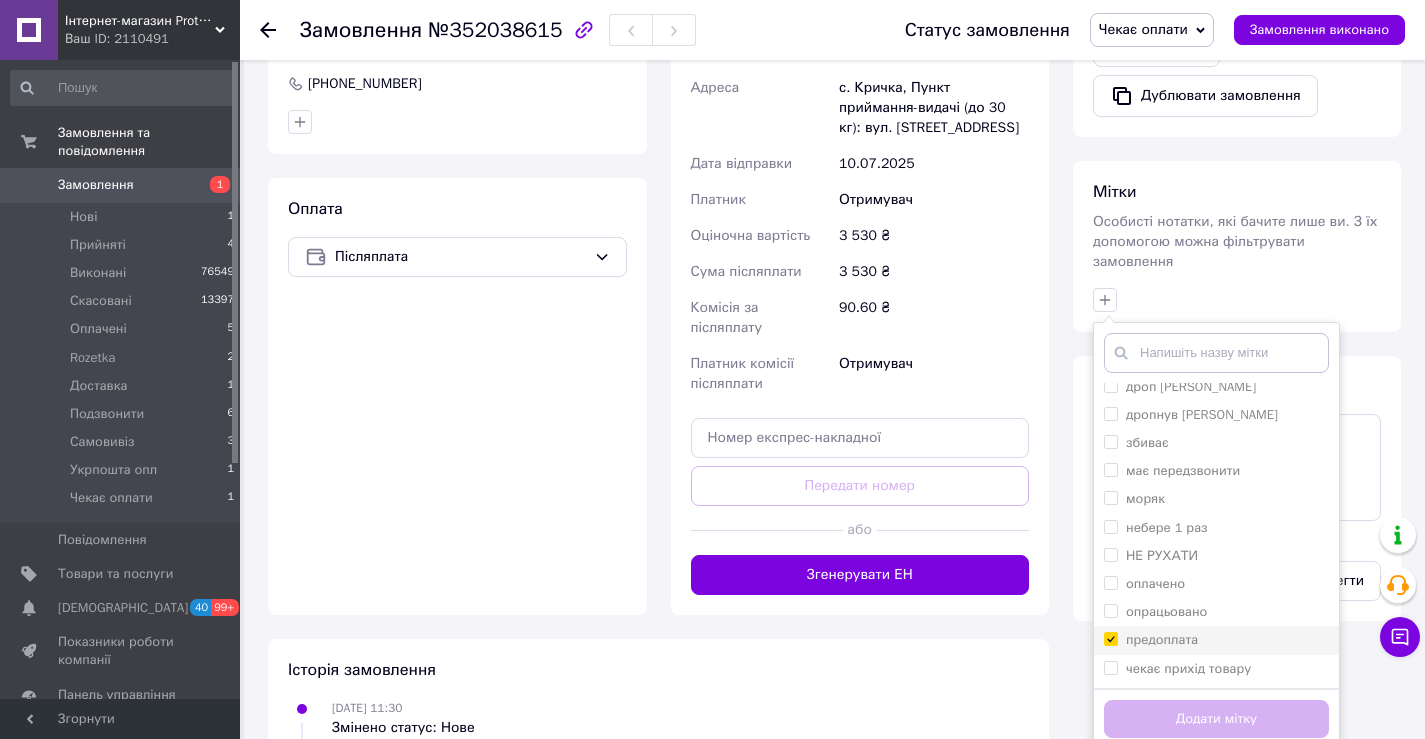 checkbox on "true" 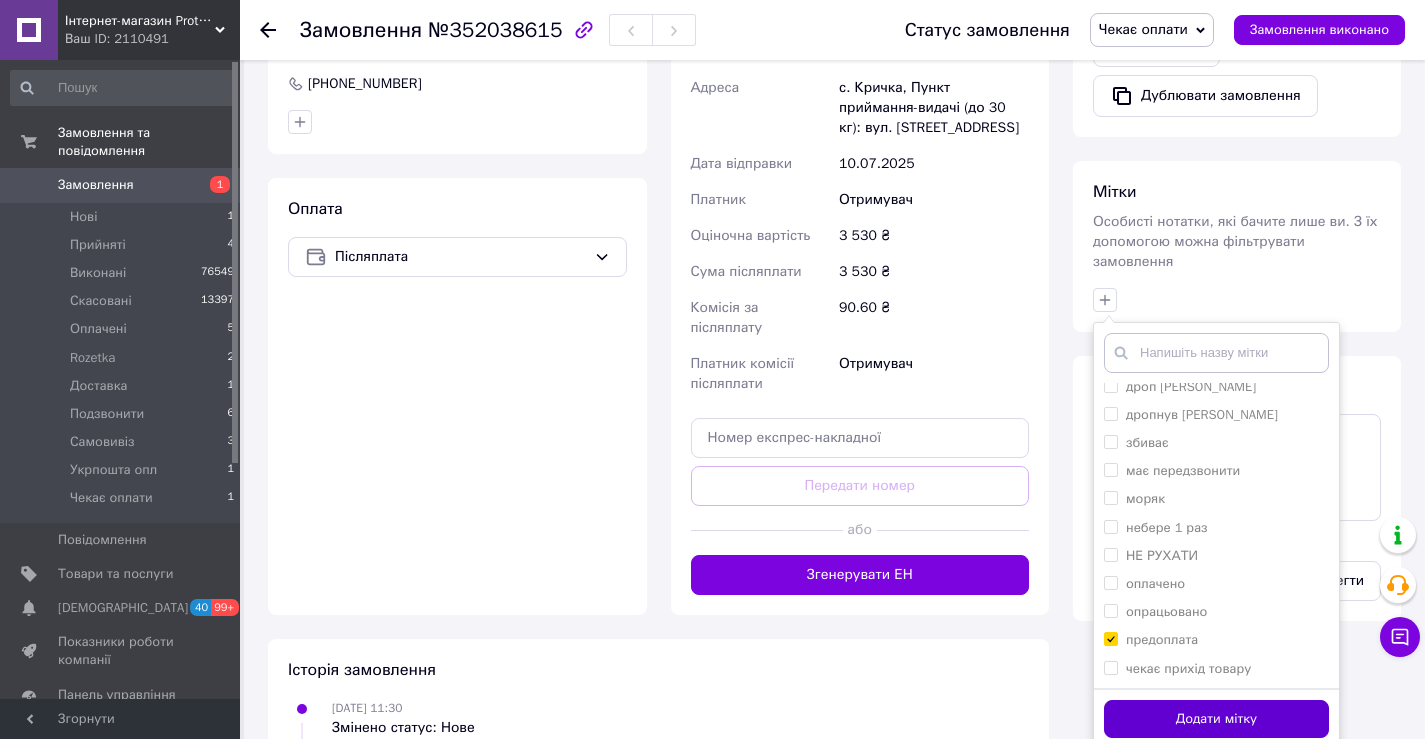 click on "Додати мітку" at bounding box center (1216, 719) 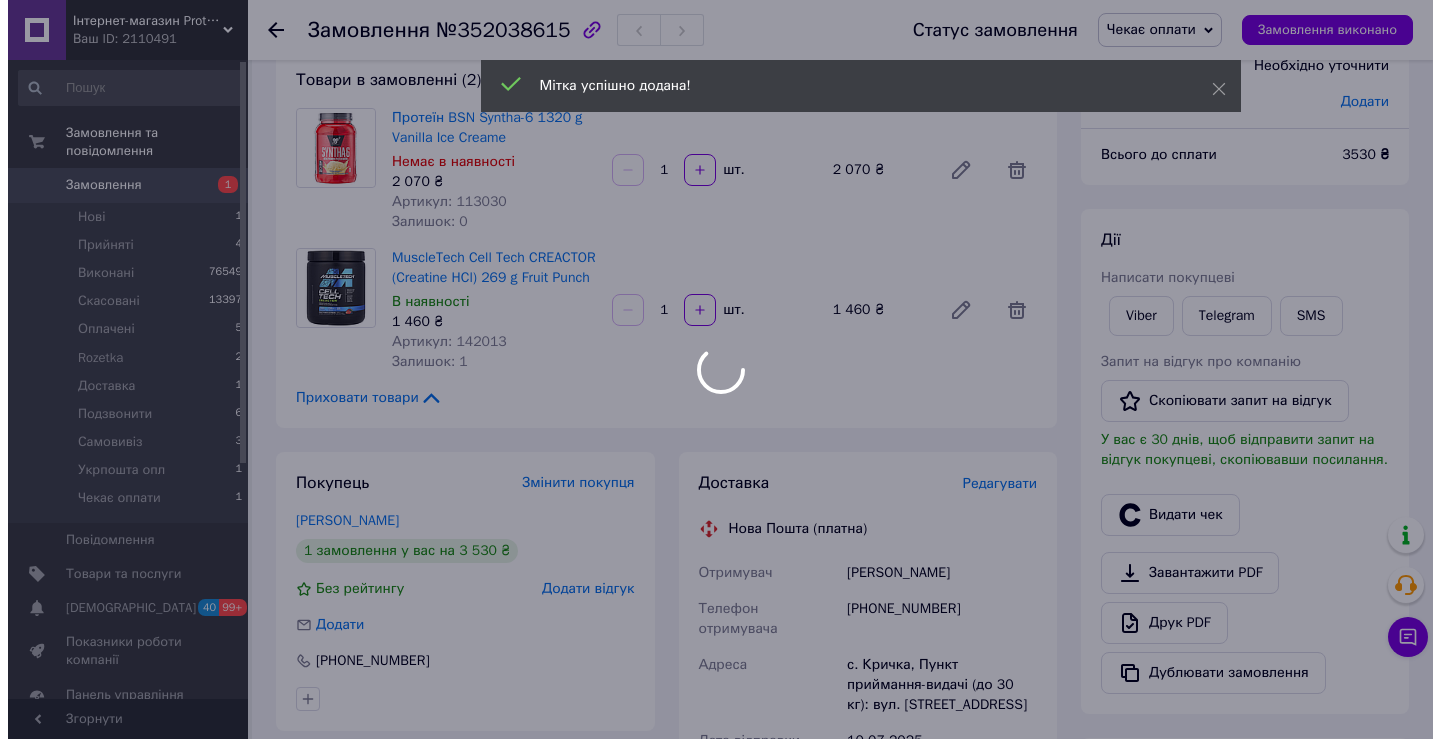 scroll, scrollTop: 100, scrollLeft: 0, axis: vertical 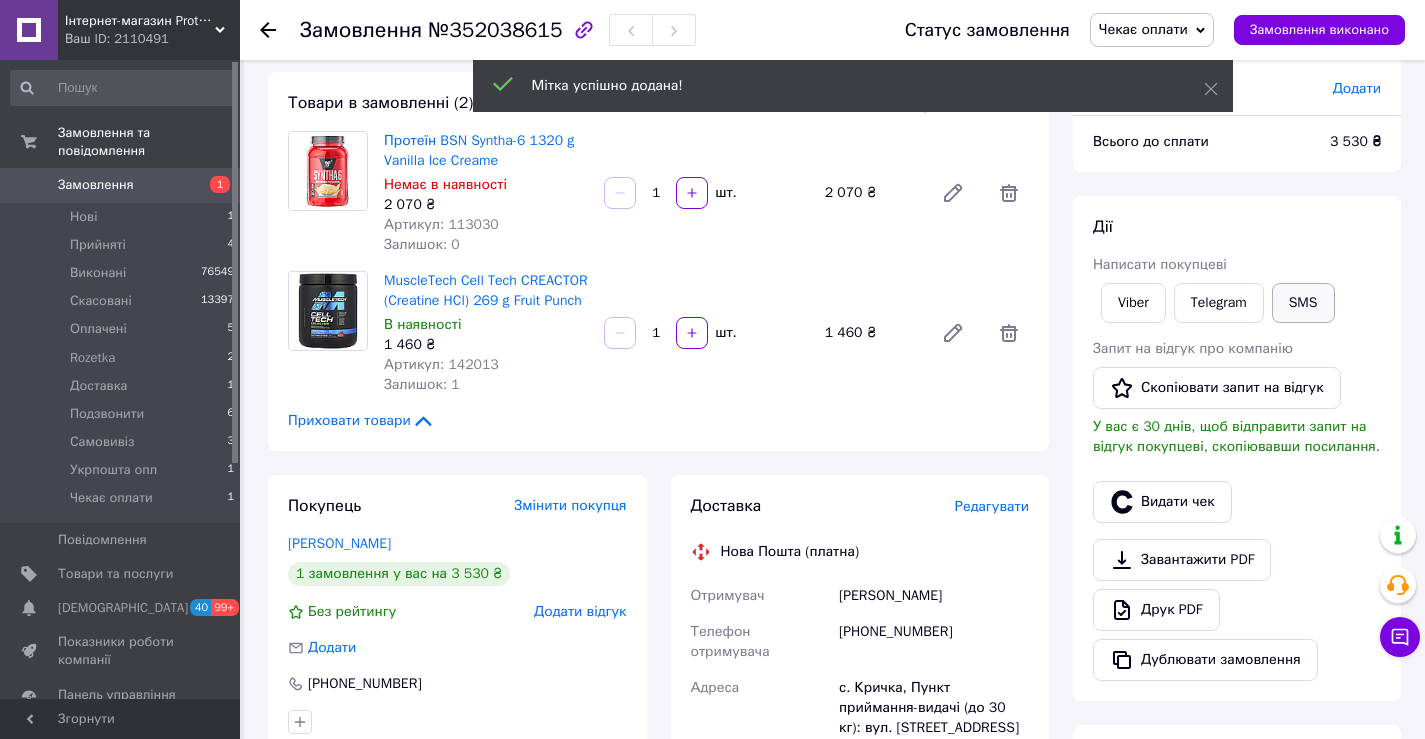 click on "SMS" at bounding box center (1303, 303) 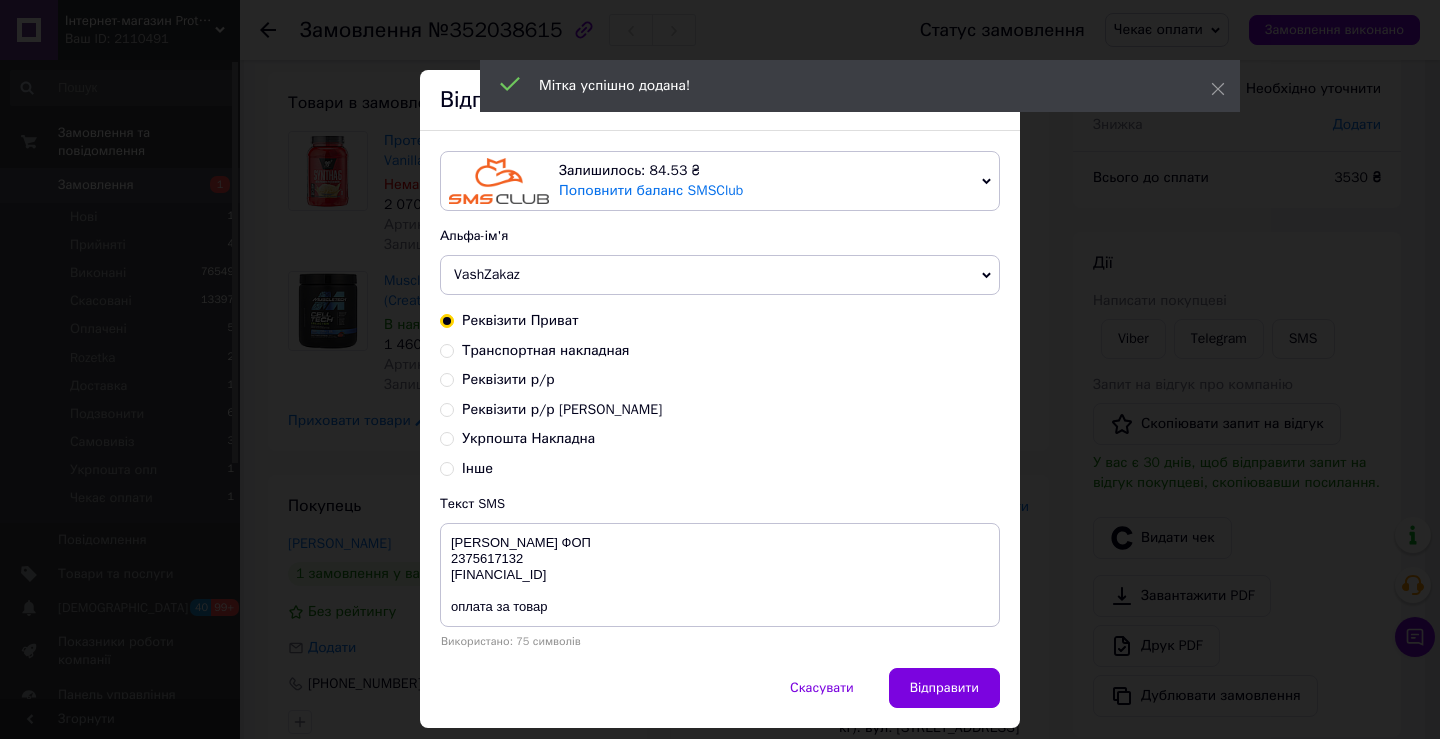 click on "Реквізити р/р" at bounding box center (508, 379) 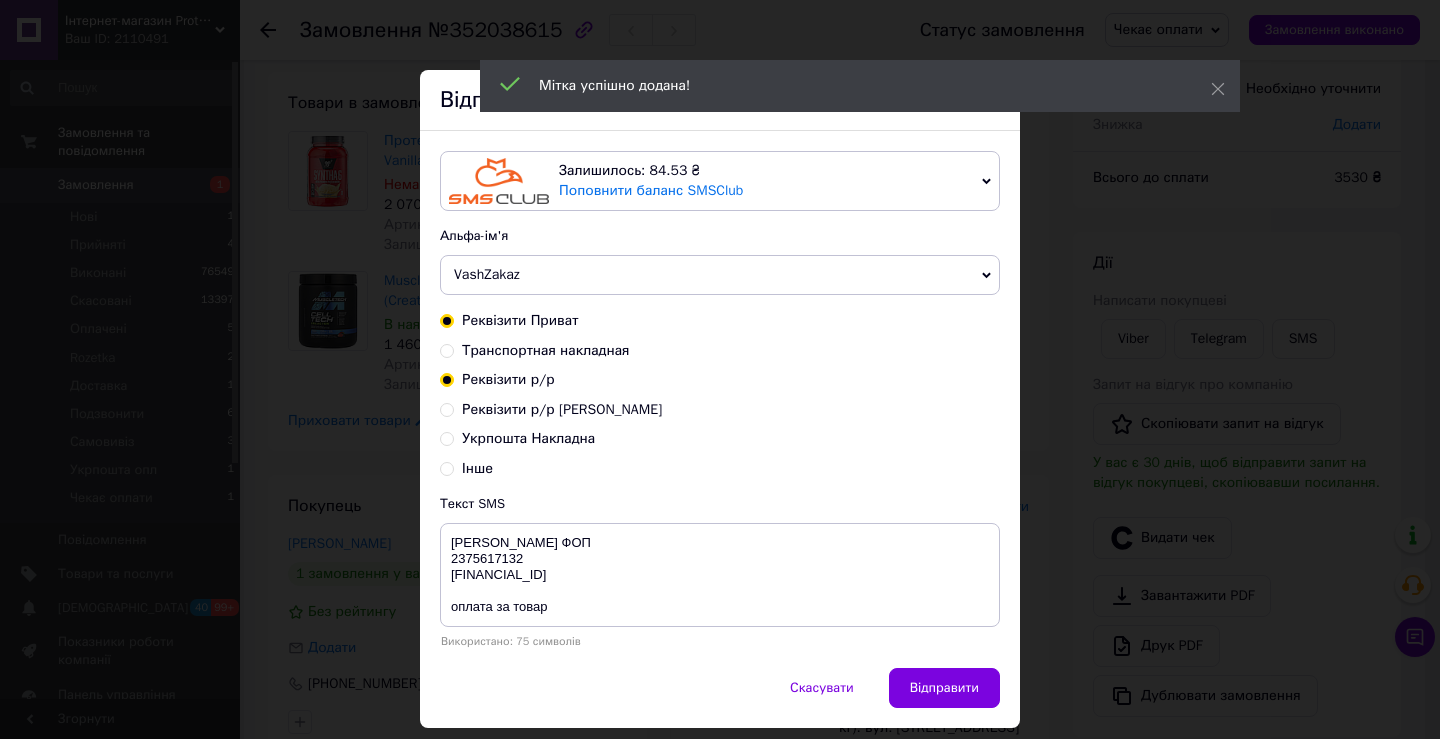 radio on "true" 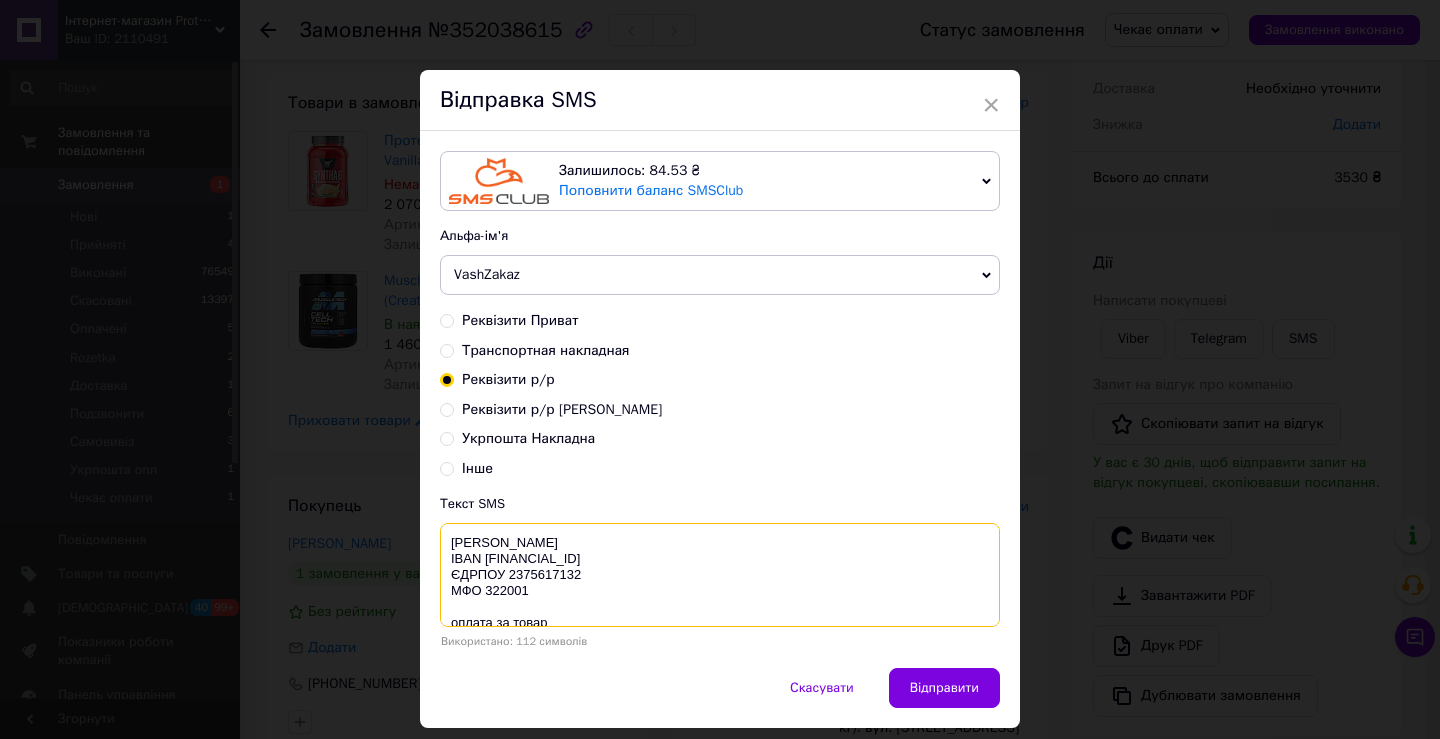 click on "ФОП Михайлов Анатолій Дмитрович
IBAN UA843220010000026000340151584
ЄДРПОУ 2375617132
МФО 322001
оплата за товар" at bounding box center [720, 575] 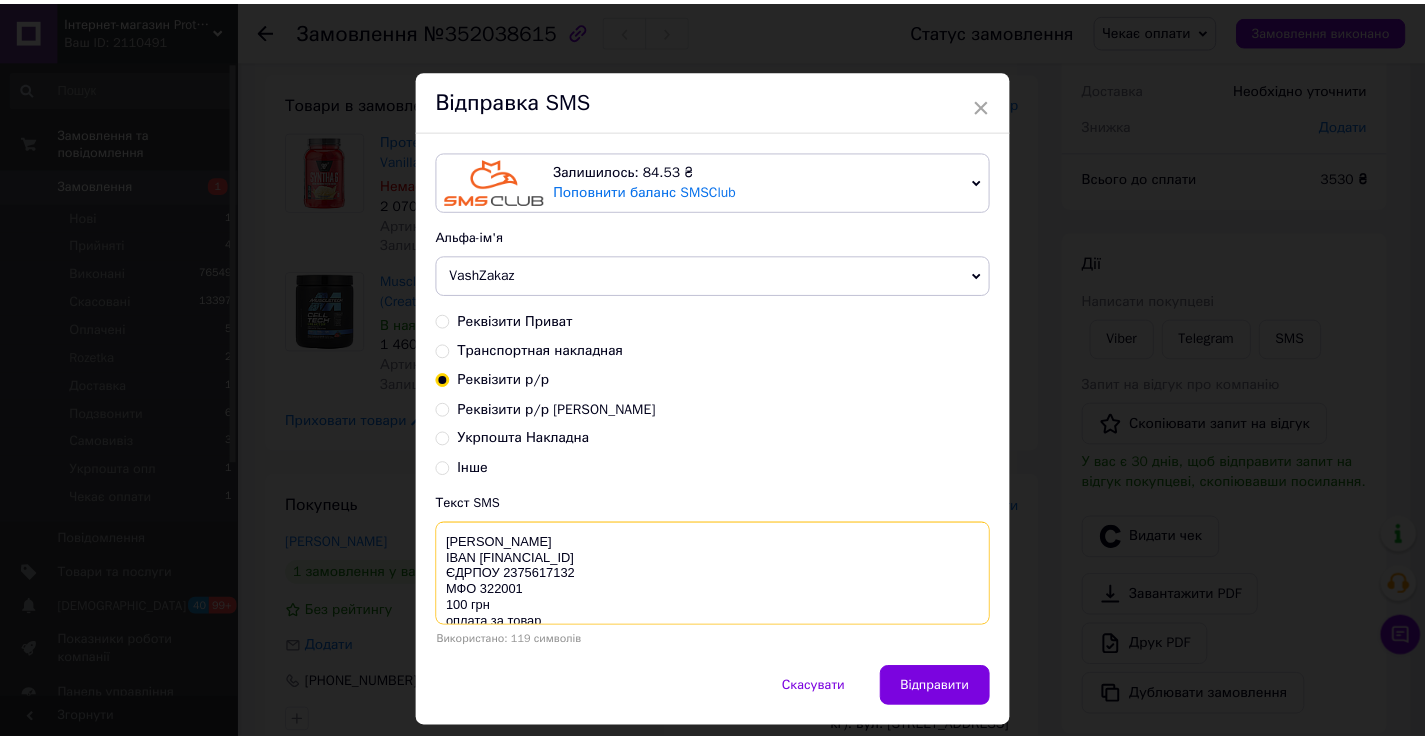 scroll, scrollTop: 5, scrollLeft: 0, axis: vertical 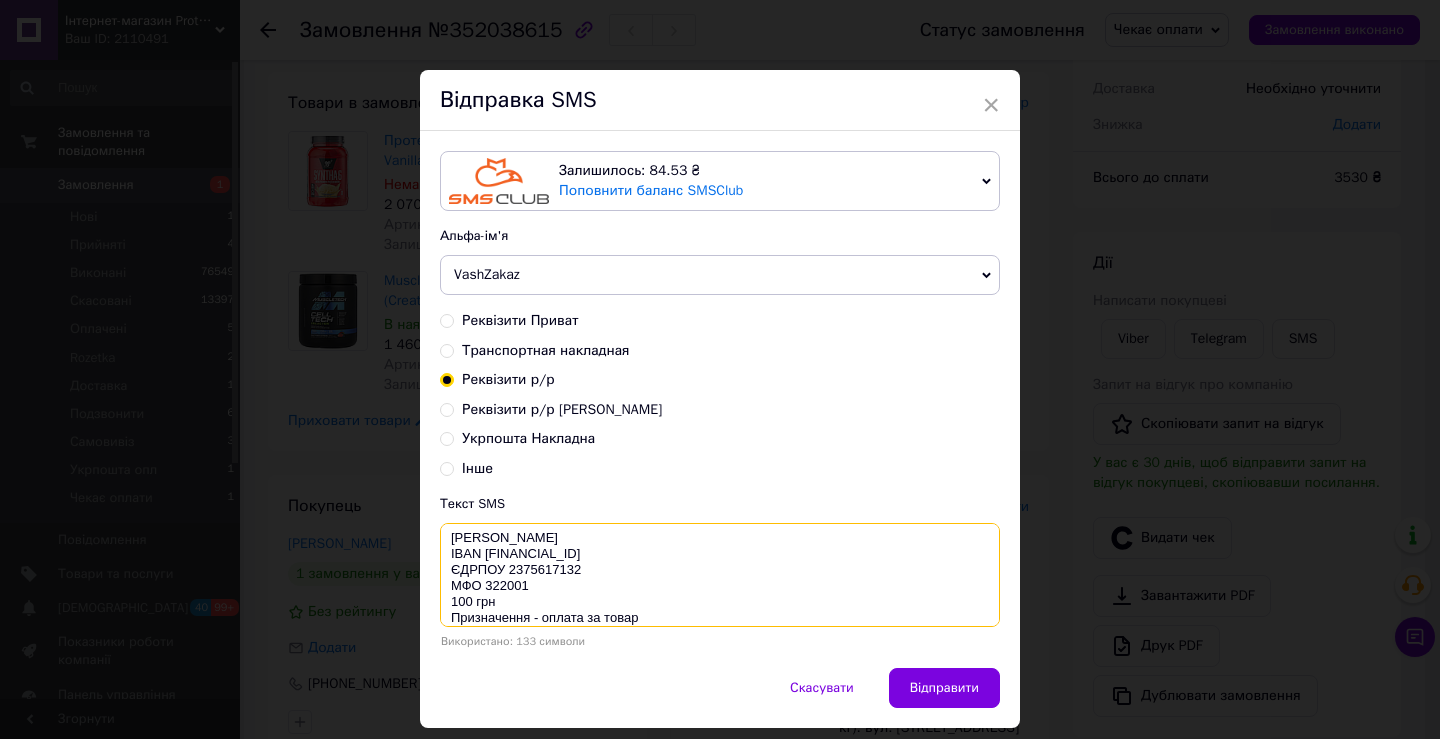 type on "ФОП Михайлов Анатолій Дмитрович
IBAN UA843220010000026000340151584
ЄДРПОУ 2375617132
МФО 322001
100 грн
Призначення - оплата за товар" 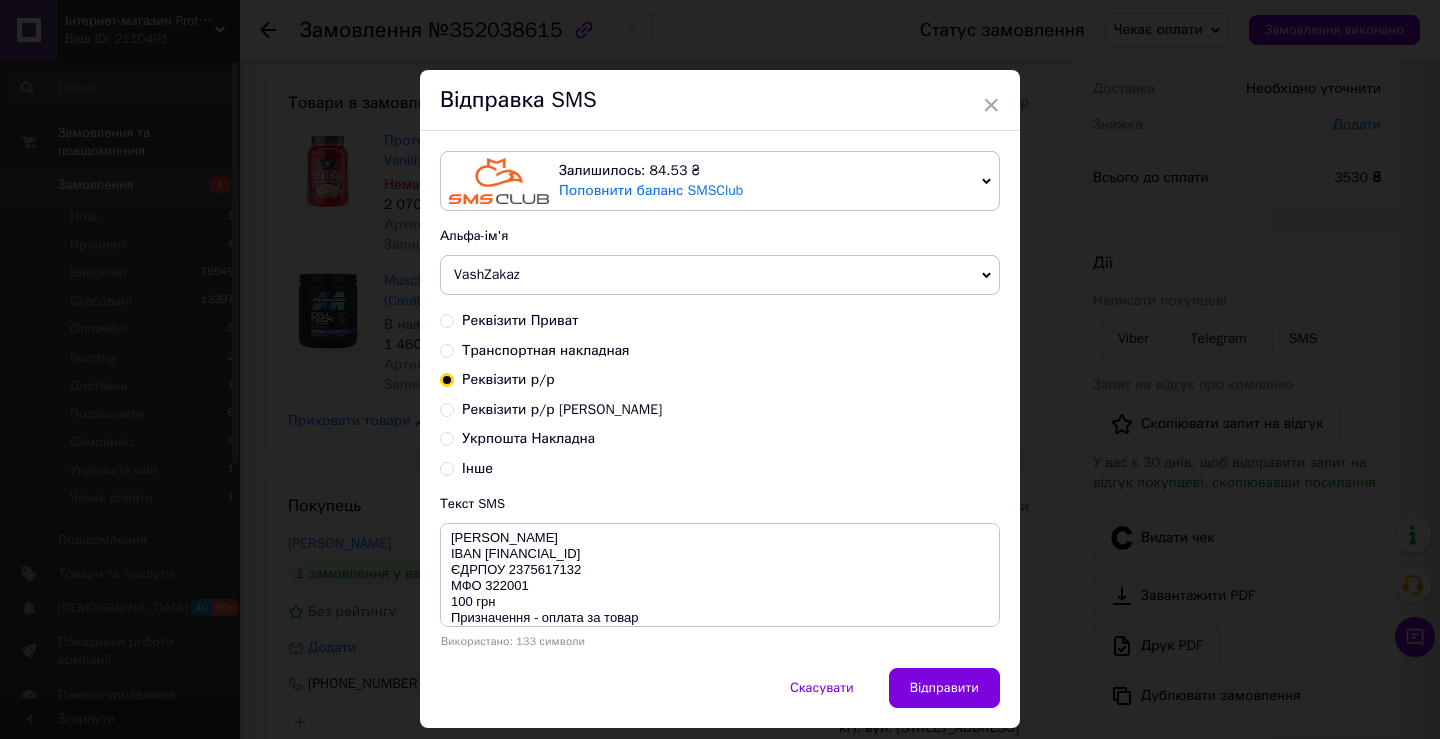 click on "× Відправка SMS Залишилось: 84.53 ₴ Поповнити баланс SMSClub Підключити LetsAds Альфа-ім'я  VashZakaz Оновити список альфа-імен Реквізити Приват Транспортная накладная Реквізити р/р Реквізити р/р Приват Сергій Укрпошта Накладна Інше Текст SMS ФОП Михайлов Анатолій Дмитрович
IBAN UA843220010000026000340151584
ЄДРПОУ 2375617132
МФО 322001
100 грн
Призначення - оплата за товар Використано: 133 символи Скасувати   Відправити" at bounding box center (720, 369) 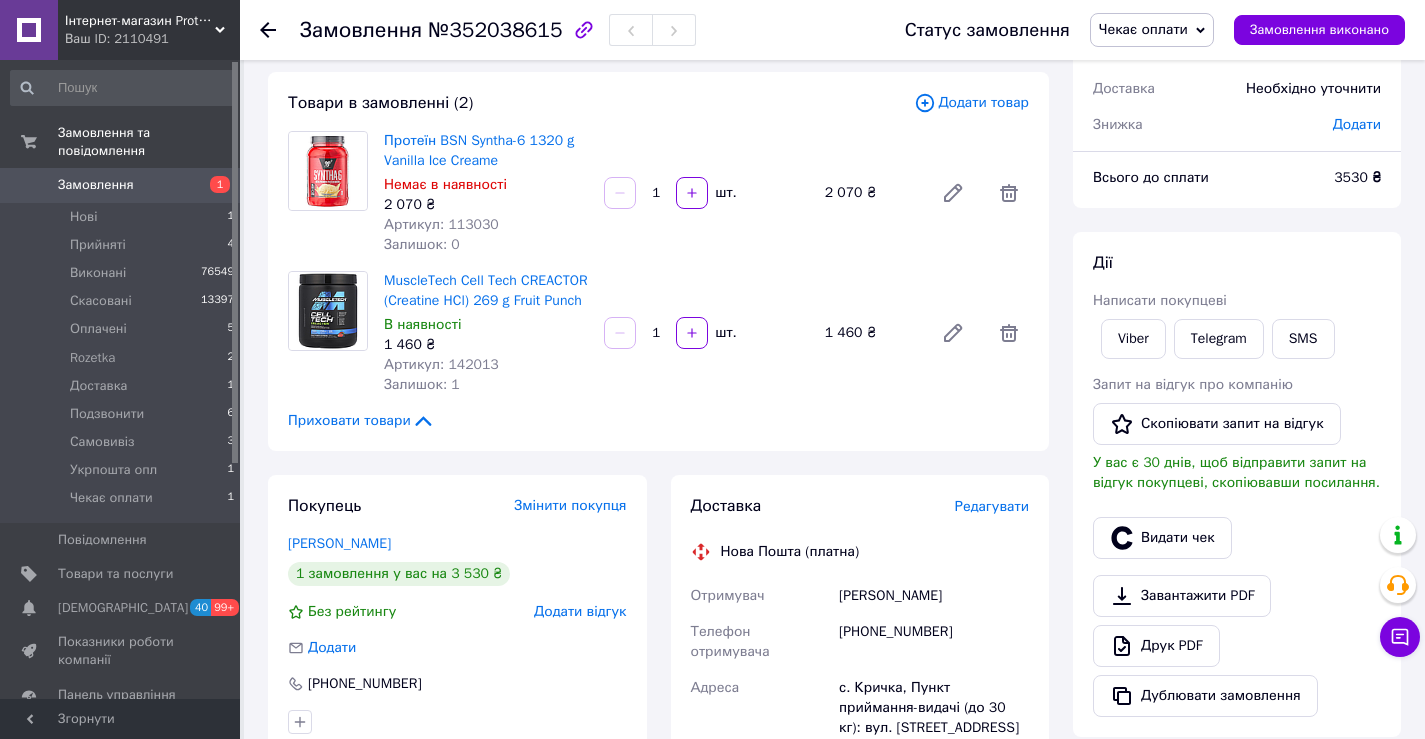 click on "Всього 2 товари 3 530 ₴ Доставка Необхідно уточнити Знижка Додати Всього до сплати 3530 ₴ Дії Написати покупцеві Viber Telegram SMS Запит на відгук про компанію   Скопіювати запит на відгук У вас є 30 днів, щоб відправити запит на відгук покупцеві, скопіювавши посилання.   Видати чек   Завантажити PDF   Друк PDF   Дублювати замовлення Мітки Особисті нотатки, які бачите лише ви. З їх допомогою можна фільтрувати замовлення предоплата   Примітки Н
100 грн моно р/р Залишилося 282 символи Очистити Зберегти" at bounding box center [1237, 767] 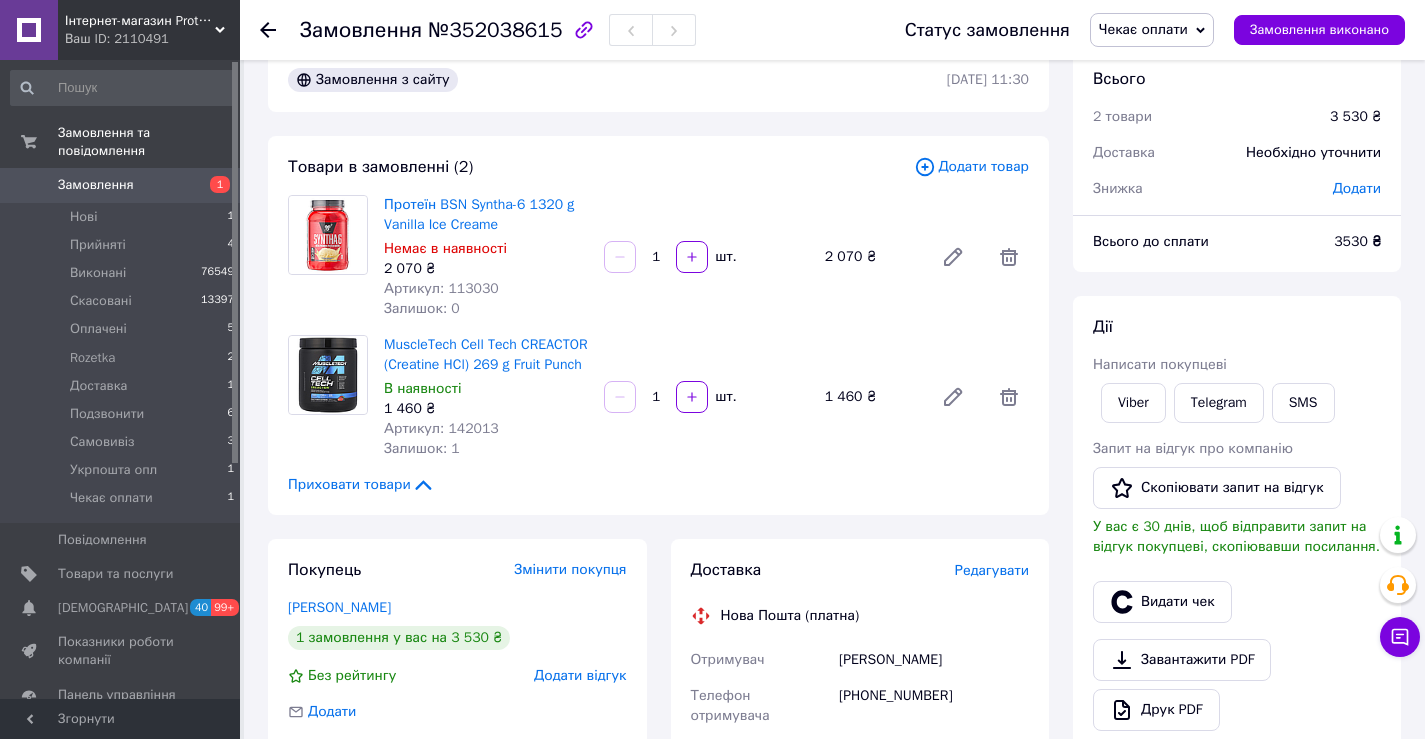 scroll, scrollTop: 0, scrollLeft: 0, axis: both 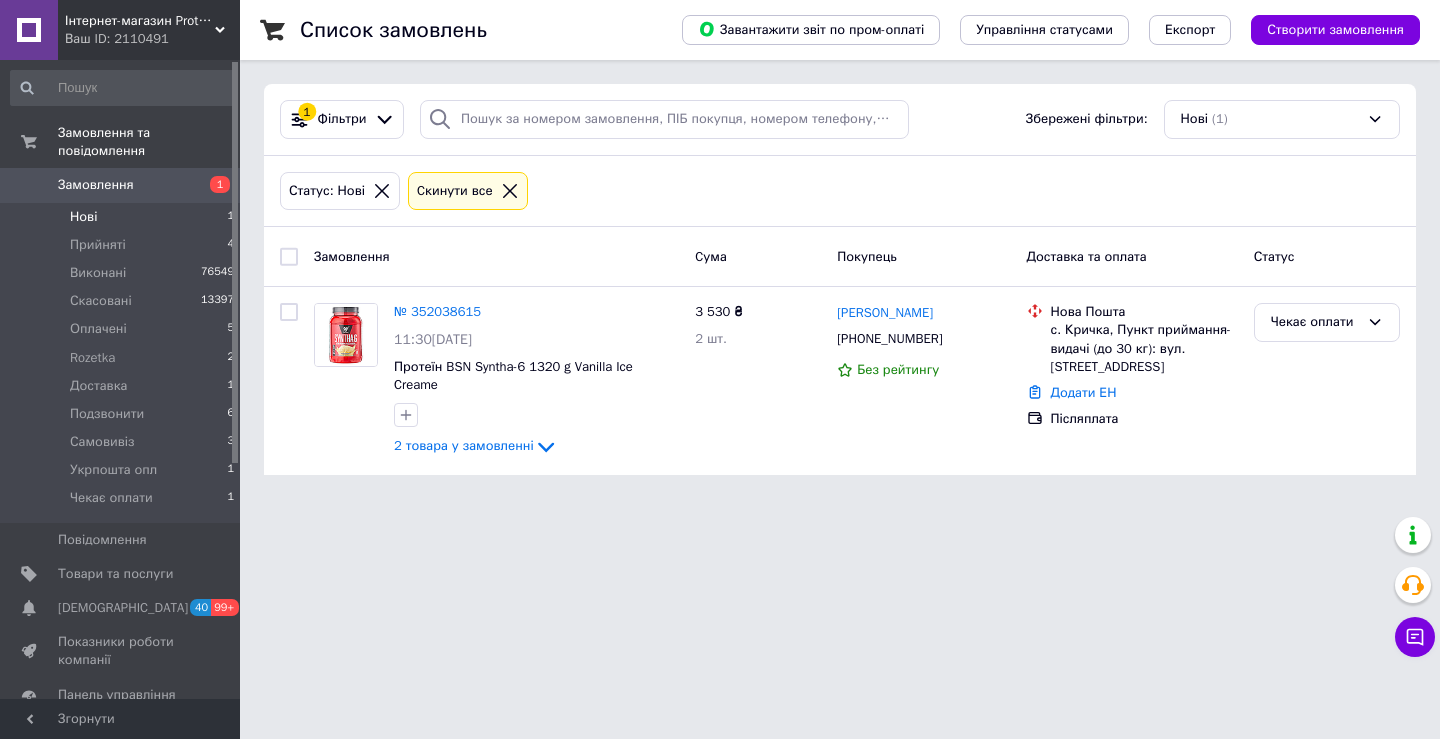 click on "Замовлення" at bounding box center [496, 256] 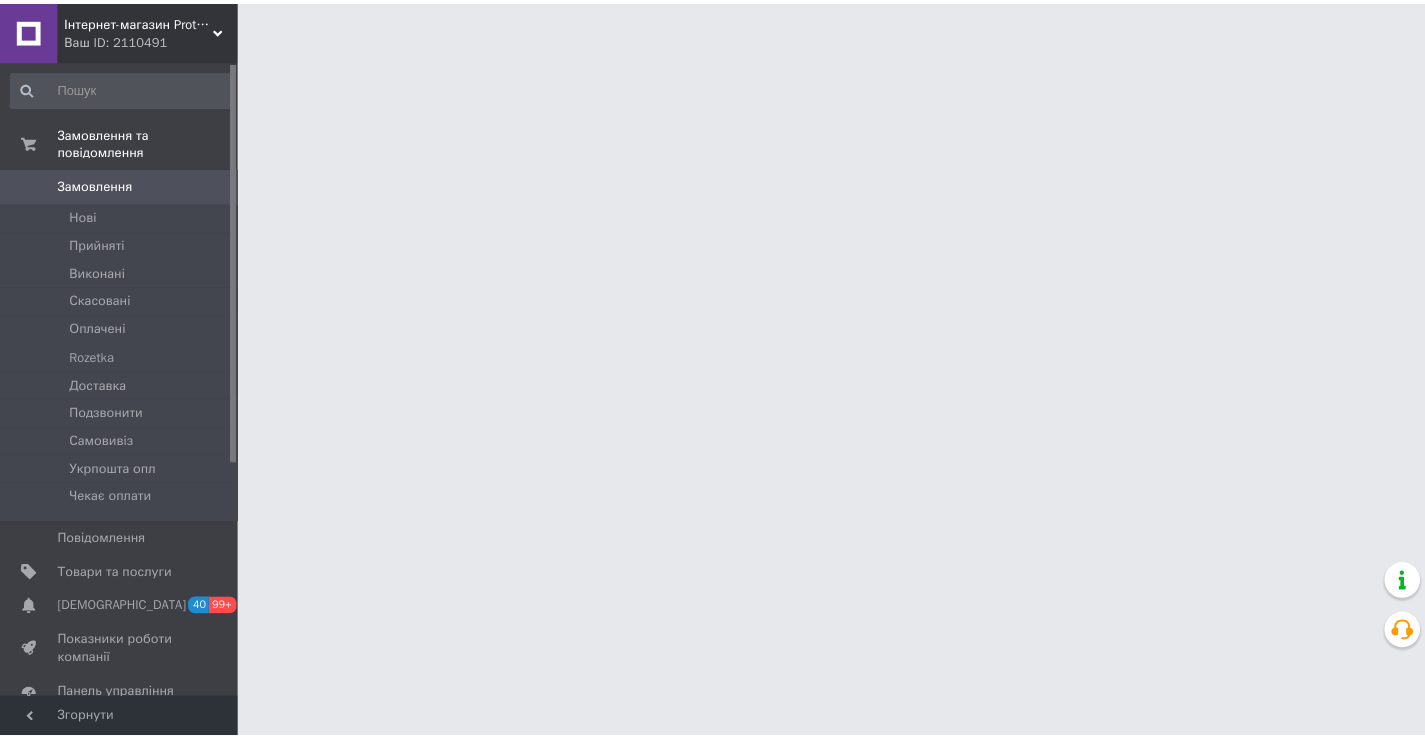 scroll, scrollTop: 0, scrollLeft: 0, axis: both 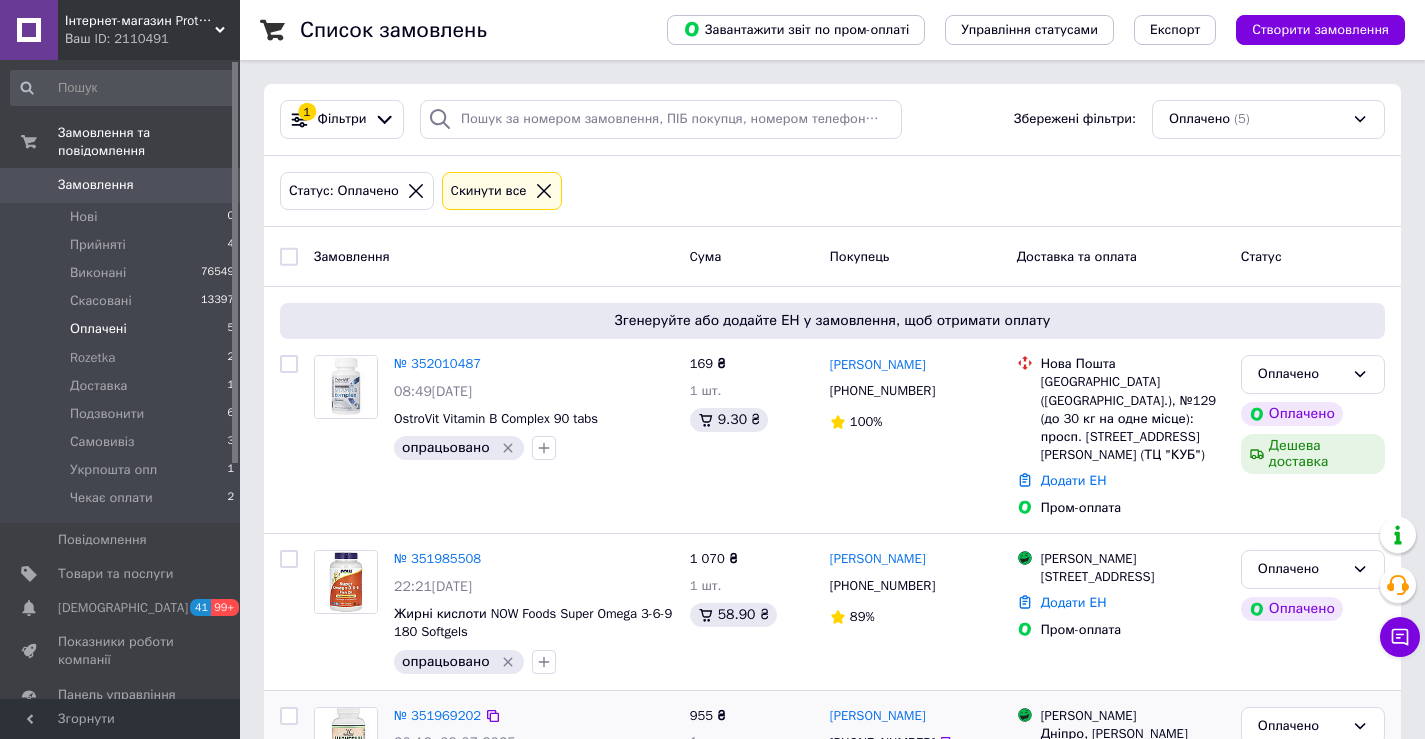 click on "№ 351969202" at bounding box center [534, 716] 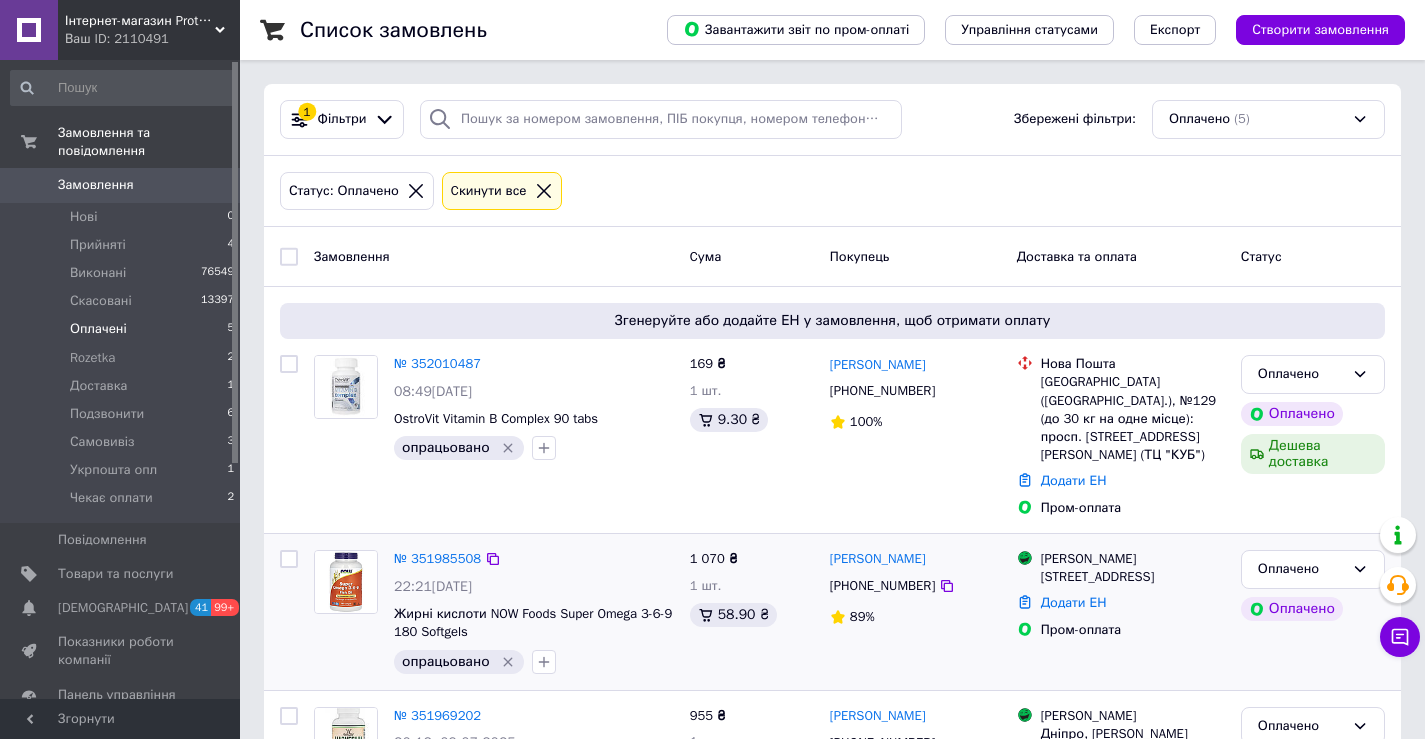 drag, startPoint x: 1189, startPoint y: 646, endPoint x: 1138, endPoint y: 604, distance: 66.068146 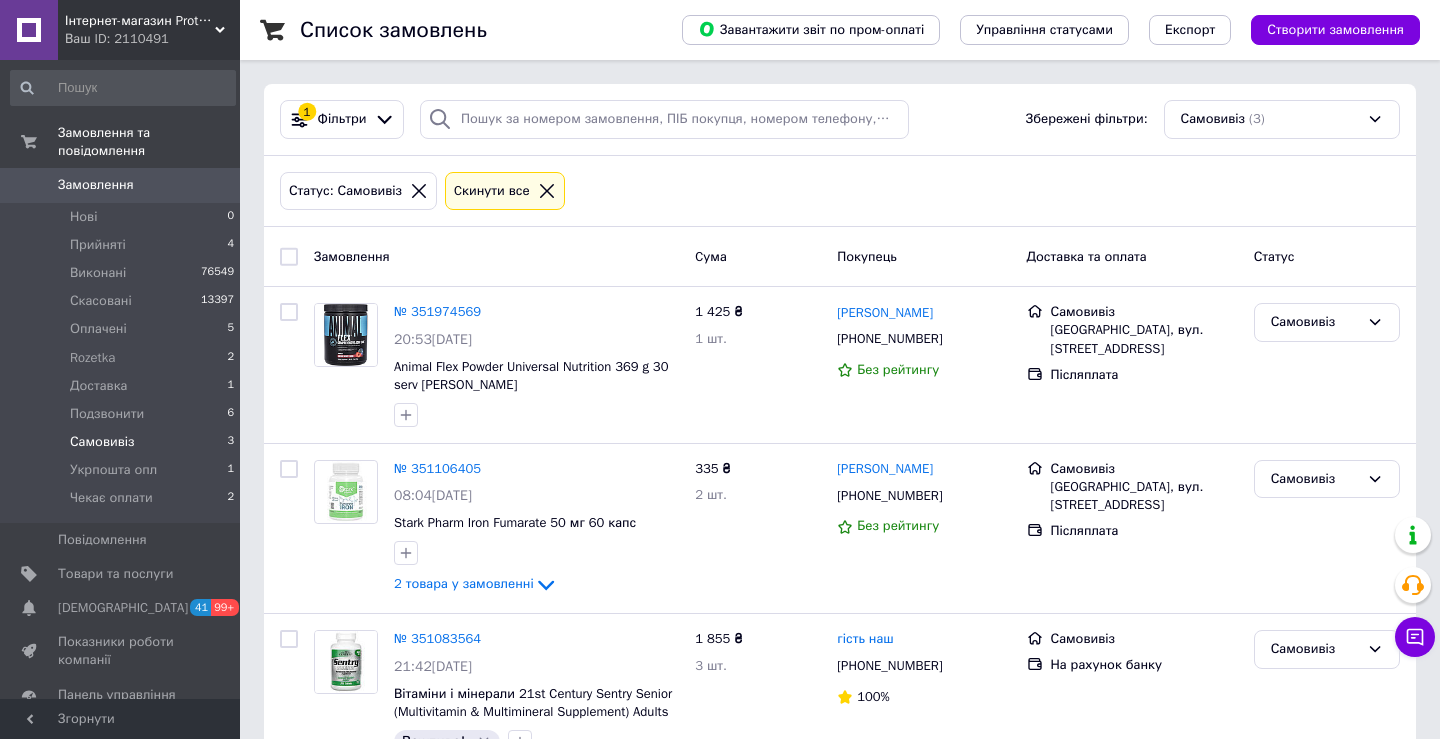 scroll, scrollTop: 0, scrollLeft: 0, axis: both 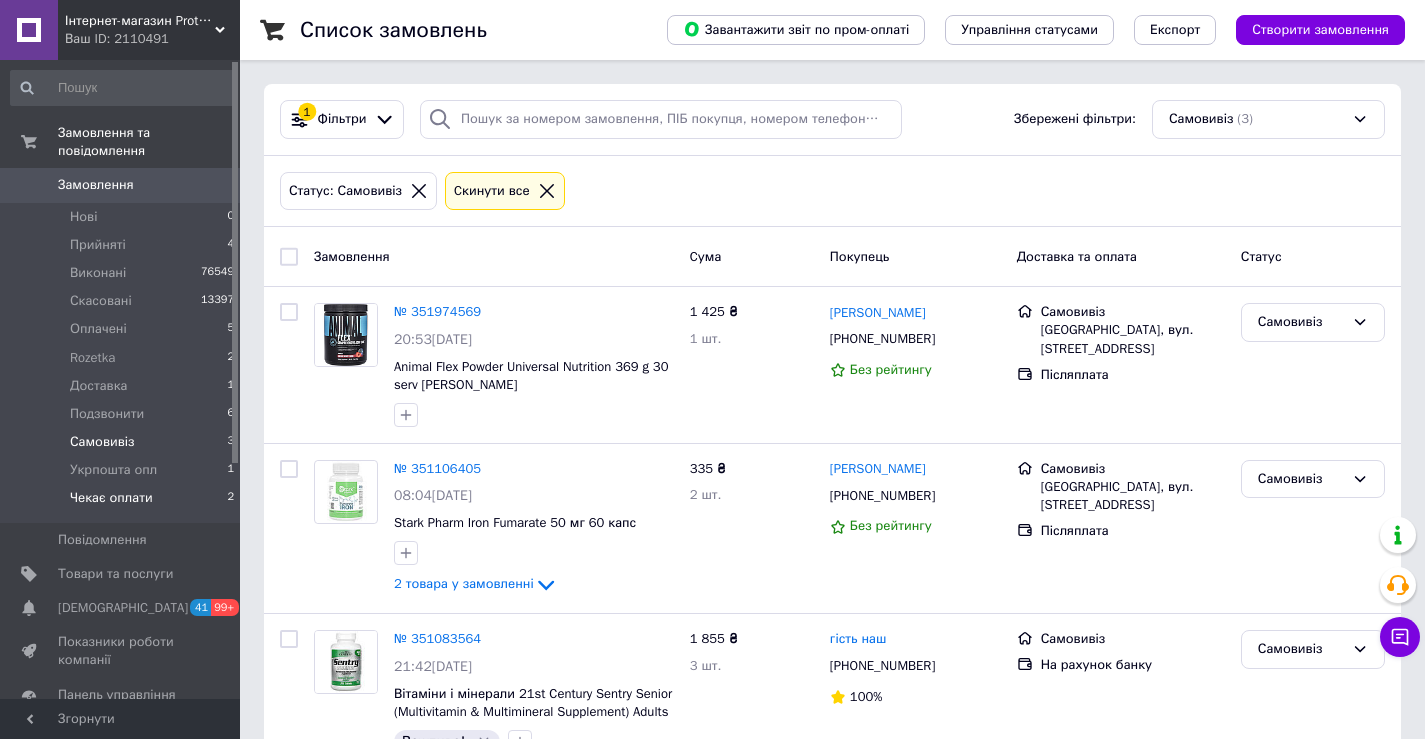 click on "Чекає оплати" at bounding box center (111, 498) 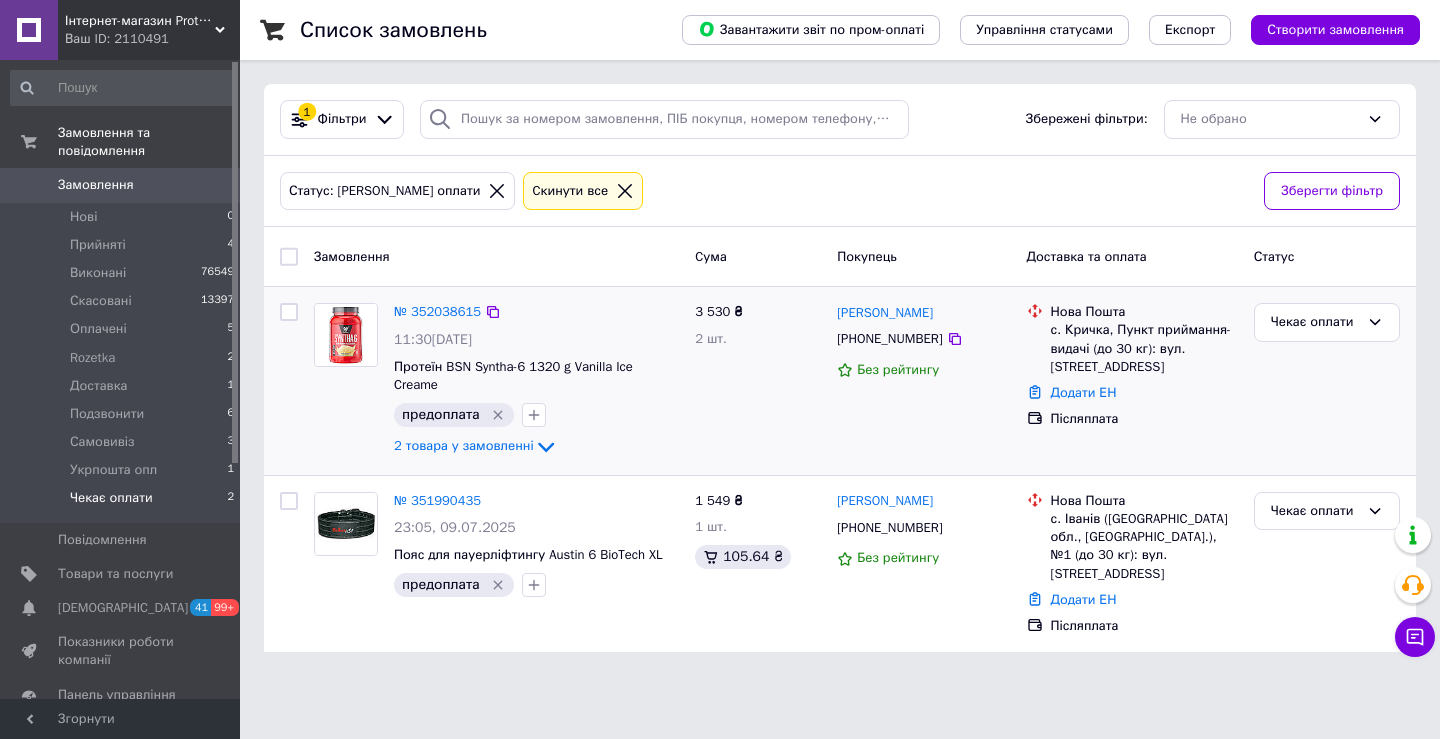 click on "2 товара у замовленні" at bounding box center (464, 446) 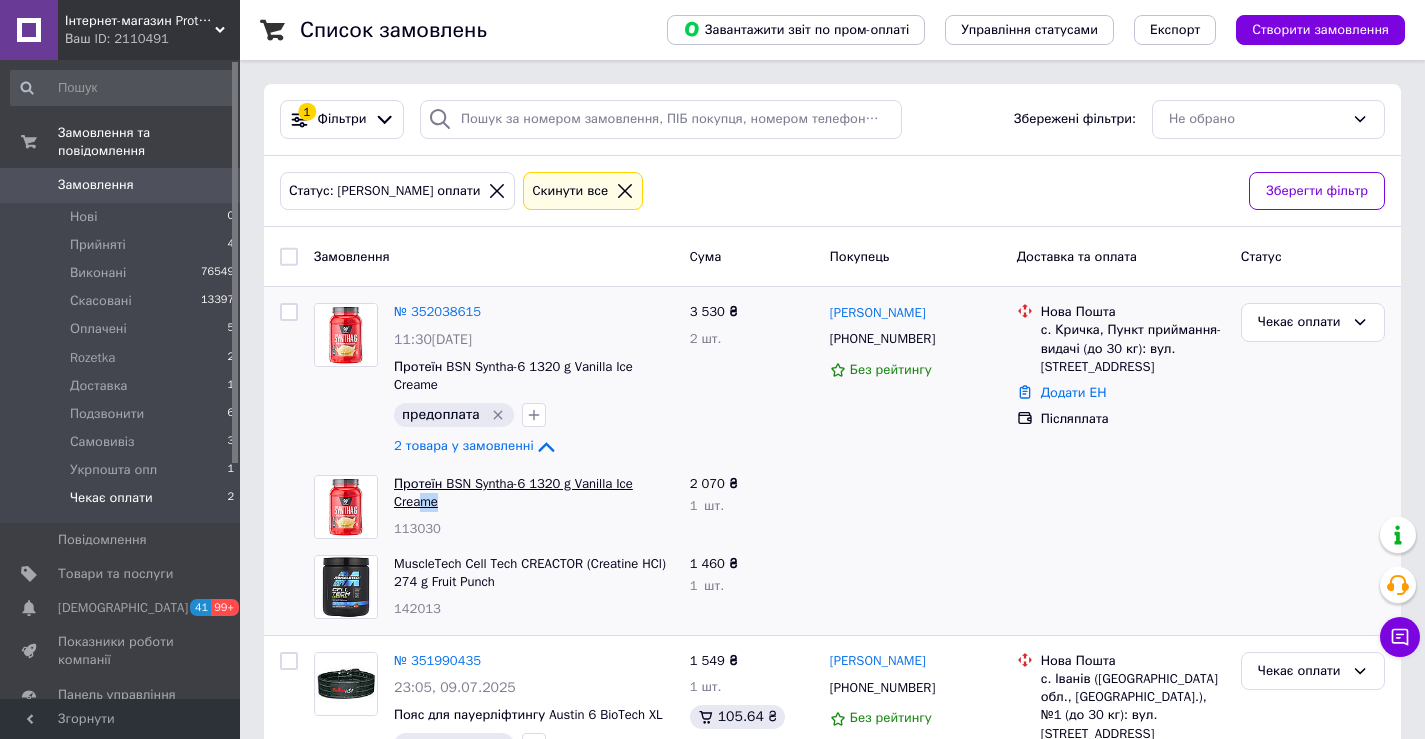 drag, startPoint x: 447, startPoint y: 505, endPoint x: 419, endPoint y: 496, distance: 29.410883 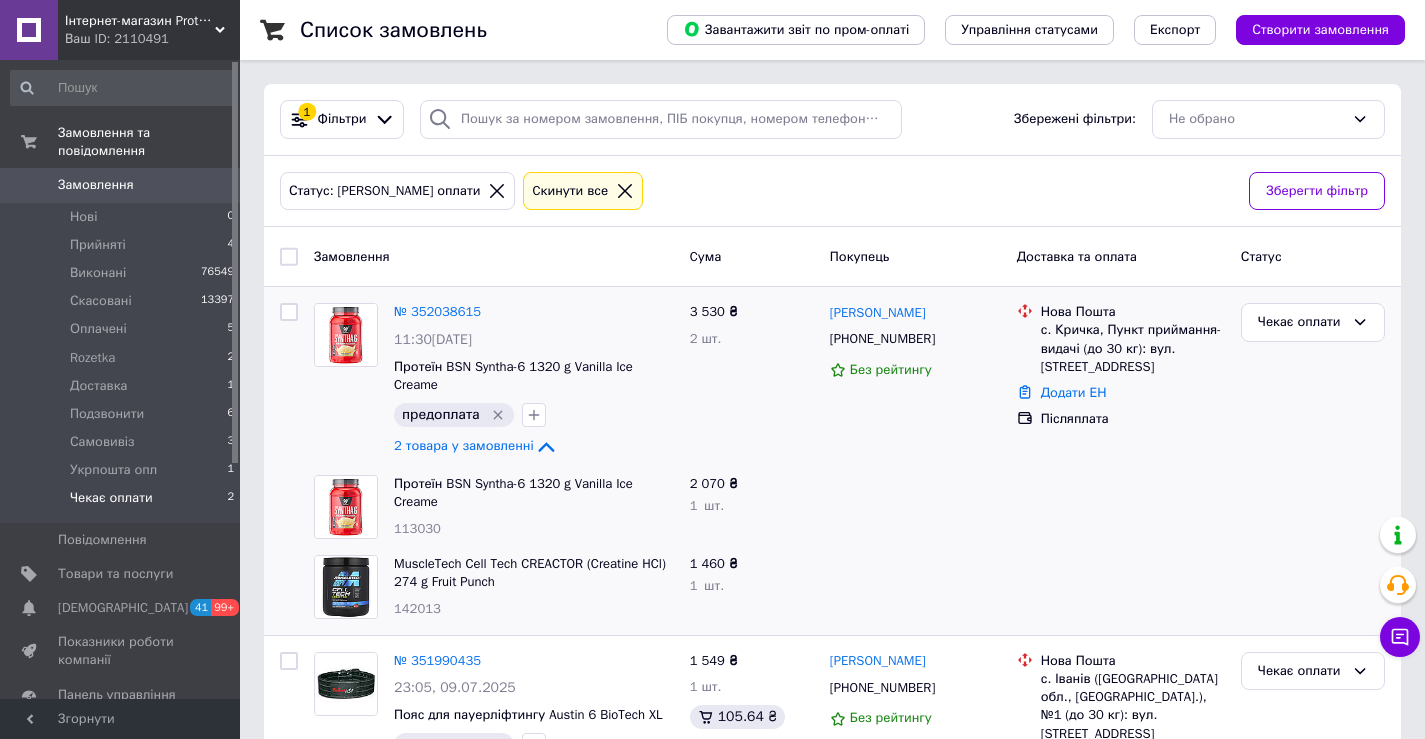 click on "113030" at bounding box center (417, 528) 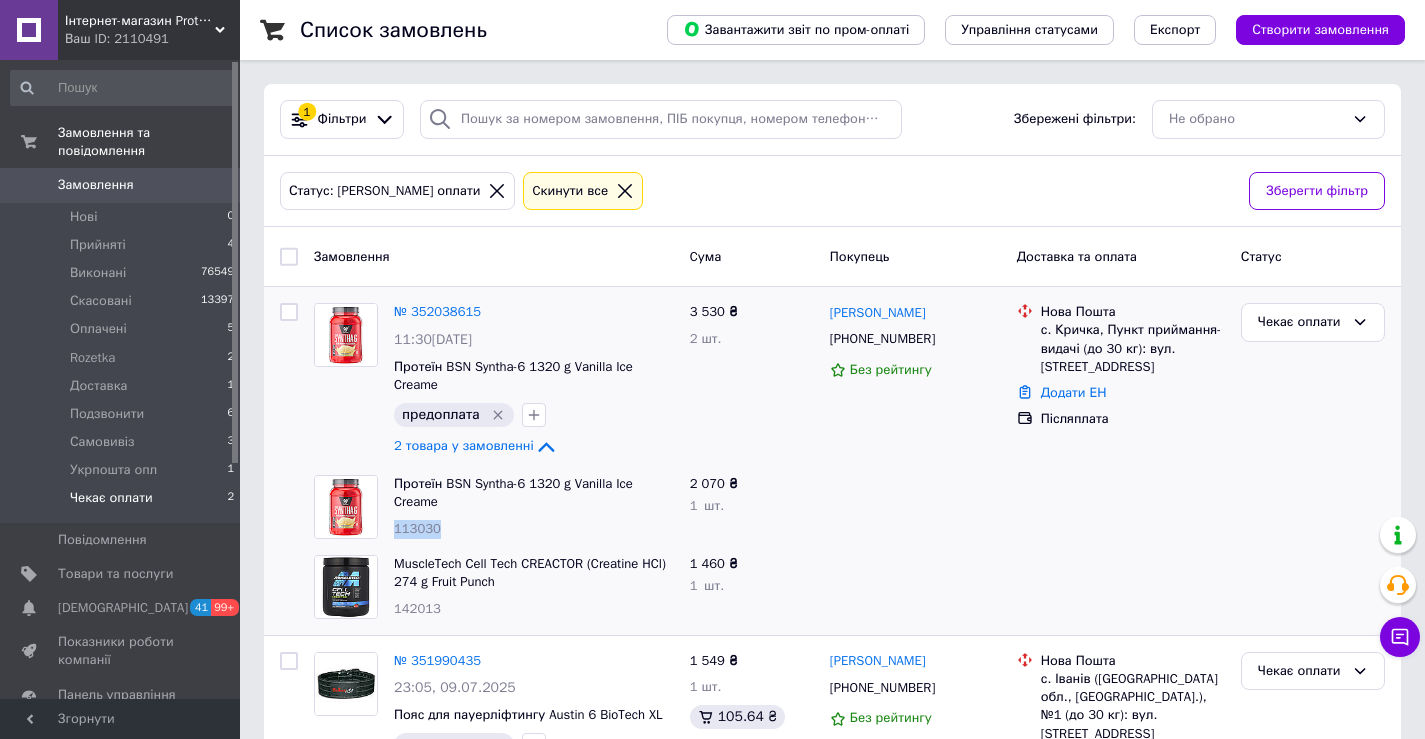 click on "113030" at bounding box center (417, 528) 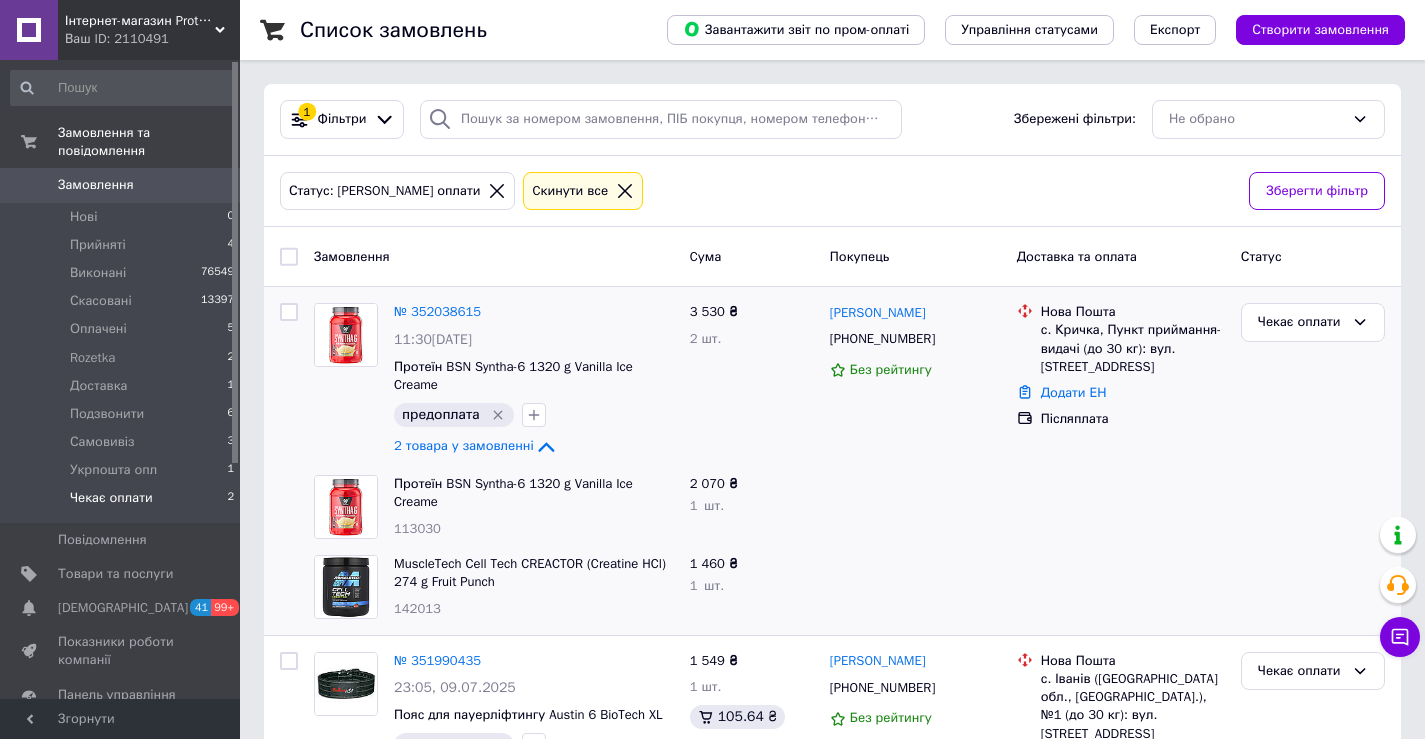 click on "142013" at bounding box center (417, 608) 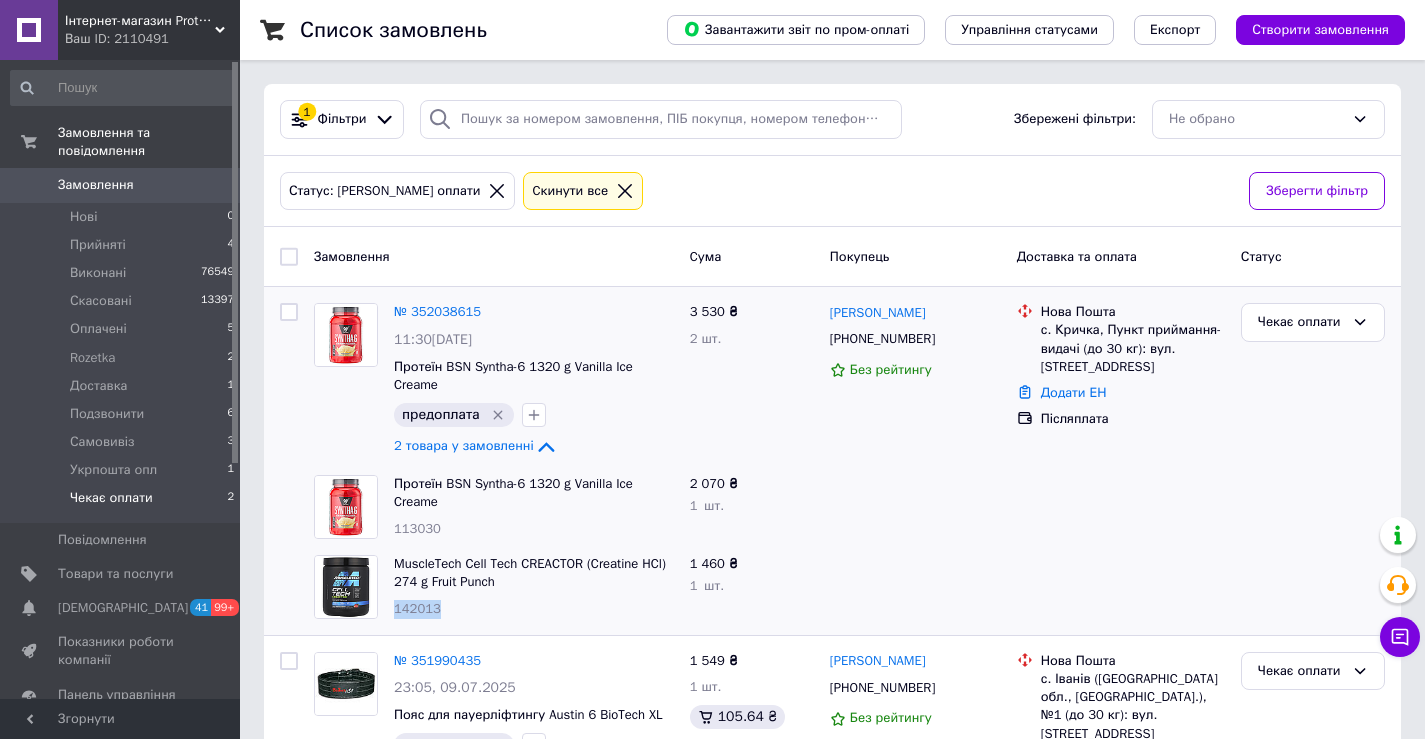 click on "142013" at bounding box center [417, 608] 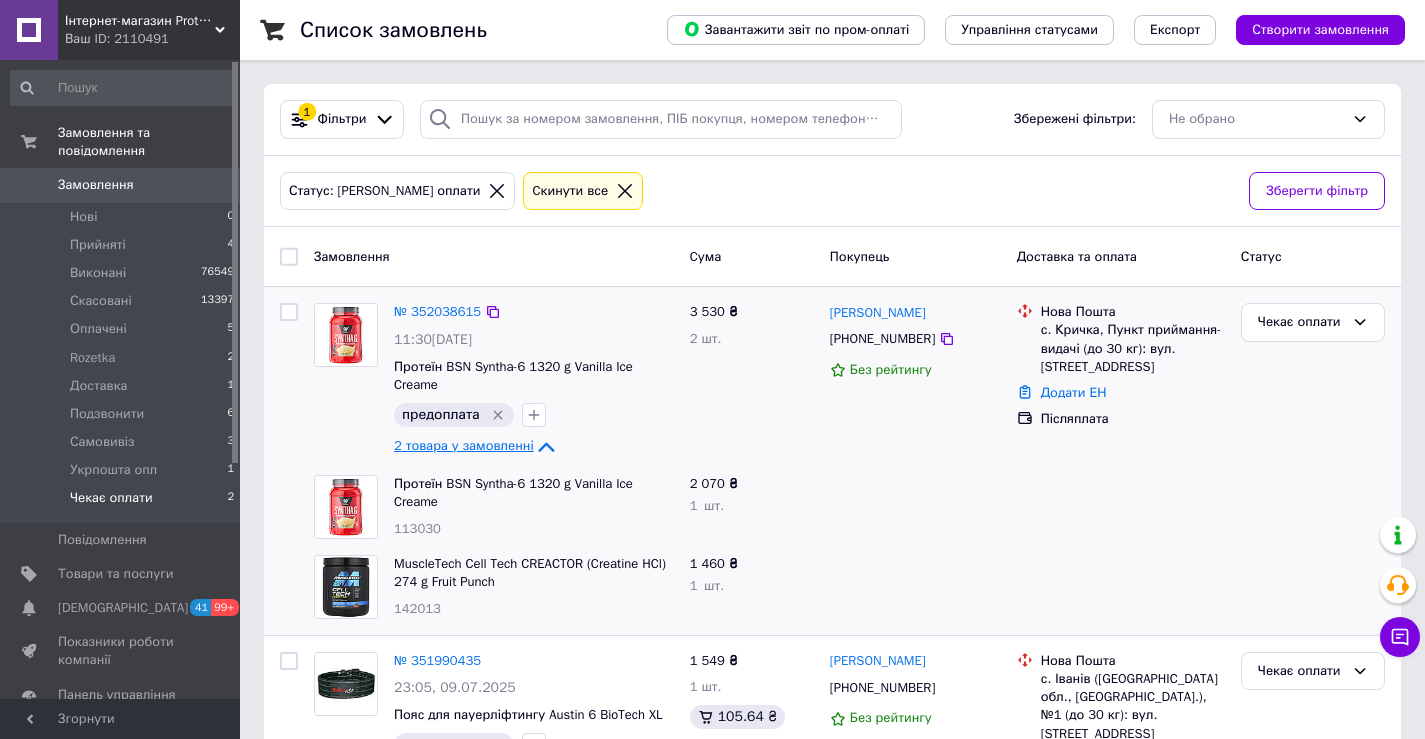 click on "2 товара у замовленні" at bounding box center (464, 446) 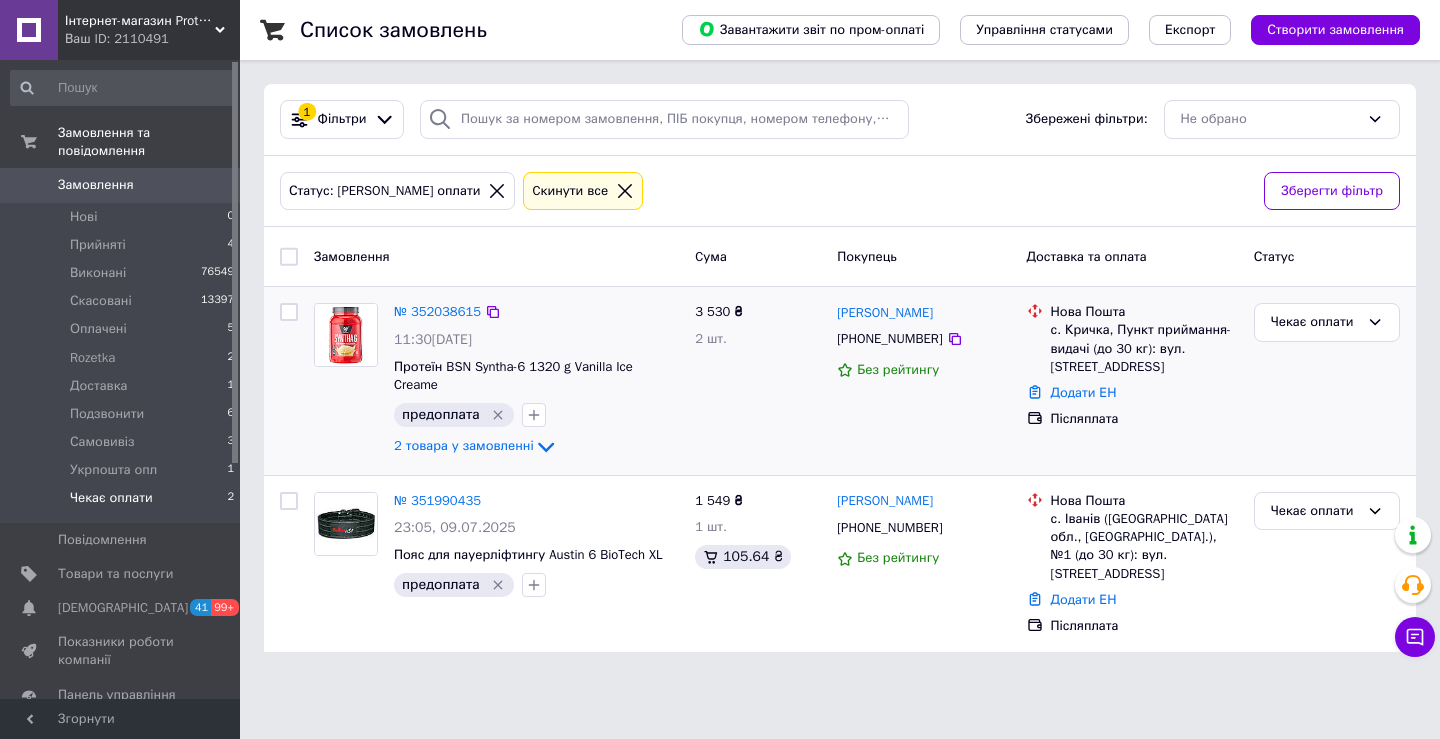 click on "Чекає оплати" at bounding box center [1327, 381] 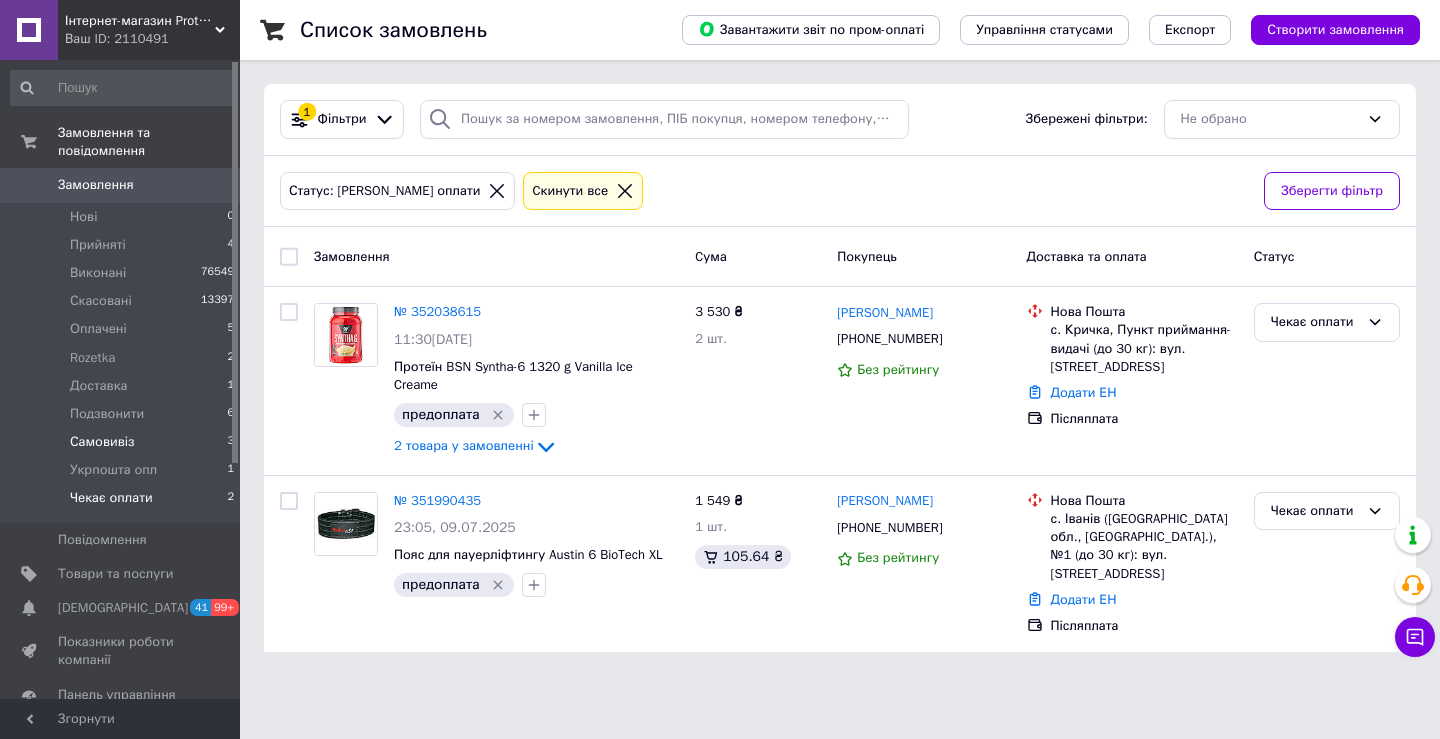 click on "Самовивіз 3" at bounding box center [123, 442] 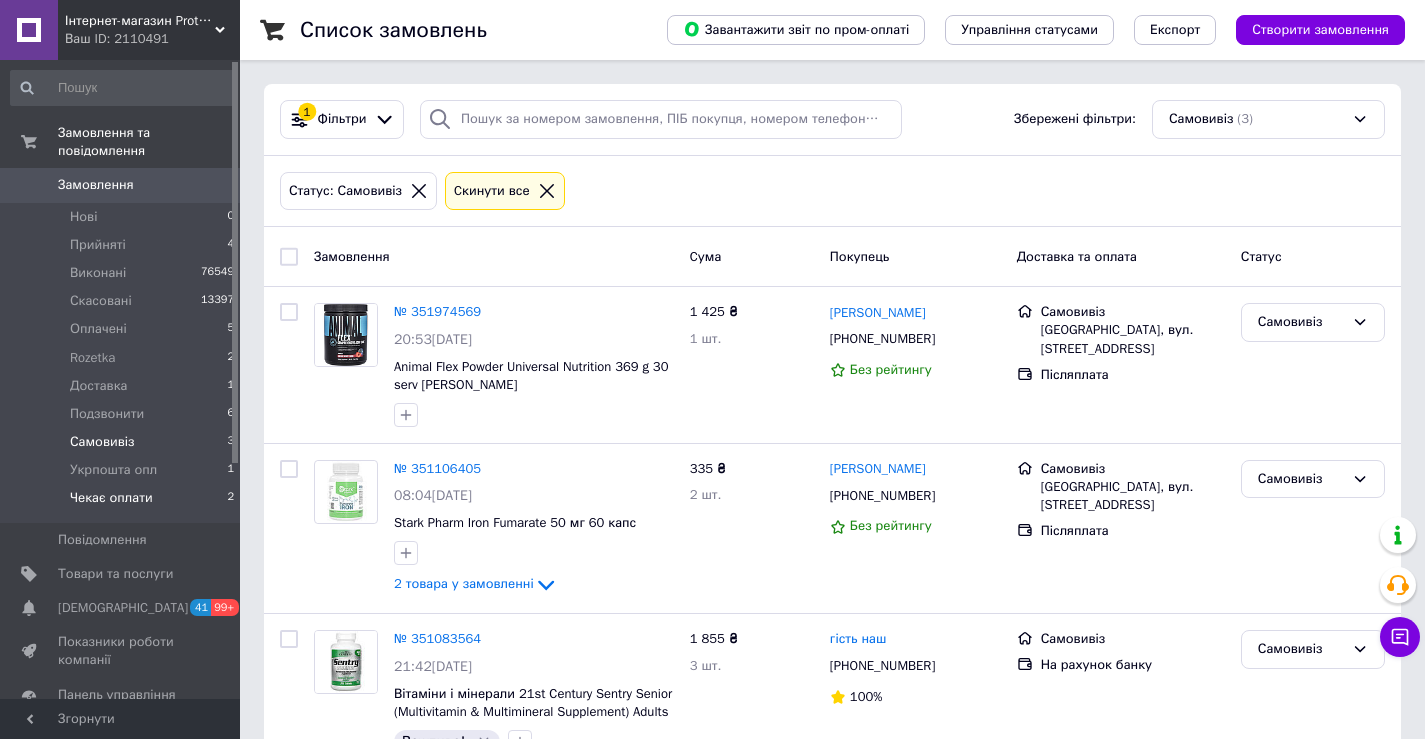 click on "Чекає оплати" at bounding box center [111, 498] 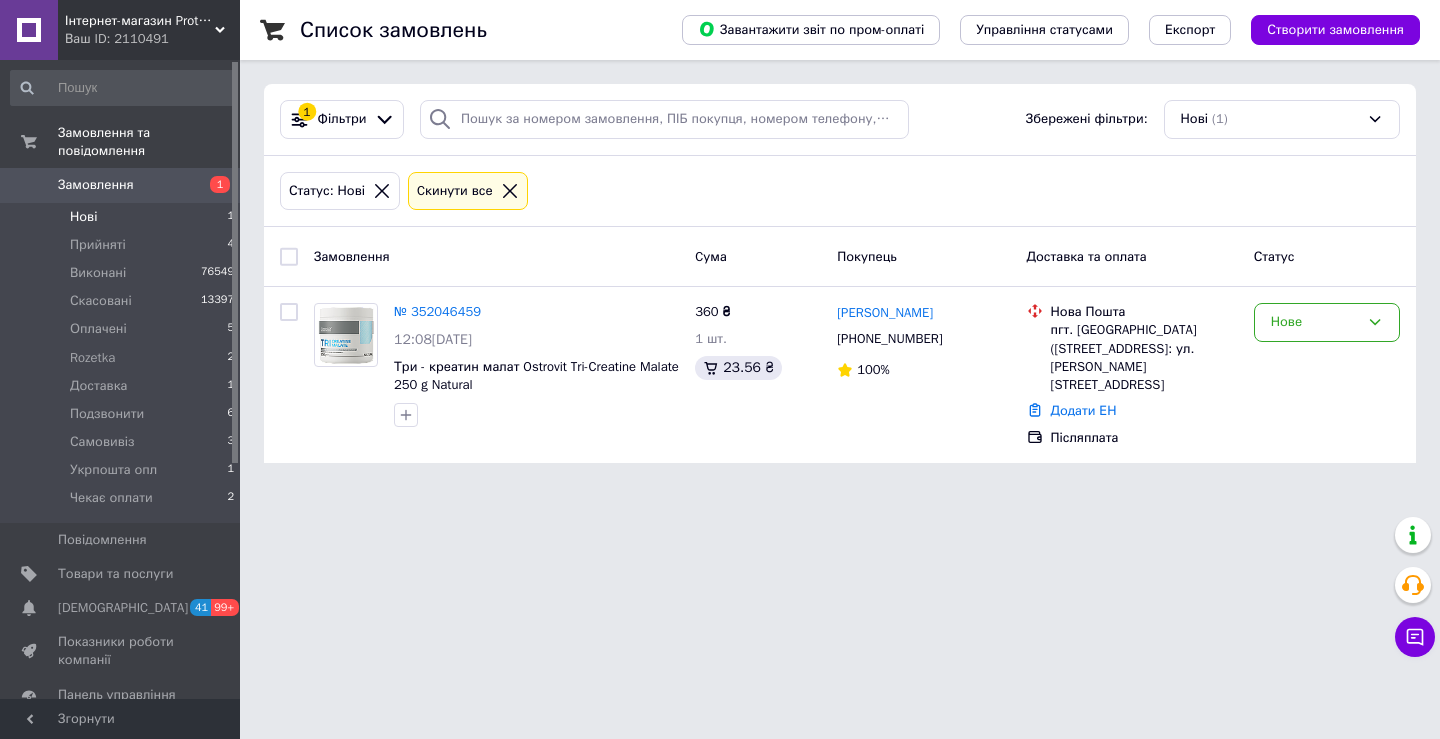 scroll, scrollTop: 0, scrollLeft: 0, axis: both 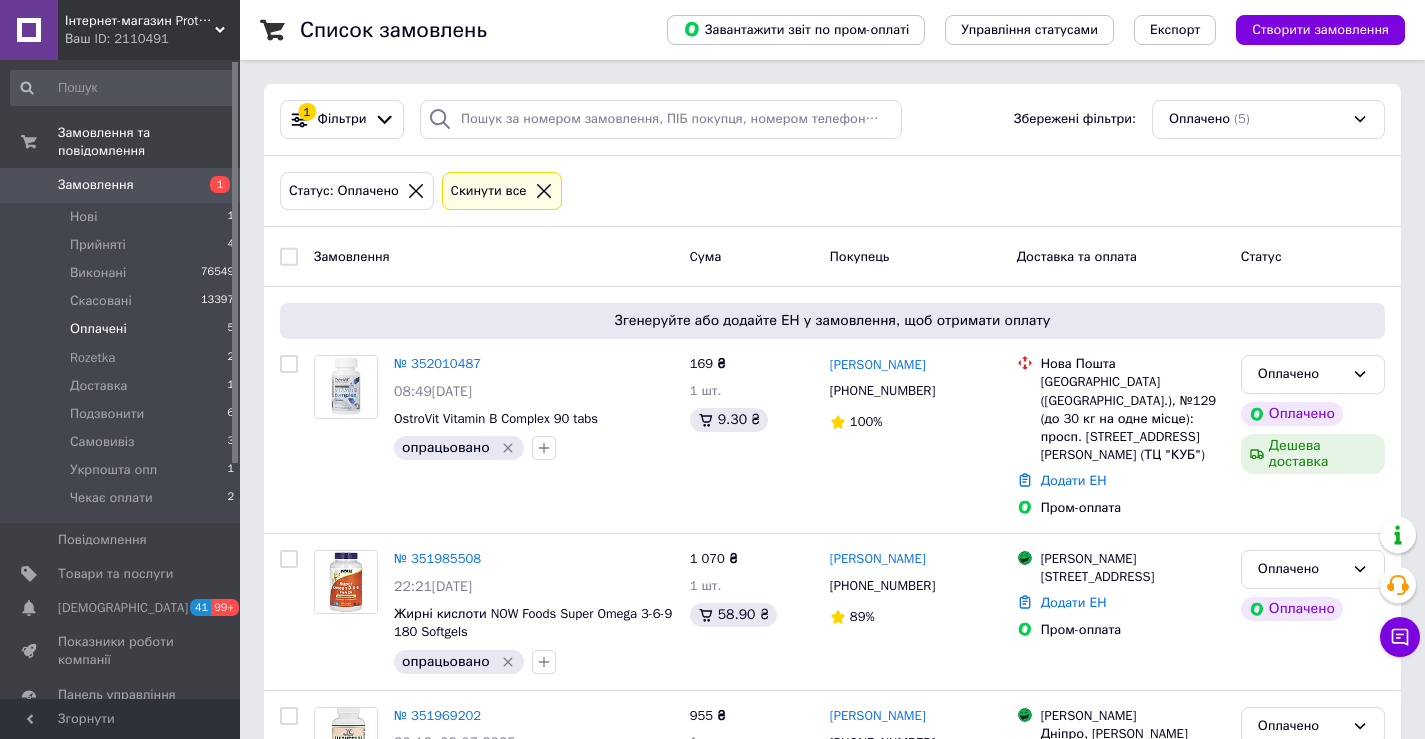 click on "Статус" at bounding box center [1313, 256] 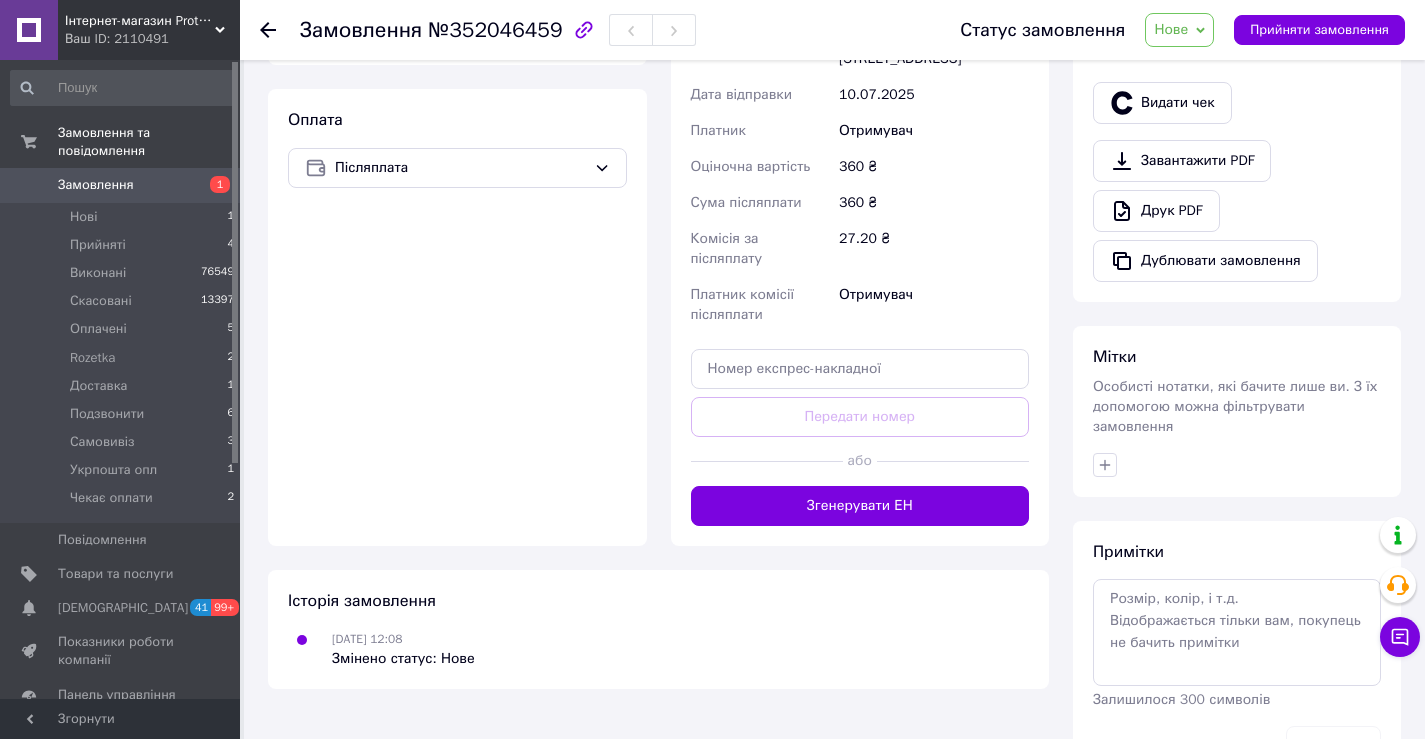 scroll, scrollTop: 704, scrollLeft: 0, axis: vertical 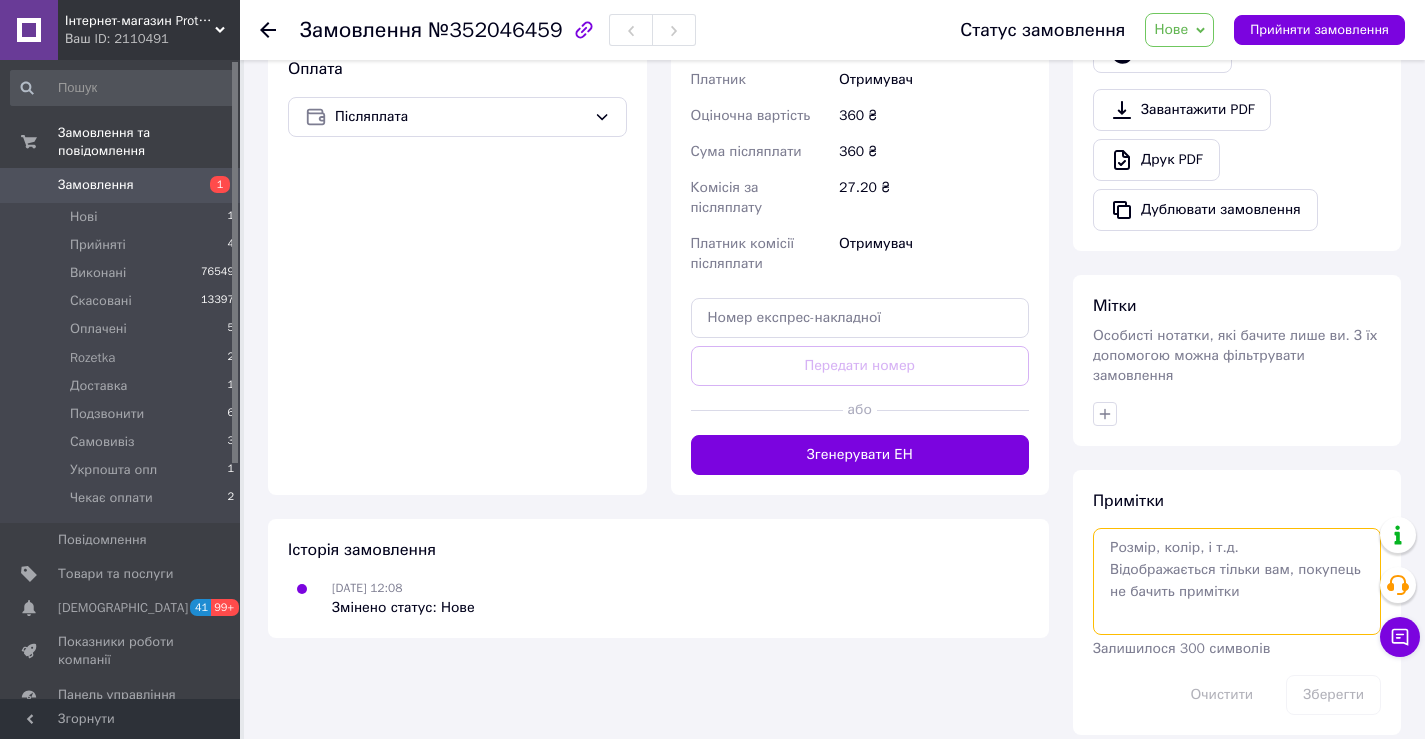 click at bounding box center (1237, 581) 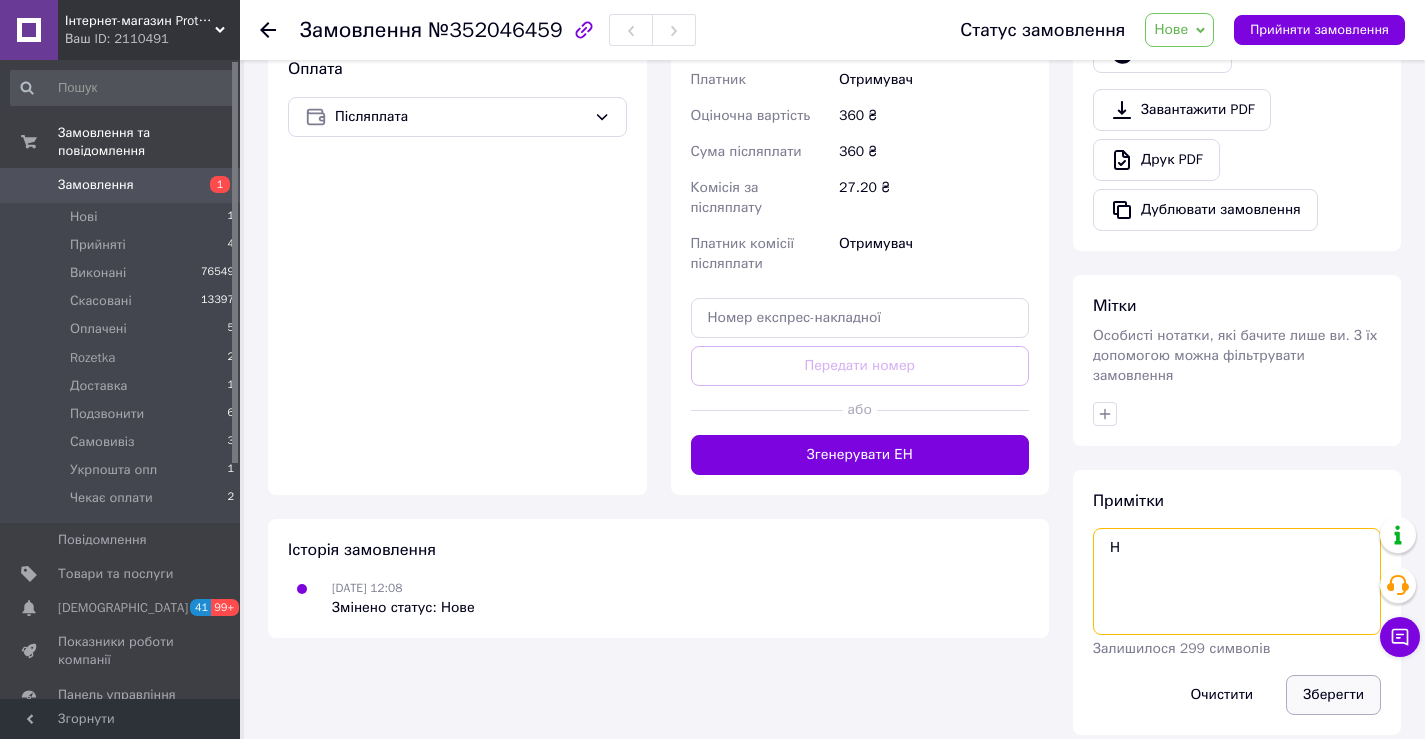 type on "Н" 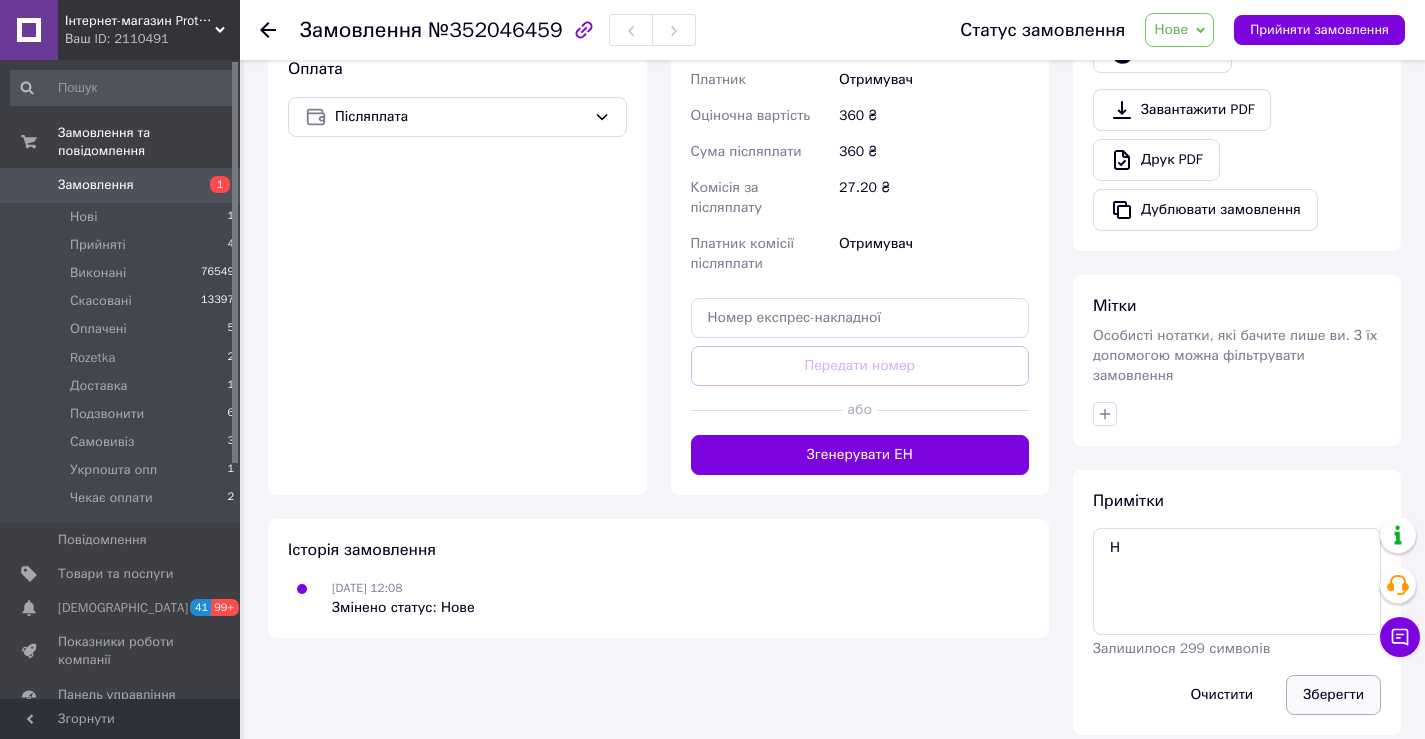 click on "Зберегти" at bounding box center [1333, 695] 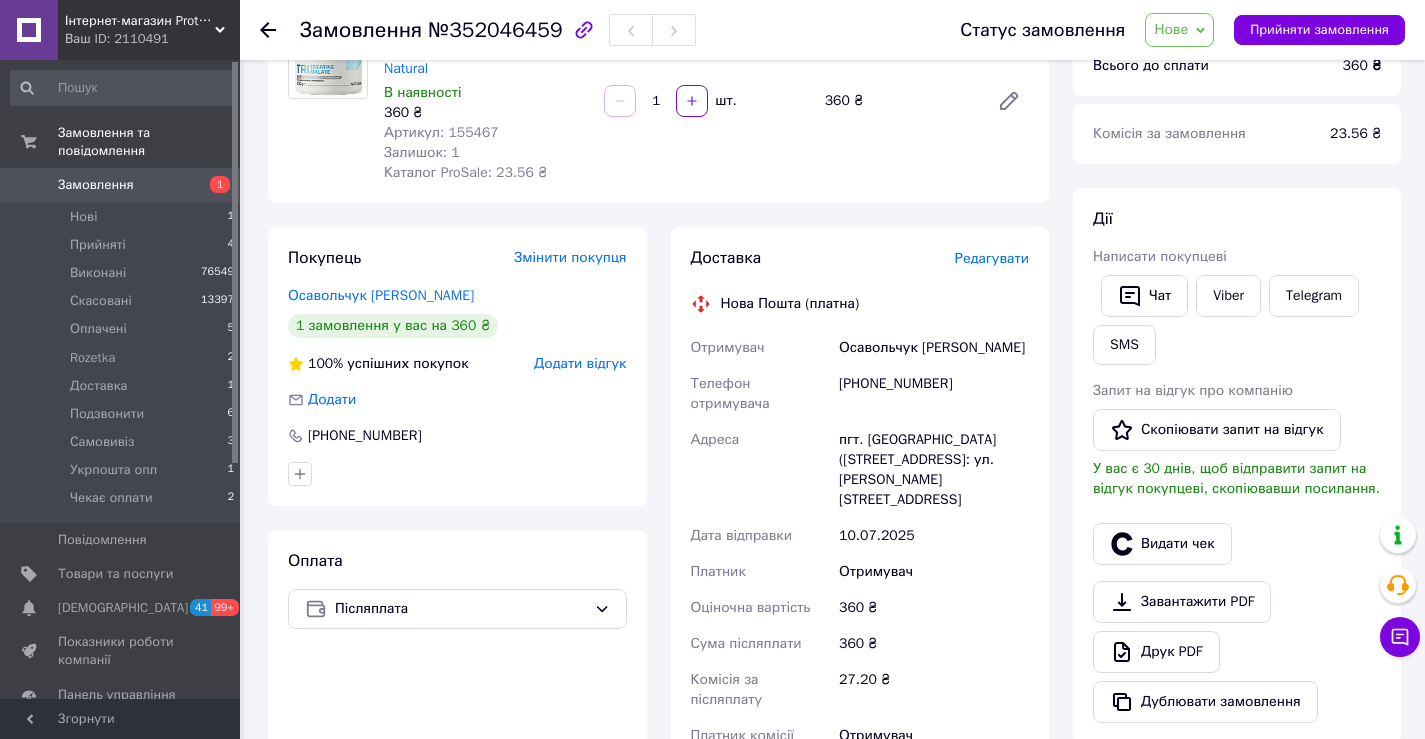 scroll, scrollTop: 204, scrollLeft: 0, axis: vertical 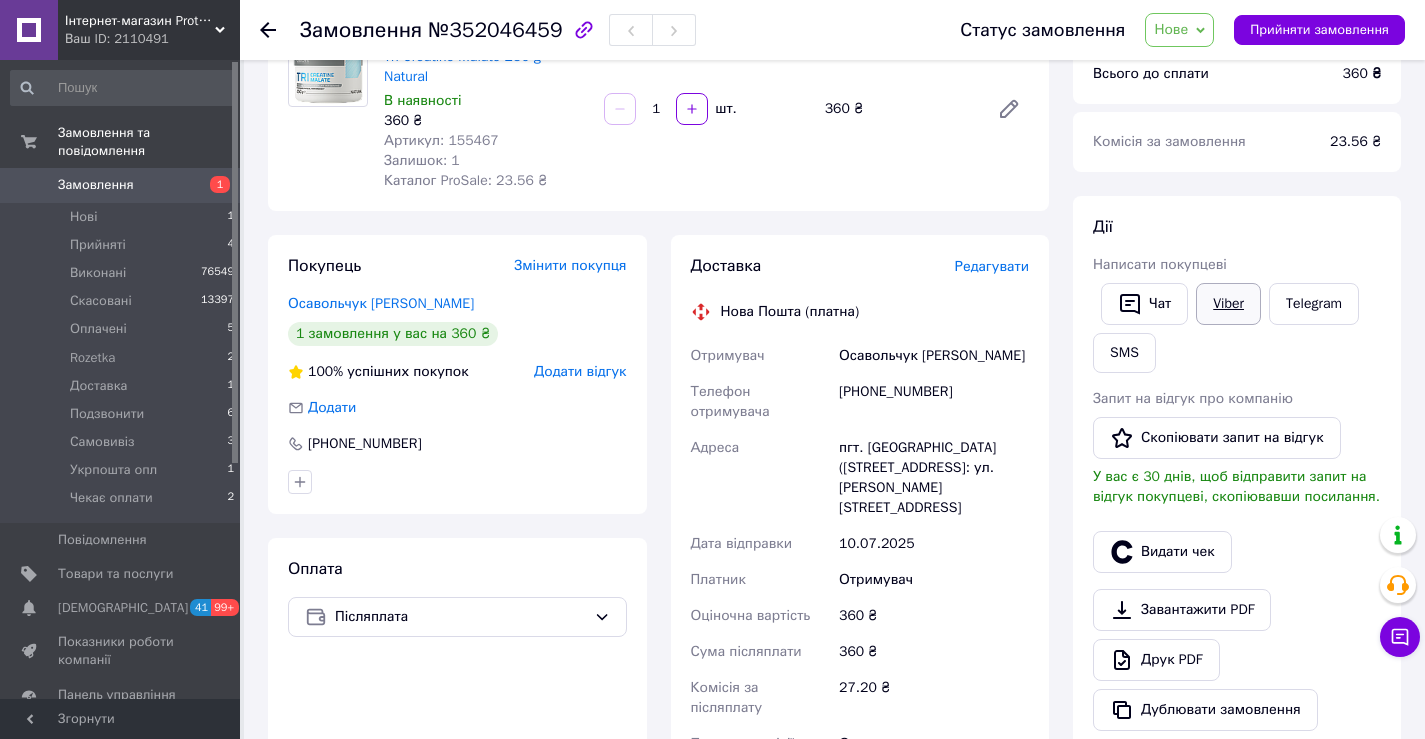 click on "Viber" at bounding box center (1228, 304) 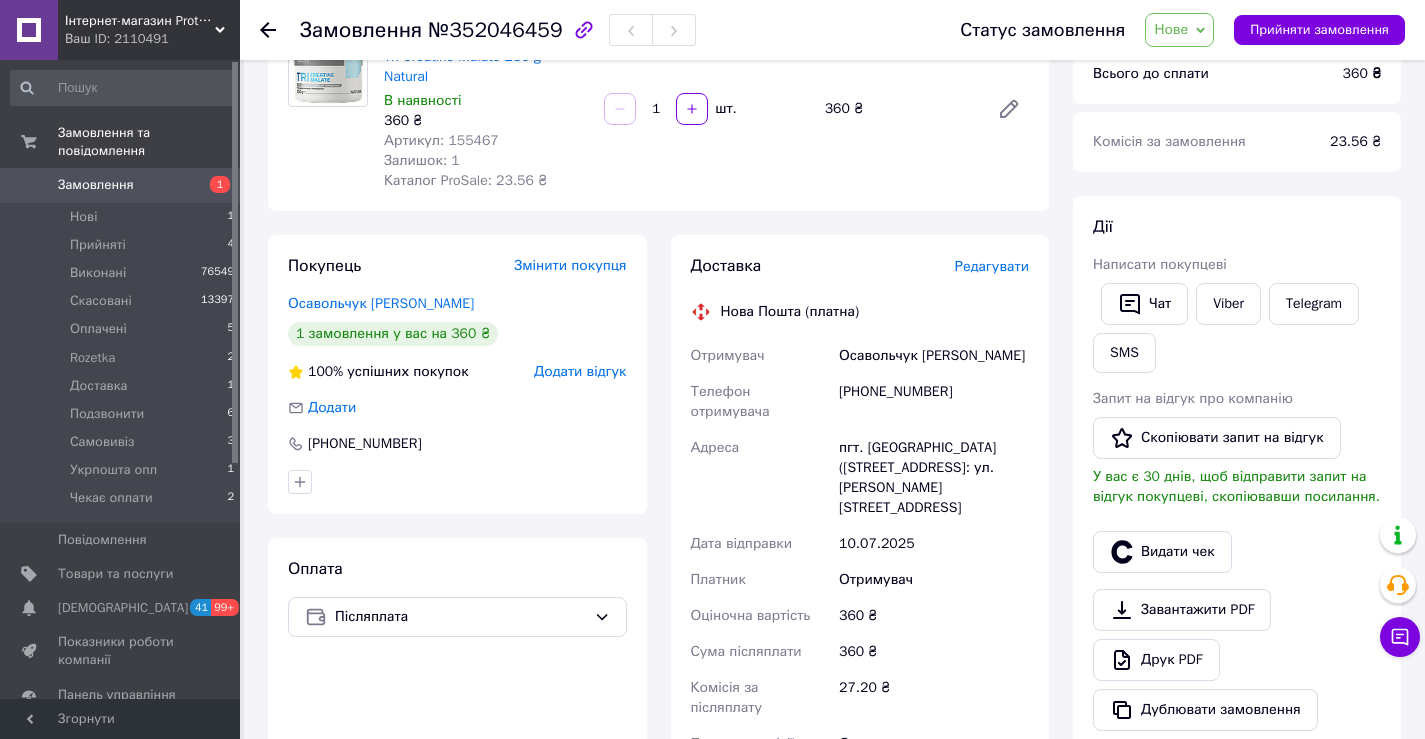 drag, startPoint x: 1316, startPoint y: 372, endPoint x: 1234, endPoint y: 390, distance: 83.95237 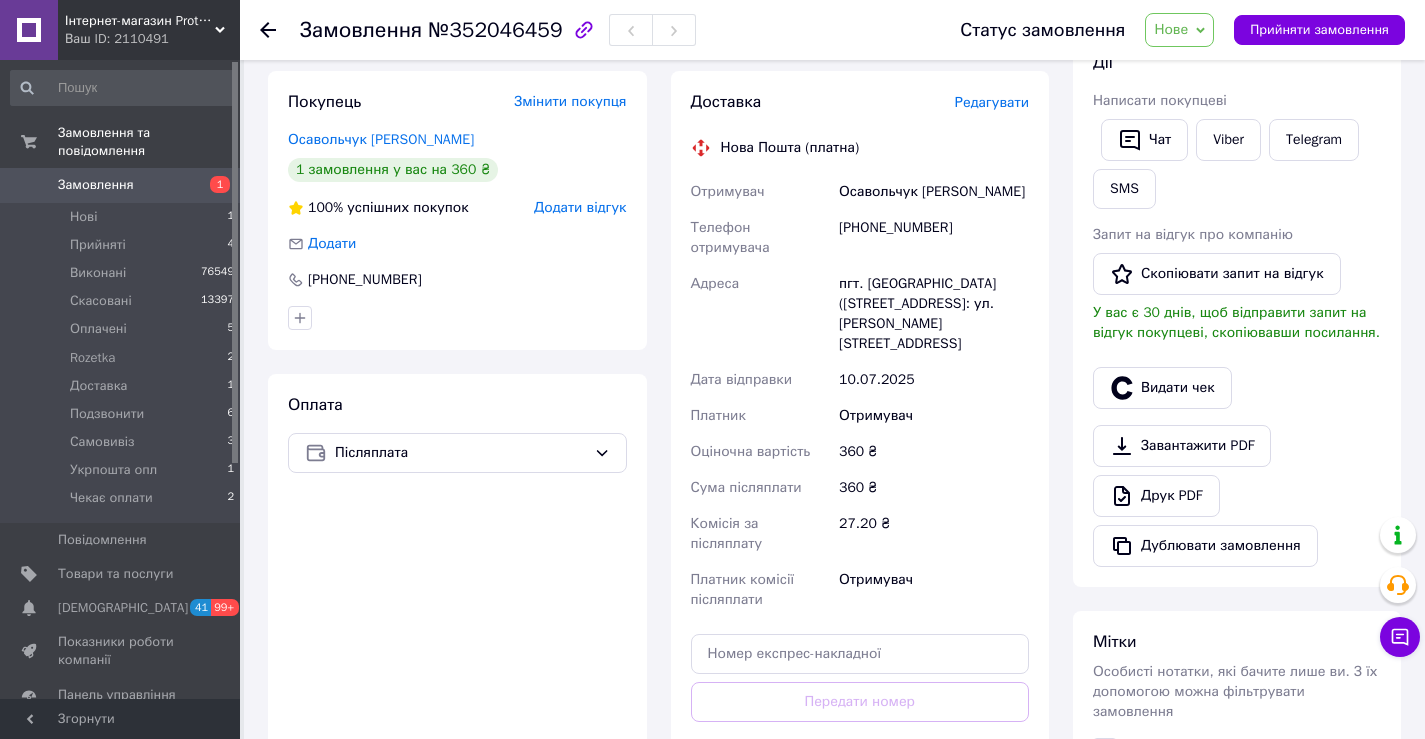 scroll, scrollTop: 404, scrollLeft: 0, axis: vertical 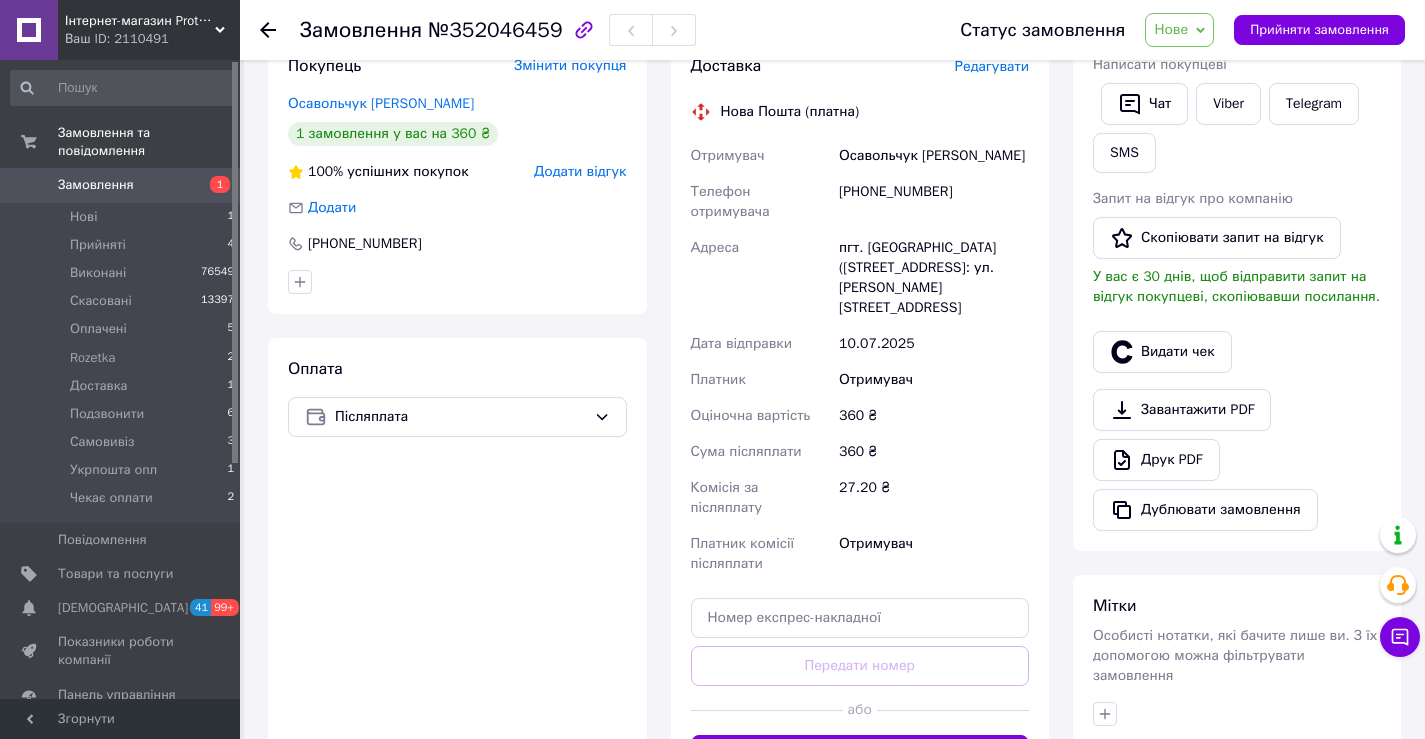 click on "Завантажити PDF   Друк PDF   Дублювати замовлення" at bounding box center [1237, 460] 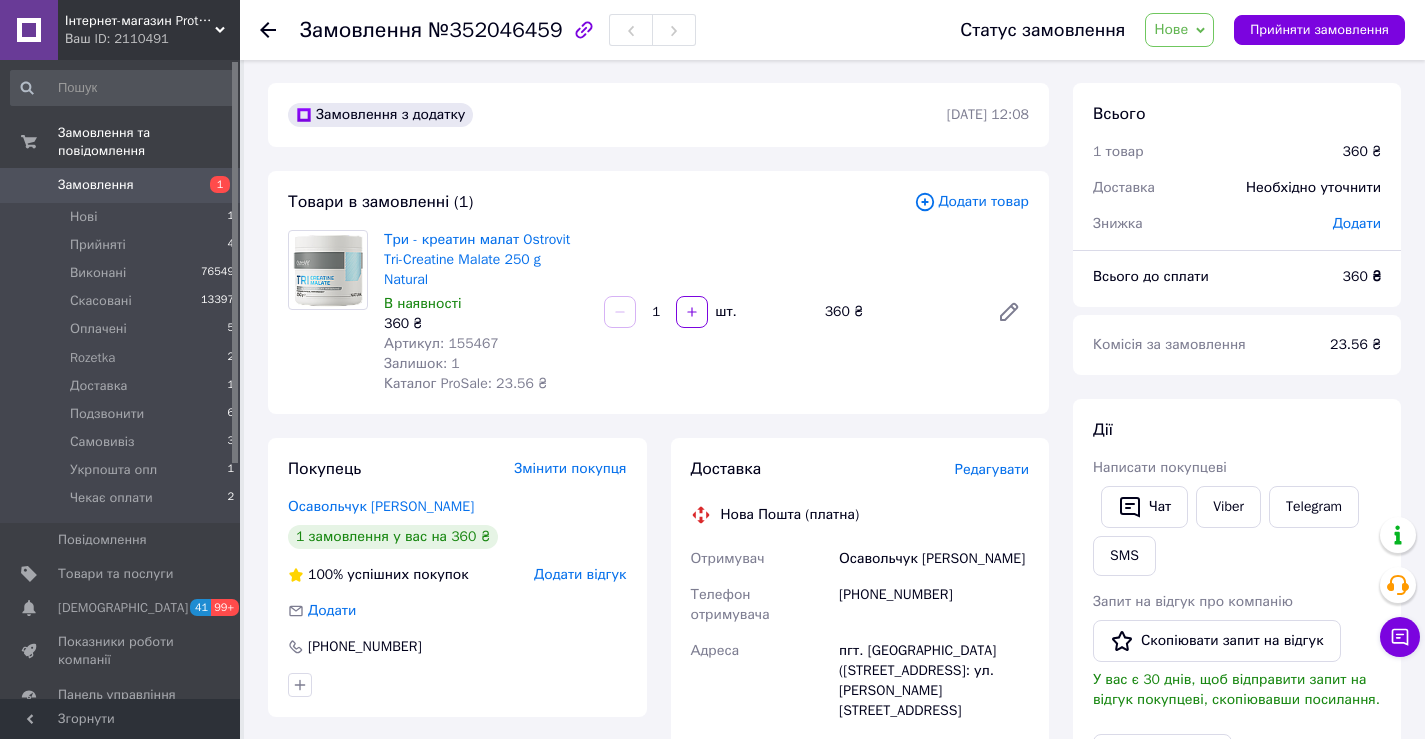 scroll, scrollTop: 0, scrollLeft: 0, axis: both 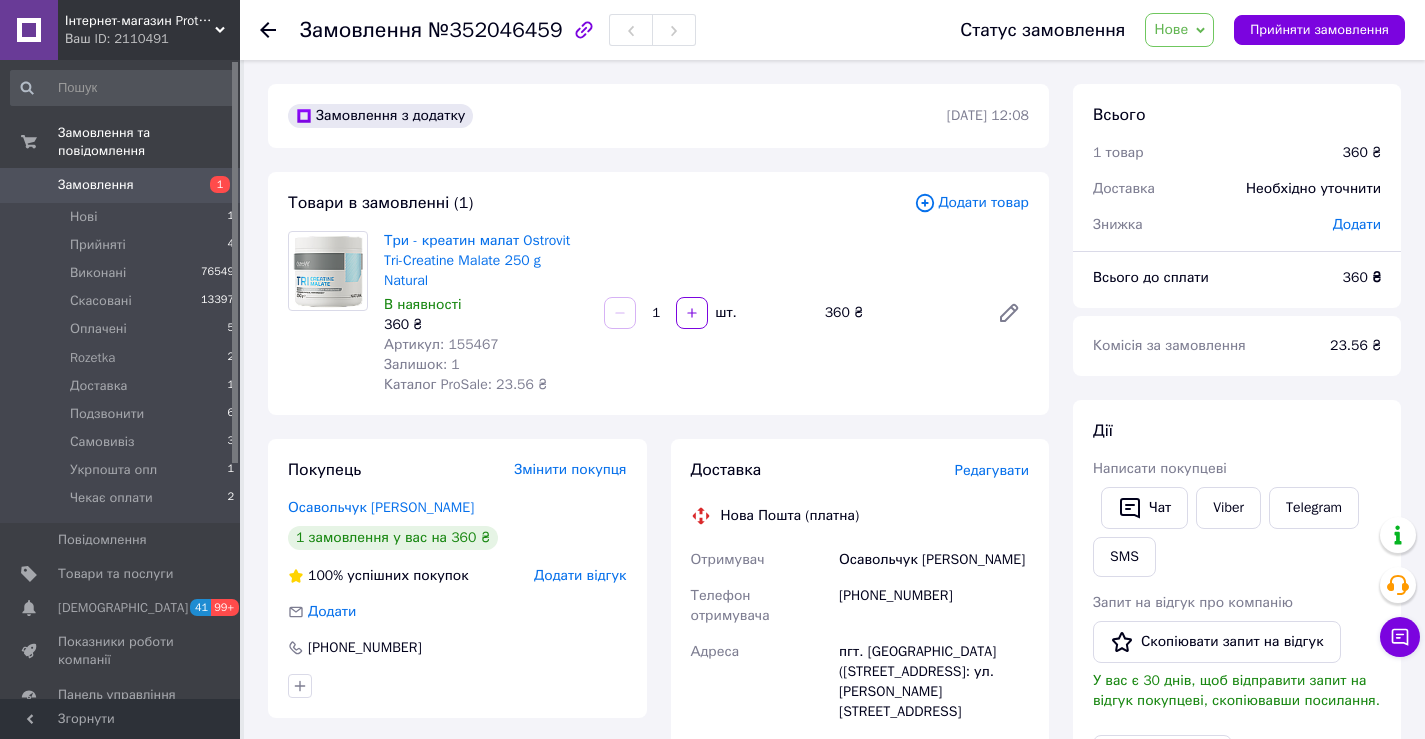 click on "Нове" at bounding box center (1171, 29) 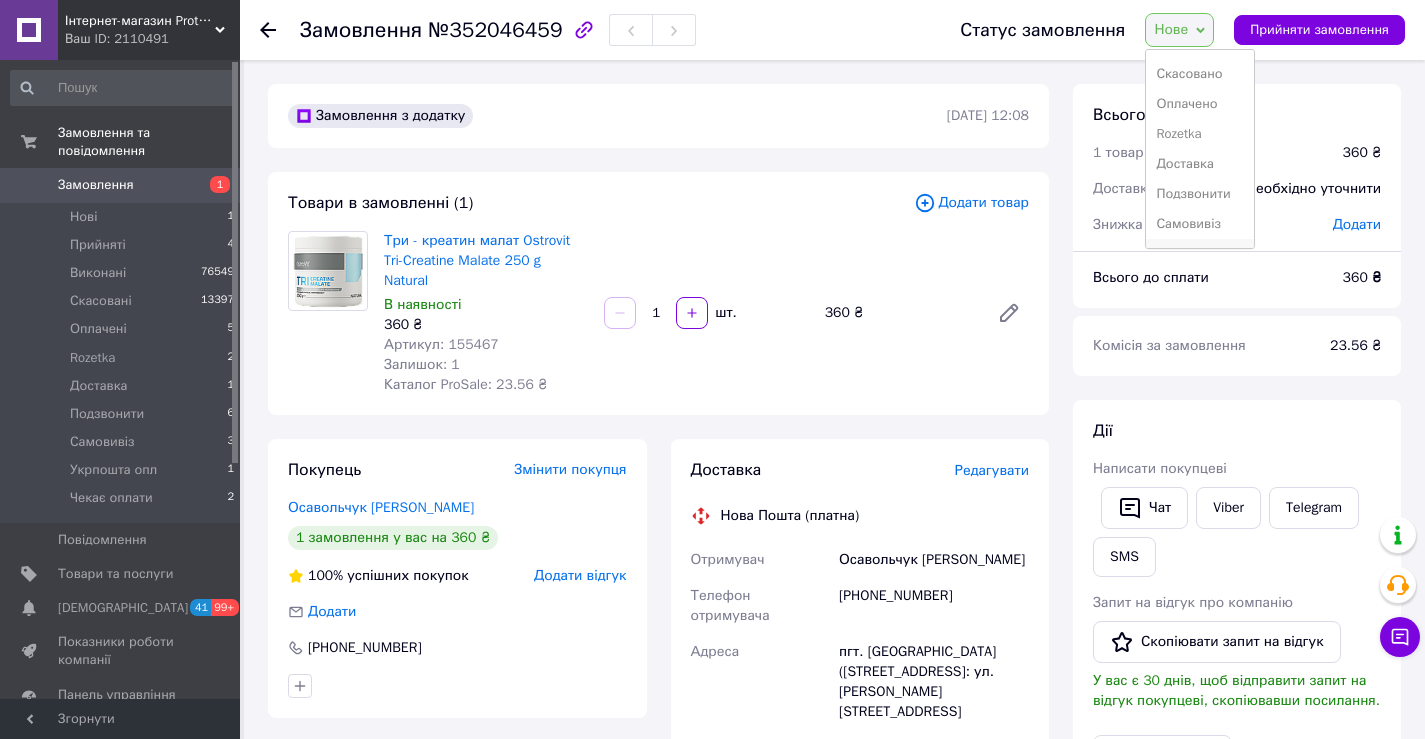 scroll, scrollTop: 112, scrollLeft: 0, axis: vertical 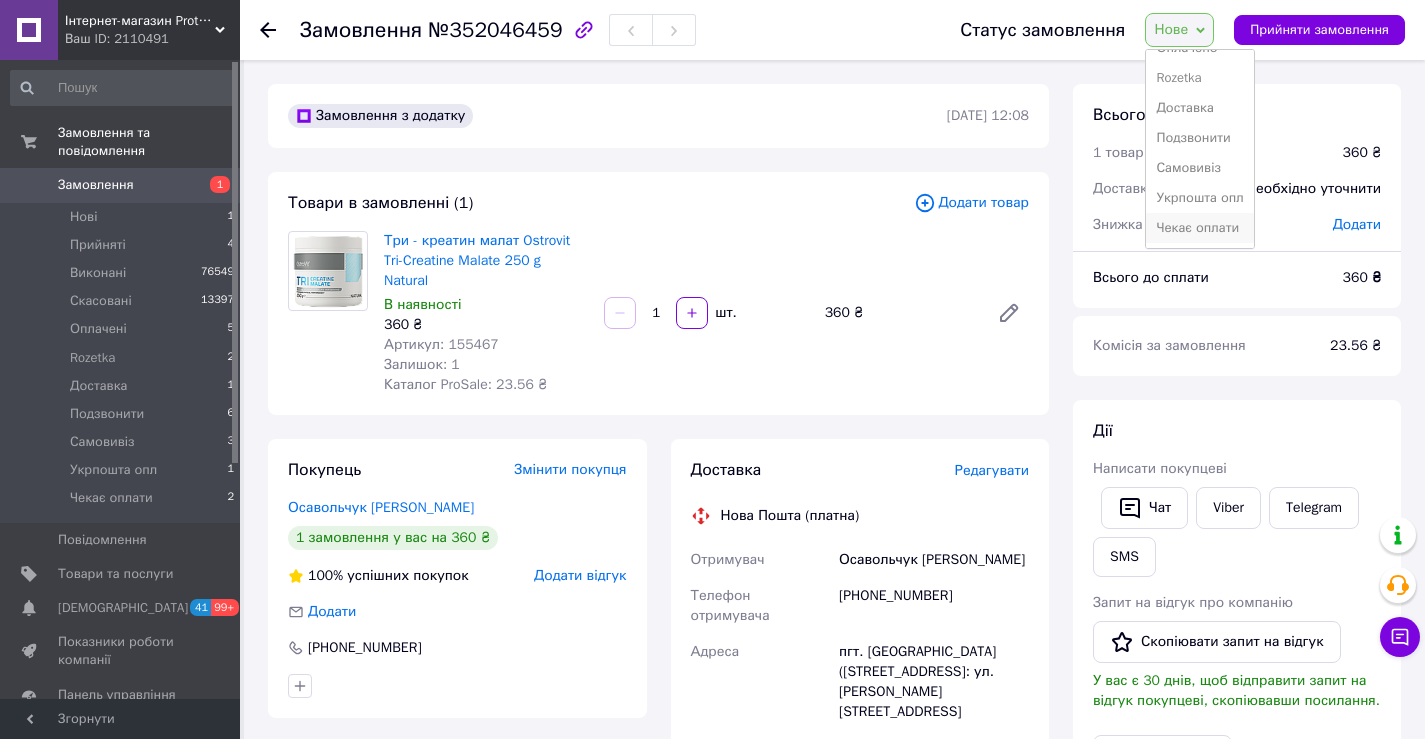 click on "Чекає оплати" at bounding box center (1199, 228) 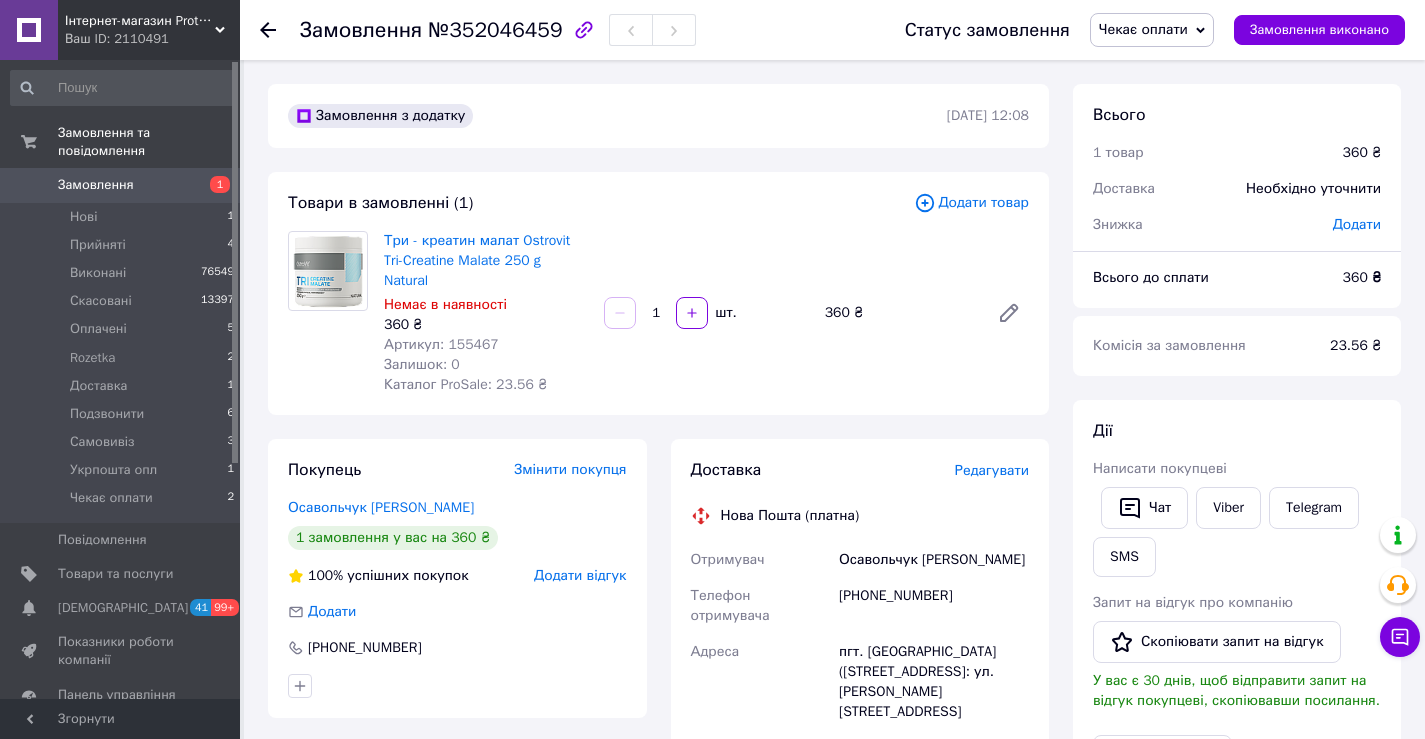 click on "Товари в замовленні (1) Додати товар Три - креатин малат Ostrovit Tri-Creatine Malate 250 g Natural Немає в наявності 360 ₴ Артикул: 155467 Залишок: 0 Каталог ProSale: 23.56 ₴  1   шт. 360 ₴" at bounding box center (658, 293) 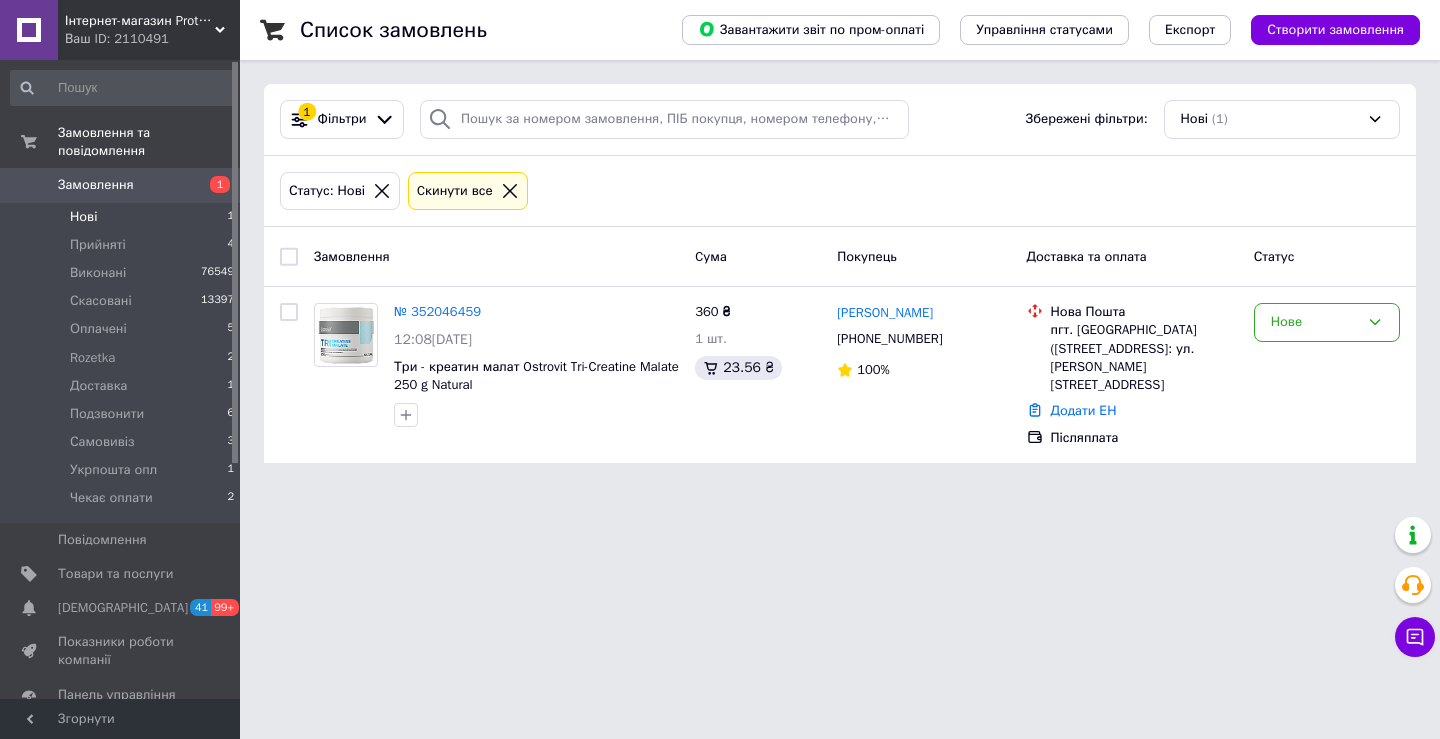 scroll, scrollTop: 0, scrollLeft: 0, axis: both 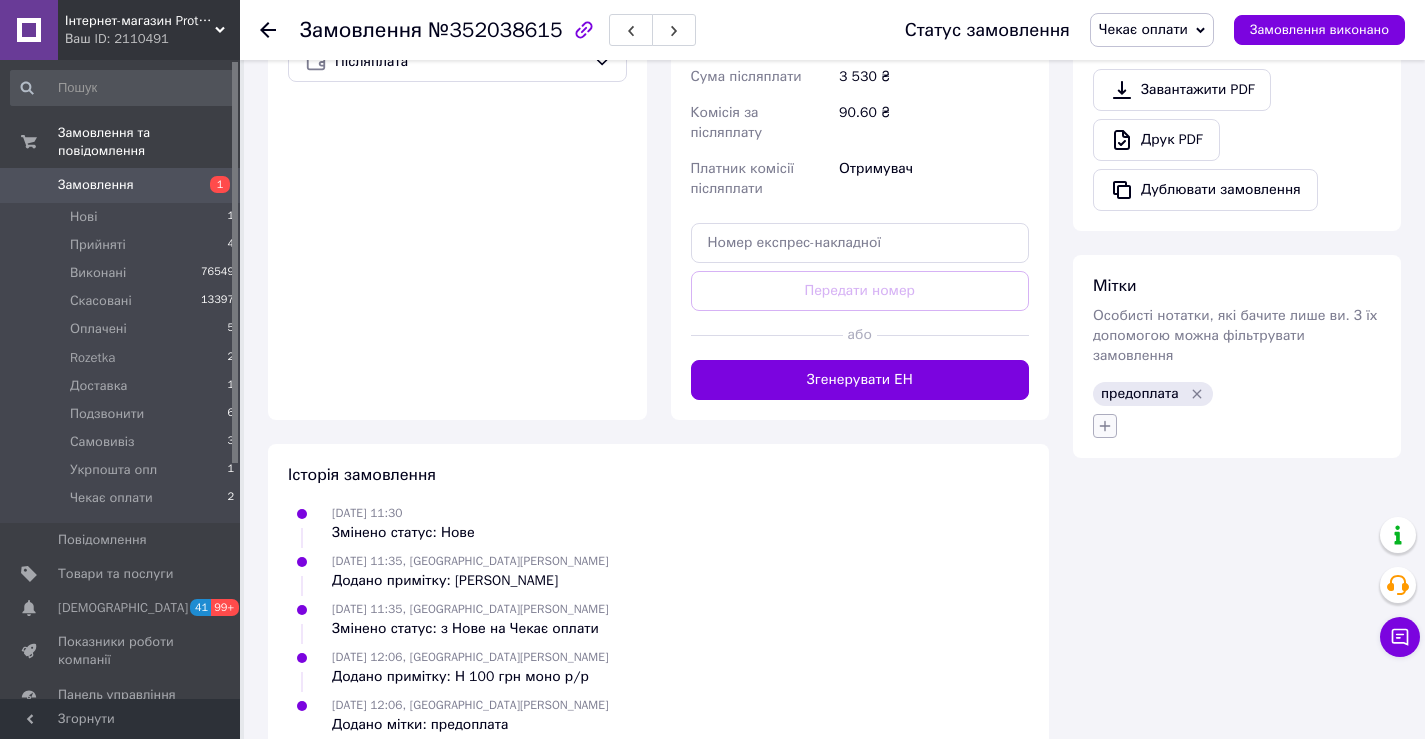 click 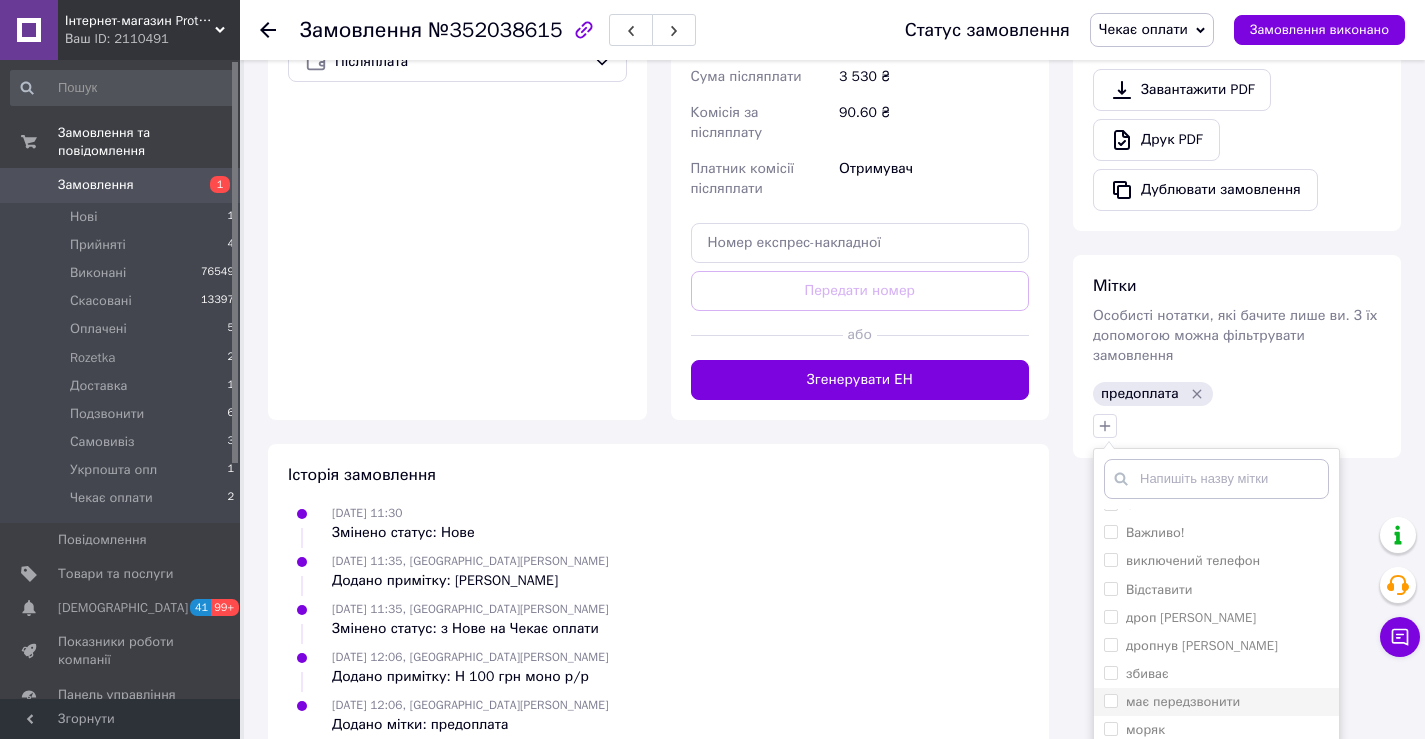 scroll, scrollTop: 151, scrollLeft: 0, axis: vertical 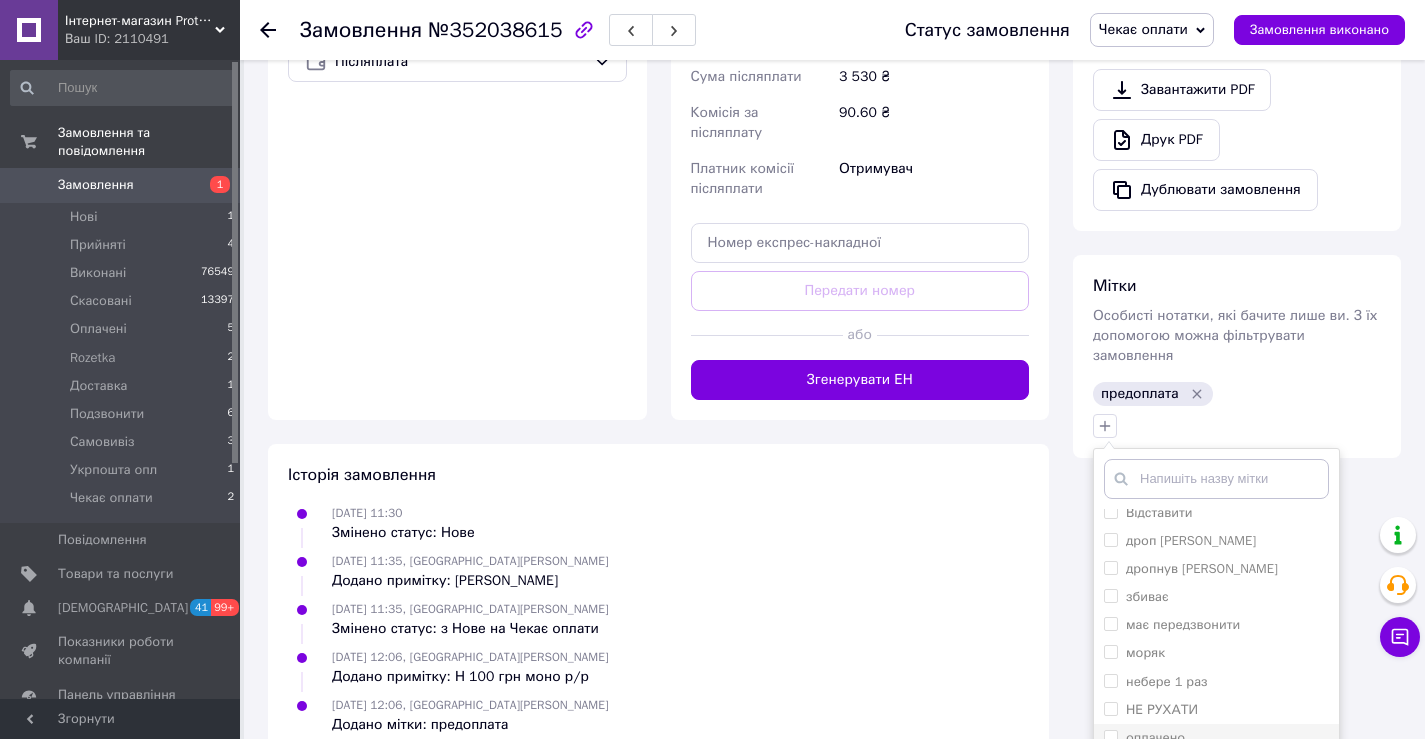 click on "оплачено" at bounding box center (1216, 738) 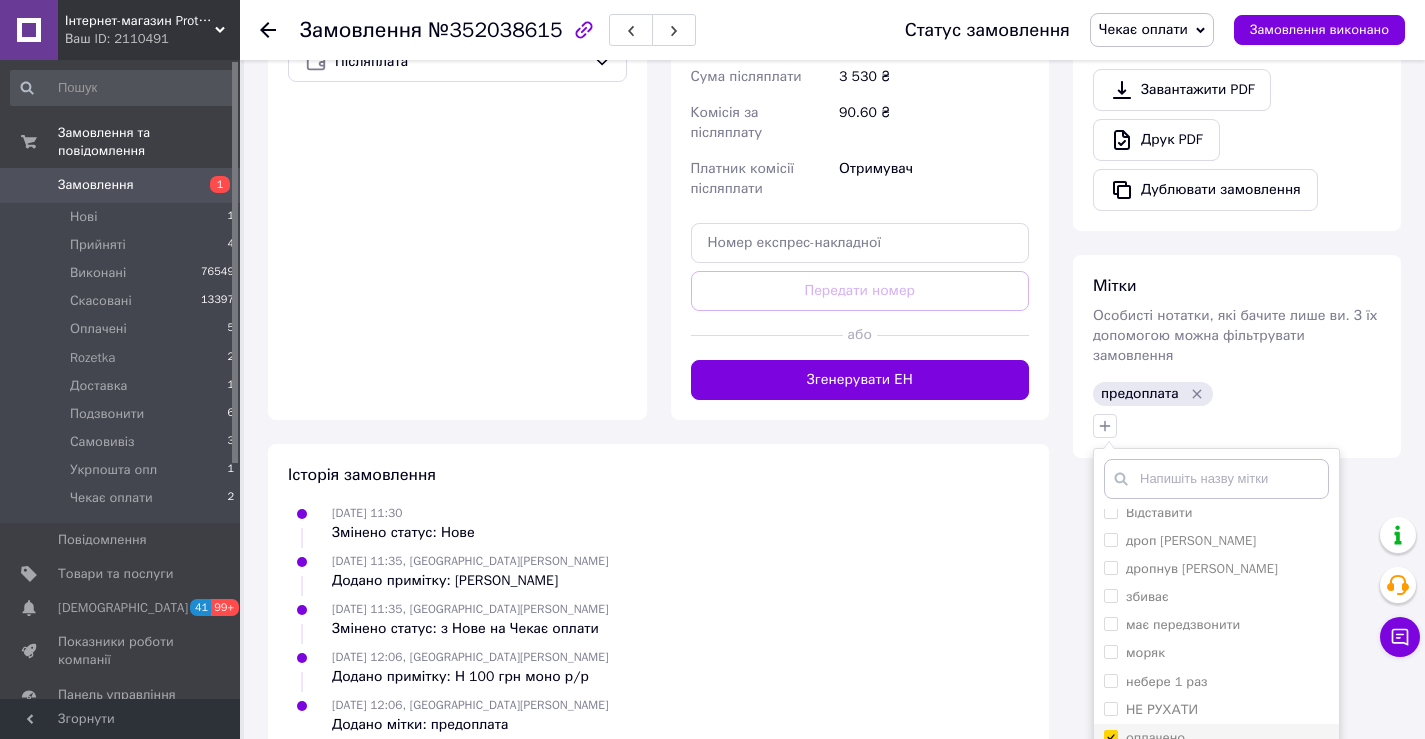 checkbox on "true" 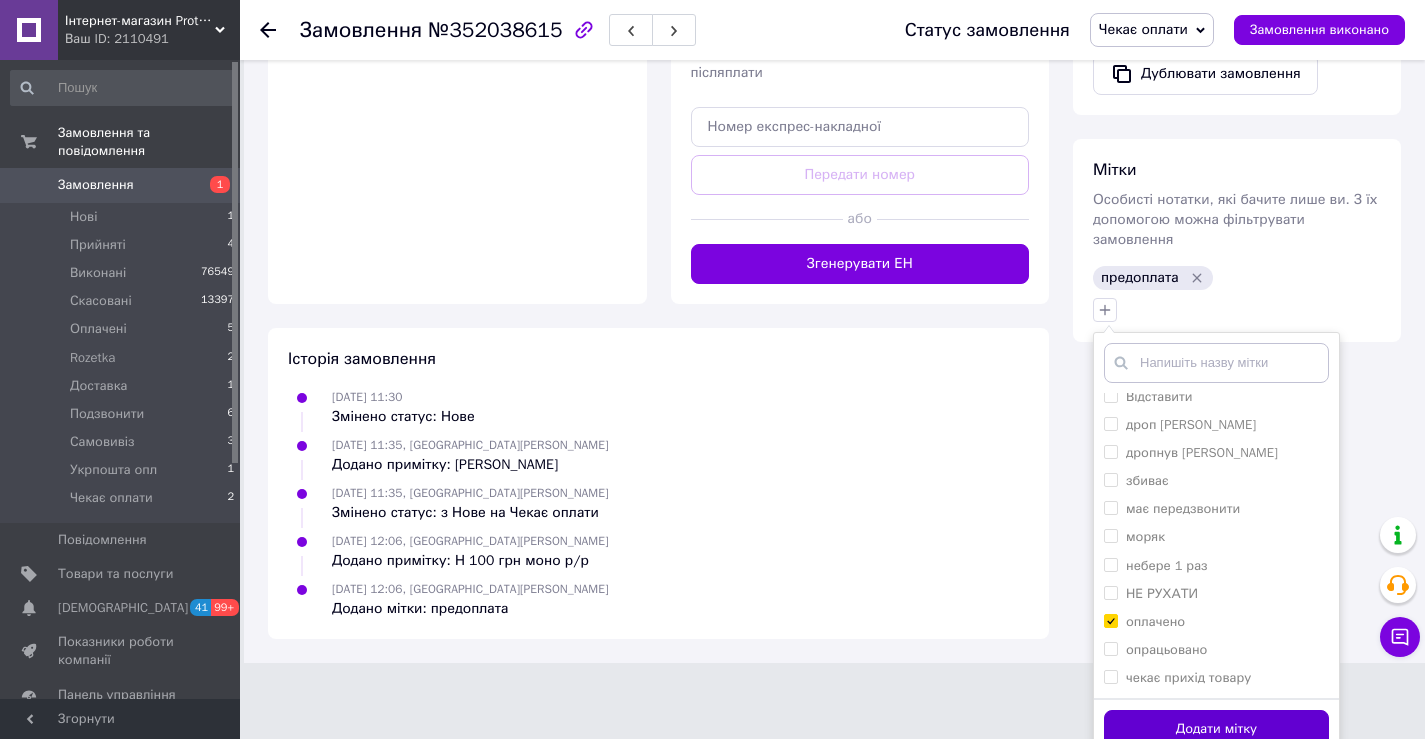 click on "Додати мітку" at bounding box center [1216, 729] 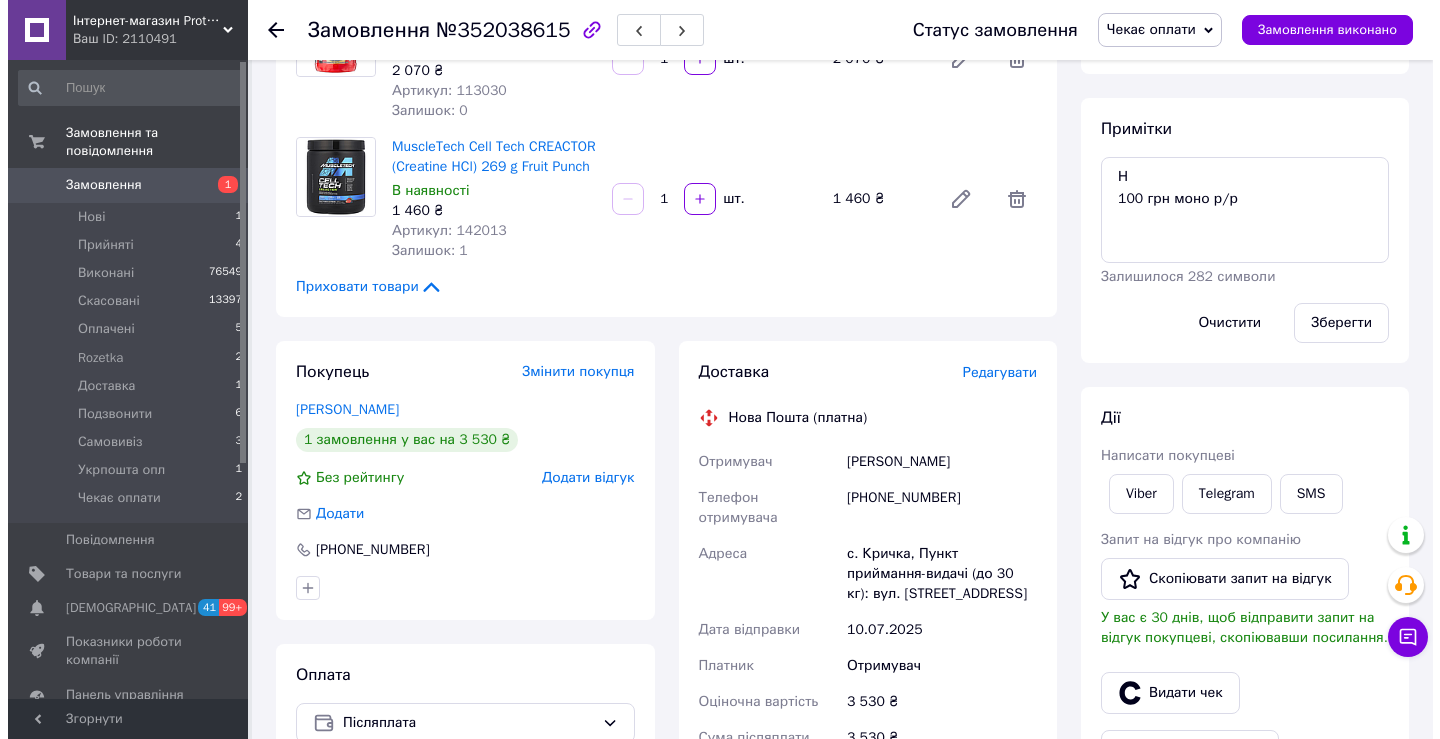 scroll, scrollTop: 300, scrollLeft: 0, axis: vertical 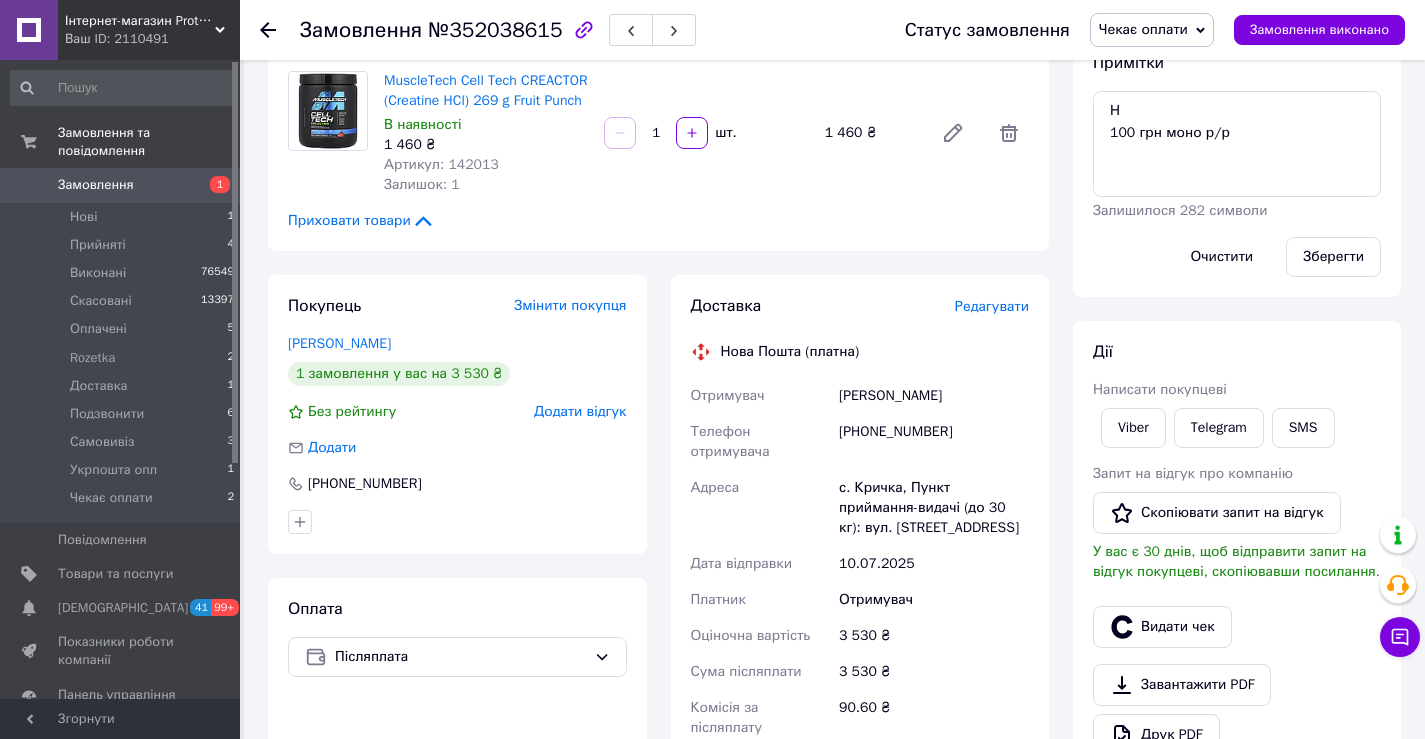 click on "Редагувати" at bounding box center [992, 306] 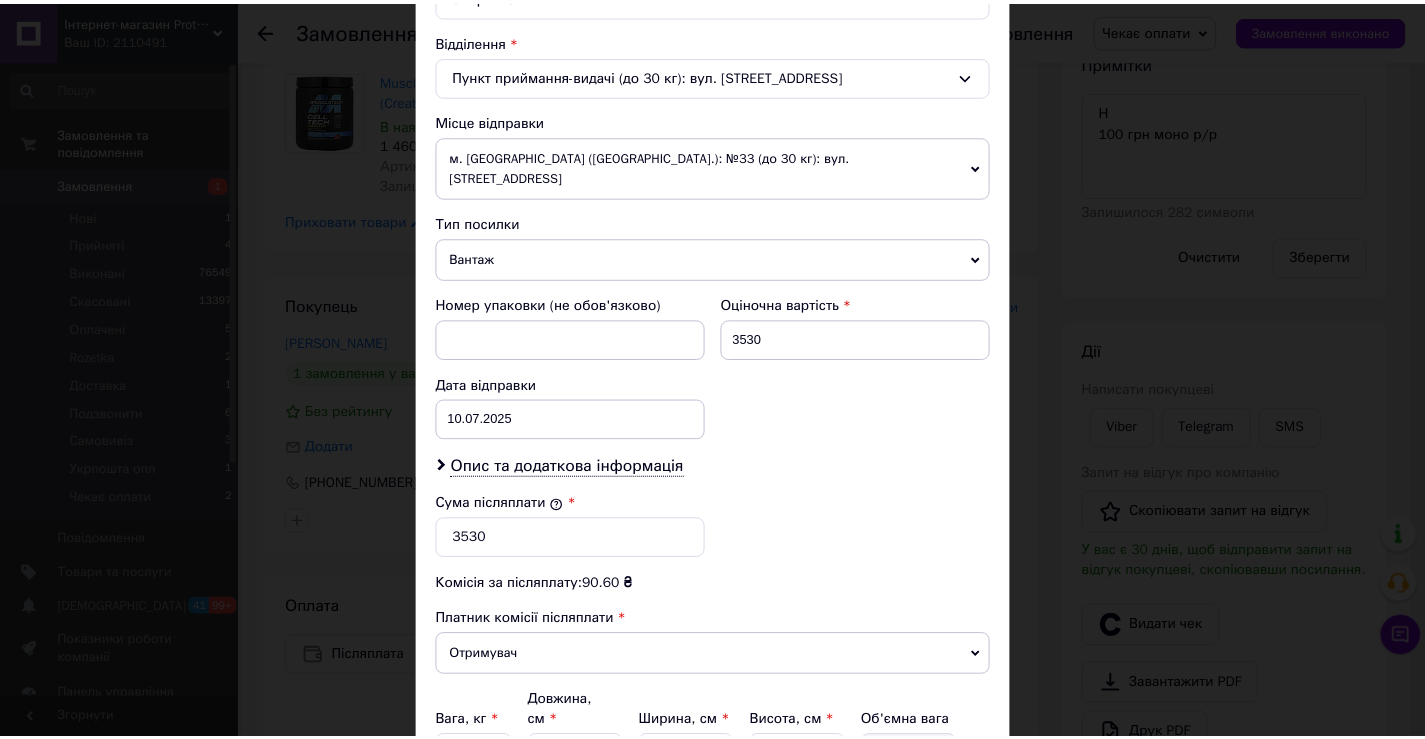 scroll, scrollTop: 700, scrollLeft: 0, axis: vertical 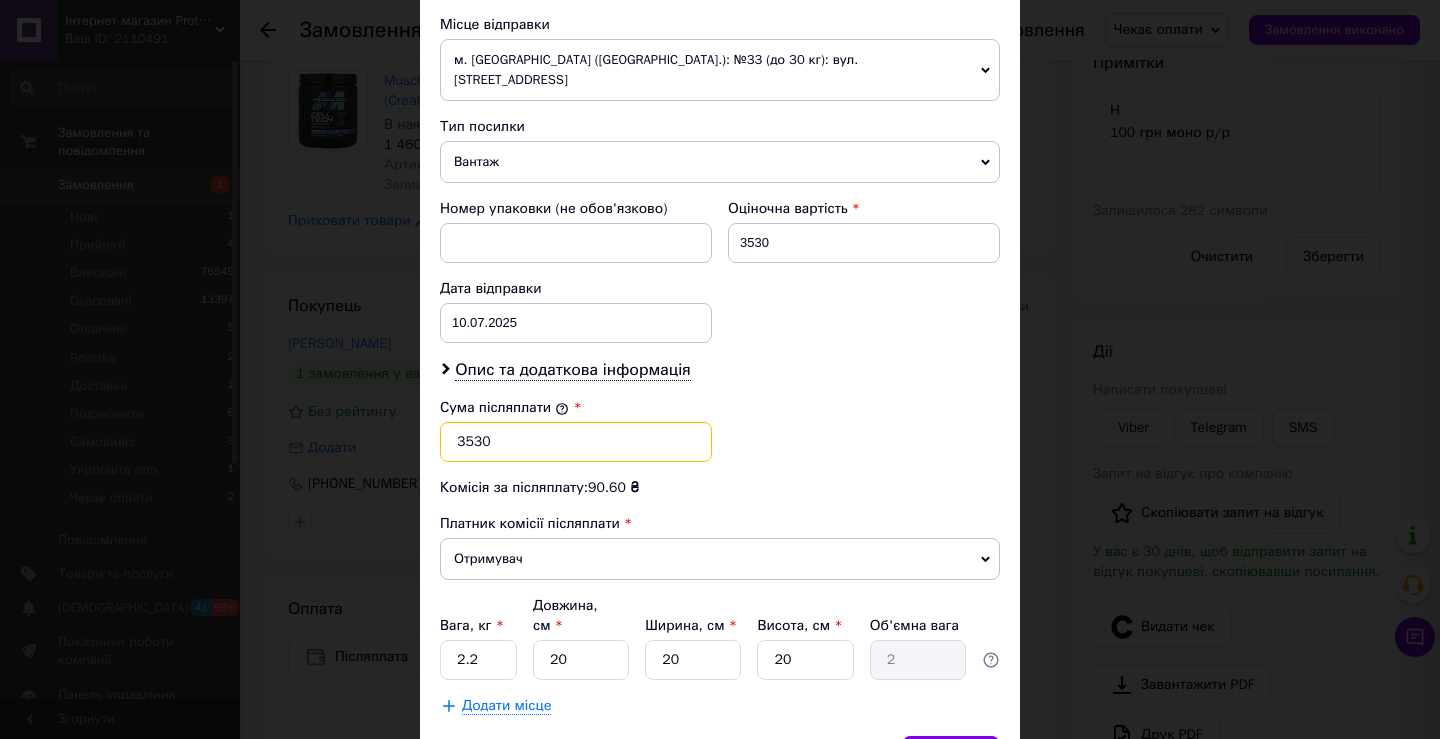 click on "3530" at bounding box center (576, 442) 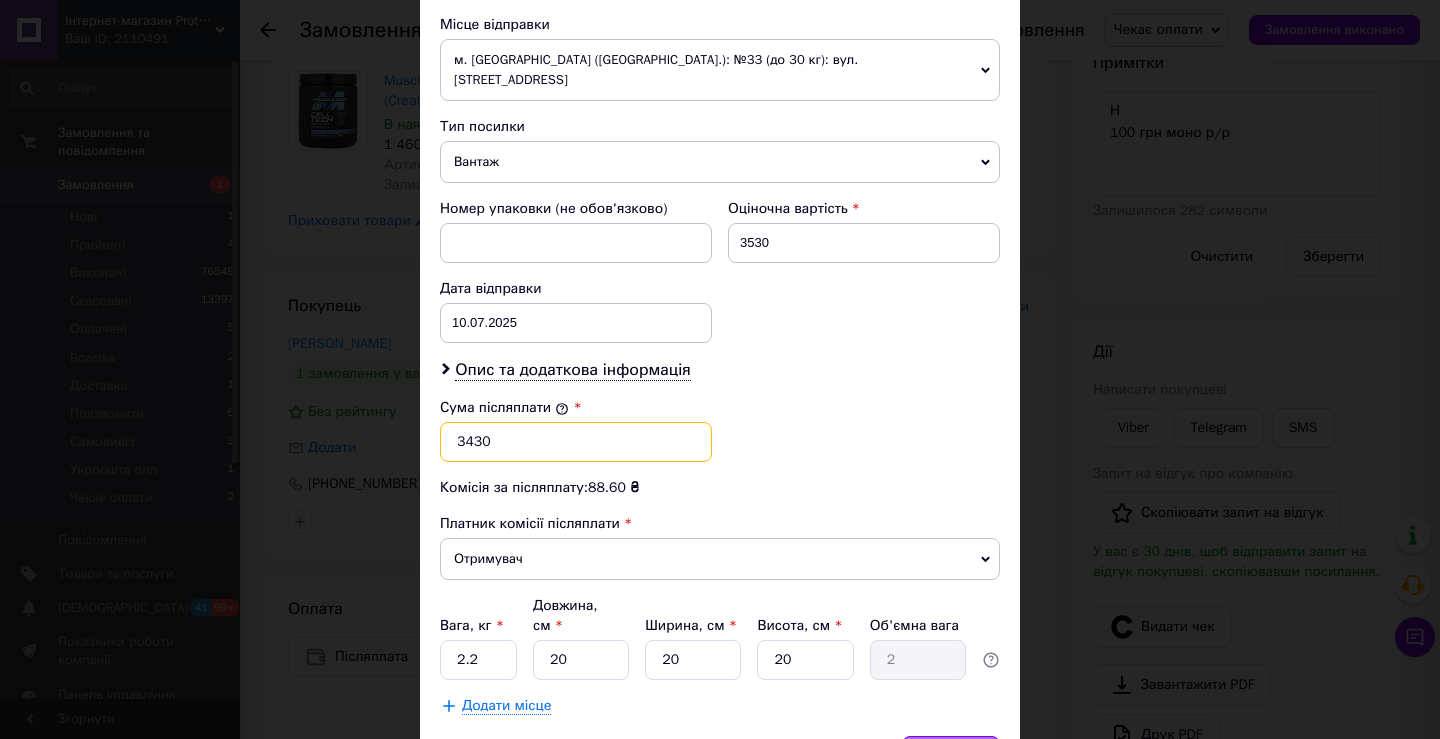 type on "3430" 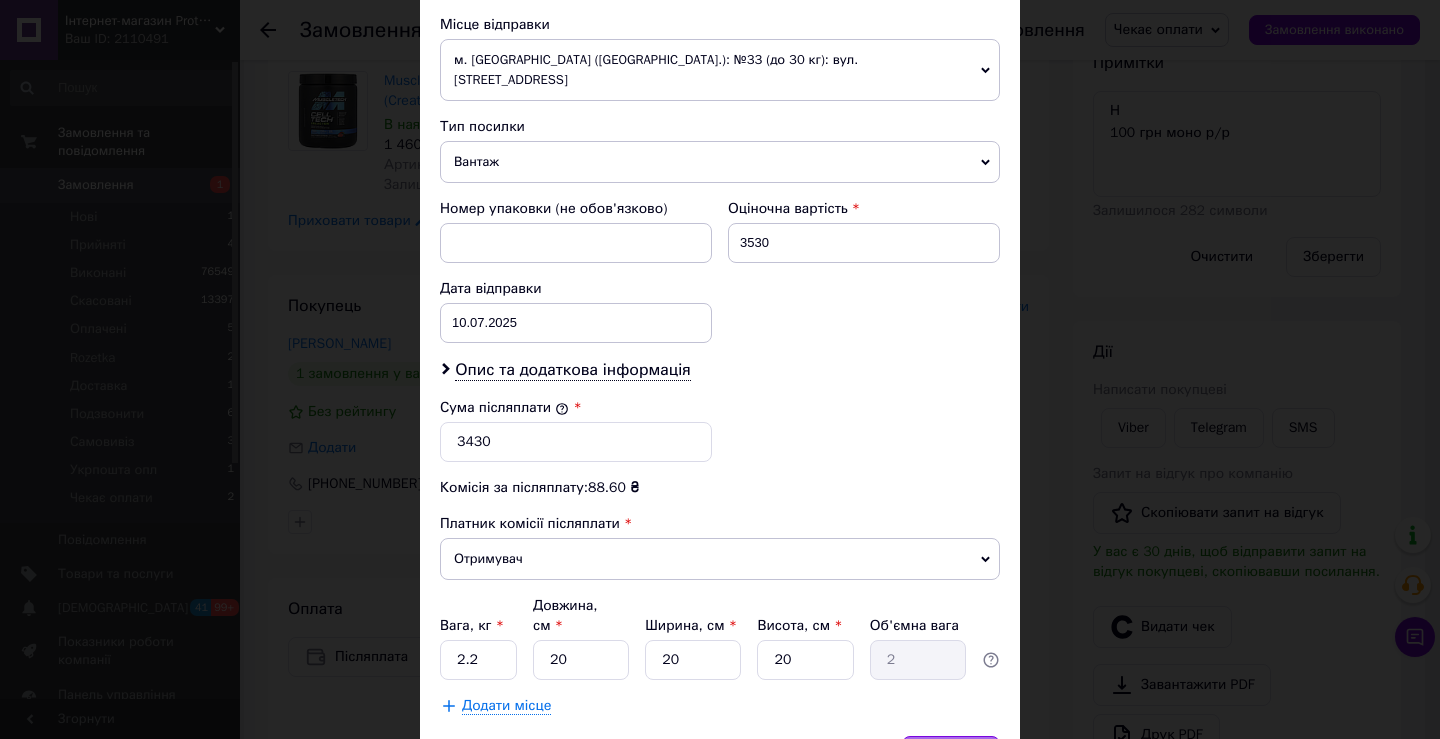 click on "Зберегти" at bounding box center (951, 756) 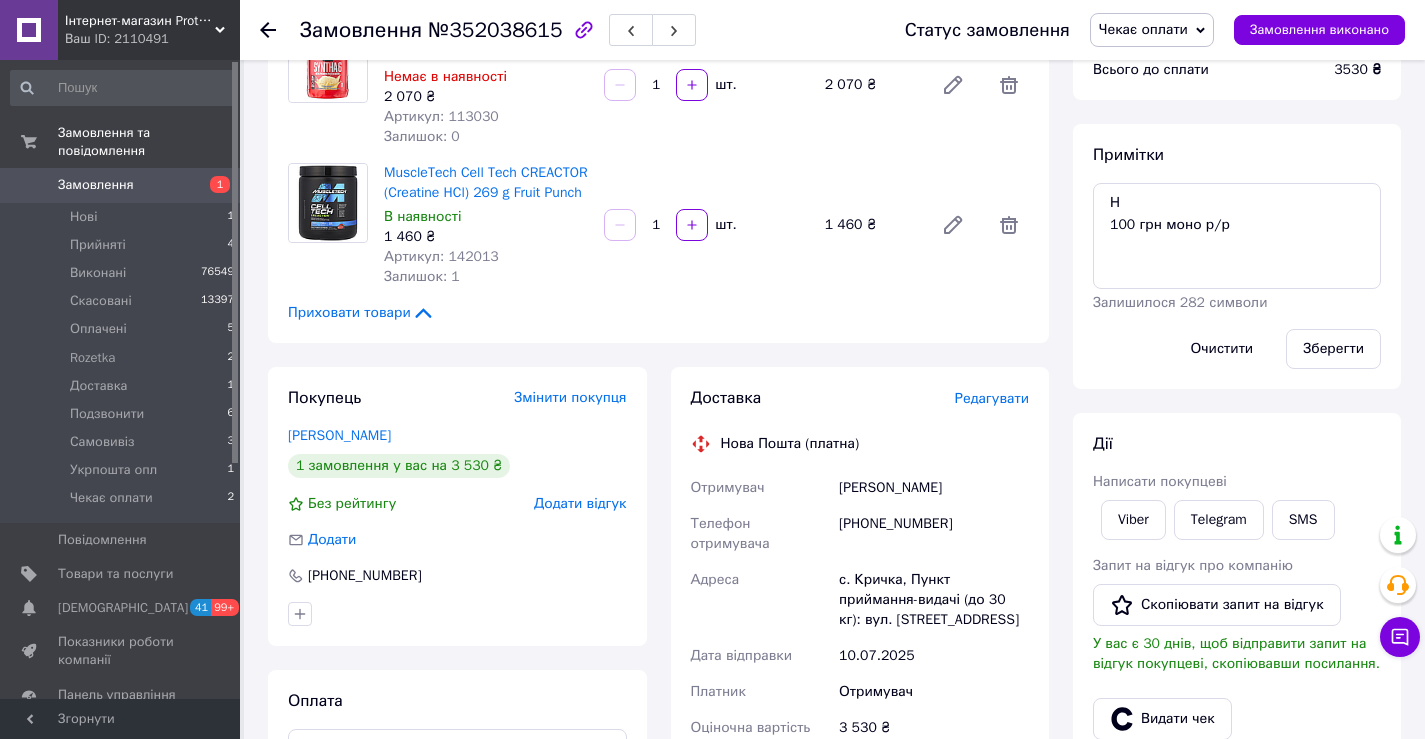 scroll, scrollTop: 0, scrollLeft: 0, axis: both 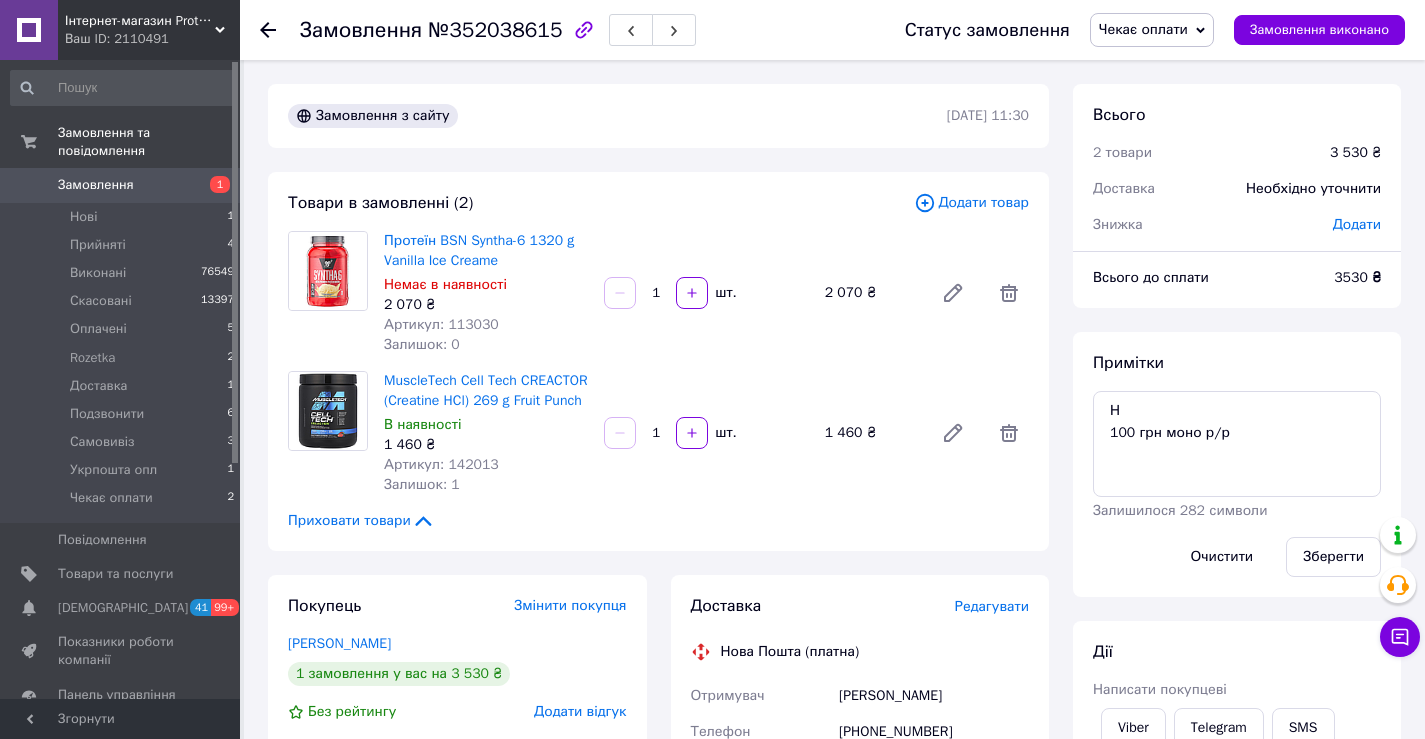 click on "Чекає оплати" at bounding box center (1143, 29) 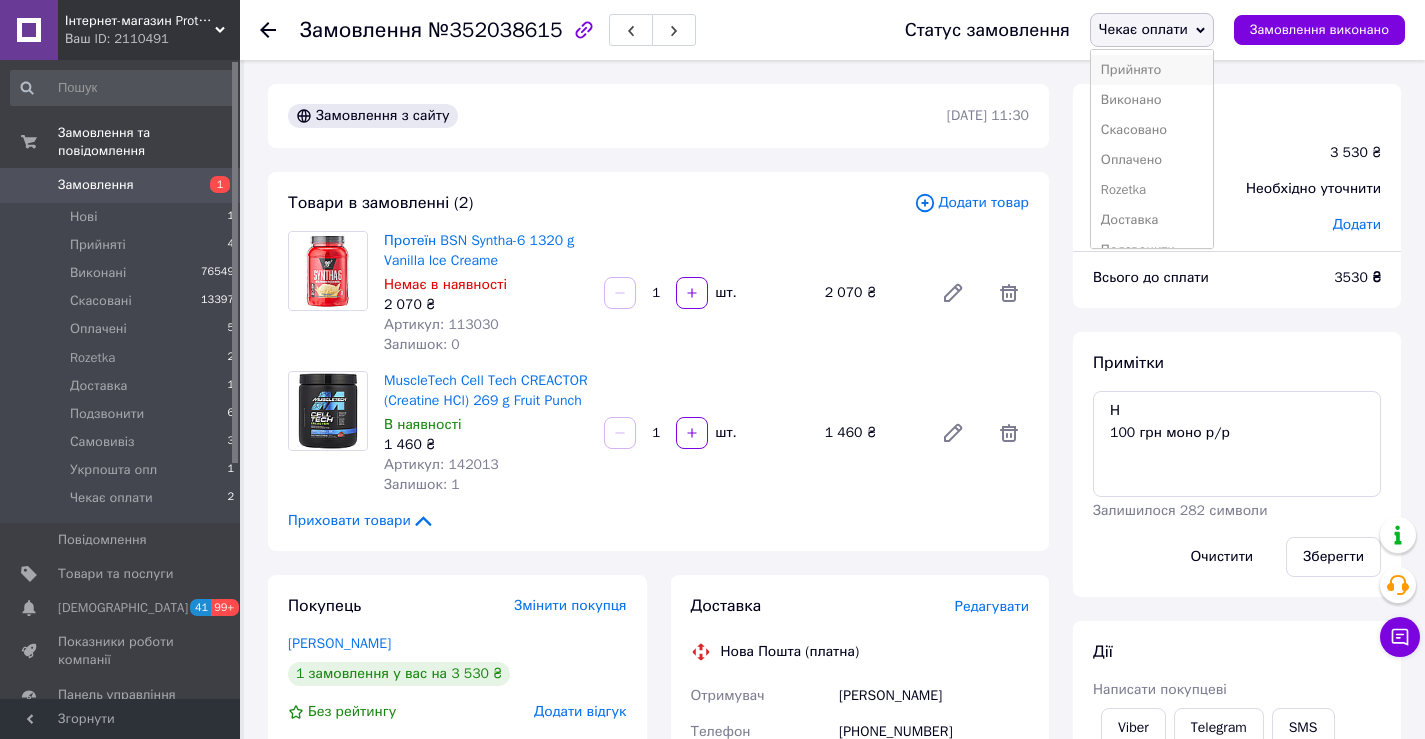 click on "Прийнято" at bounding box center (1152, 70) 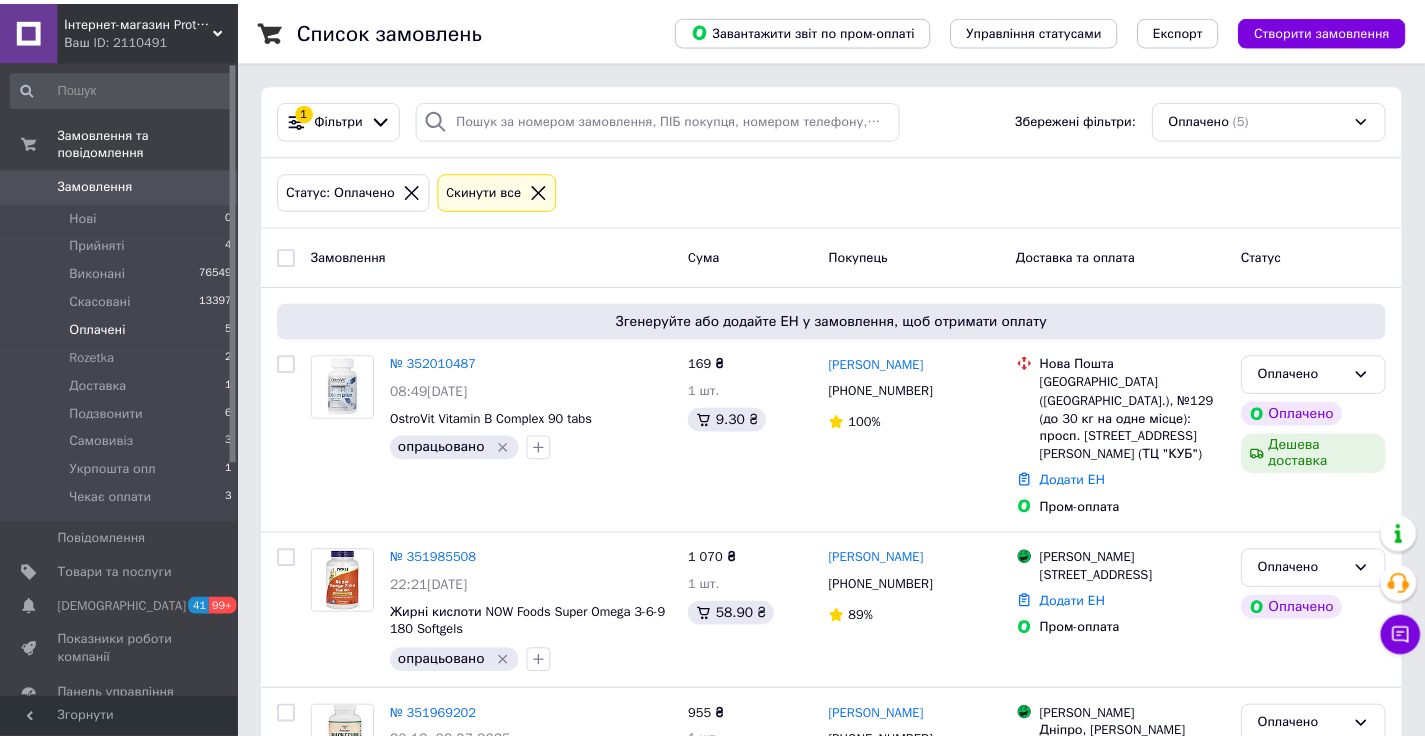 scroll, scrollTop: 0, scrollLeft: 0, axis: both 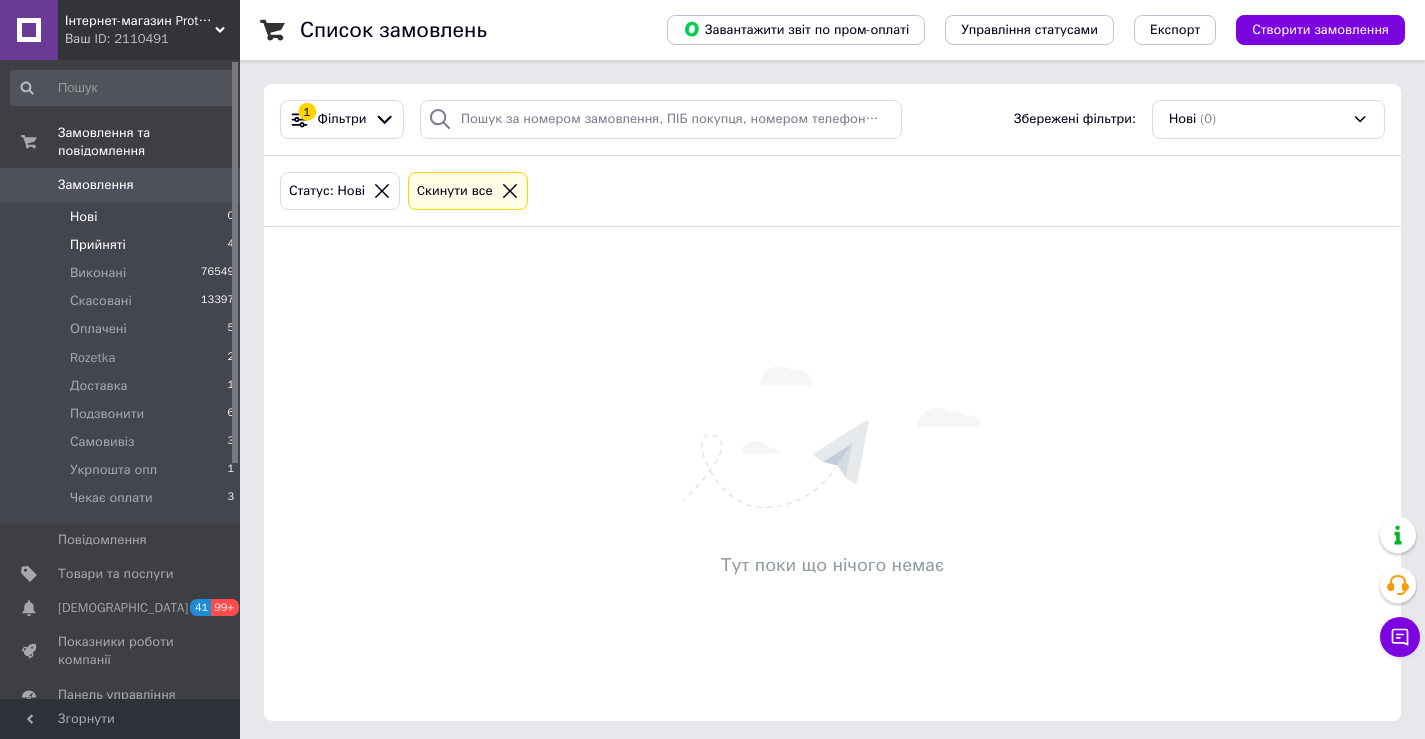 click on "Прийняті 4" at bounding box center (123, 245) 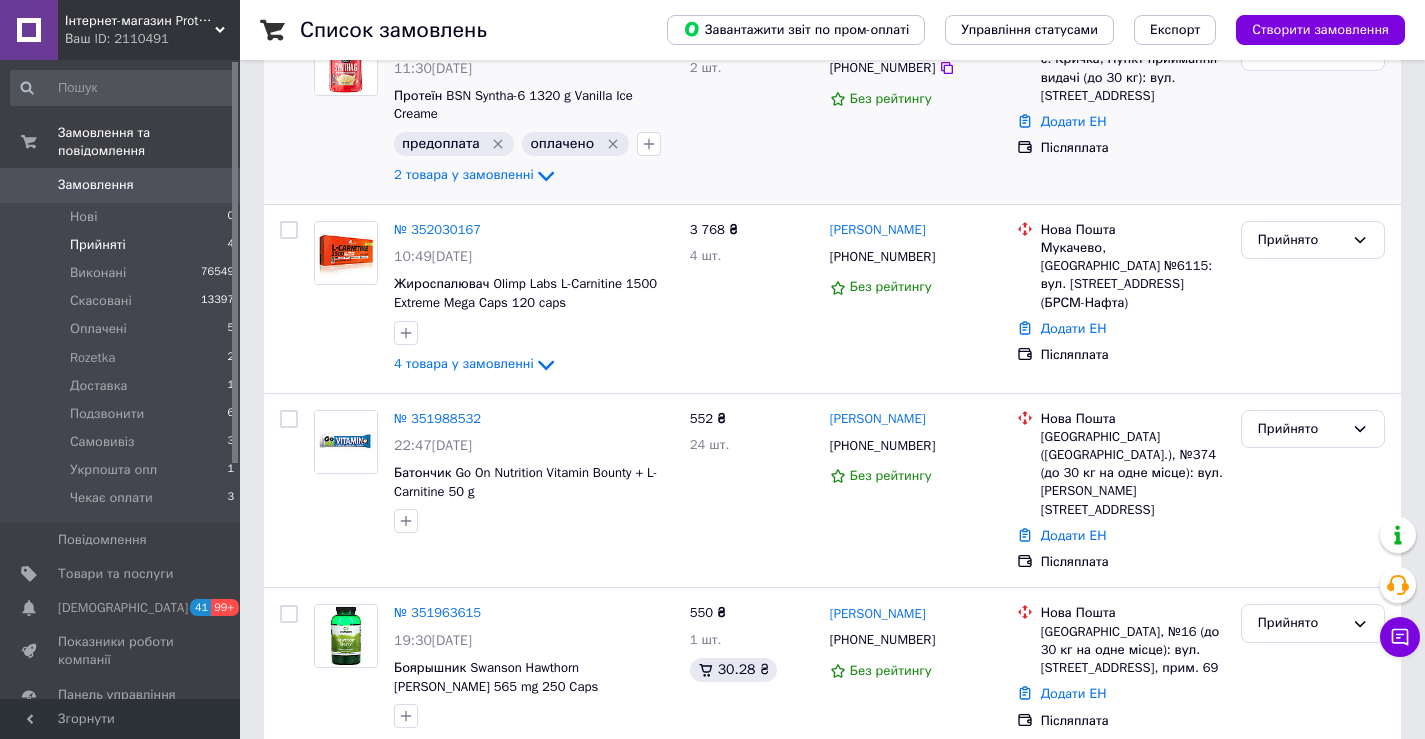 scroll, scrollTop: 300, scrollLeft: 0, axis: vertical 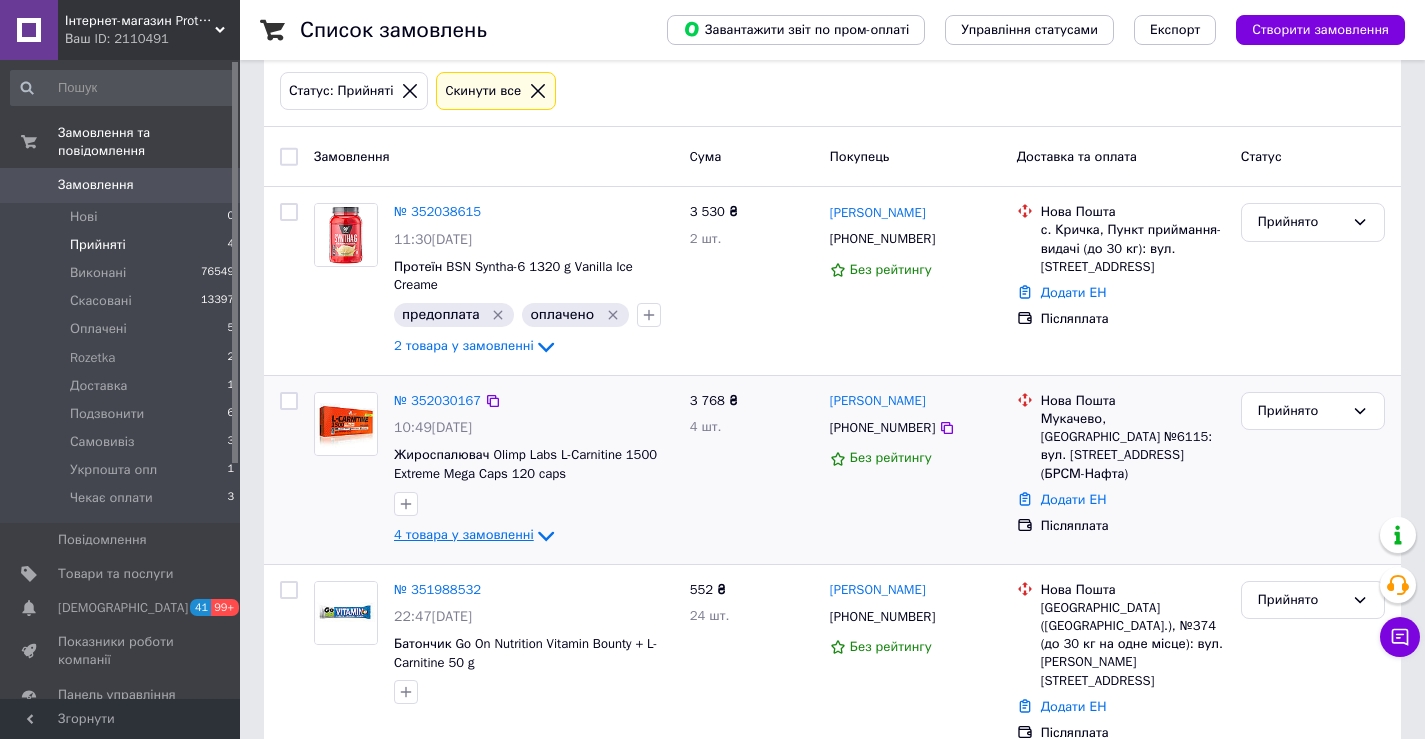 click on "4 товара у замовленні" at bounding box center [464, 534] 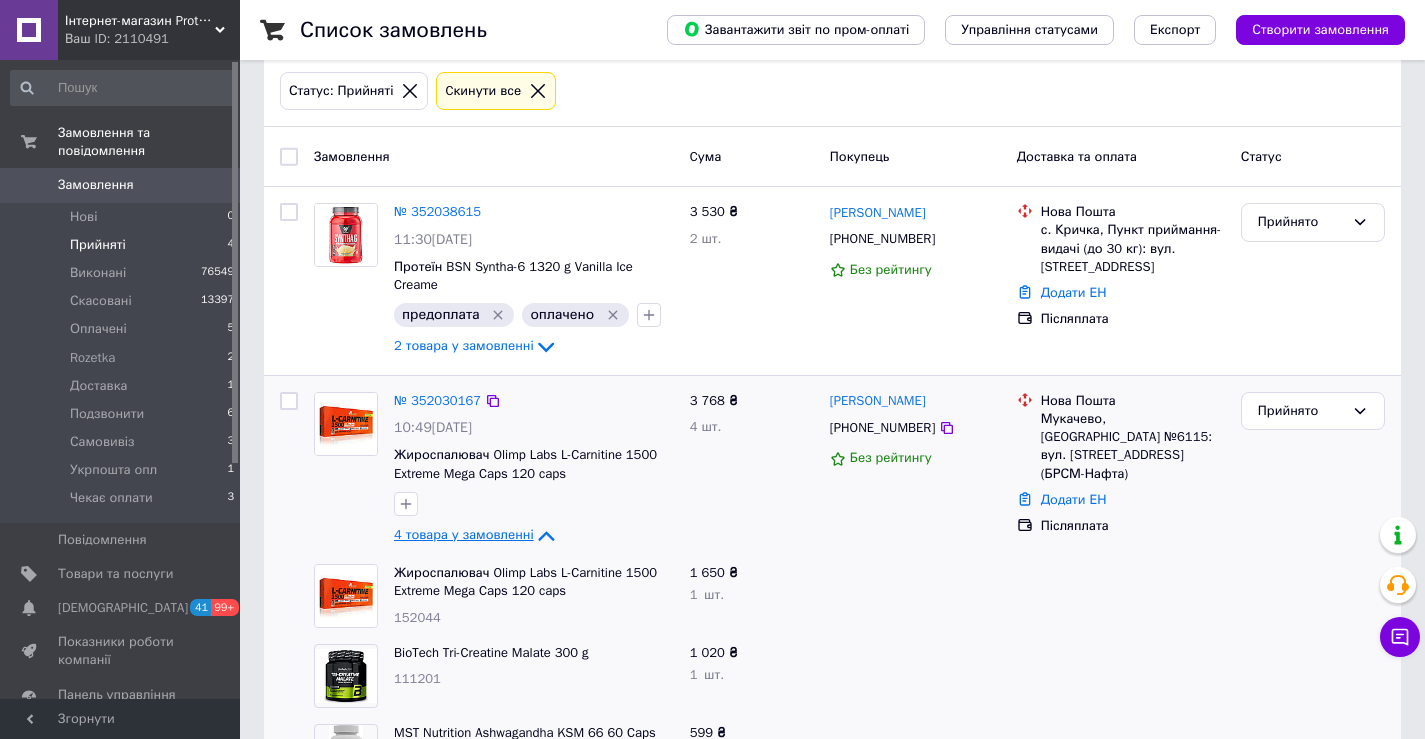 click on "4 товара у замовленні" at bounding box center [464, 534] 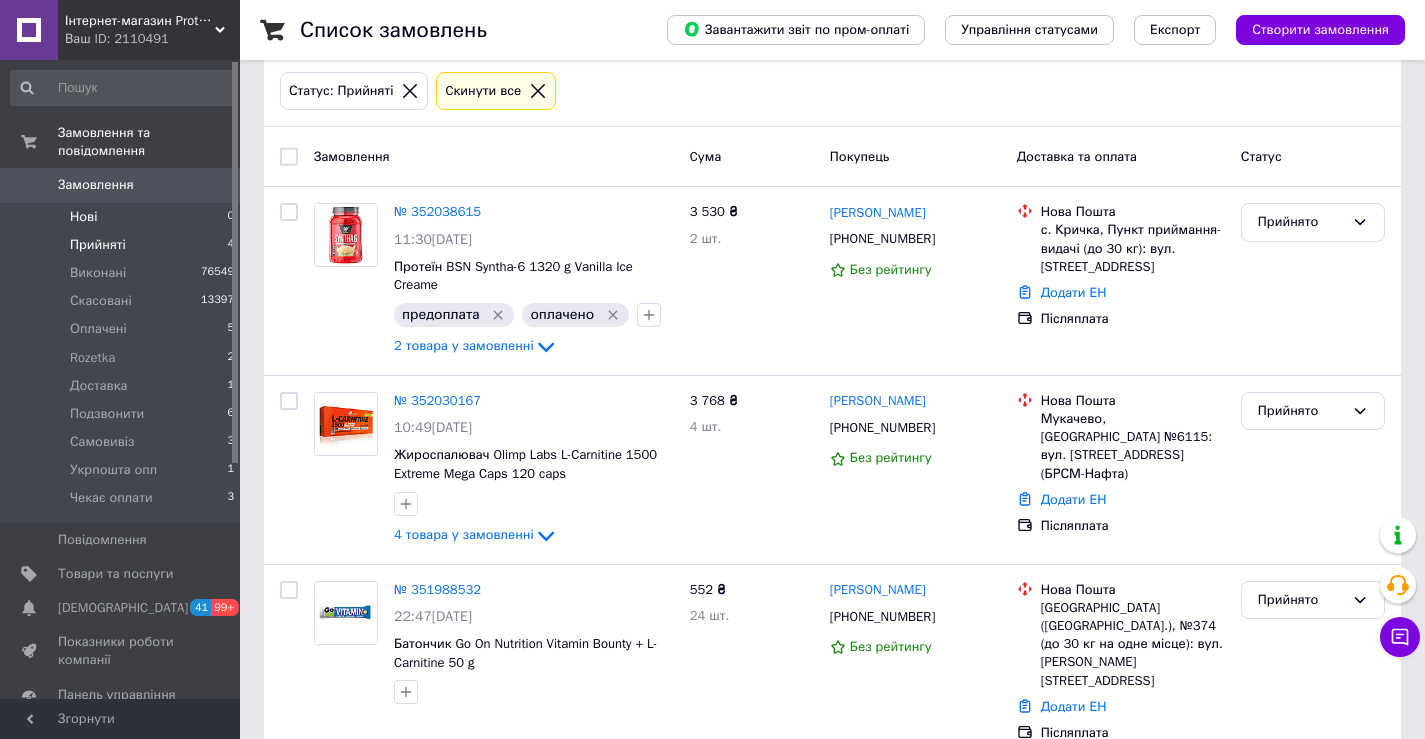 click on "Нові 0" at bounding box center (123, 217) 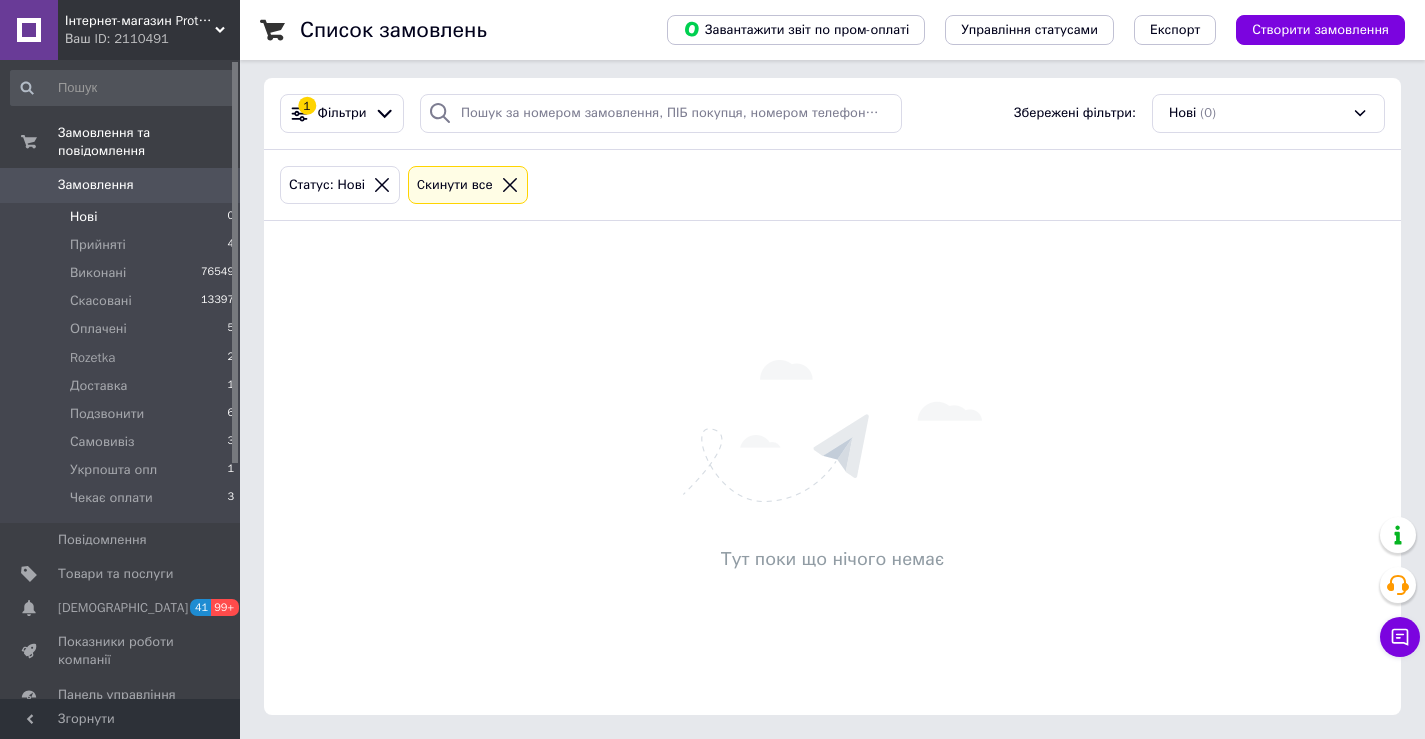 scroll, scrollTop: 0, scrollLeft: 0, axis: both 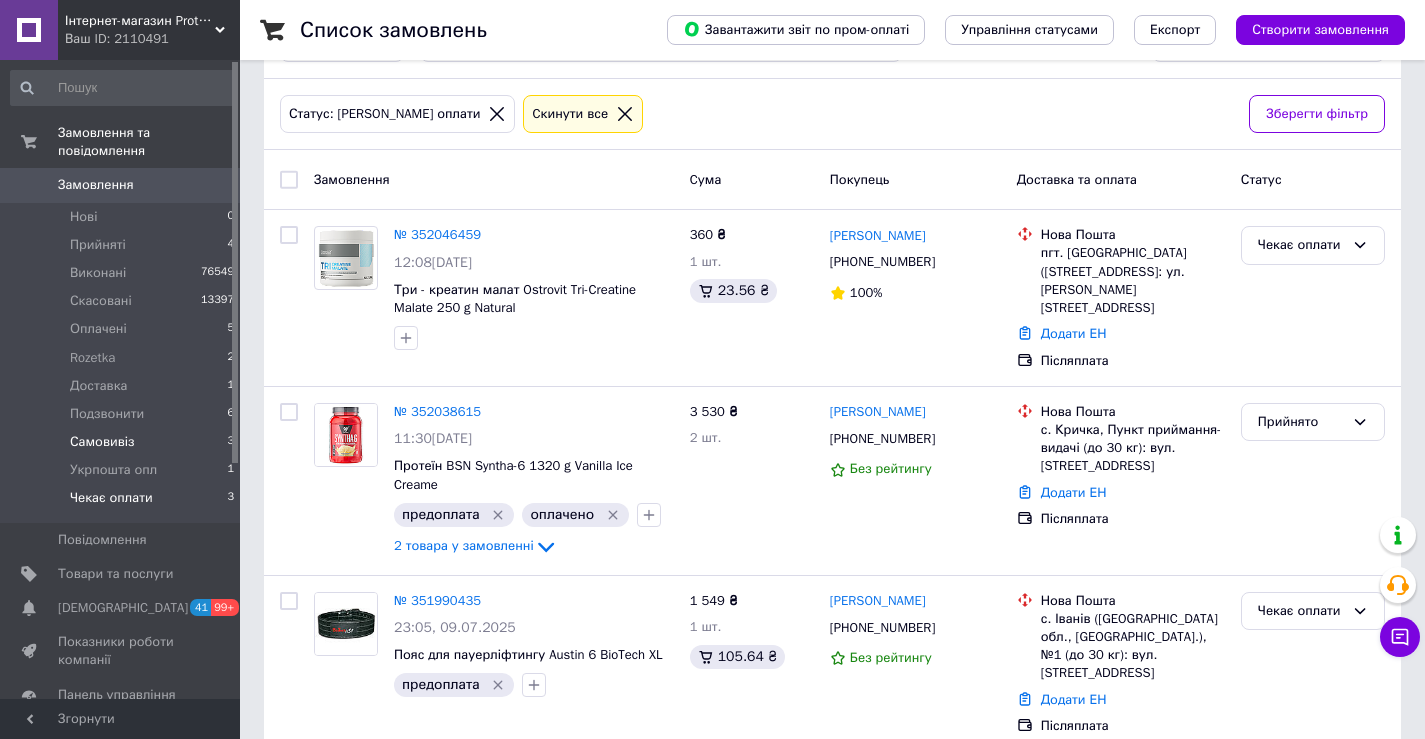 click on "Самовивіз 3" at bounding box center (123, 442) 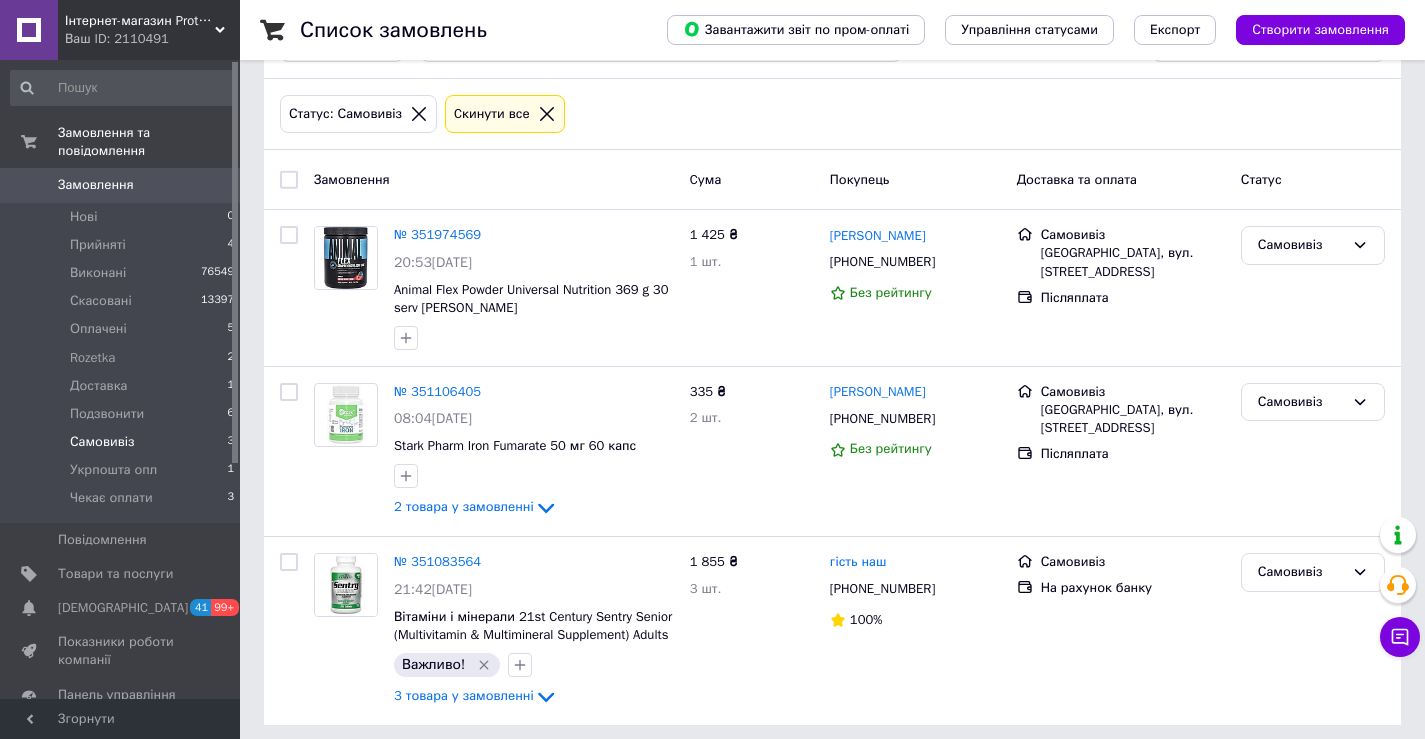 scroll, scrollTop: 0, scrollLeft: 0, axis: both 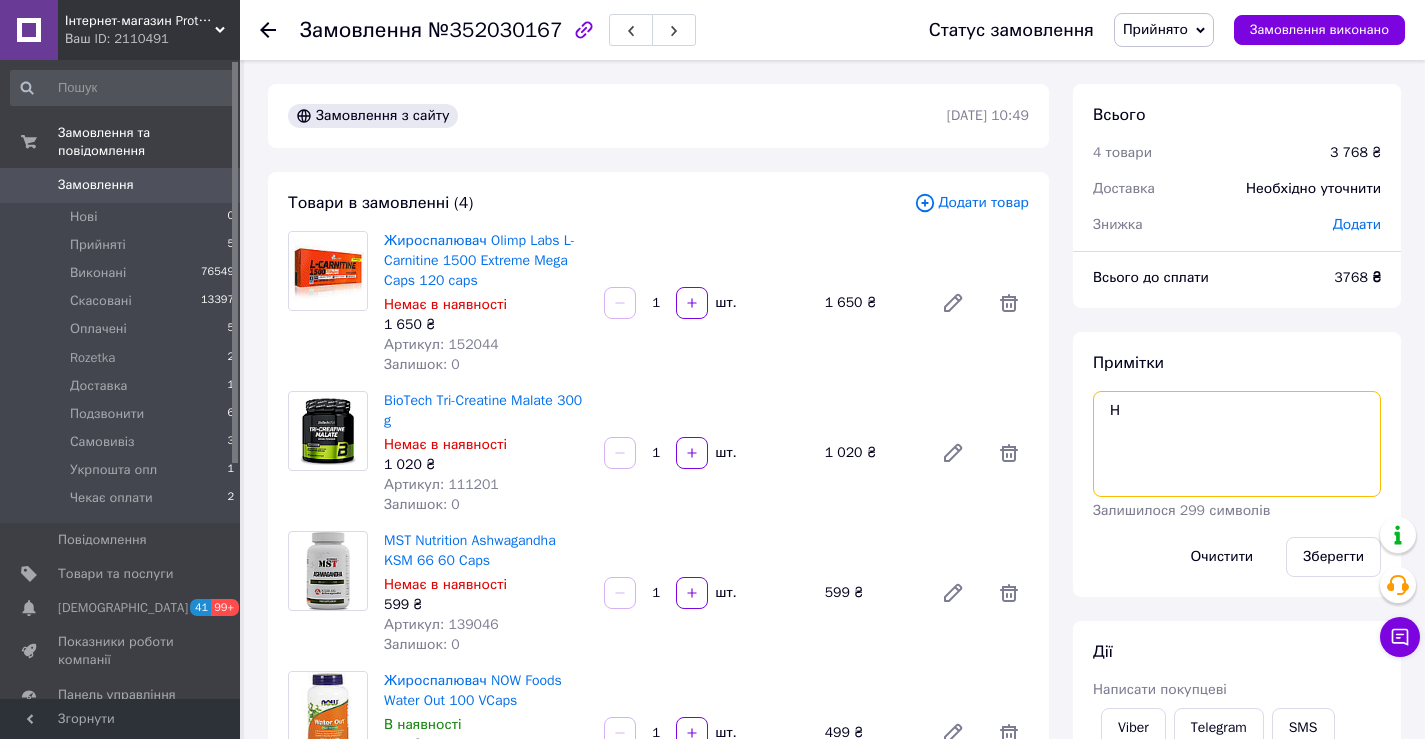 click on "Н" at bounding box center (1237, 444) 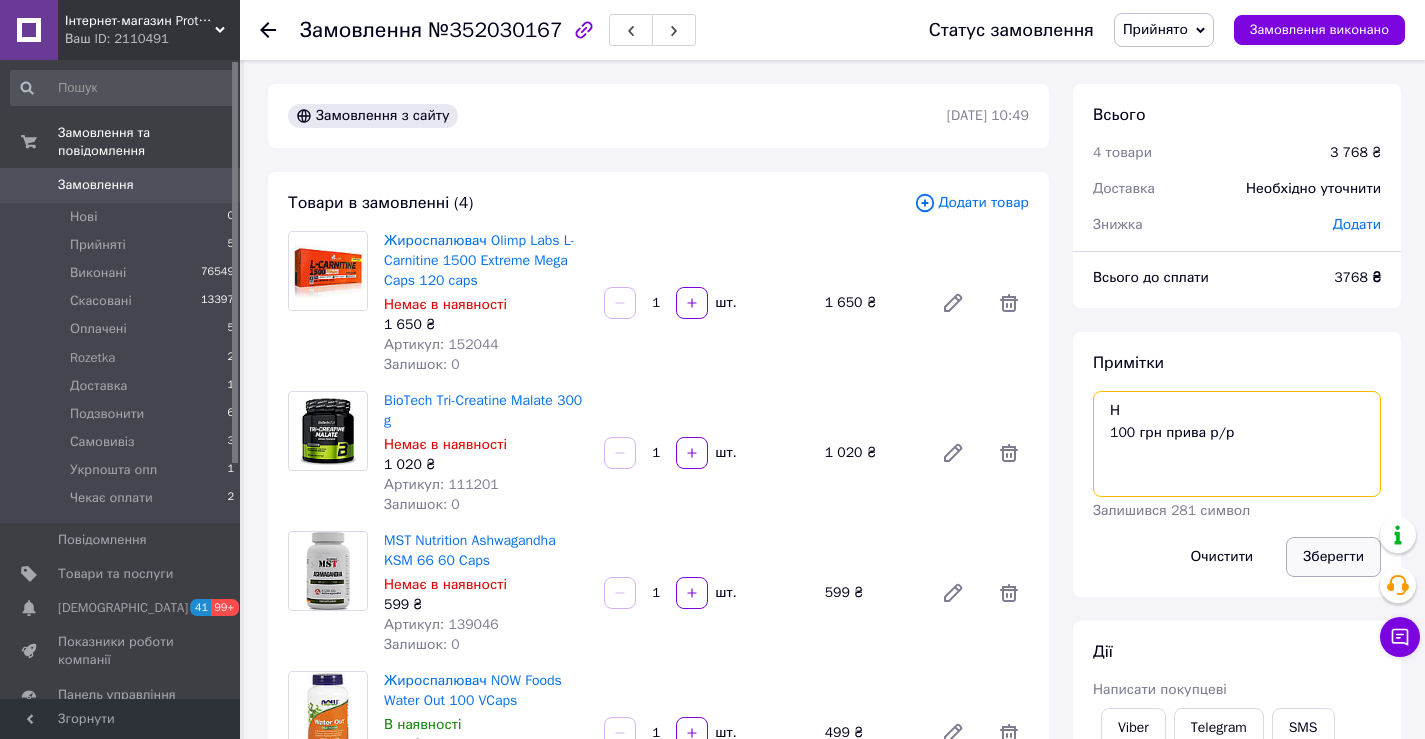 type on "Н
100 грн прива р/р" 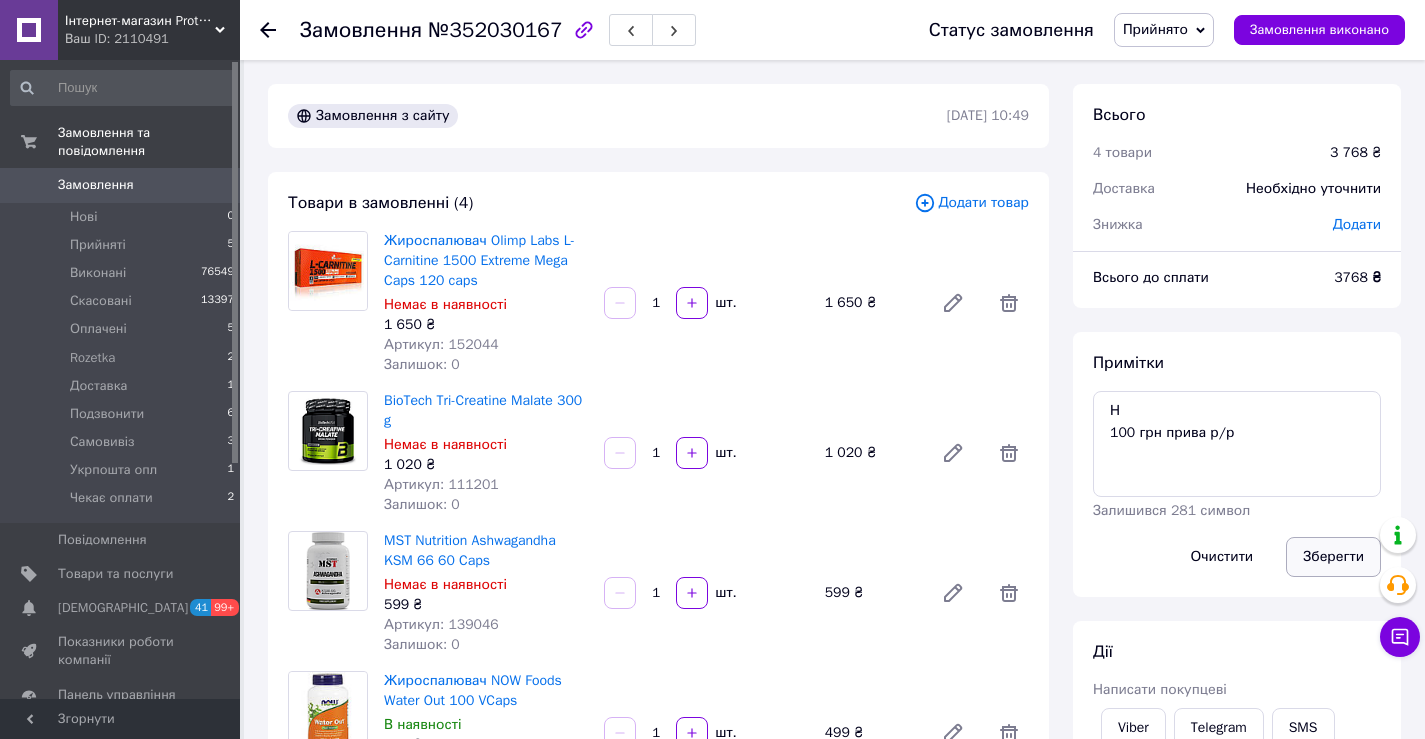 click on "Зберегти" at bounding box center (1333, 557) 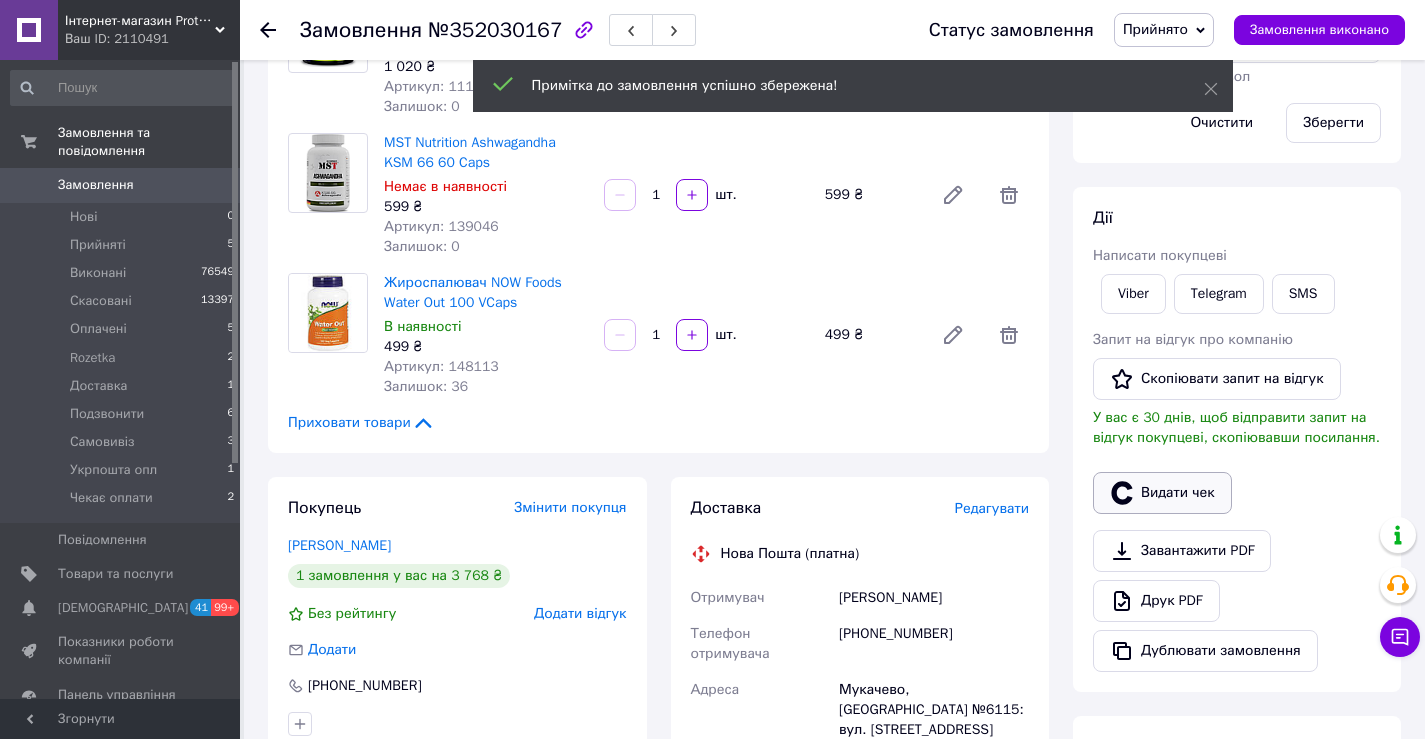 scroll, scrollTop: 800, scrollLeft: 0, axis: vertical 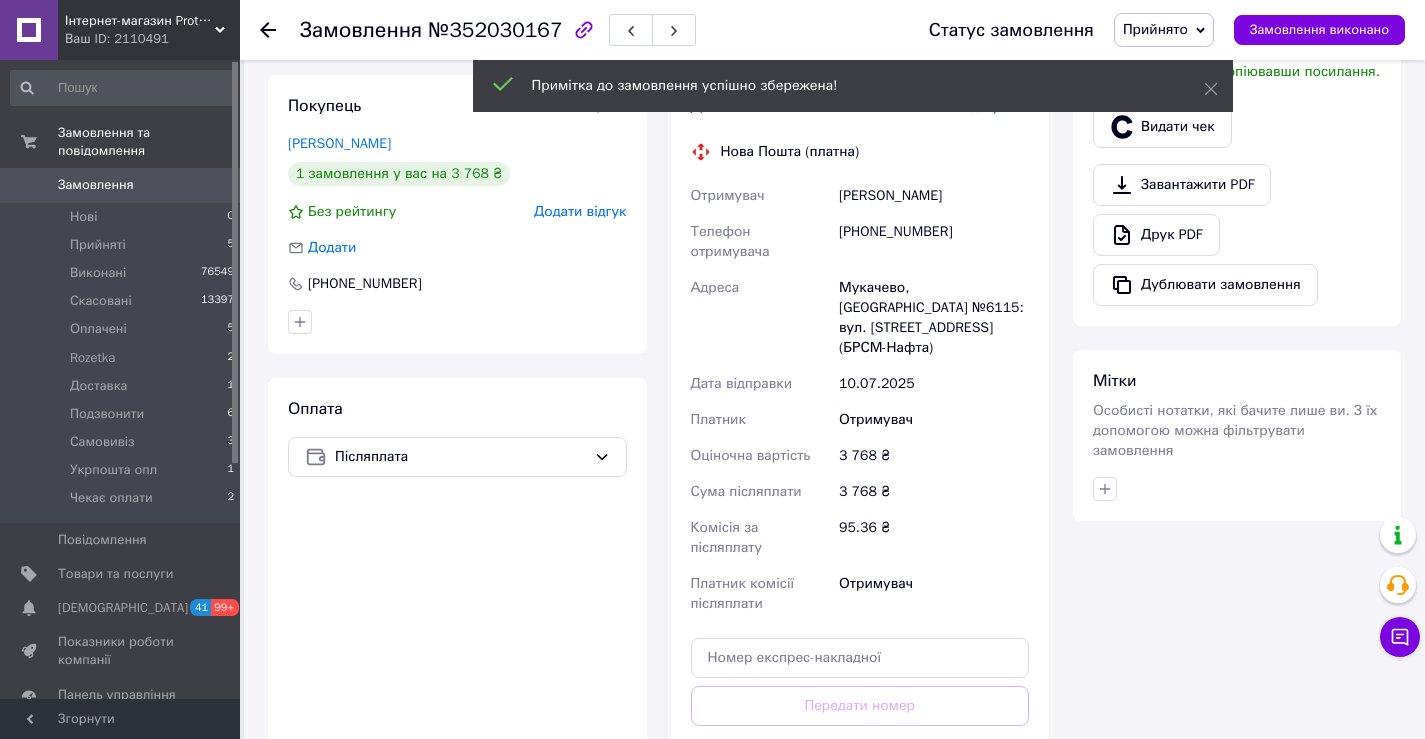 drag, startPoint x: 1205, startPoint y: 87, endPoint x: 1201, endPoint y: 75, distance: 12.649111 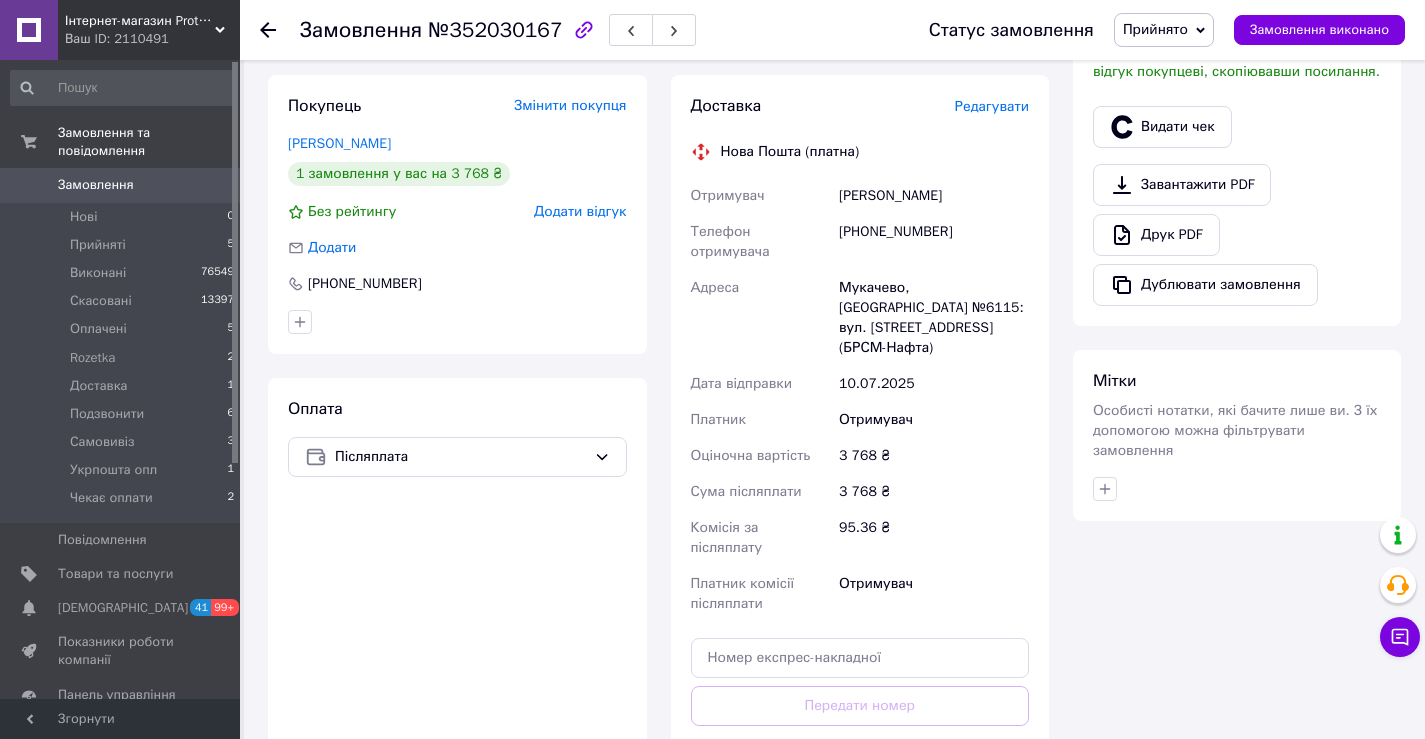 click on "Прийнято" at bounding box center [1155, 29] 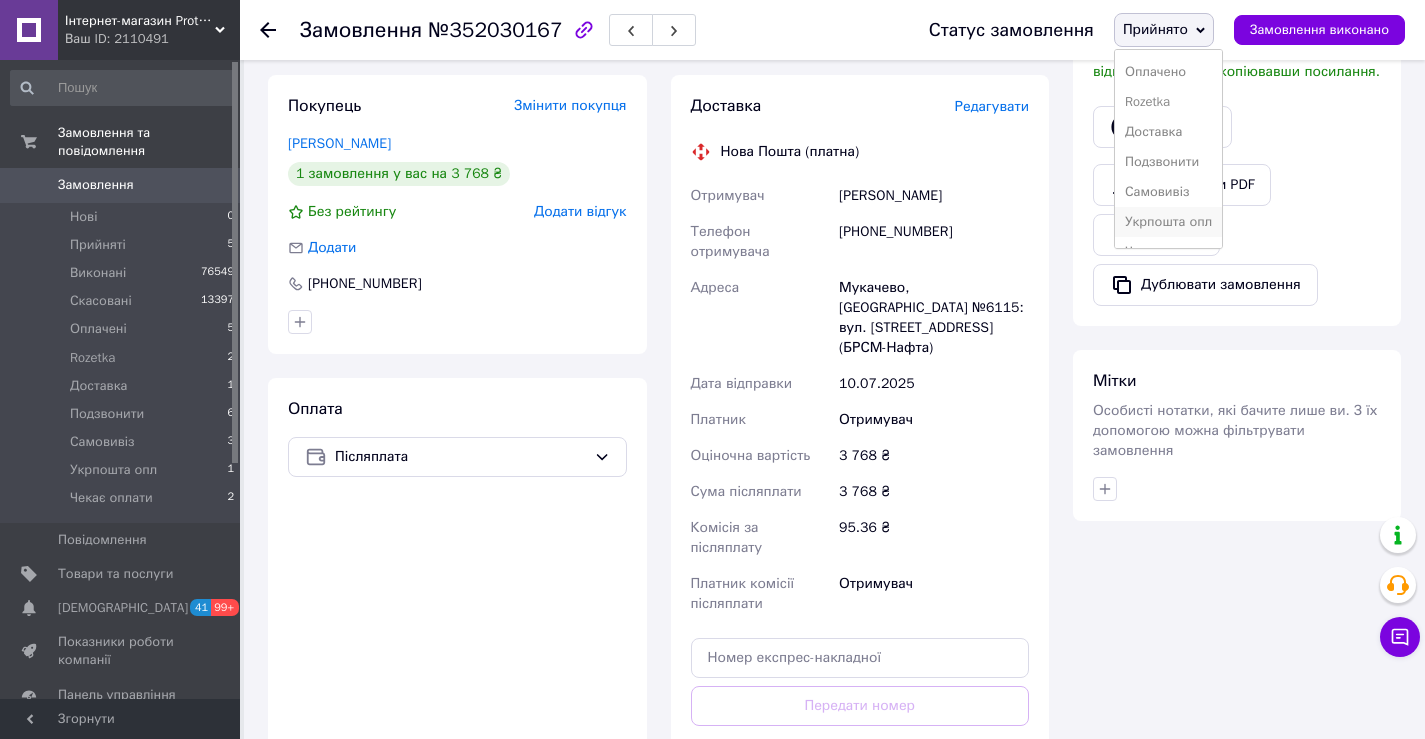 scroll, scrollTop: 82, scrollLeft: 0, axis: vertical 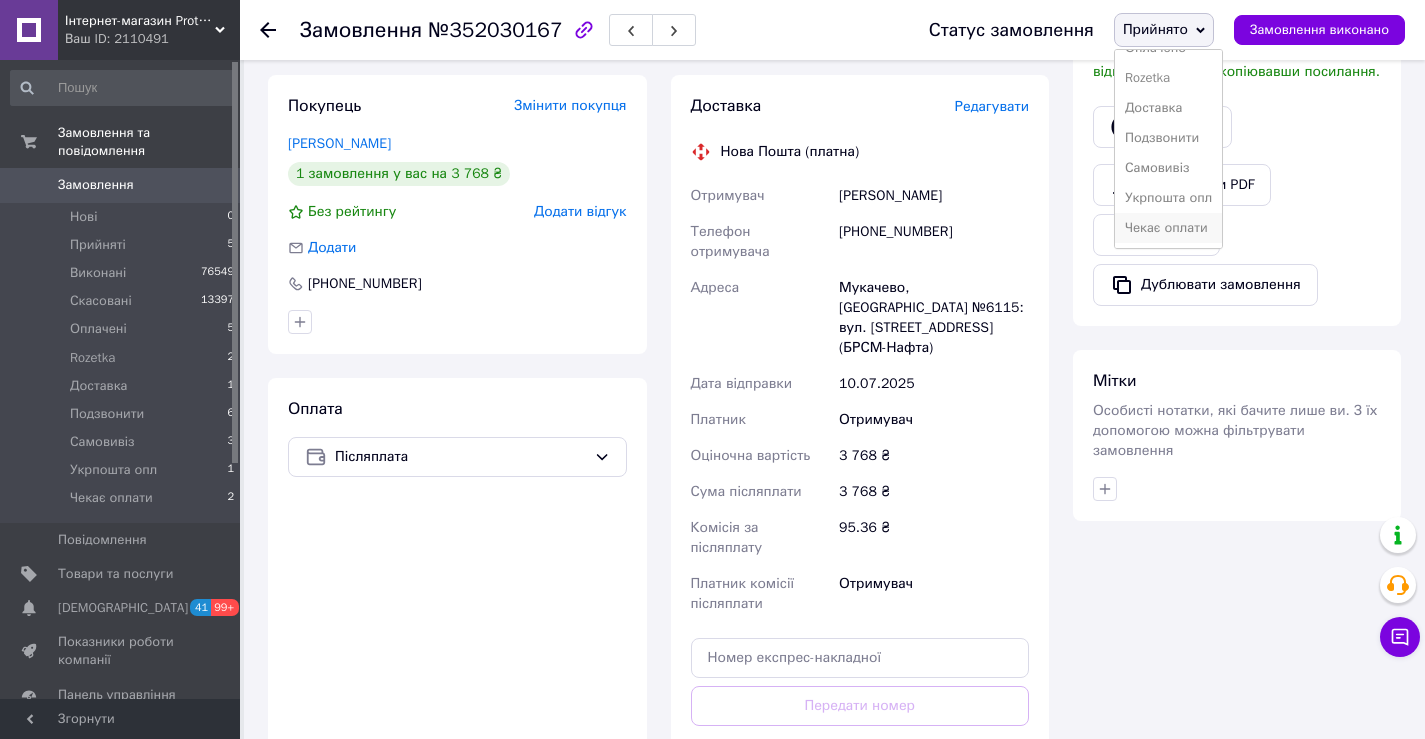 click on "Чекає оплати" at bounding box center (1168, 228) 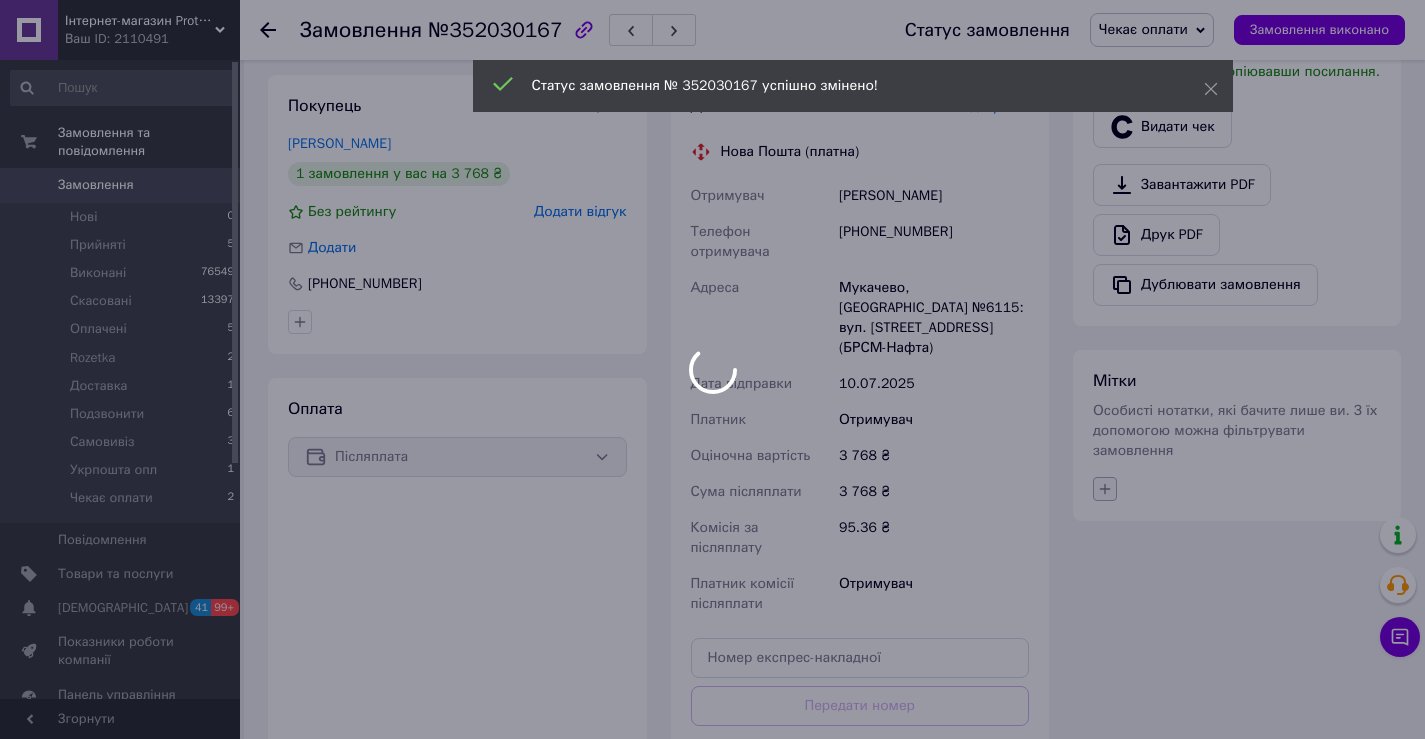 click at bounding box center (712, 369) 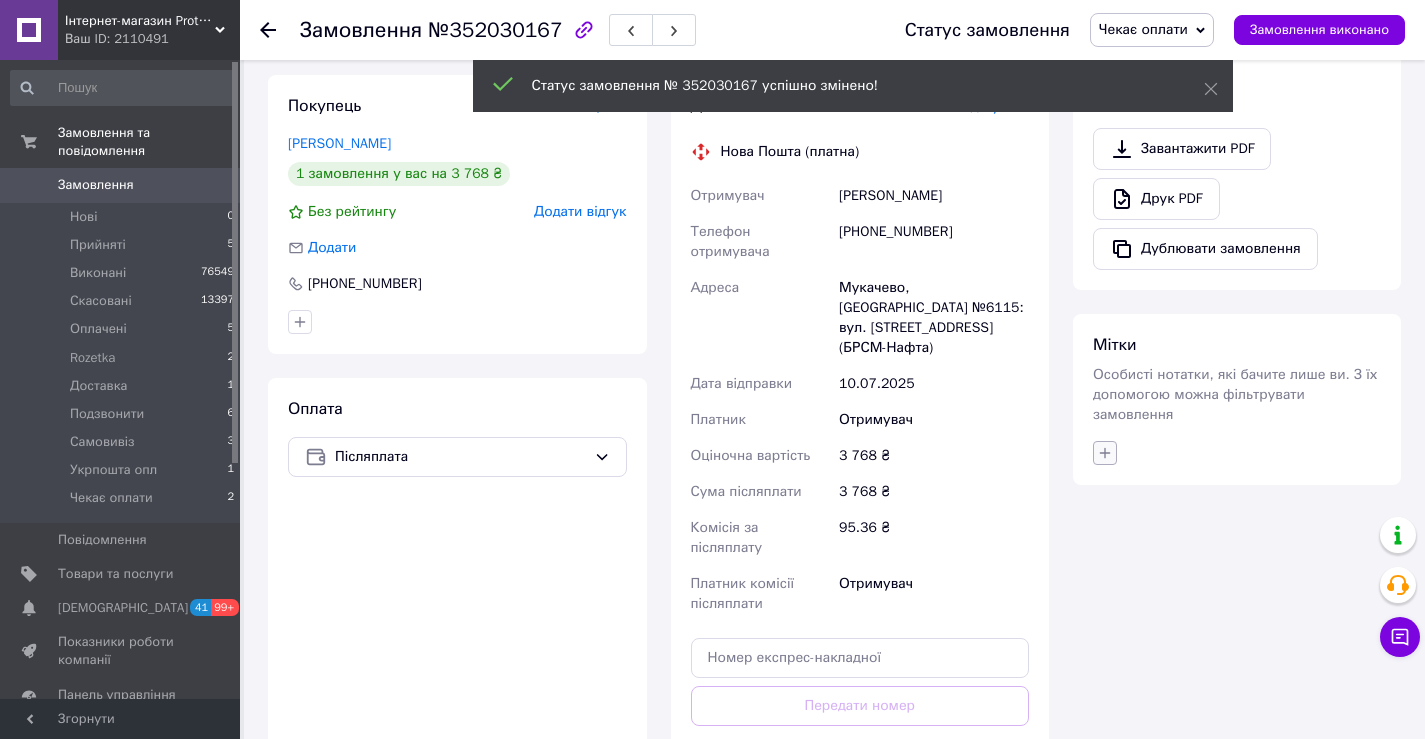 click 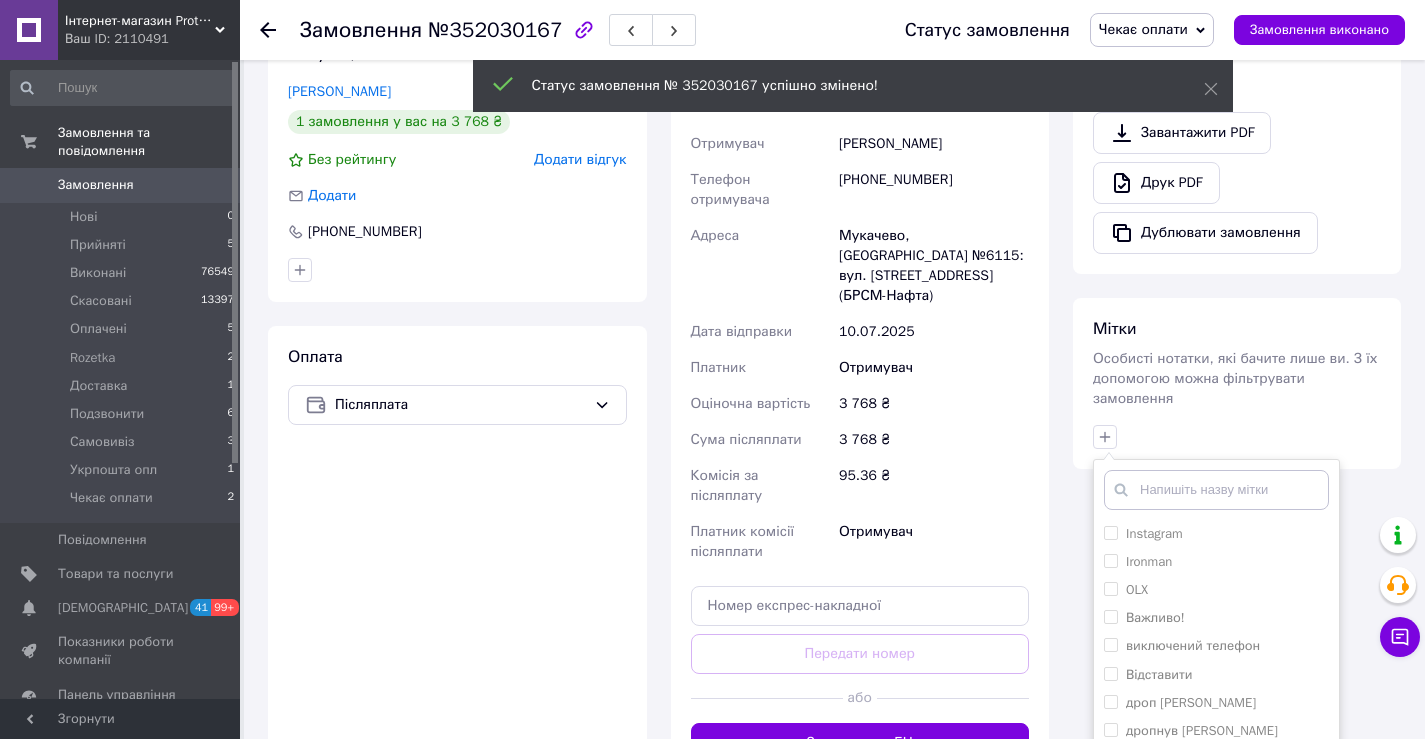 scroll, scrollTop: 1100, scrollLeft: 0, axis: vertical 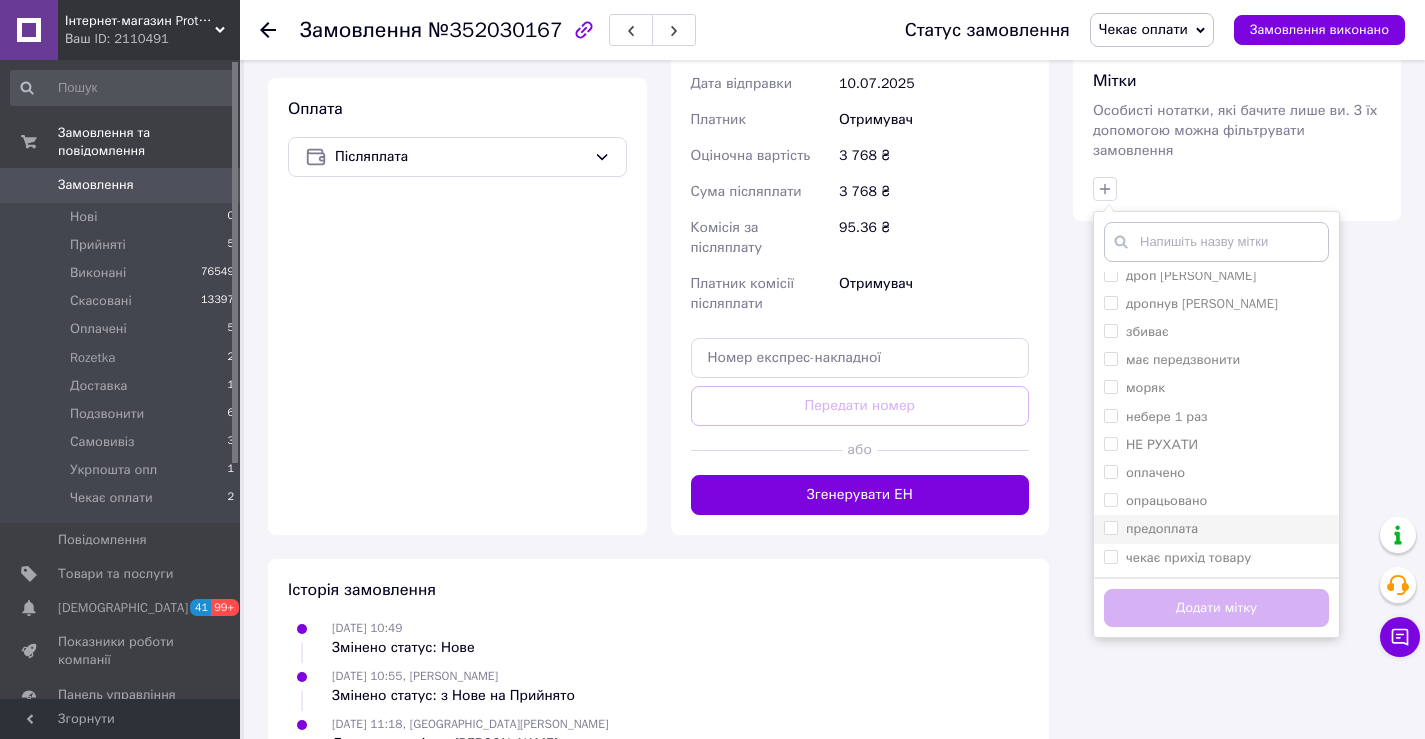 click on "предоплата" at bounding box center [1162, 528] 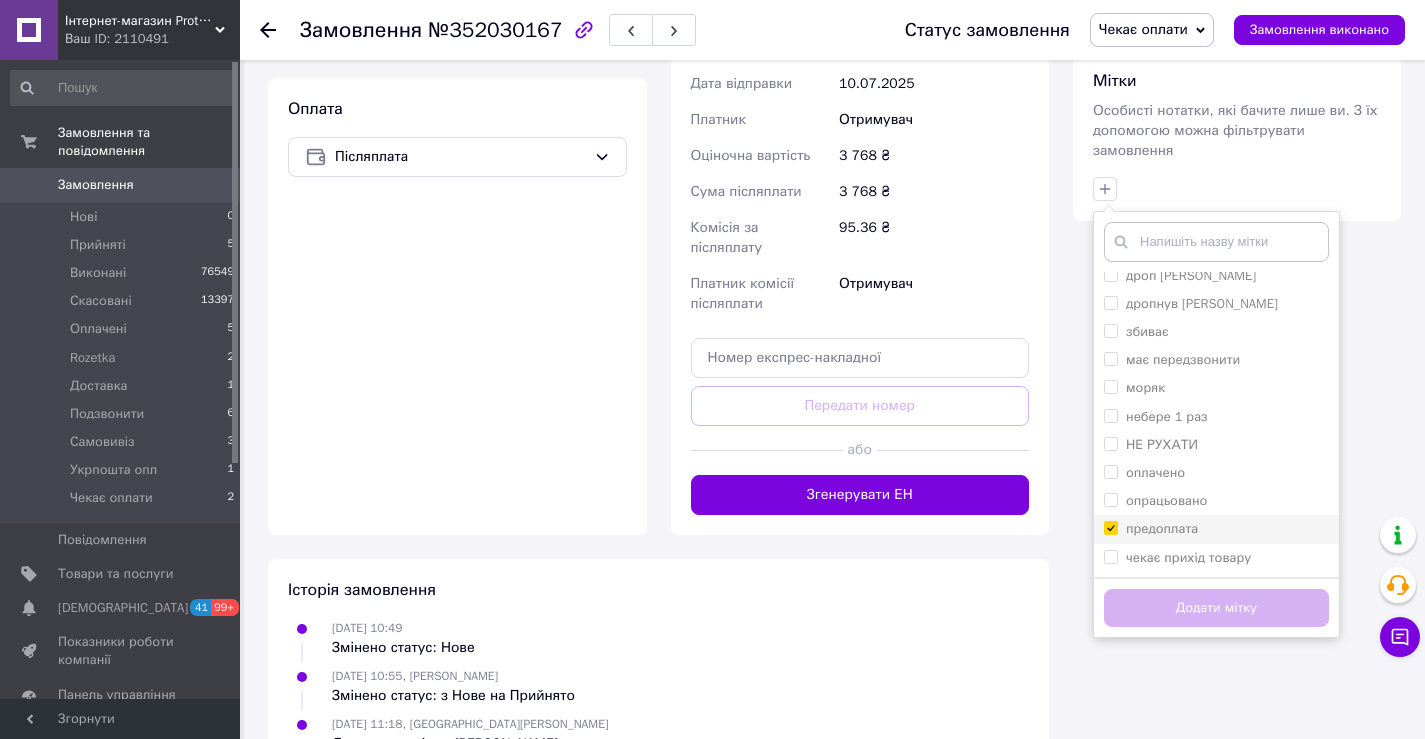 checkbox on "true" 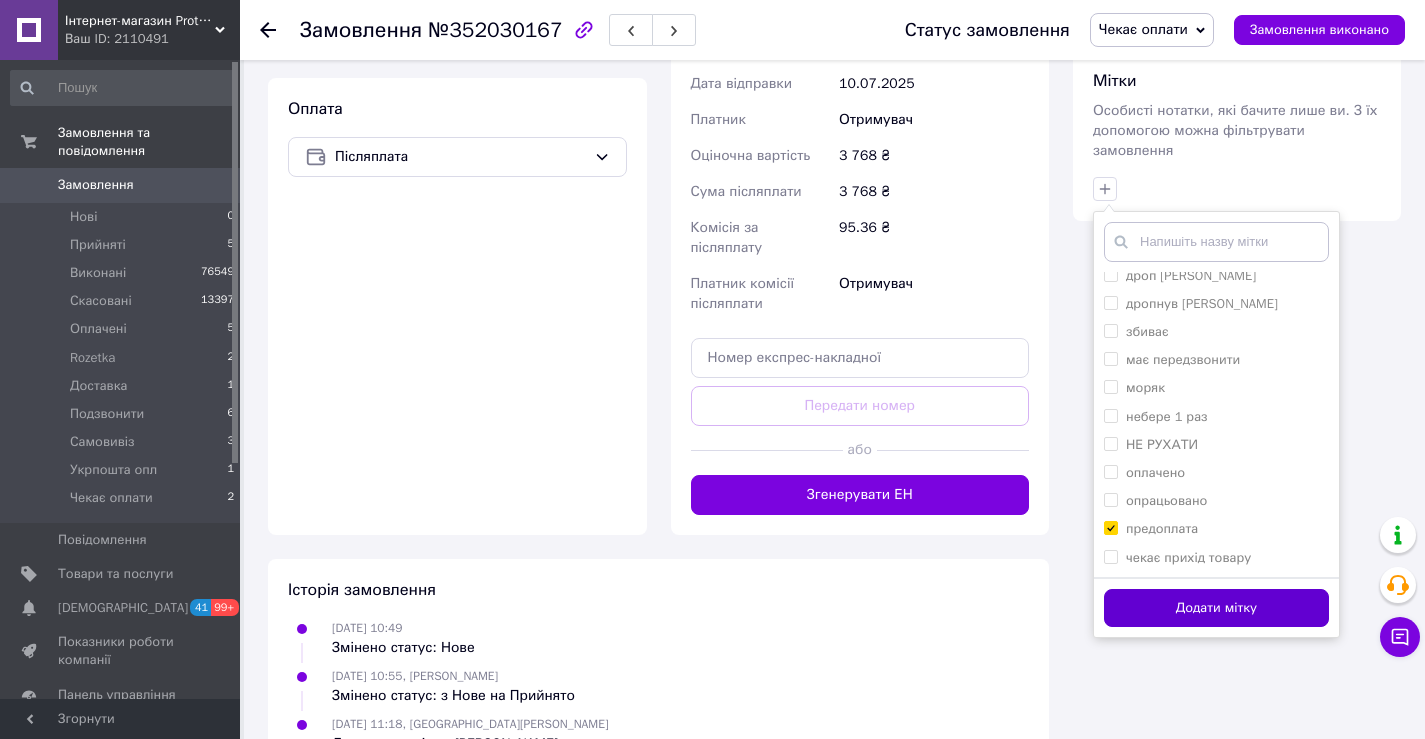 click on "Додати мітку" at bounding box center (1216, 608) 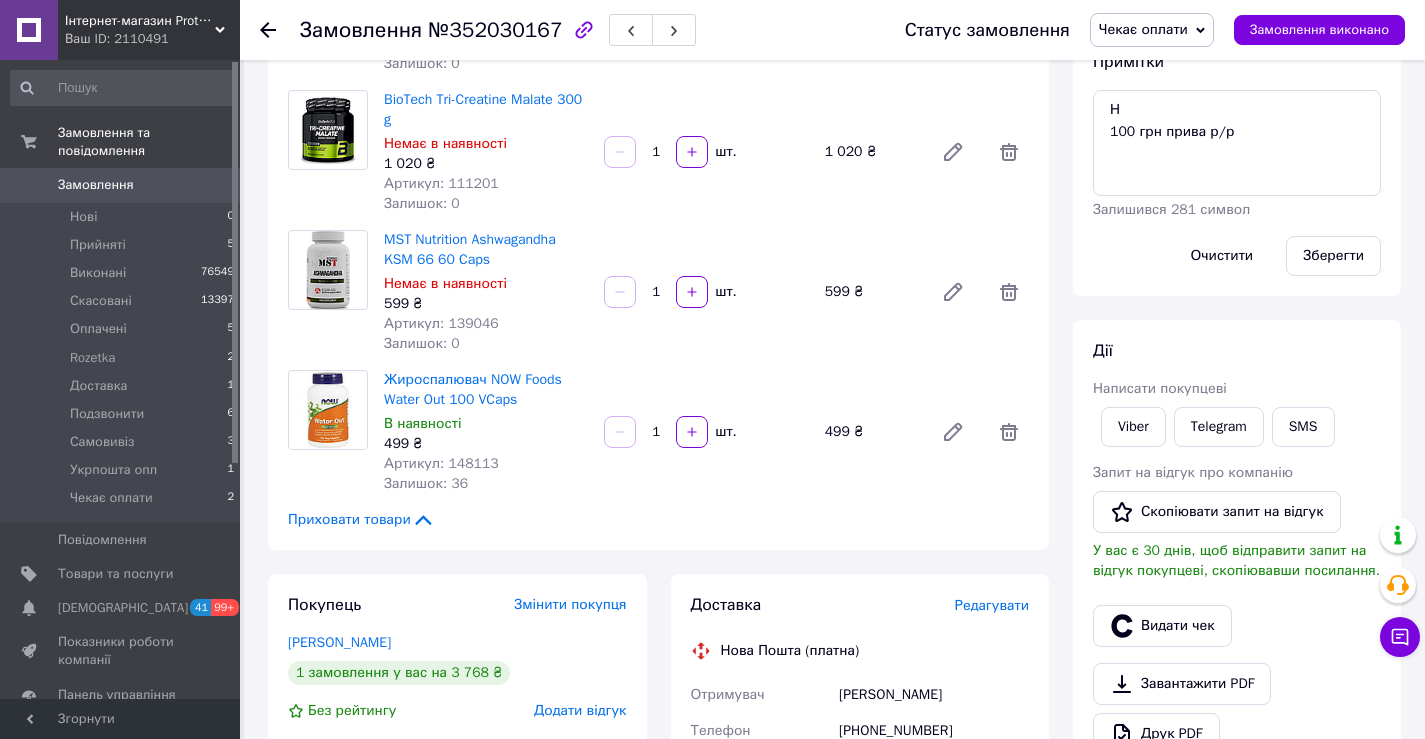 scroll, scrollTop: 300, scrollLeft: 0, axis: vertical 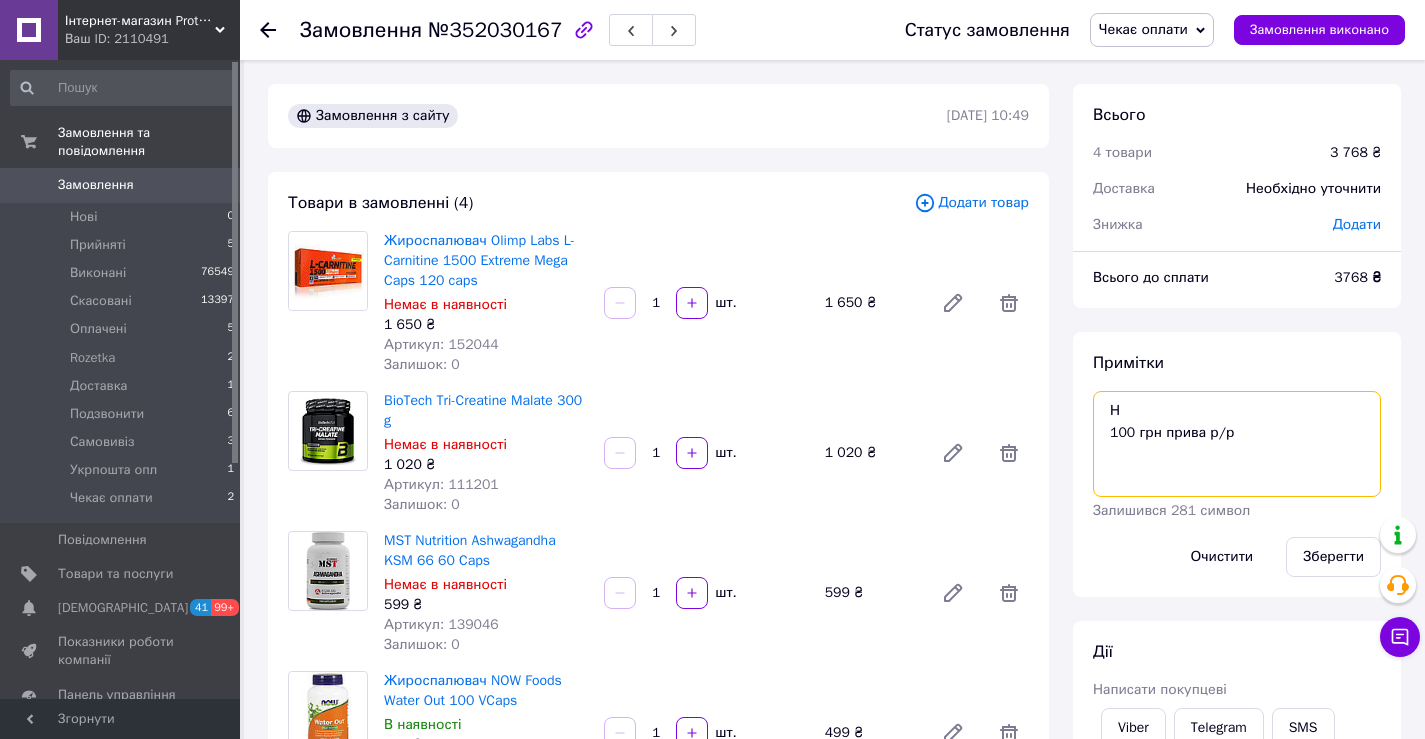 click on "Н
100 грн прива р/р" at bounding box center (1237, 444) 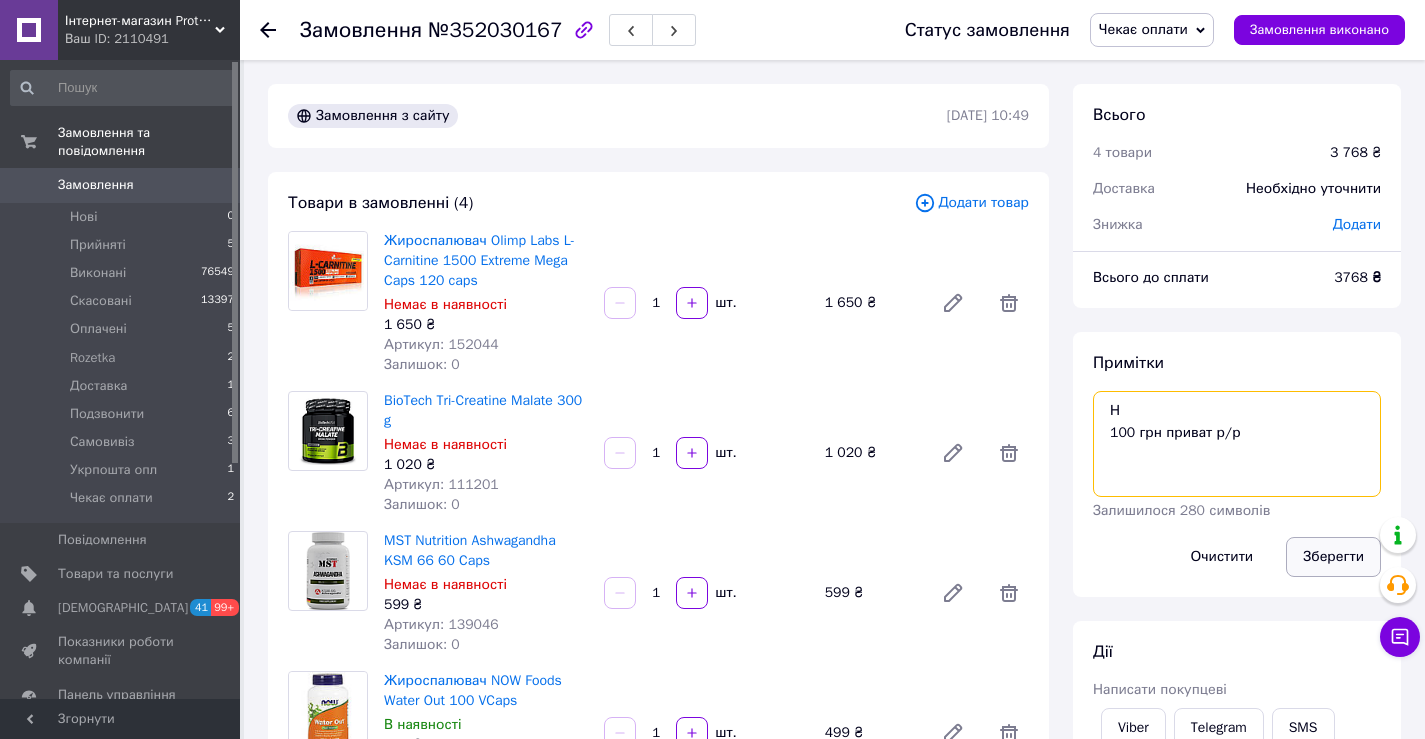 type on "Н
100 грн приват р/р" 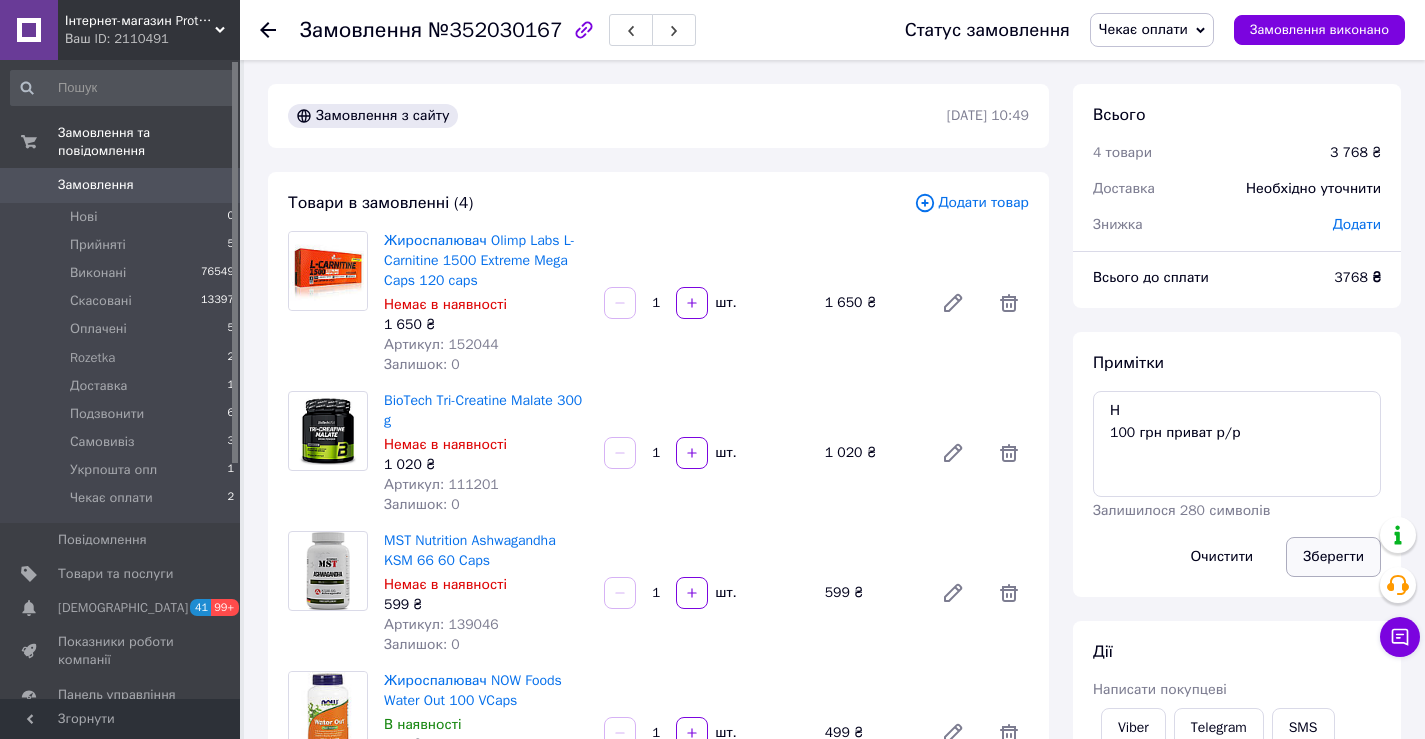click on "Зберегти" at bounding box center [1333, 557] 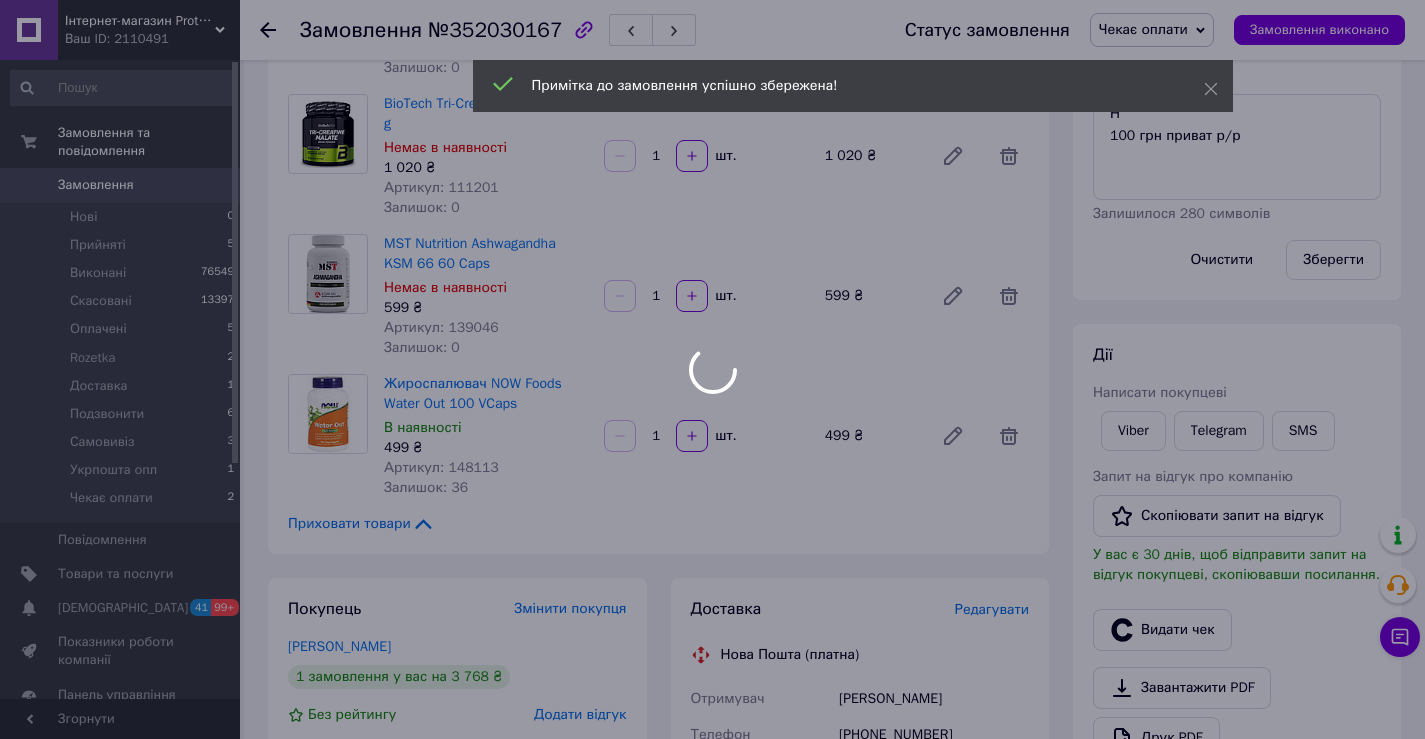 scroll, scrollTop: 300, scrollLeft: 0, axis: vertical 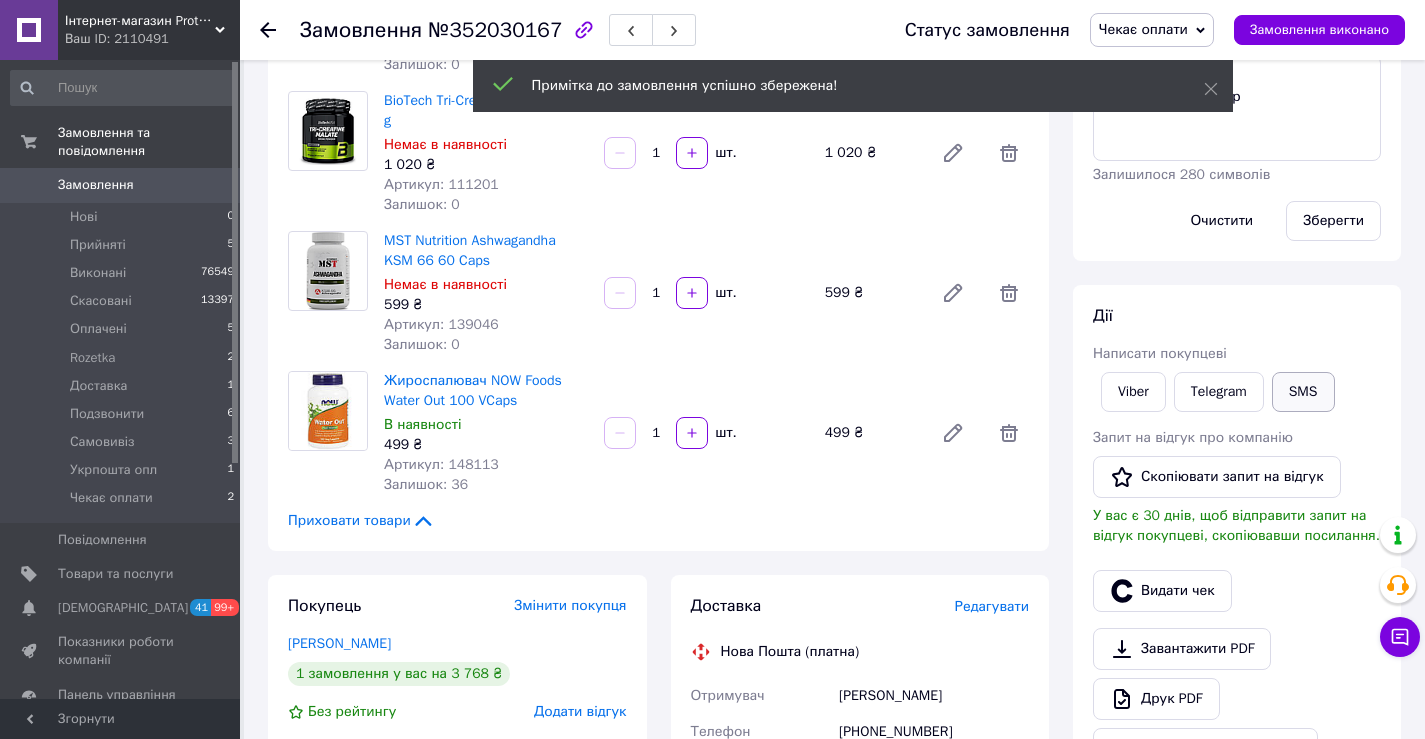 click on "SMS" at bounding box center (1303, 392) 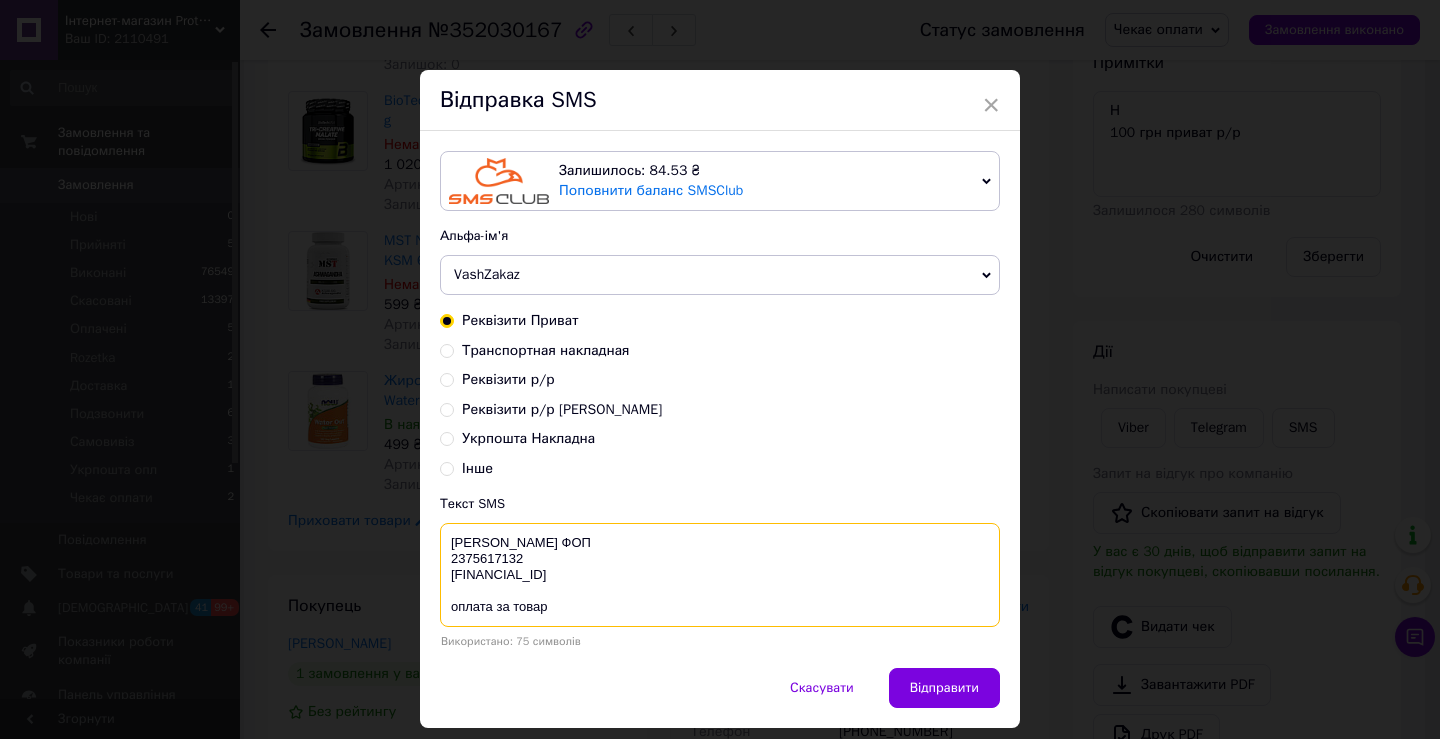 click on "МИХАЙЛОВ А.Д. ФОП
2375617132
UA123052990000026009041003037
оплата за товар" at bounding box center [720, 575] 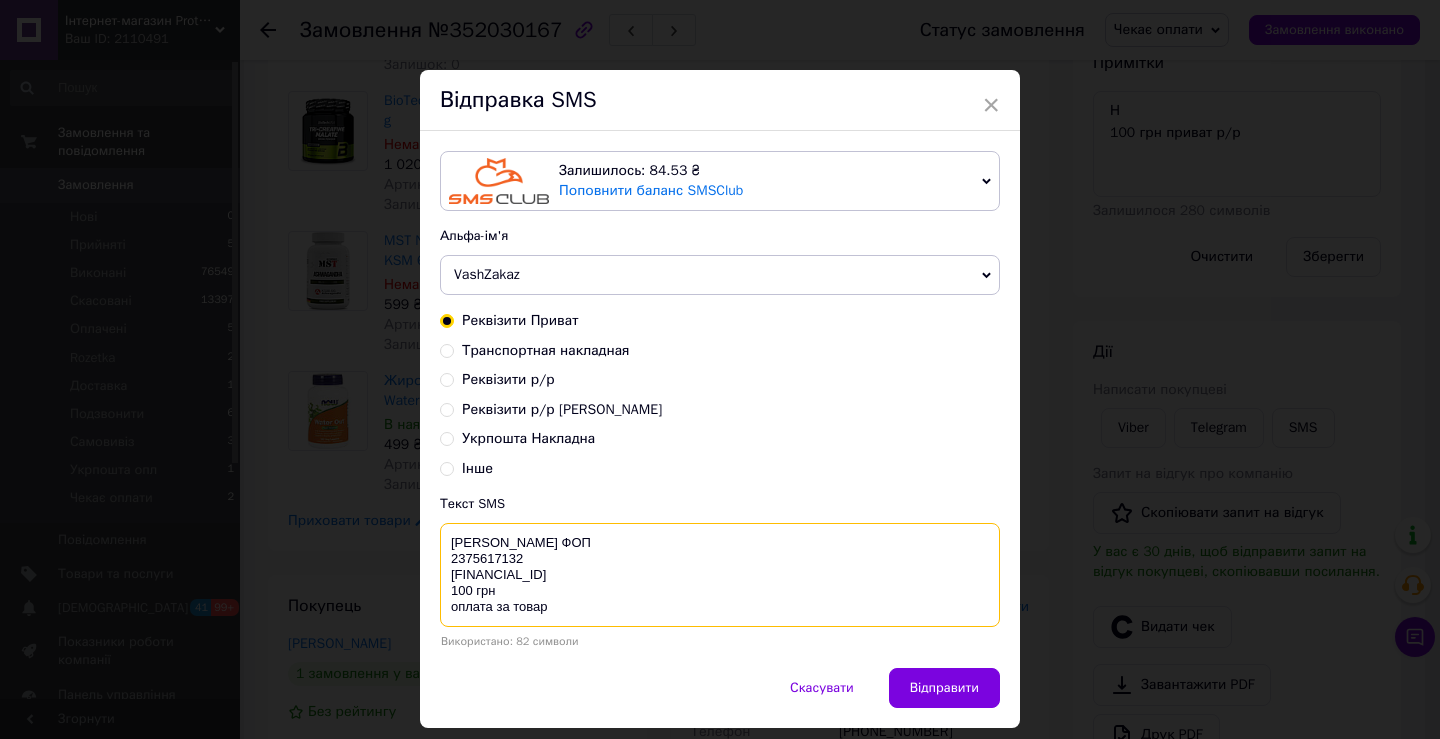 click on "МИХАЙЛОВ А.Д. ФОП
2375617132
UA123052990000026009041003037
100 грн
оплата за товар" at bounding box center (720, 575) 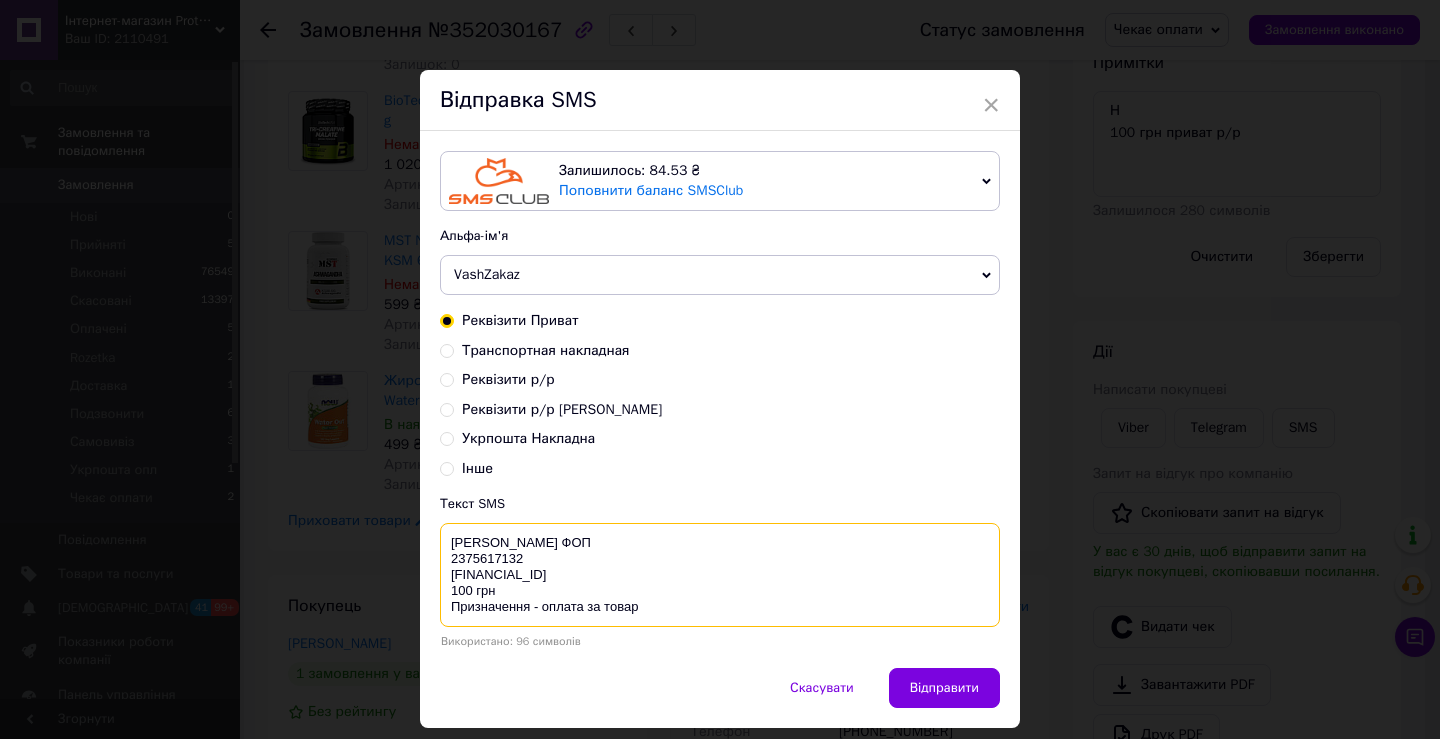 type on "МИХАЙЛОВ А.Д. ФОП
2375617132
UA123052990000026009041003037
100 грн
Призначення - оплата за товар" 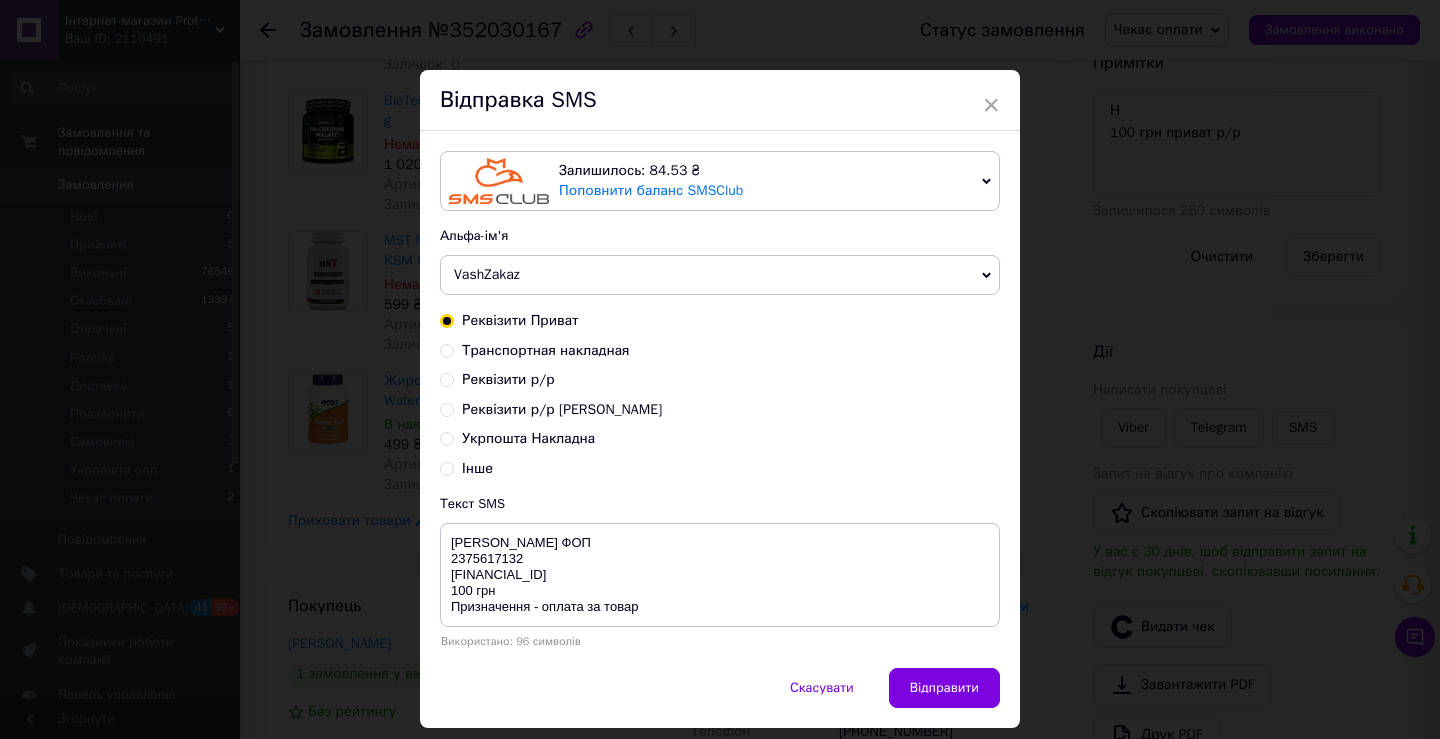 click on "× Відправка SMS Залишилось: 84.53 ₴ Поповнити баланс SMSClub Підключити LetsAds Альфа-ім'я  VashZakaz Оновити список альфа-імен Реквізити Приват Транспортная накладная Реквізити р/р Реквізити р/р Приват Сергій Укрпошта Накладна Інше Текст SMS МИХАЙЛОВ А.Д. ФОП
2375617132
UA123052990000026009041003037
100 грн
Призначення - оплата за товар Використано: 96 символів Скасувати   Відправити" at bounding box center (720, 369) 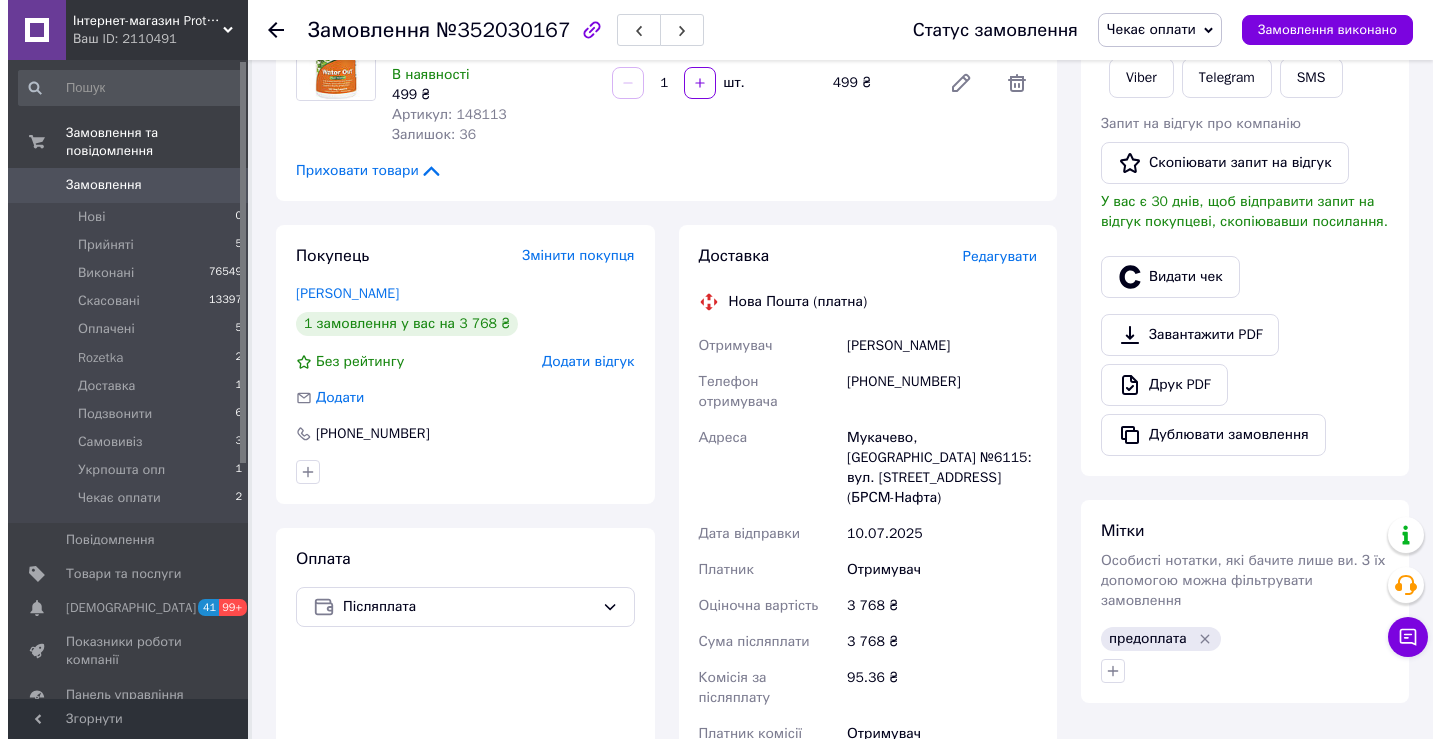 scroll, scrollTop: 700, scrollLeft: 0, axis: vertical 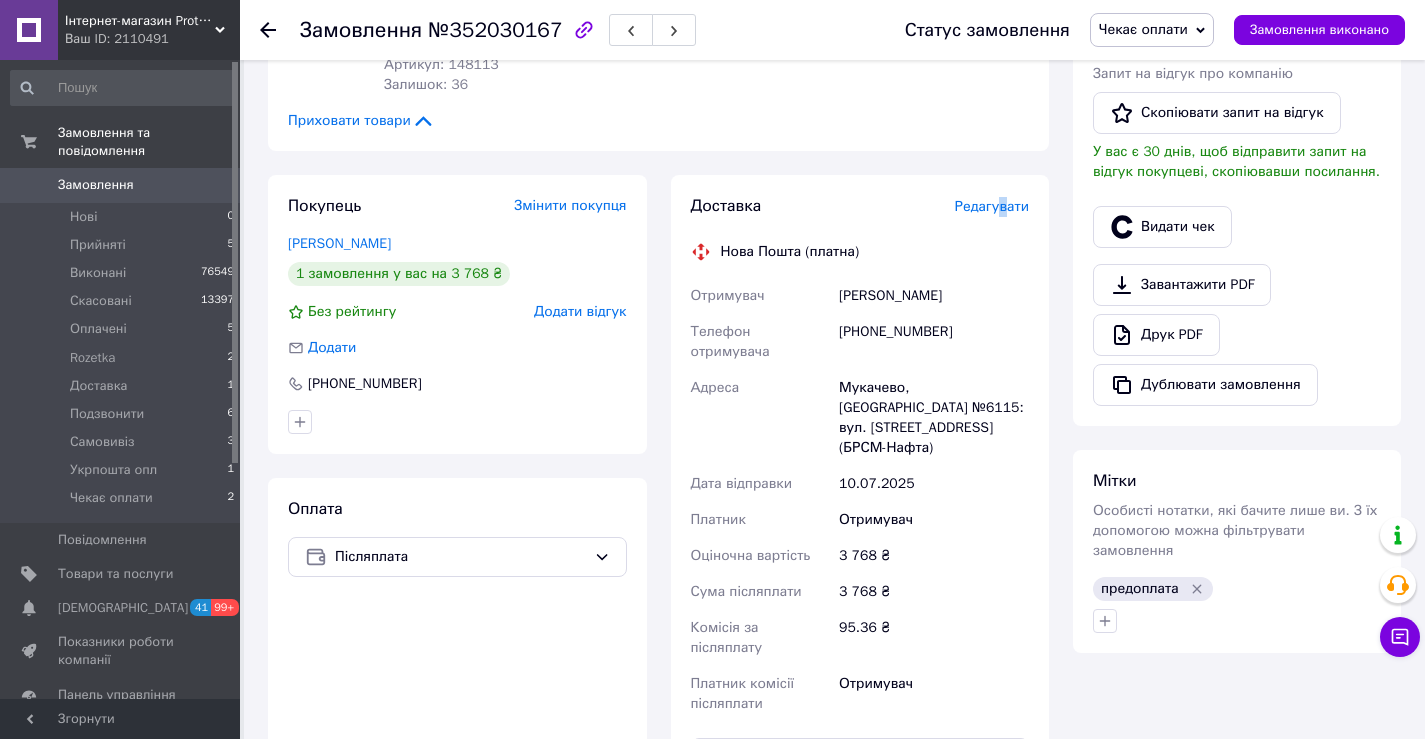click on "Редагувати" at bounding box center [992, 206] 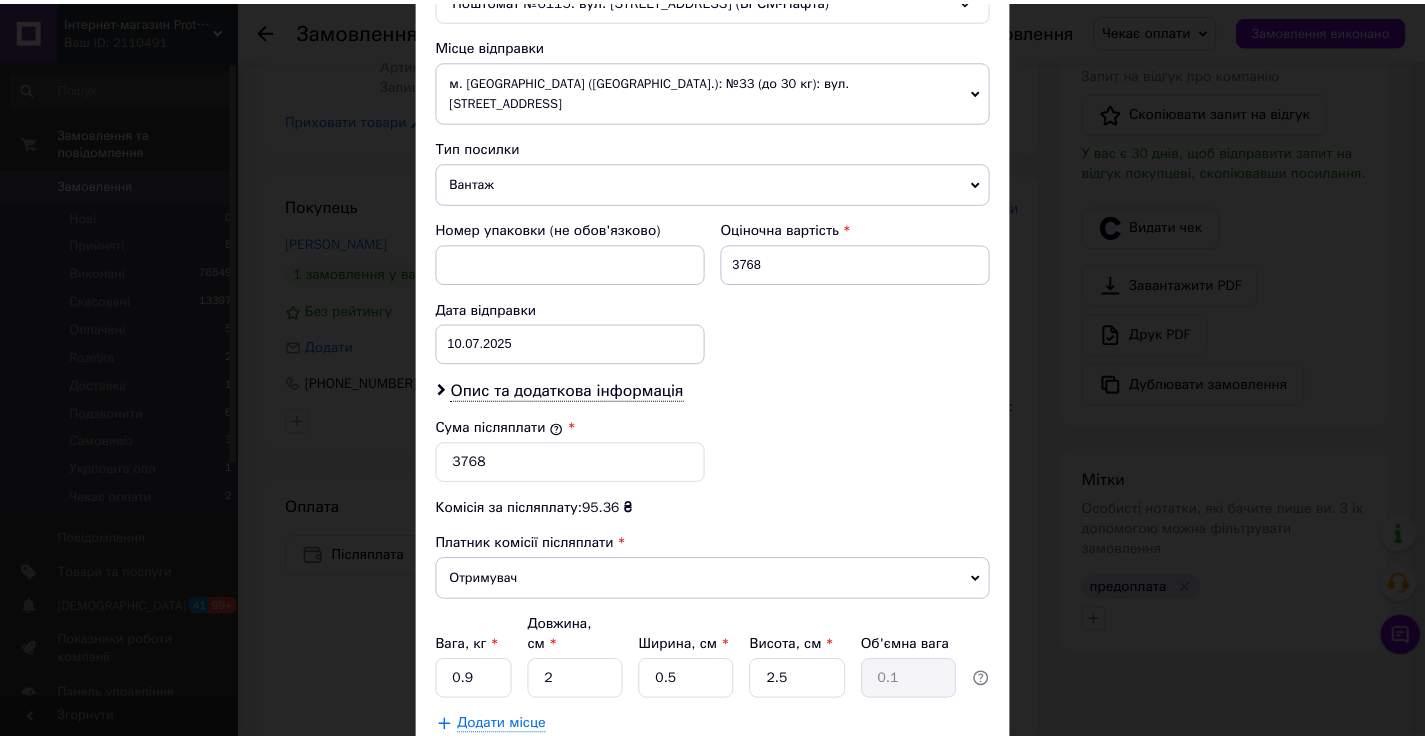 scroll, scrollTop: 700, scrollLeft: 0, axis: vertical 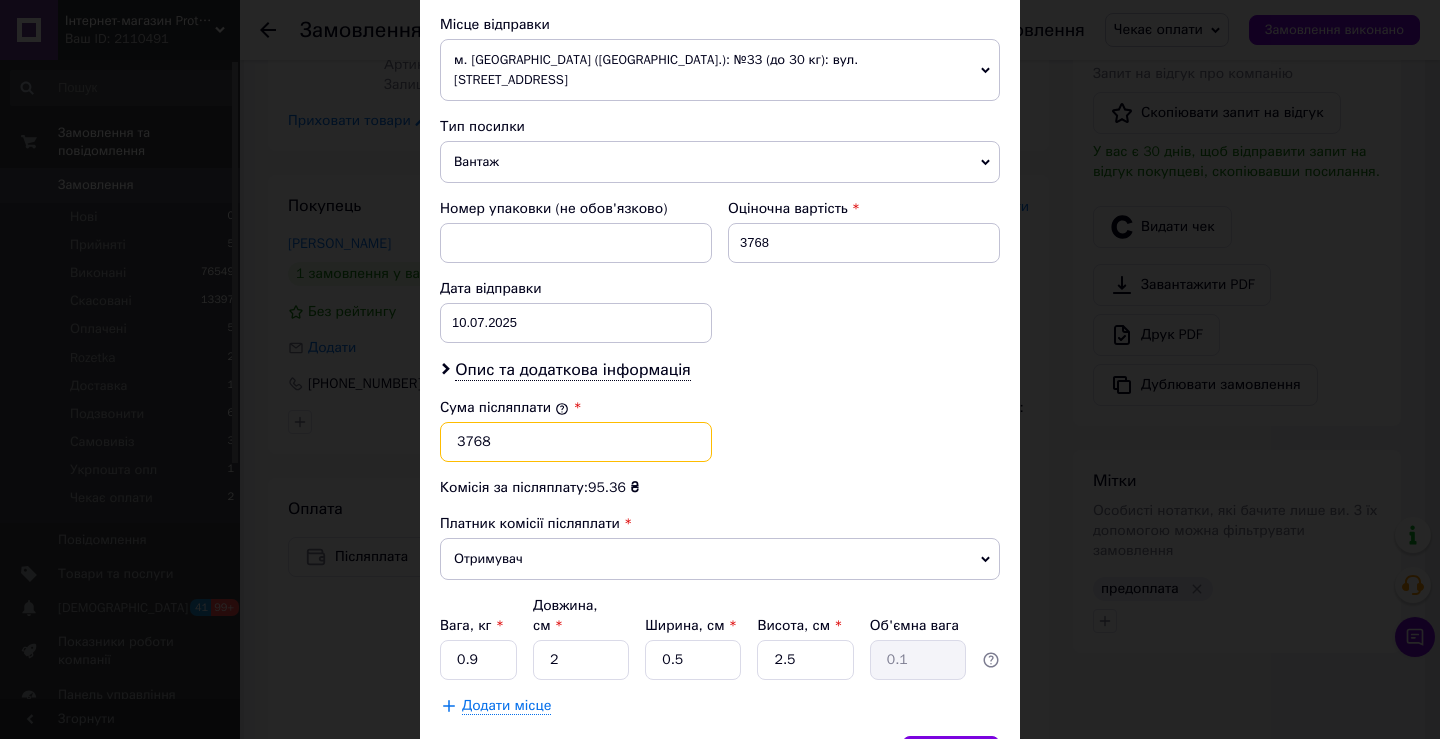 drag, startPoint x: 467, startPoint y: 424, endPoint x: 479, endPoint y: 439, distance: 19.209373 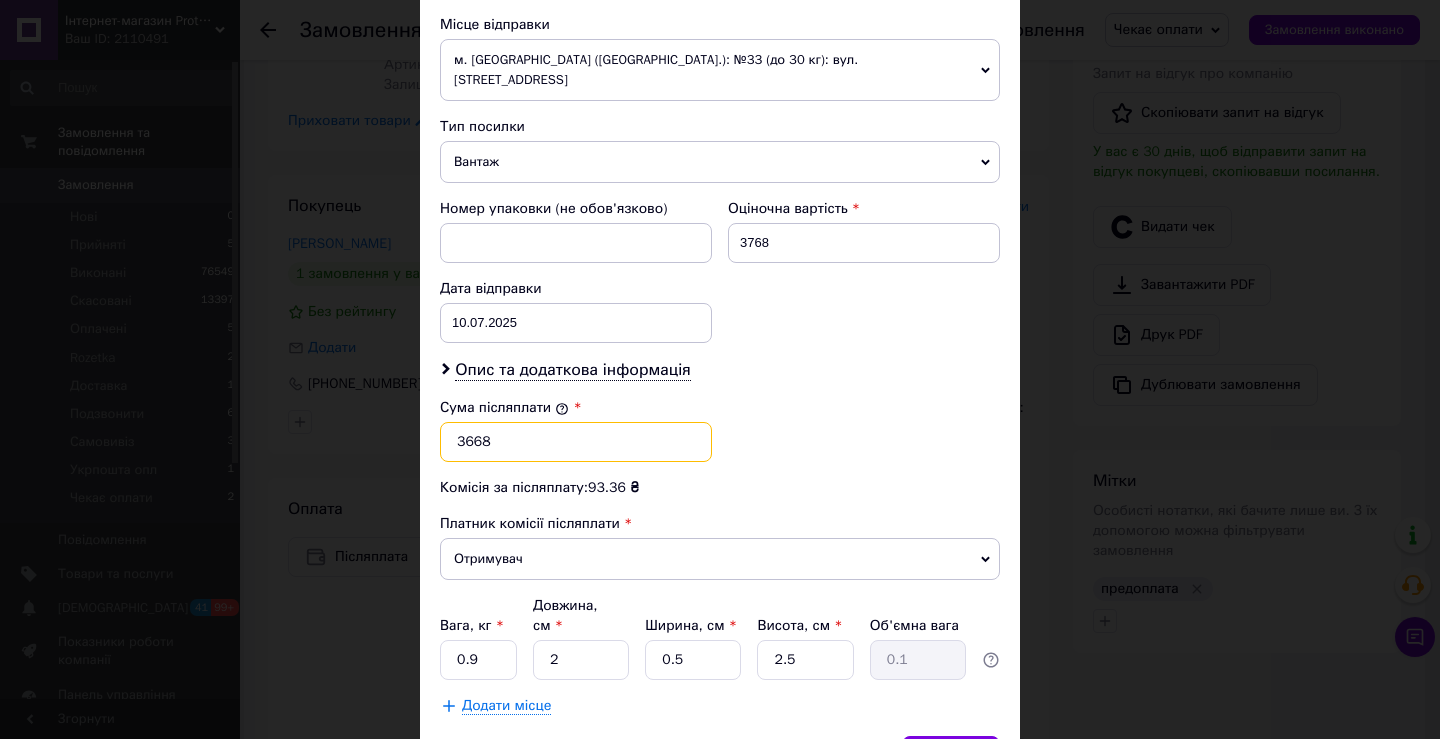 type on "3668" 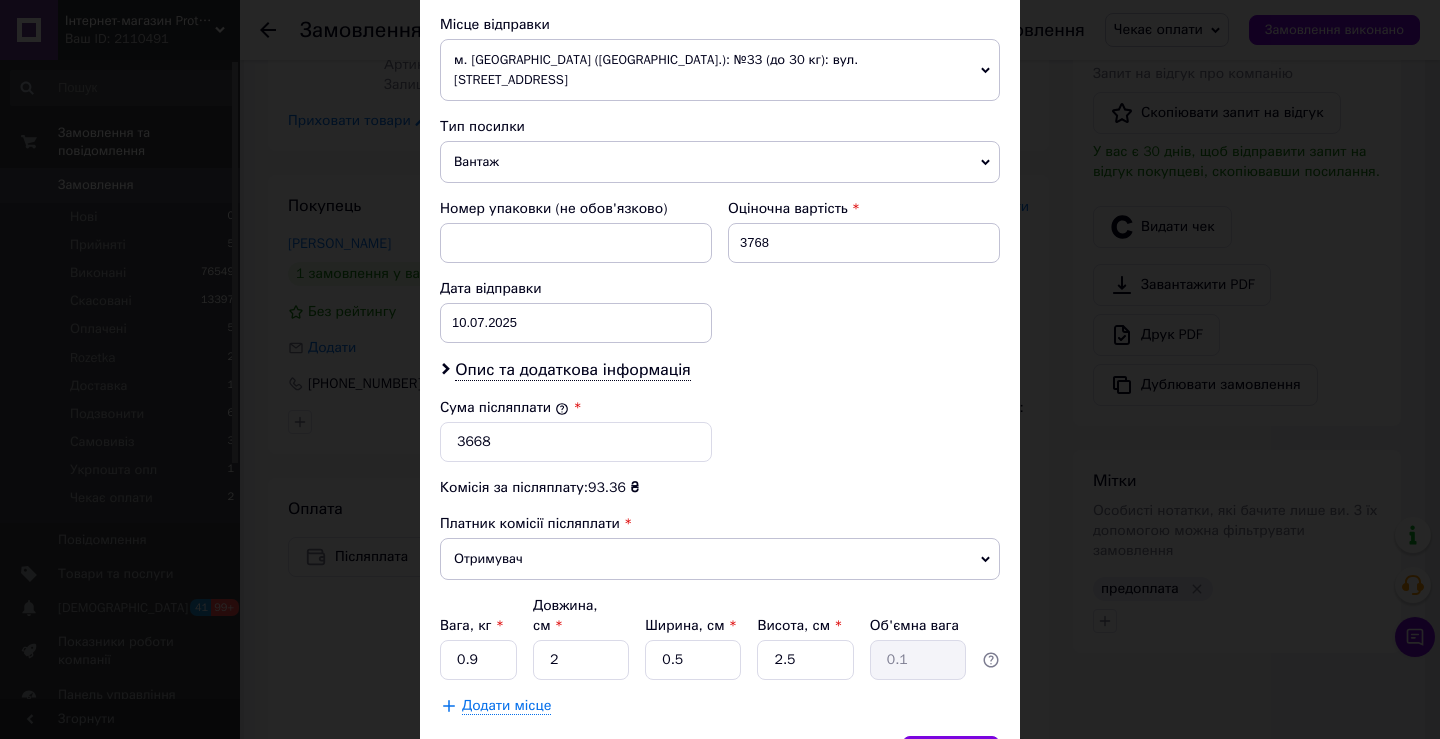 click on "Сума післяплати     * 3668" at bounding box center (720, 430) 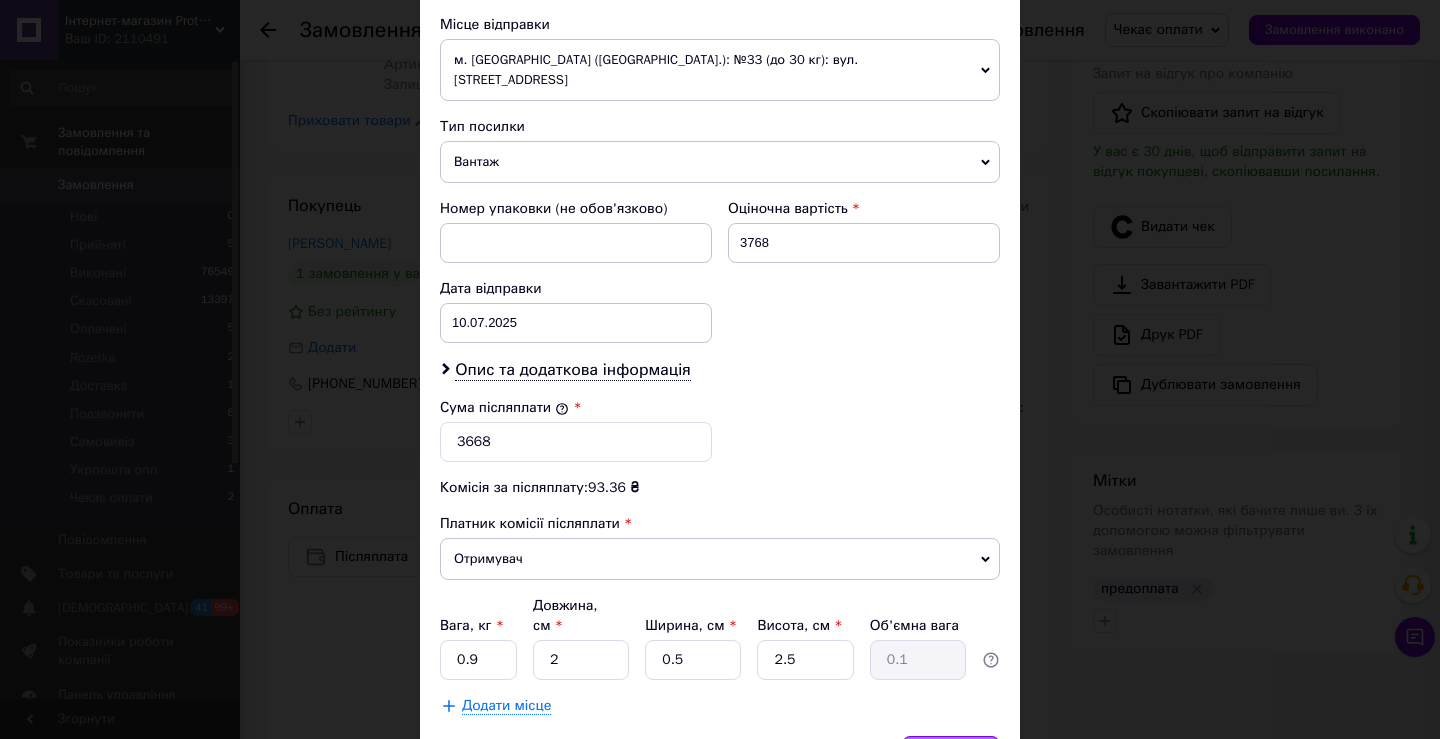 click on "Зберегти" at bounding box center (951, 756) 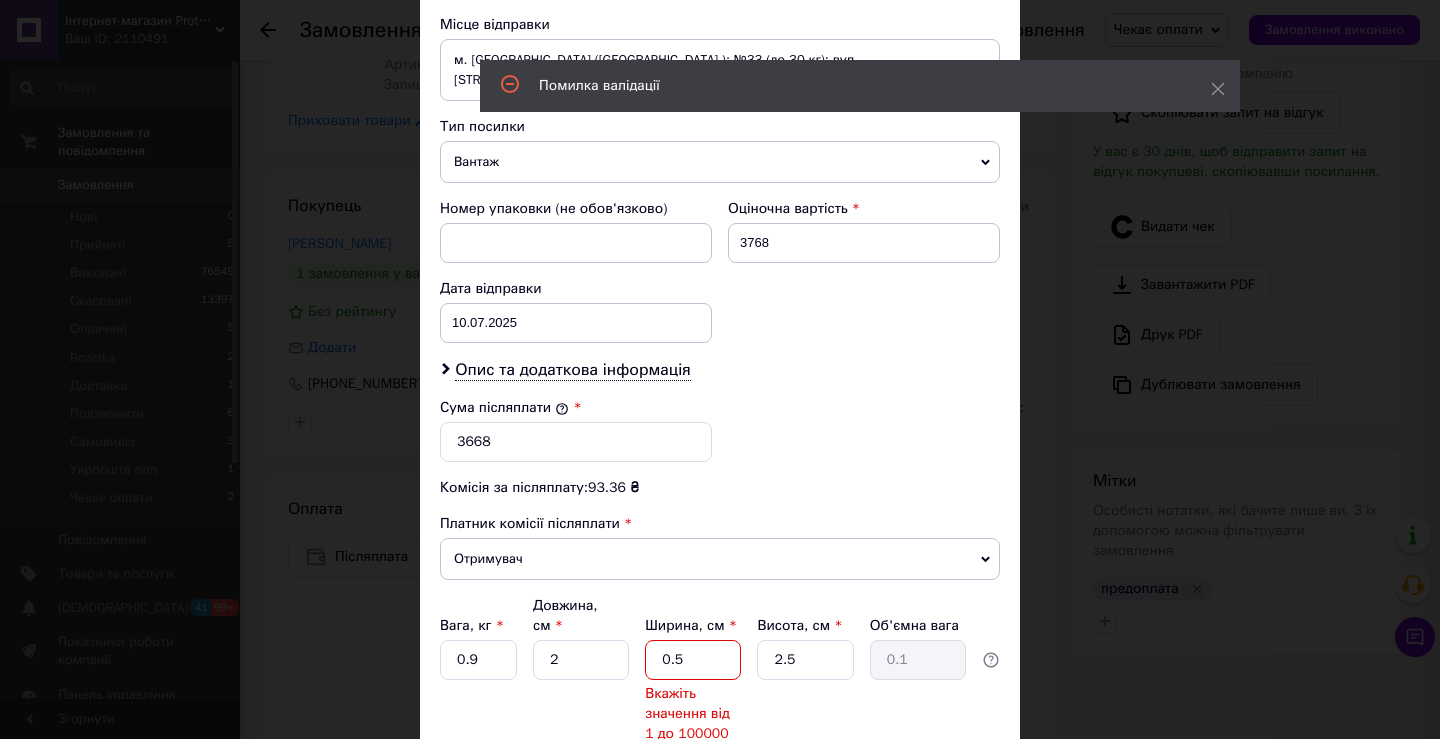 click on "0.5" at bounding box center (693, 660) 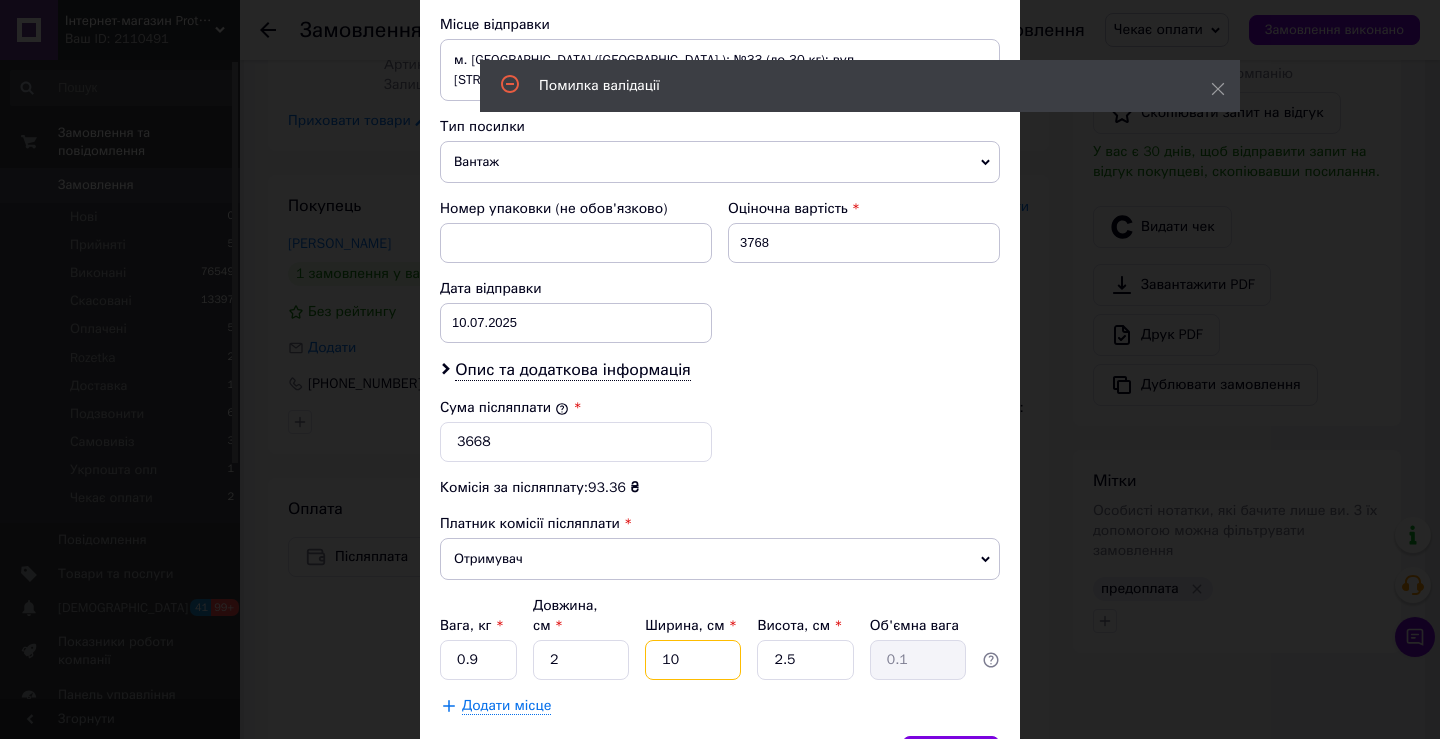 type on "10" 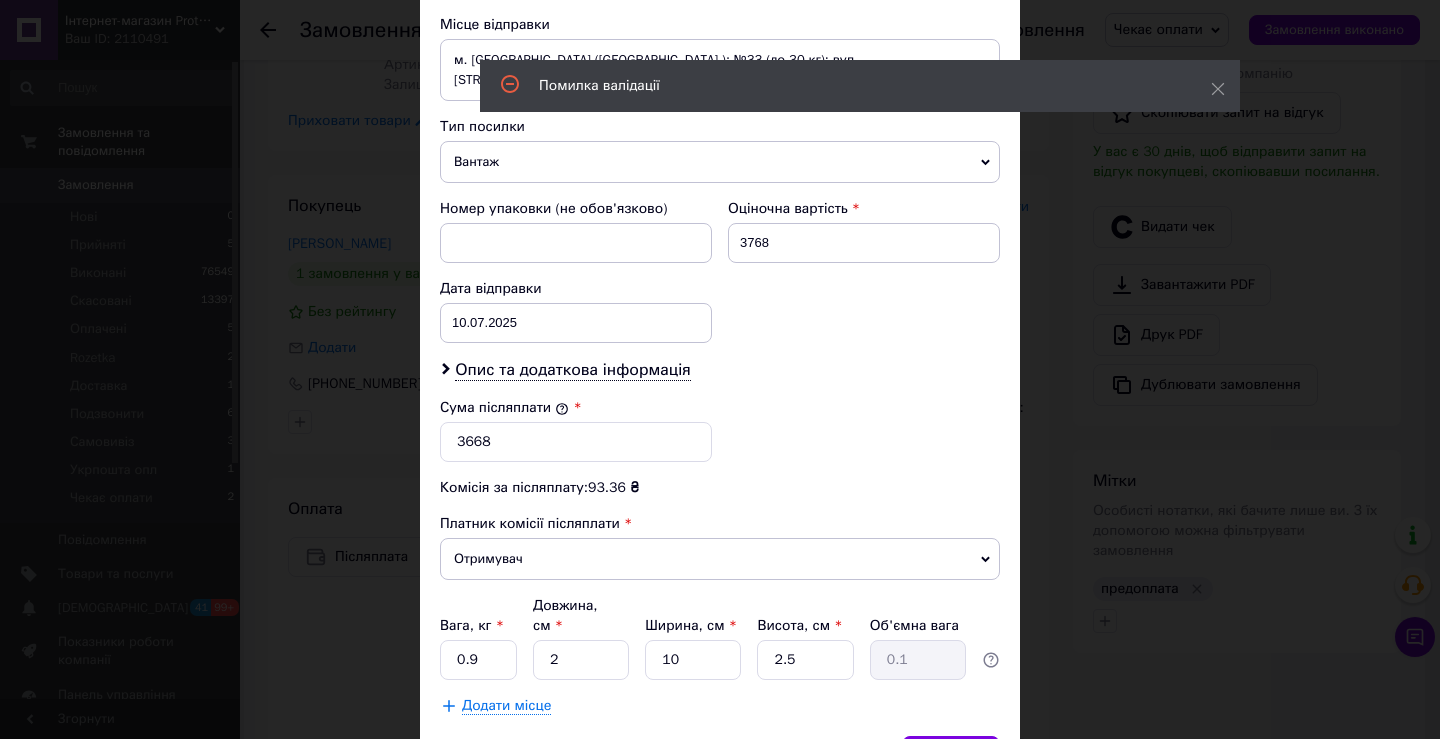 click on "Спосіб доставки Нова Пошта (платна) Платник Отримувач Відправник Прізвище отримувача Басараб Ім'я отримувача Георгіна По батькові отримувача Телефон отримувача +380505192548 Тип доставки У відділенні Кур'єром В поштоматі Місто Мукачево Відділення Поштомат №6115: вул. Духновича, 107а (БРСМ-Нафта) Місце відправки м. Львів (Львівська обл.): №33 (до 30 кг): вул. Кульпарківська, 59 Немає збігів. Спробуйте змінити умови пошуку Додати ще місце відправки Тип посилки Вантаж Документи Номер упаковки (не обов'язково) Оціночна вартість 3768 Дата відправки 10.07.2025 < 2025 > < Июль > Пн Вт Ср" at bounding box center (720, 83) 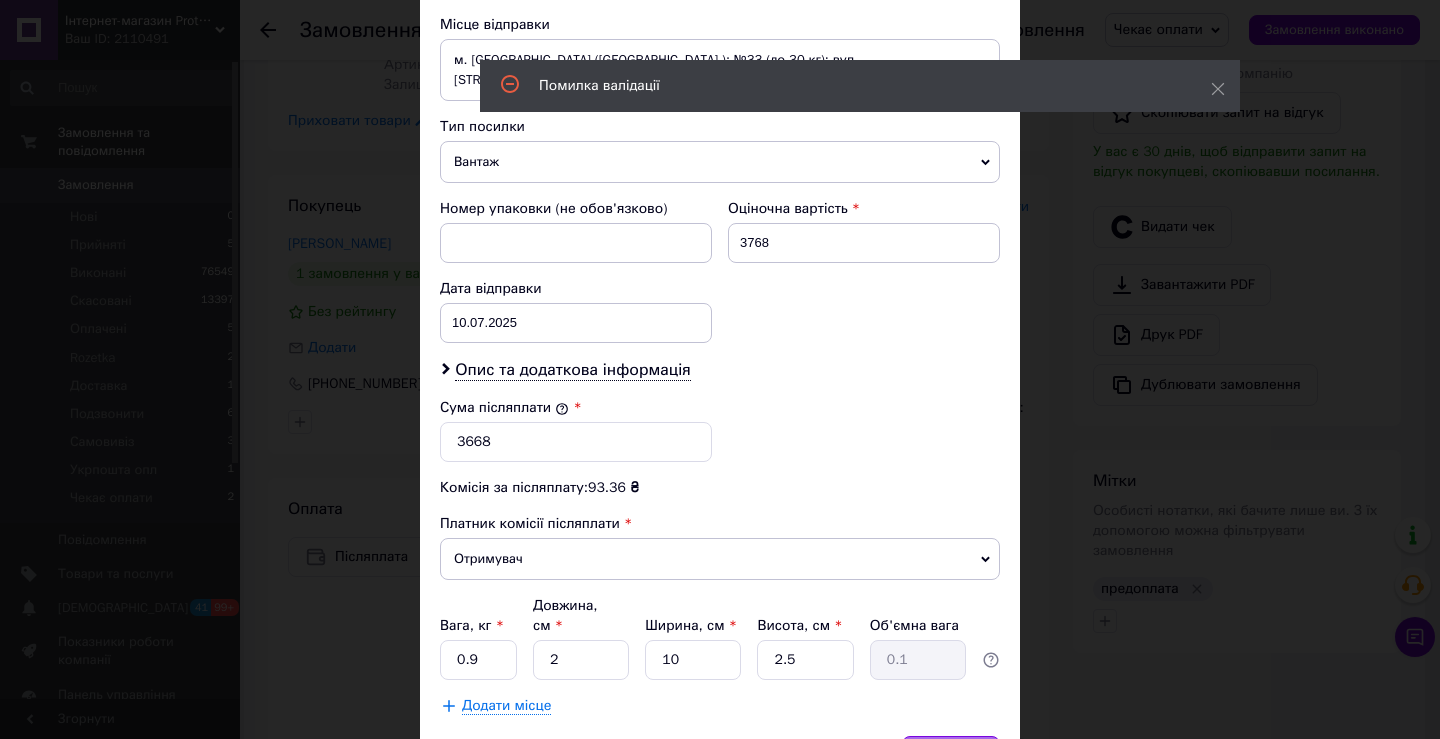 click on "Зберегти" at bounding box center [951, 756] 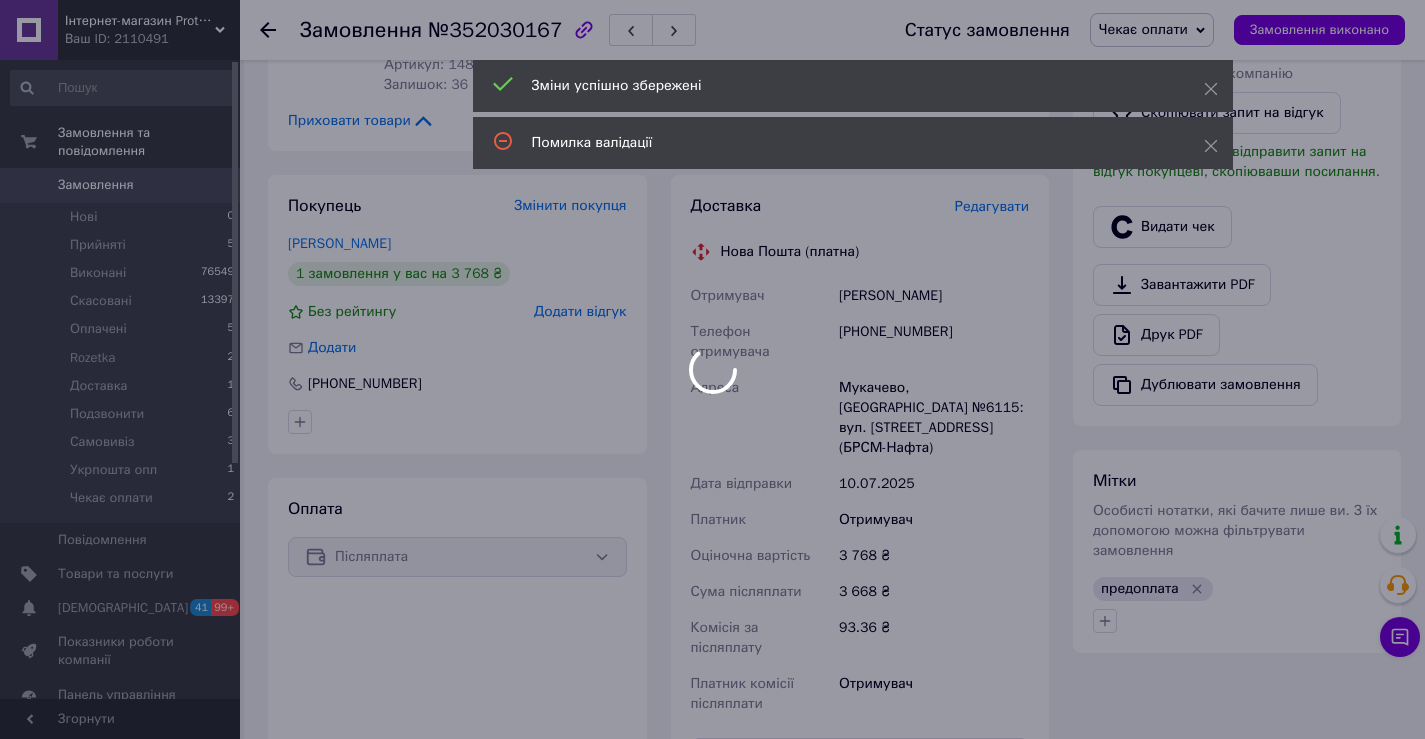 click at bounding box center (712, 369) 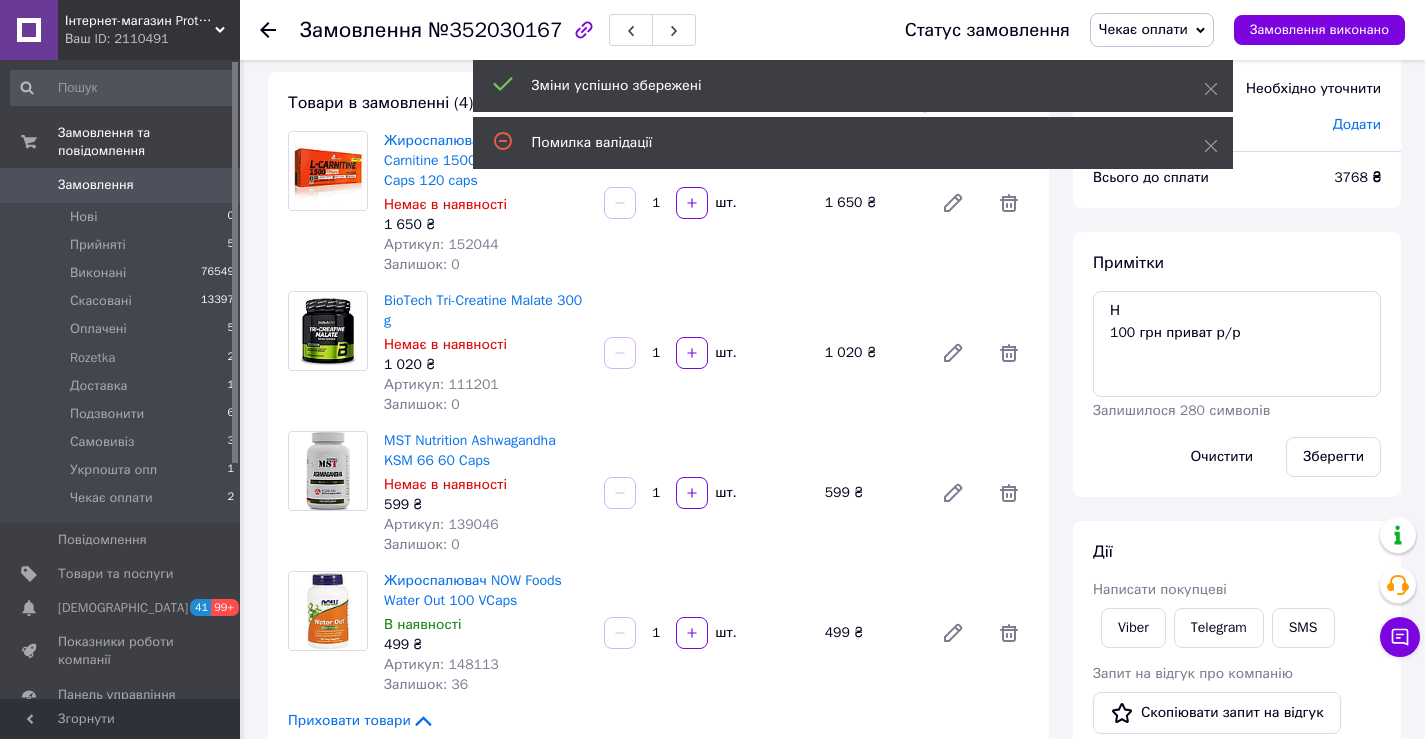 scroll, scrollTop: 0, scrollLeft: 0, axis: both 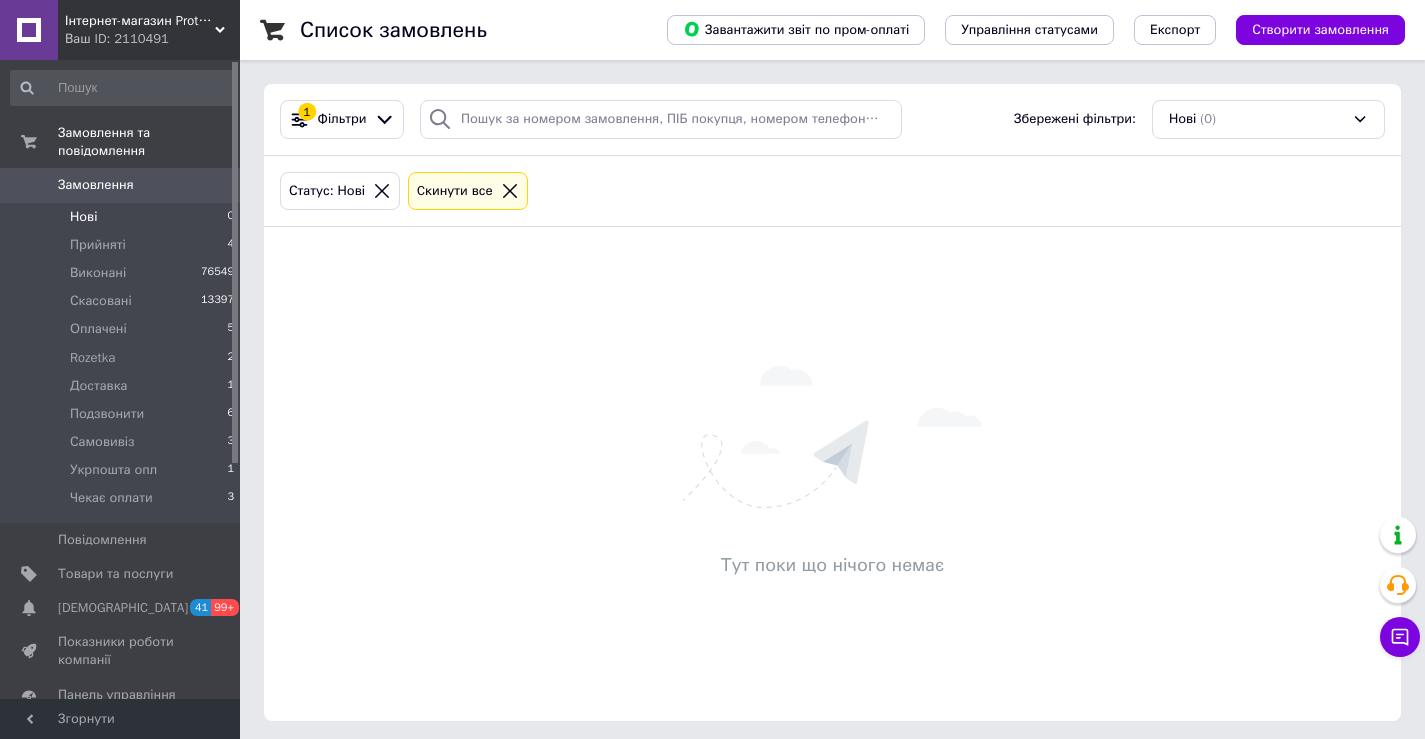 click on "Тут поки що нічого немає" at bounding box center (832, 474) 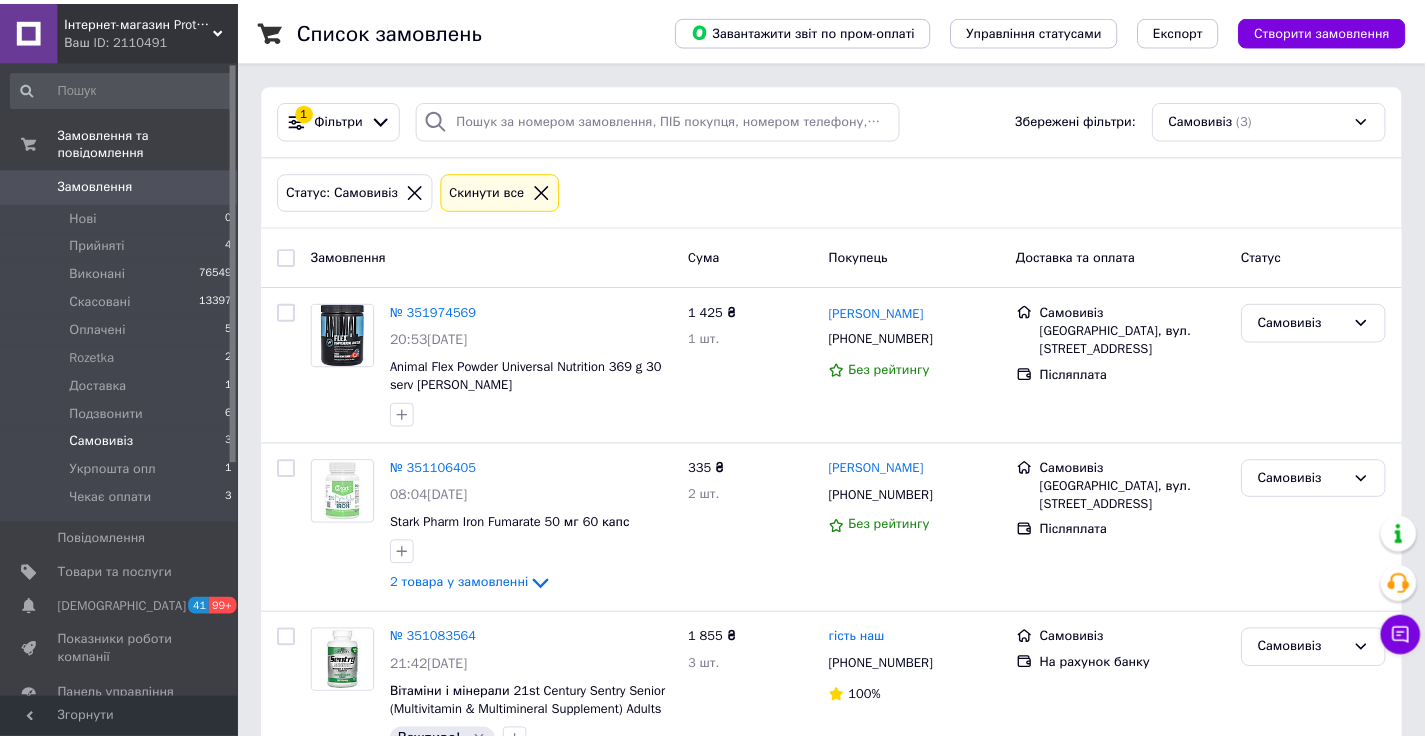 scroll, scrollTop: 0, scrollLeft: 0, axis: both 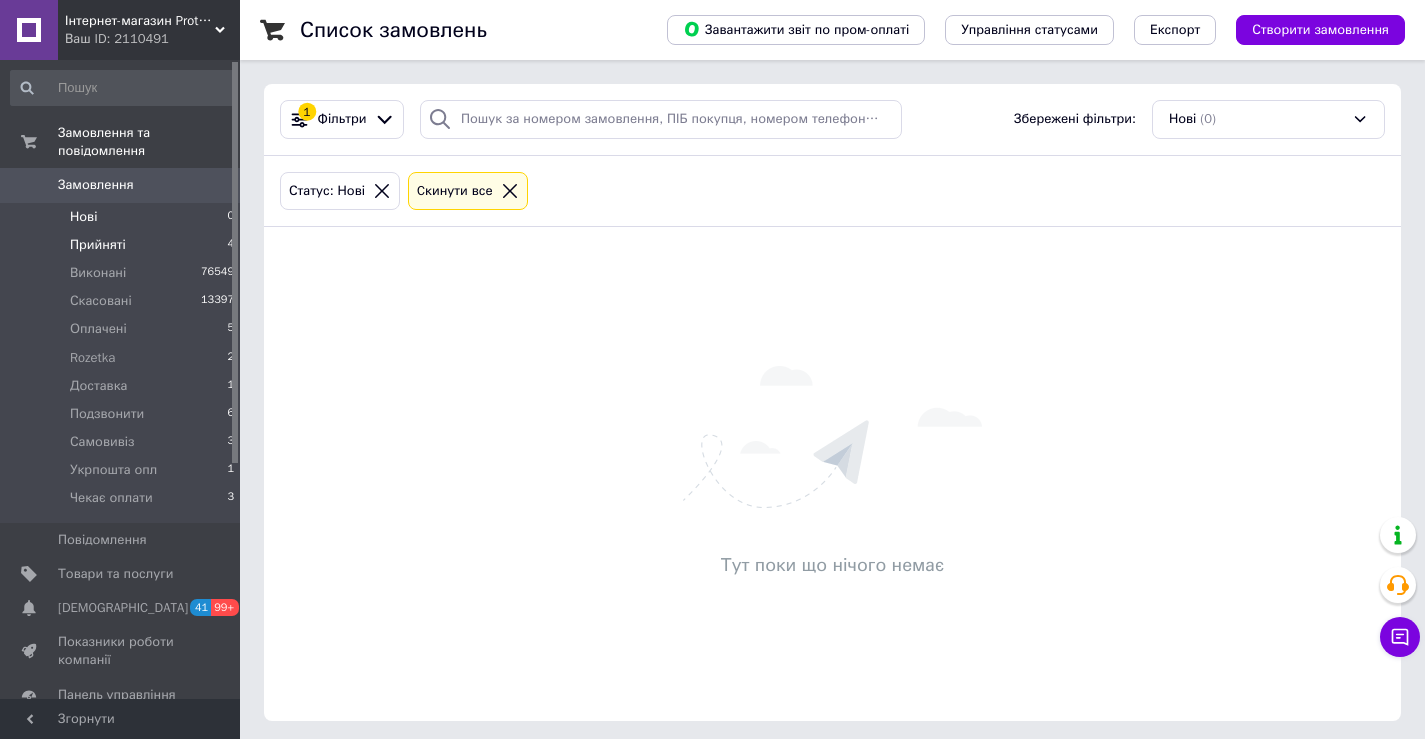 click on "Прийняті" at bounding box center [98, 245] 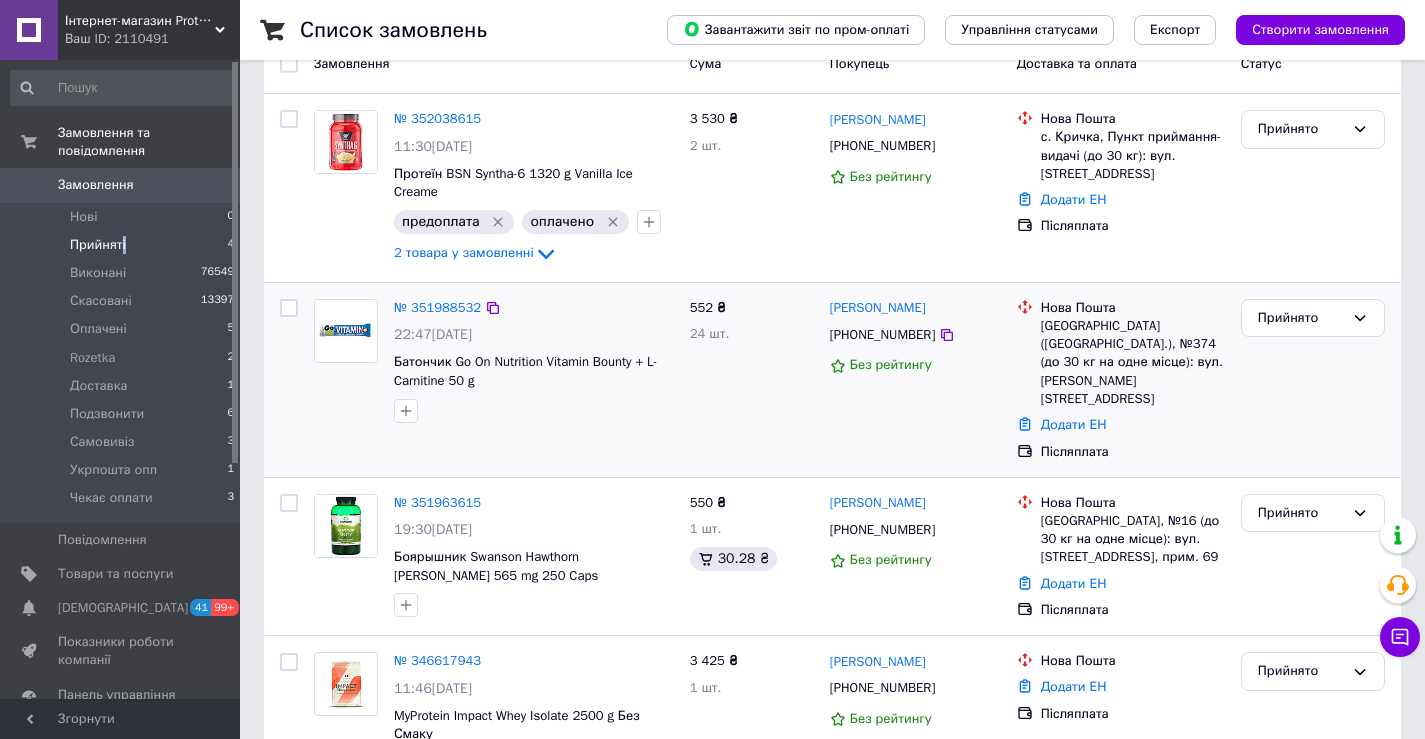 scroll, scrollTop: 0, scrollLeft: 0, axis: both 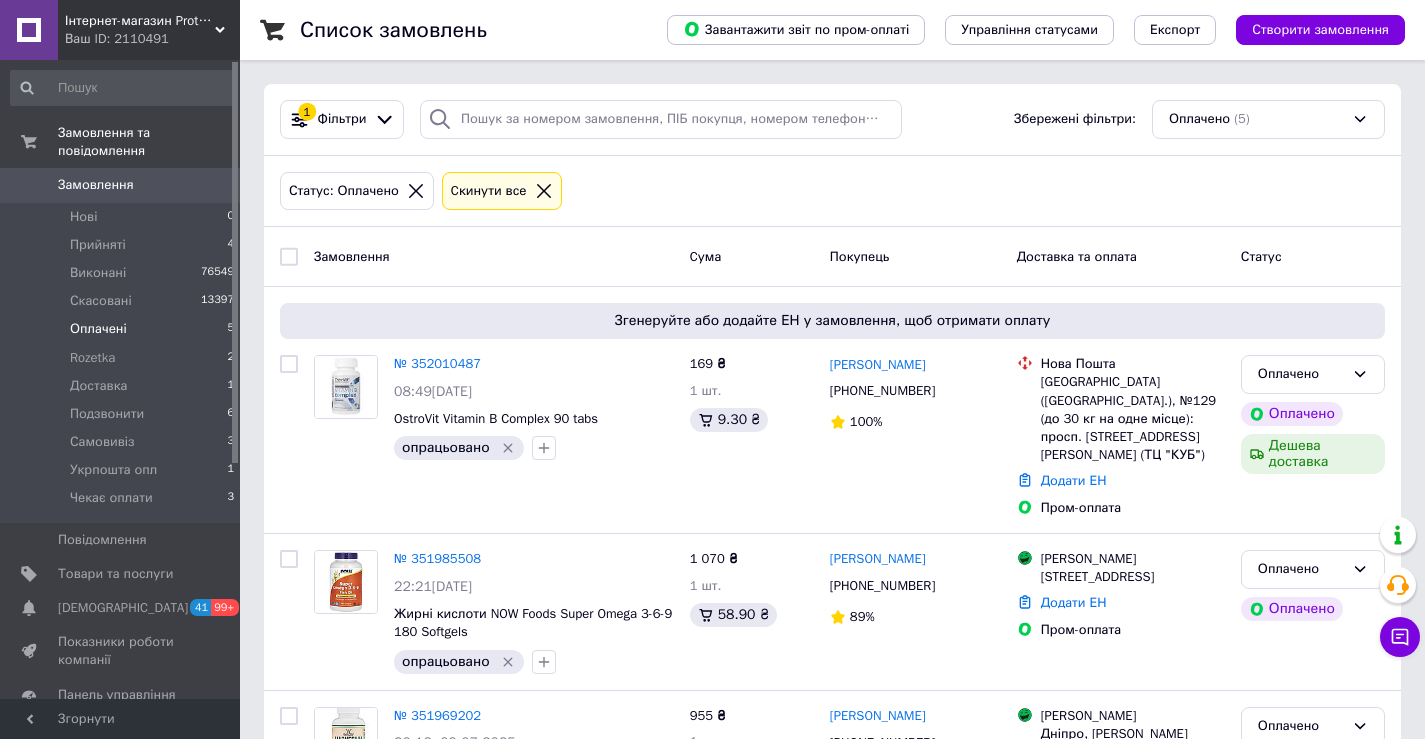 click 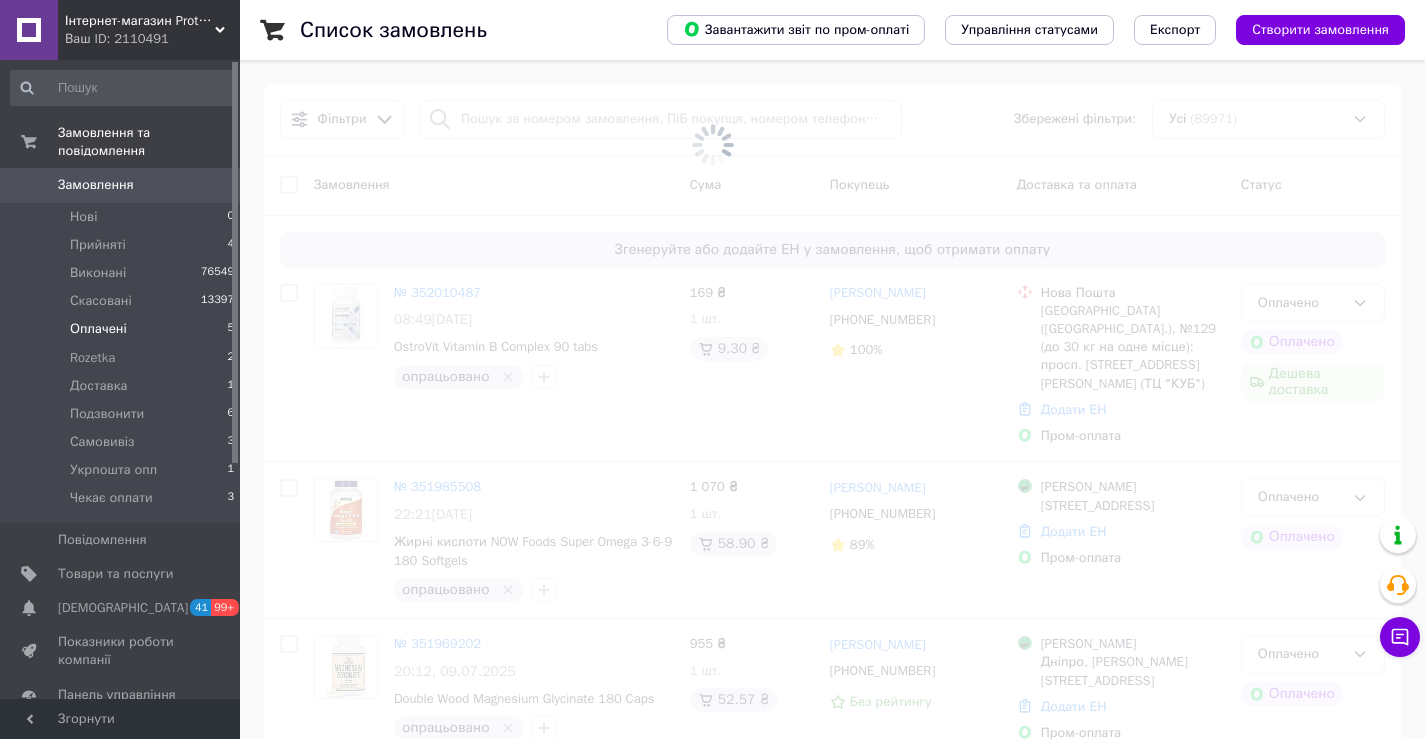 click at bounding box center [712, 145] 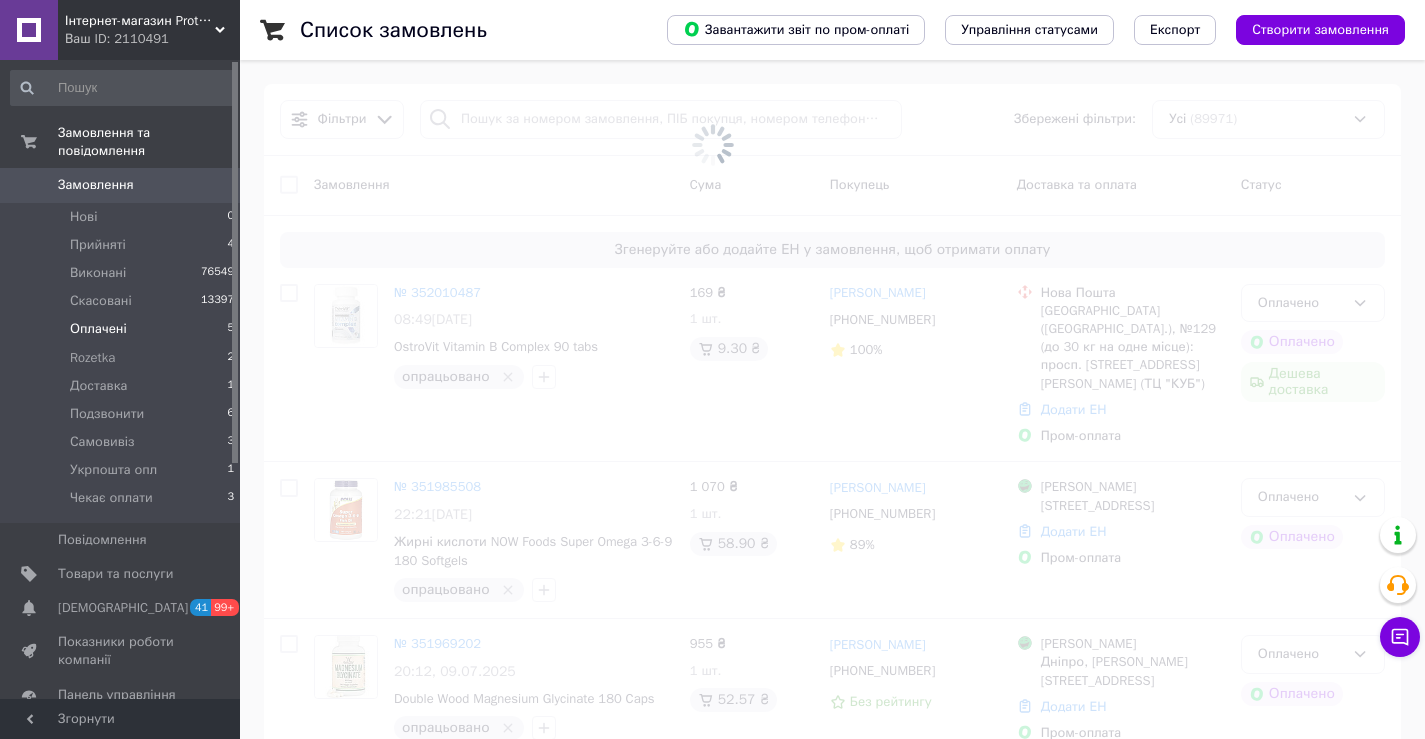 click at bounding box center (712, 145) 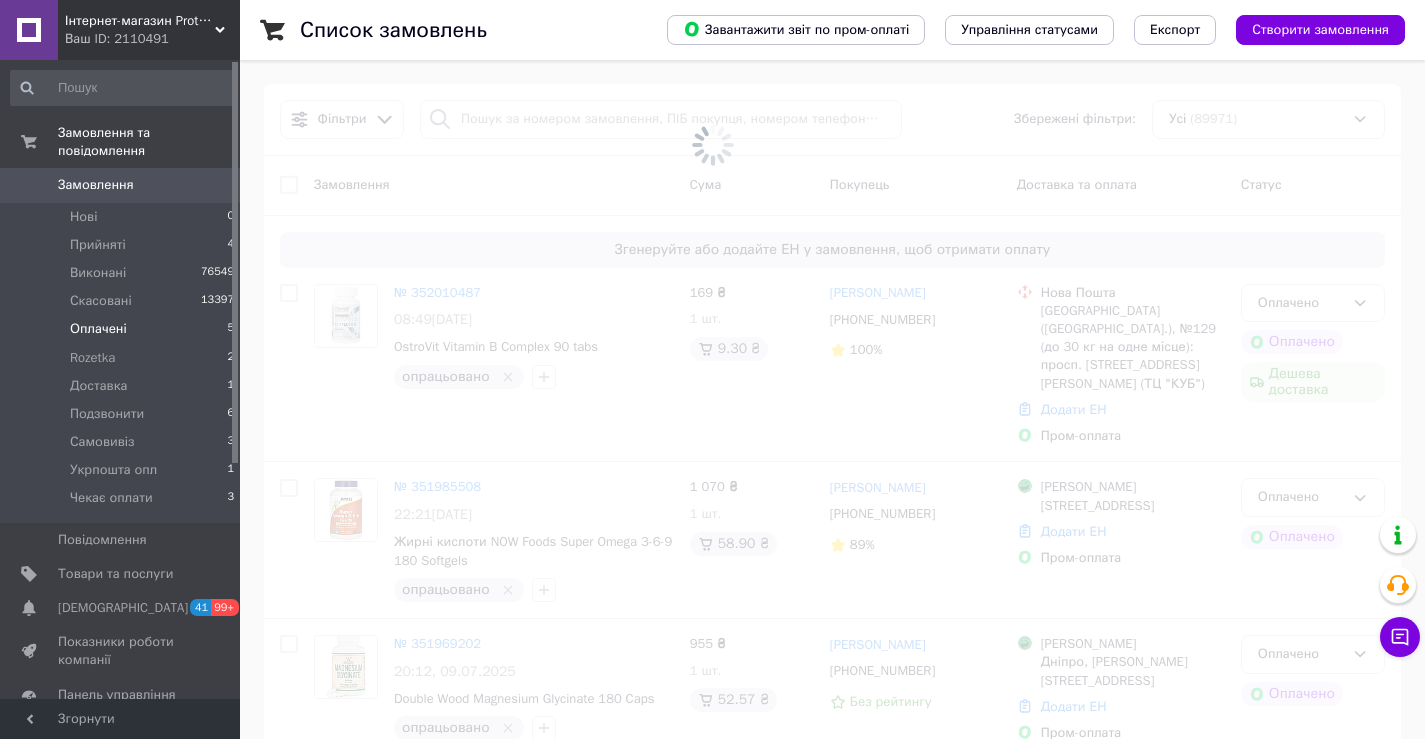 click at bounding box center [712, 145] 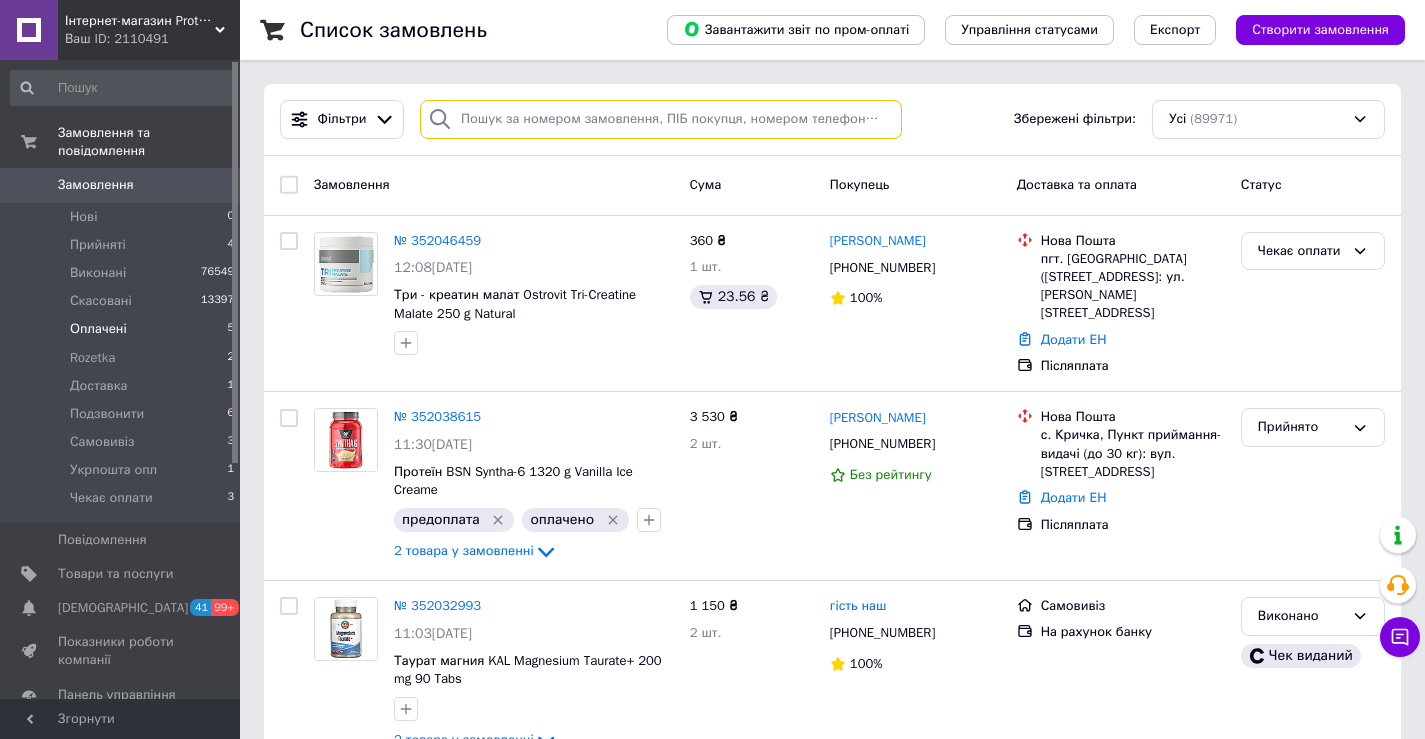 click at bounding box center [661, 119] 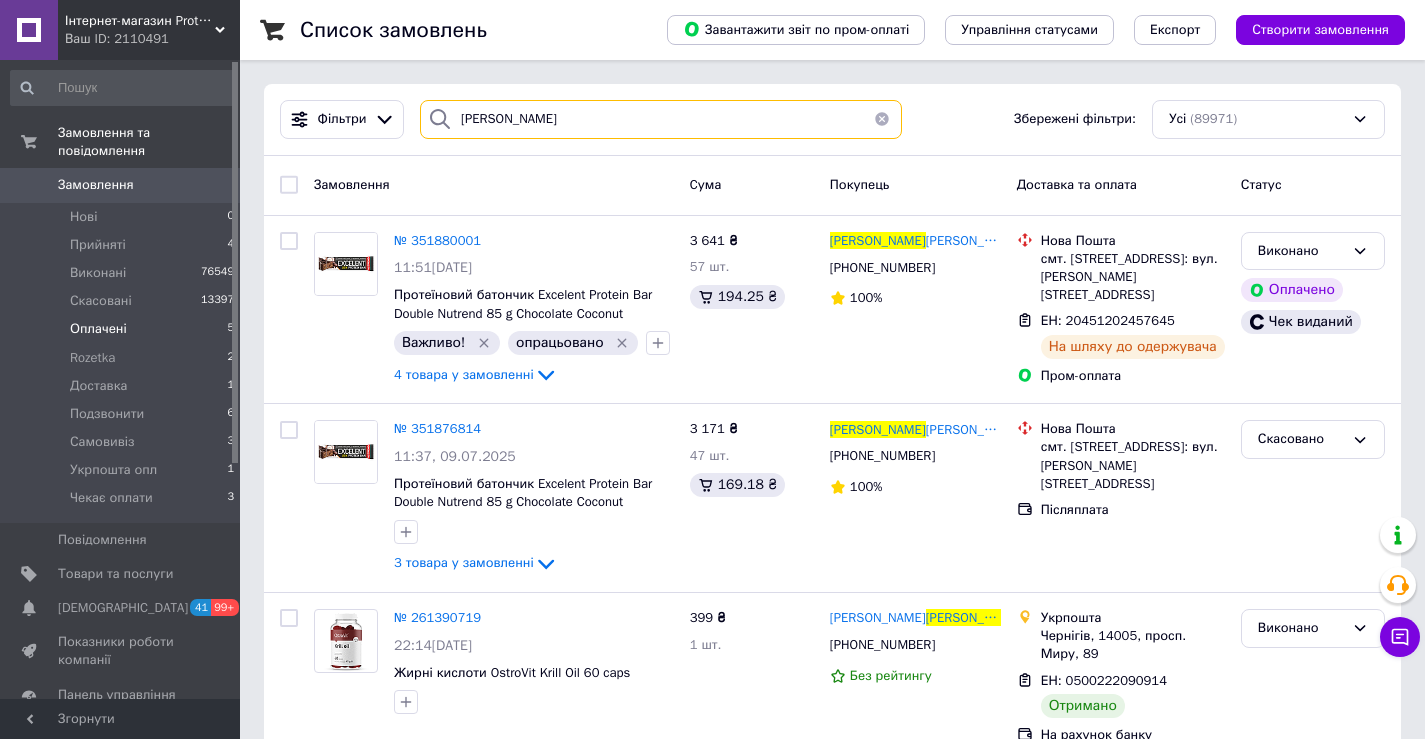 type on "Горбач" 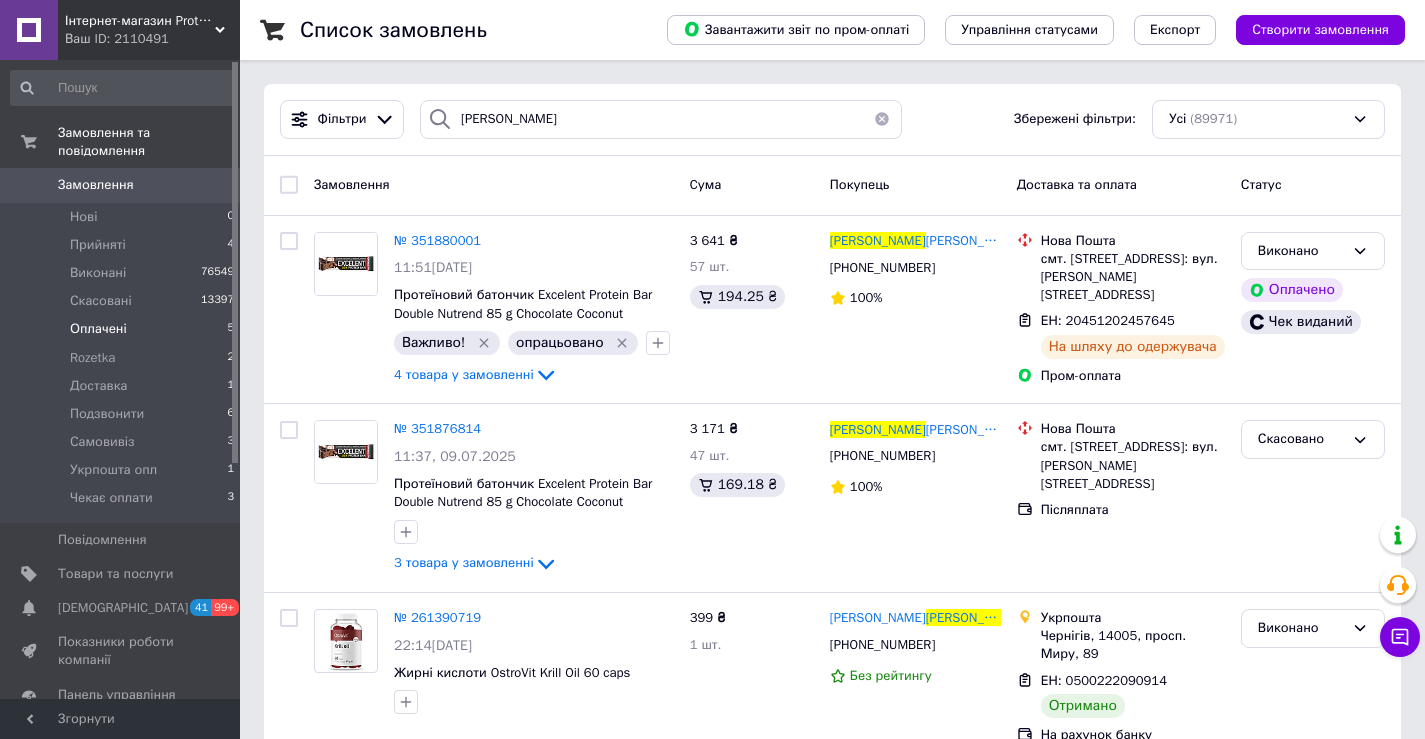 click at bounding box center (882, 119) 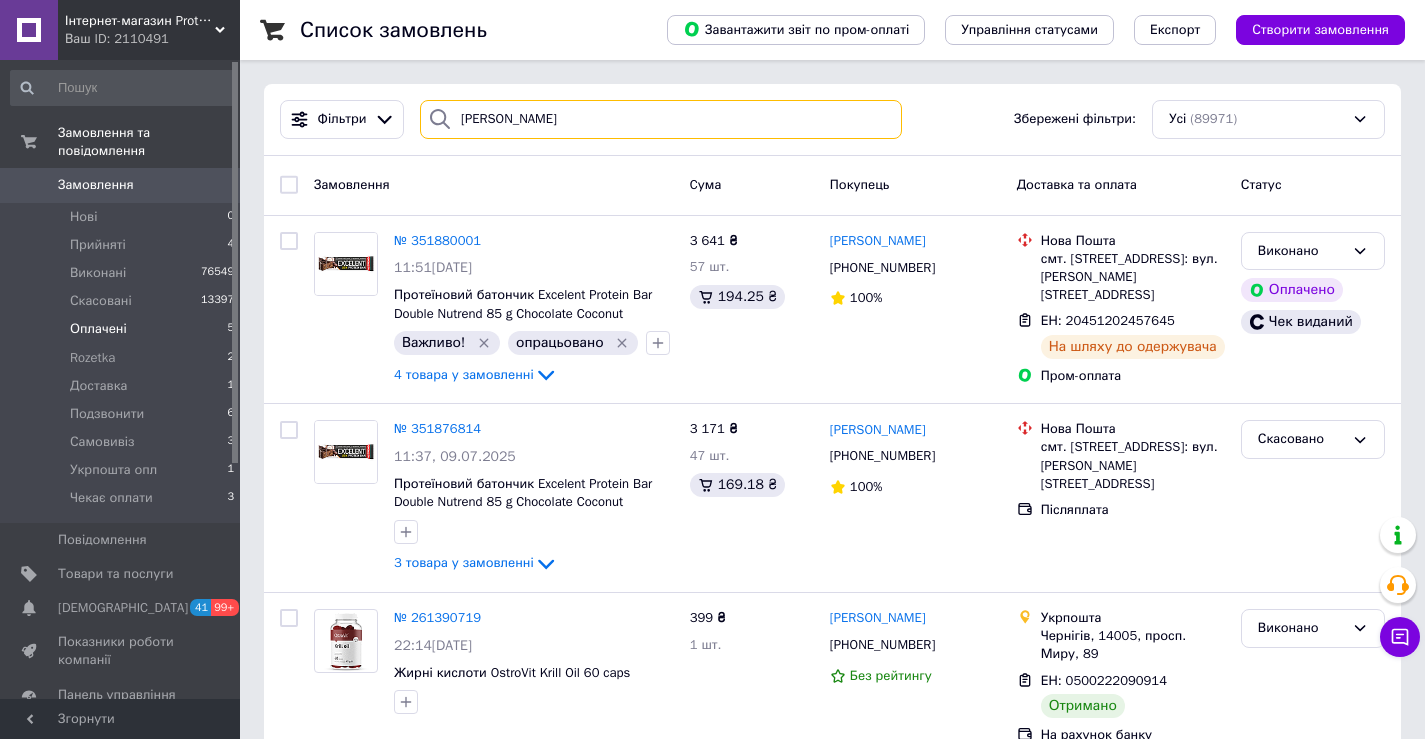 type 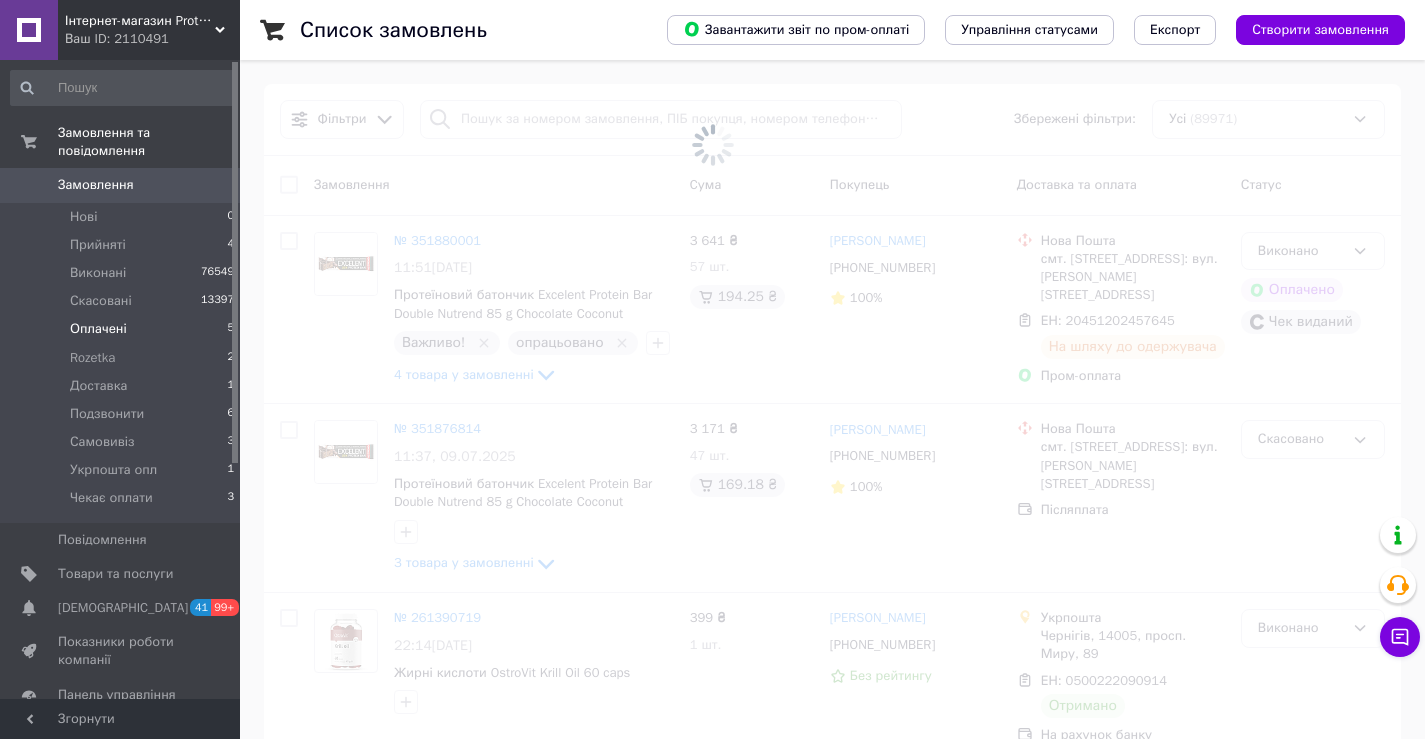 click on "Оплачені 5" at bounding box center [123, 329] 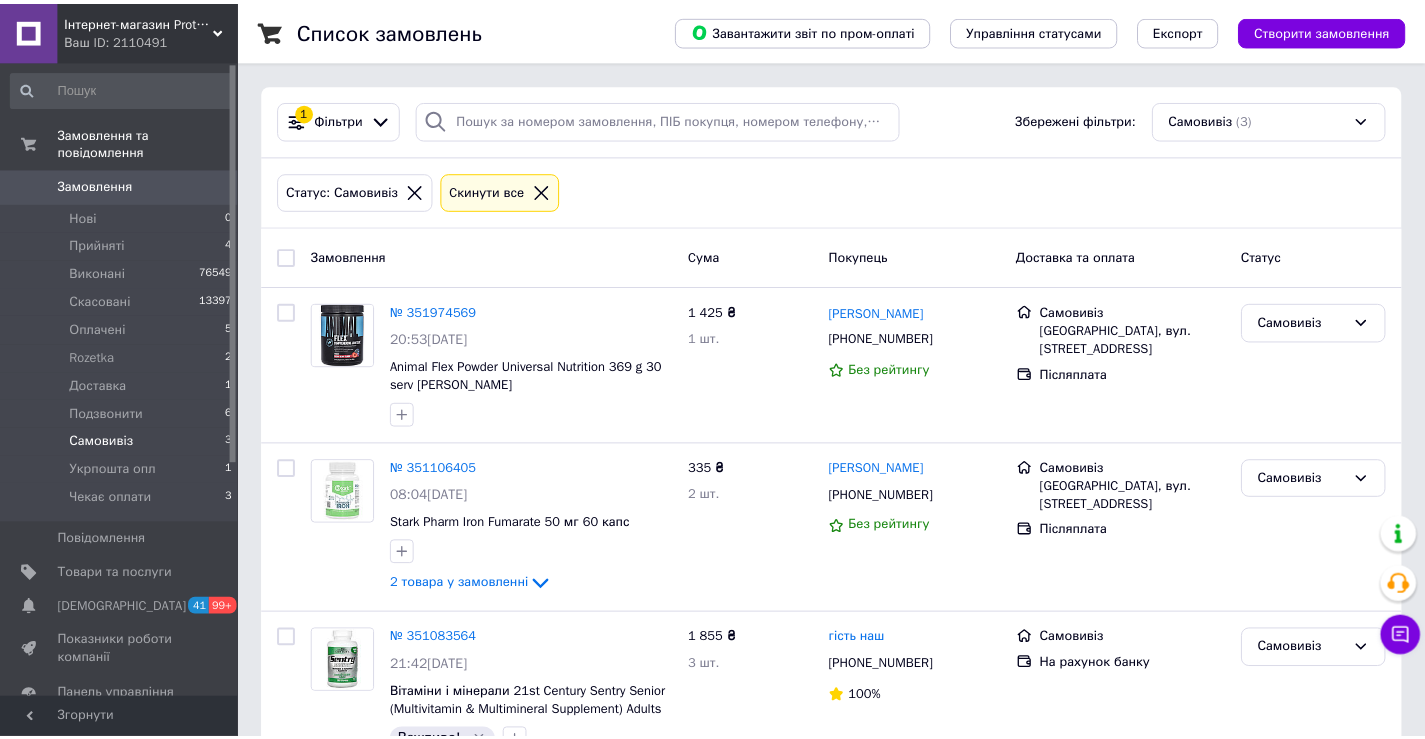 scroll, scrollTop: 0, scrollLeft: 0, axis: both 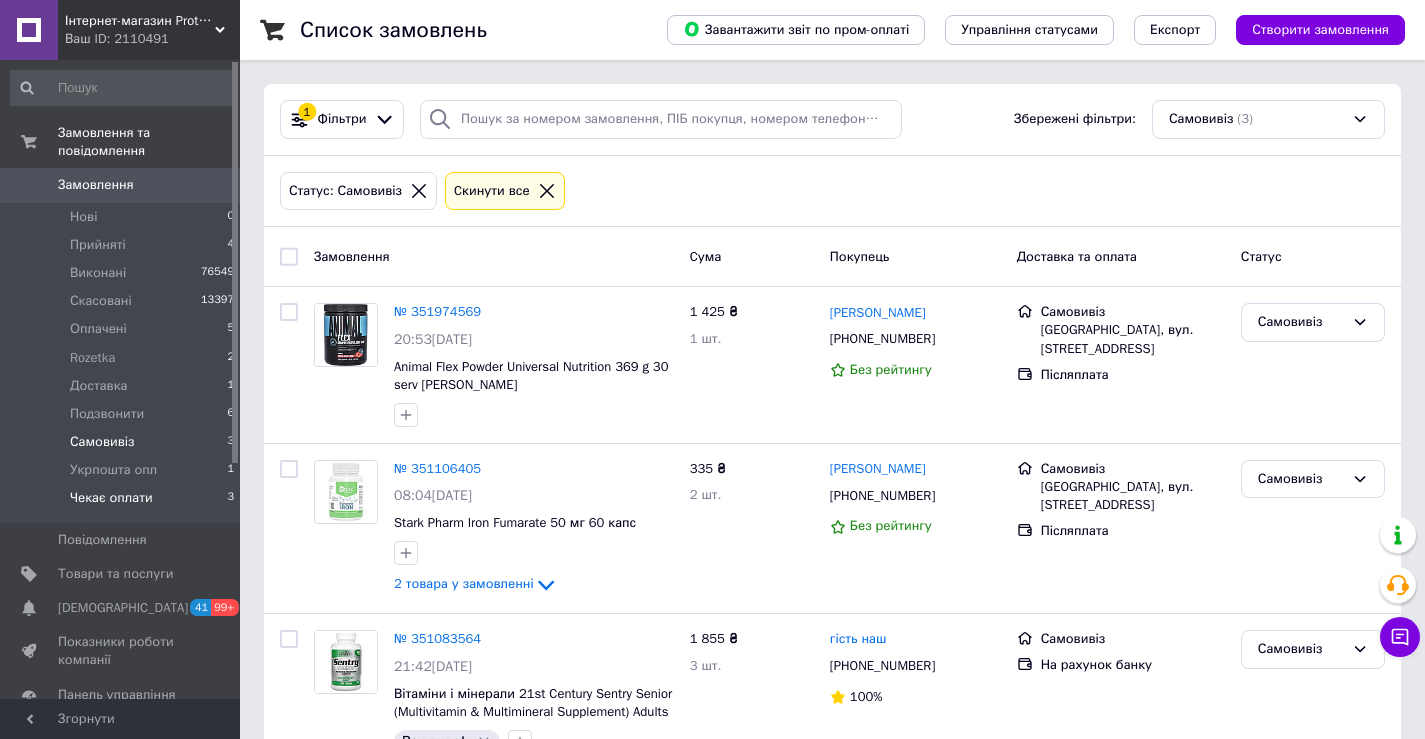 click on "Чекає оплати" at bounding box center (111, 498) 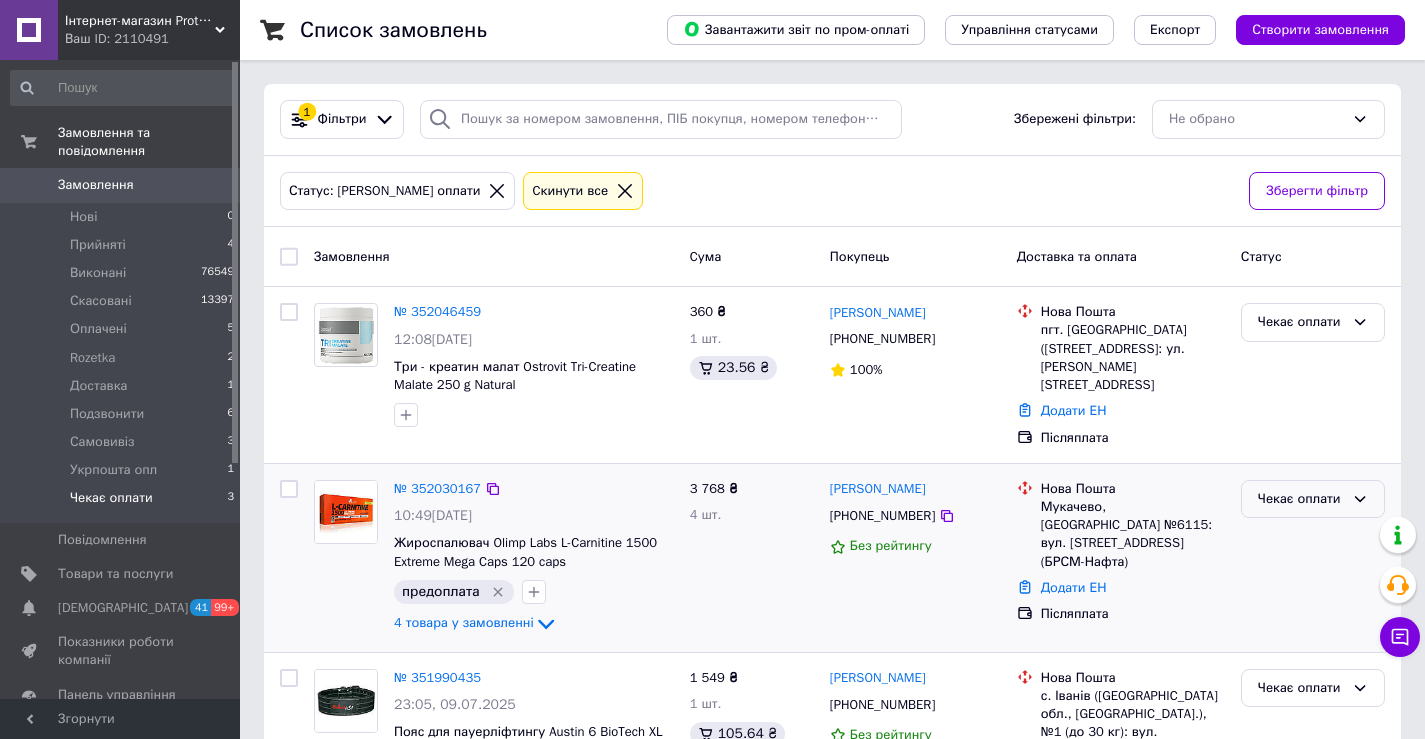 click on "Чекає оплати" at bounding box center [1301, 499] 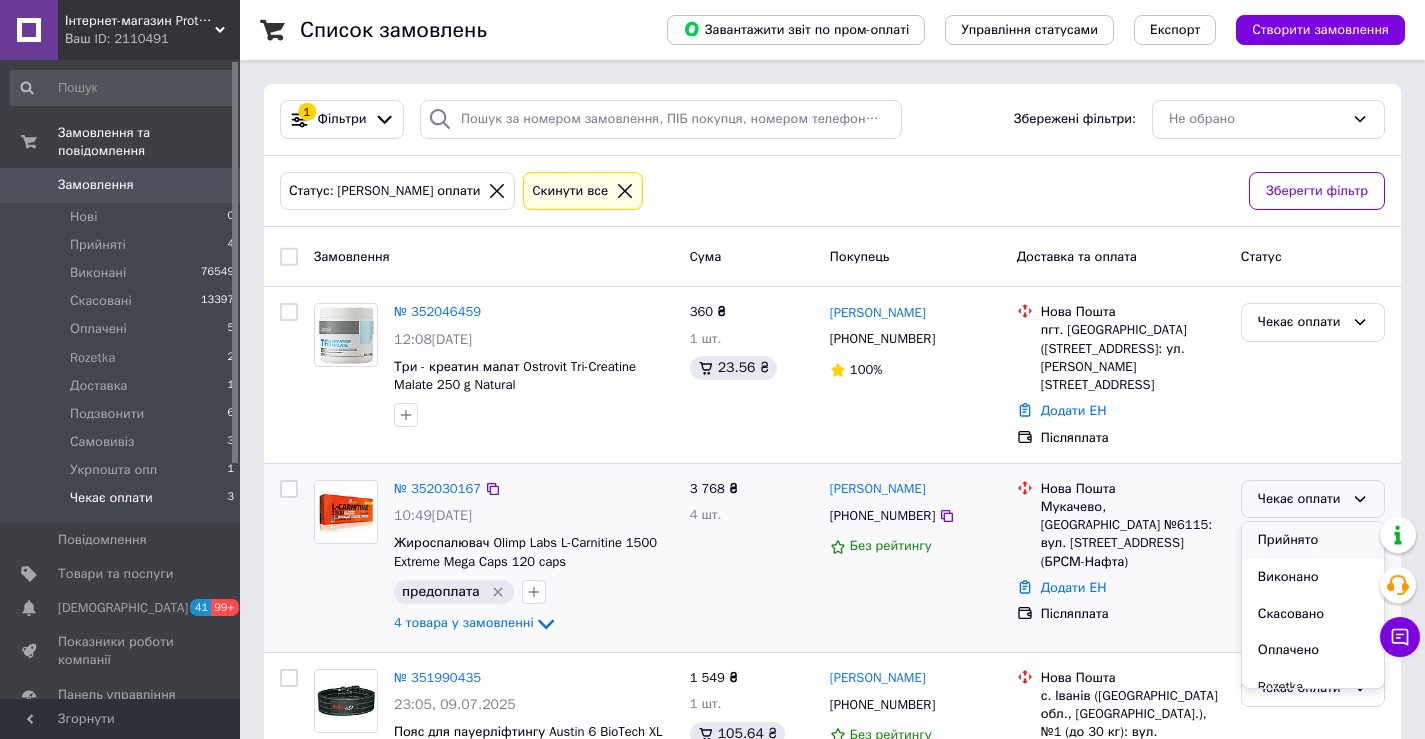 click on "Прийнято" at bounding box center (1313, 540) 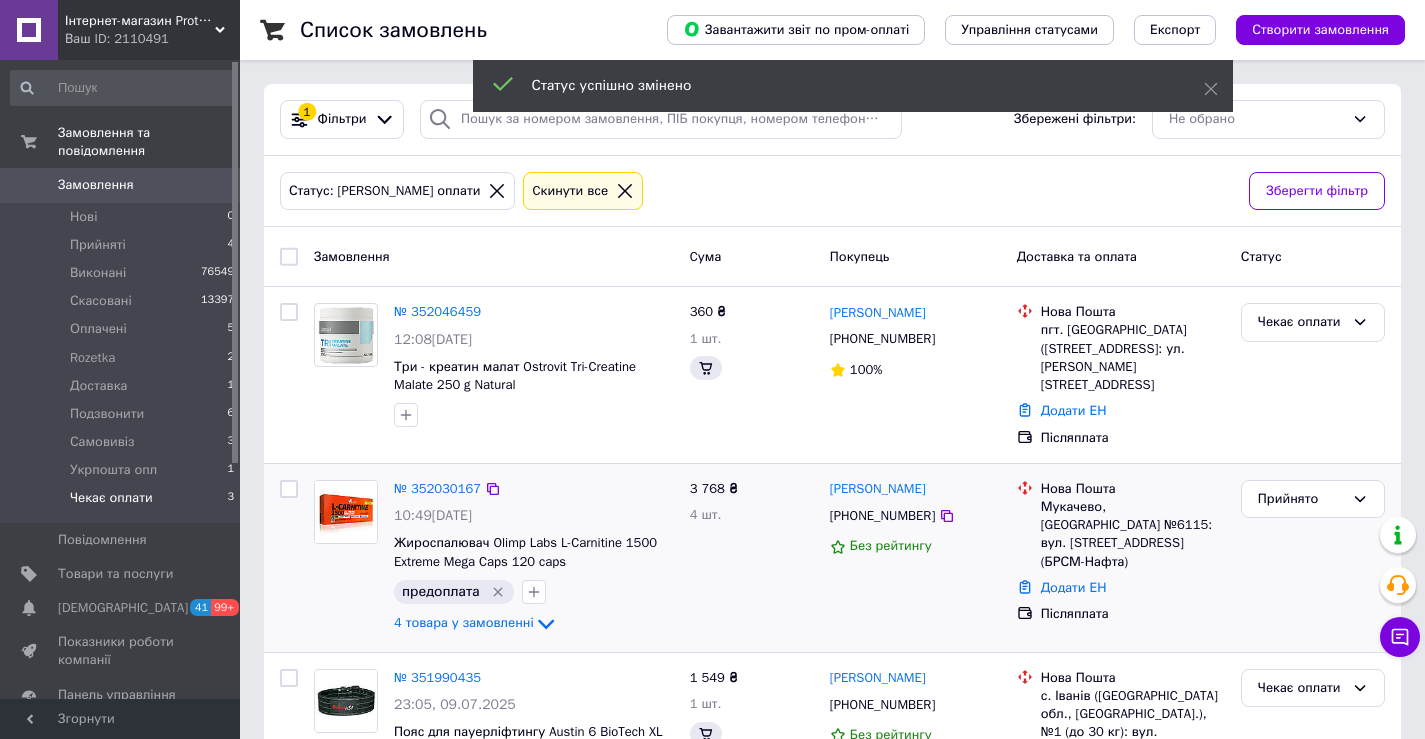 scroll, scrollTop: 77, scrollLeft: 0, axis: vertical 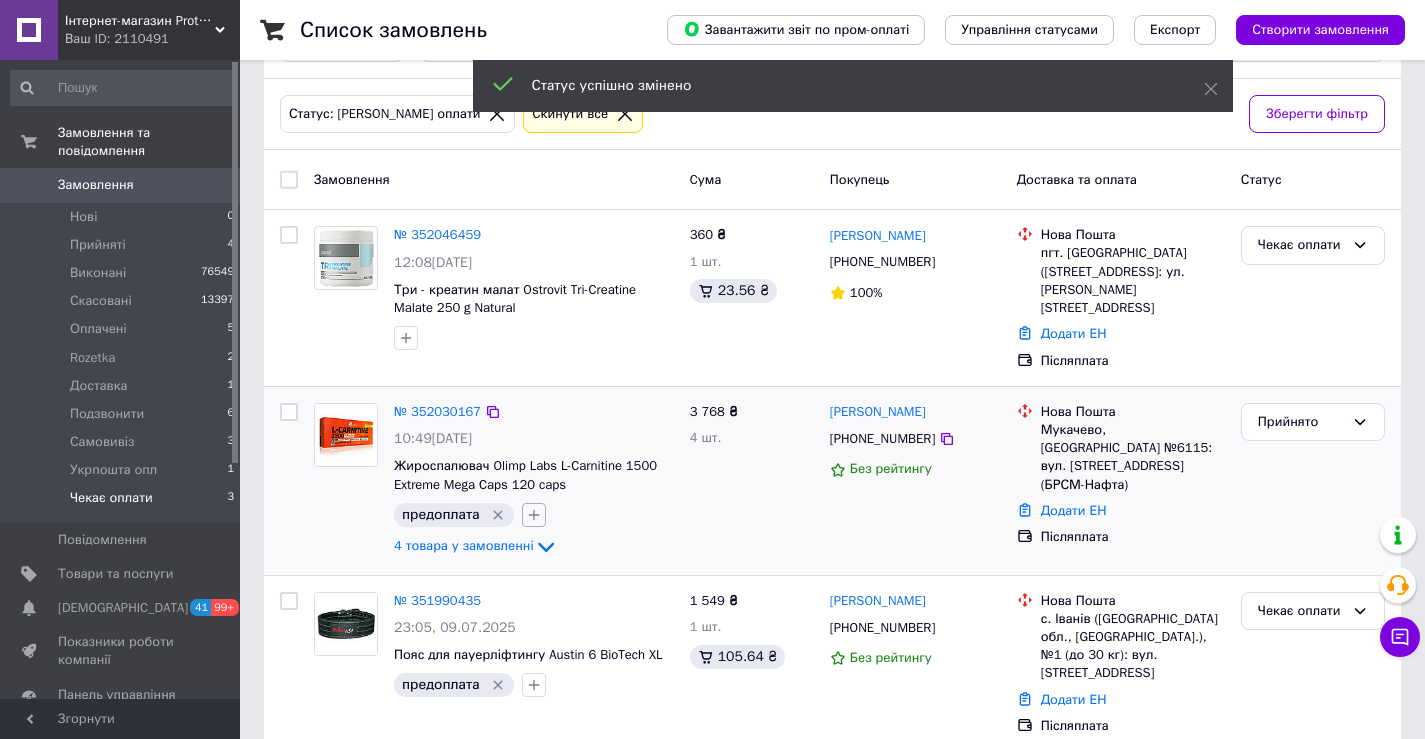 click 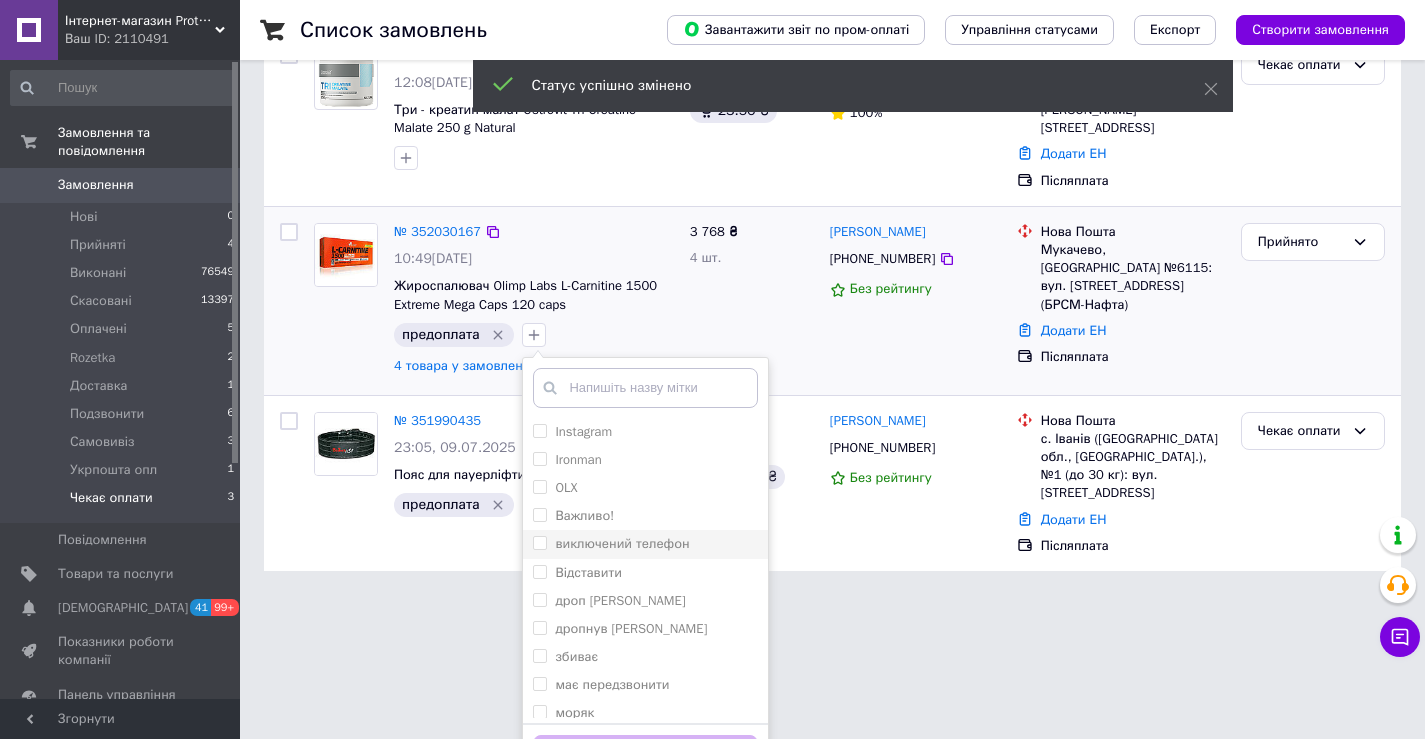 scroll, scrollTop: 284, scrollLeft: 0, axis: vertical 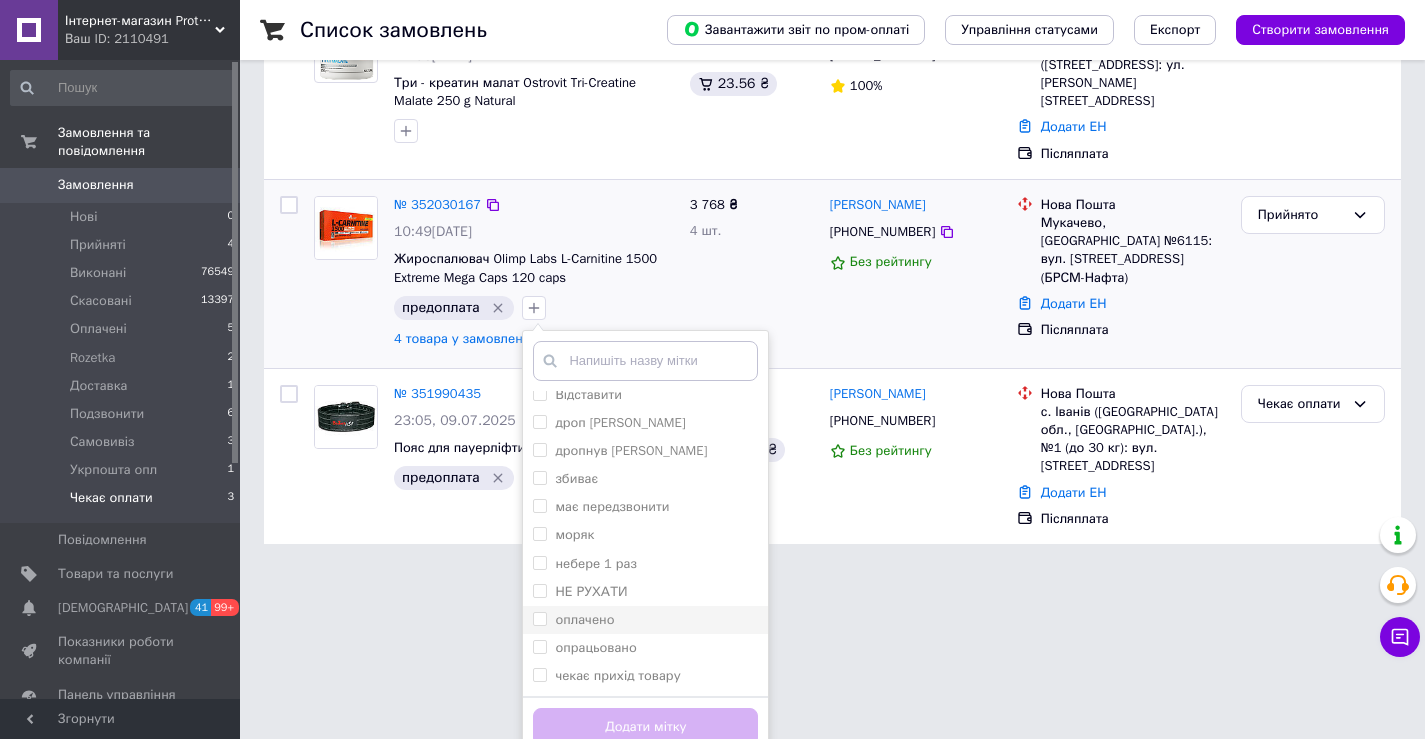 click on "оплачено" at bounding box center (584, 619) 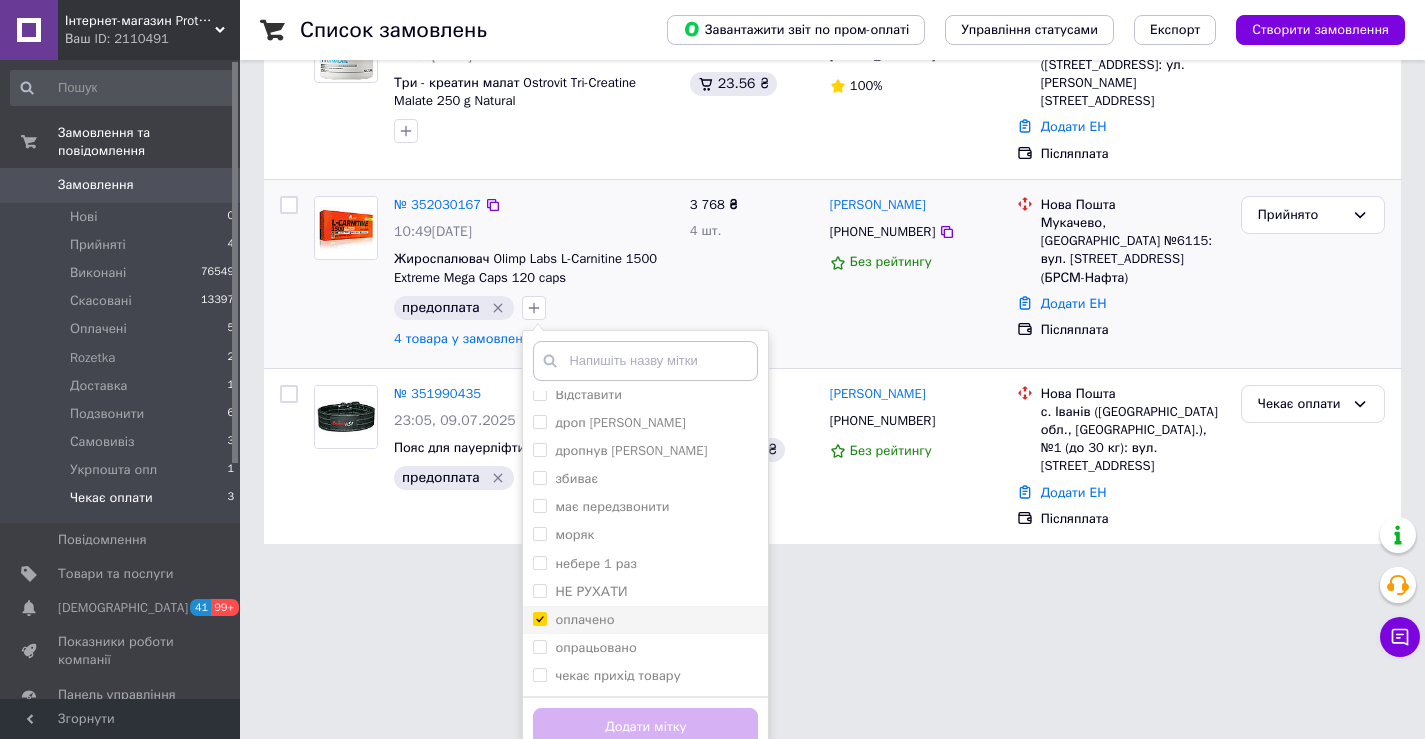 checkbox on "true" 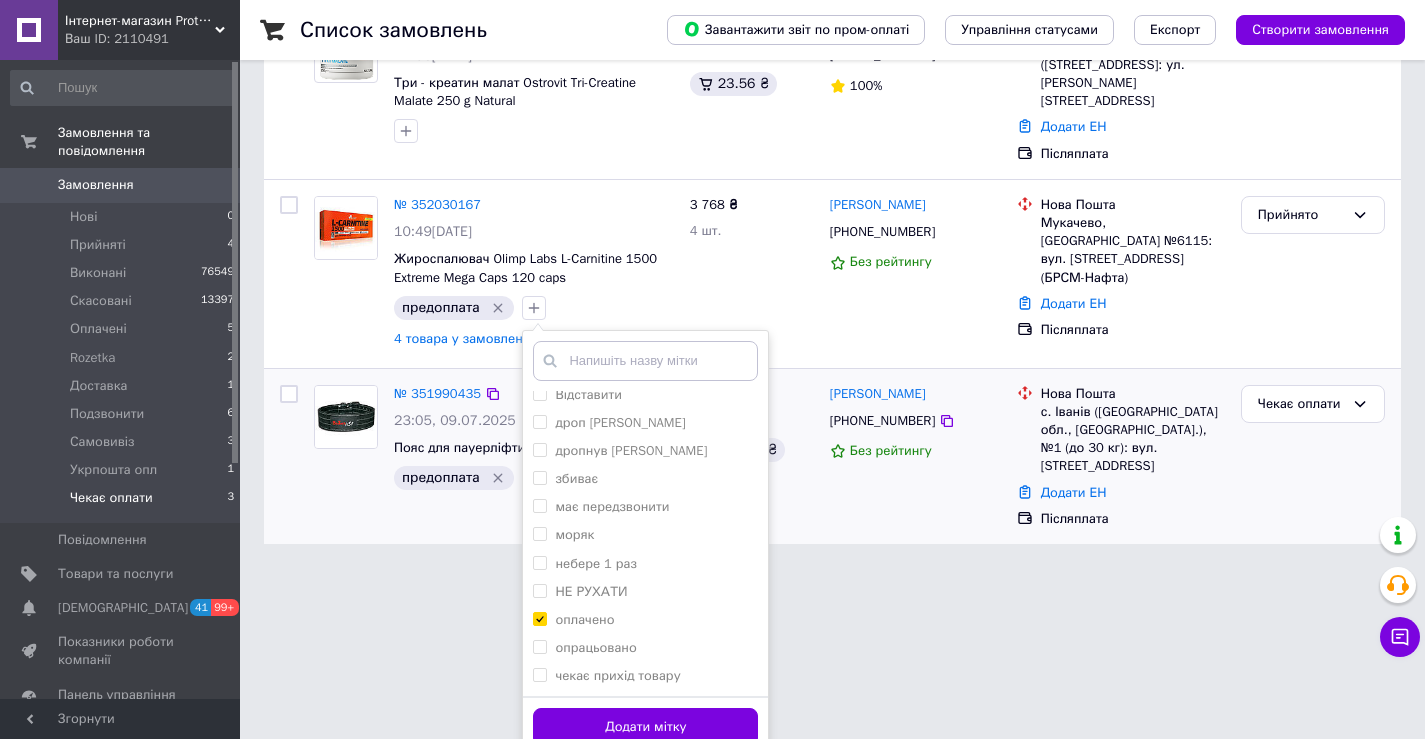 click on "Додати мітку" at bounding box center [645, 727] 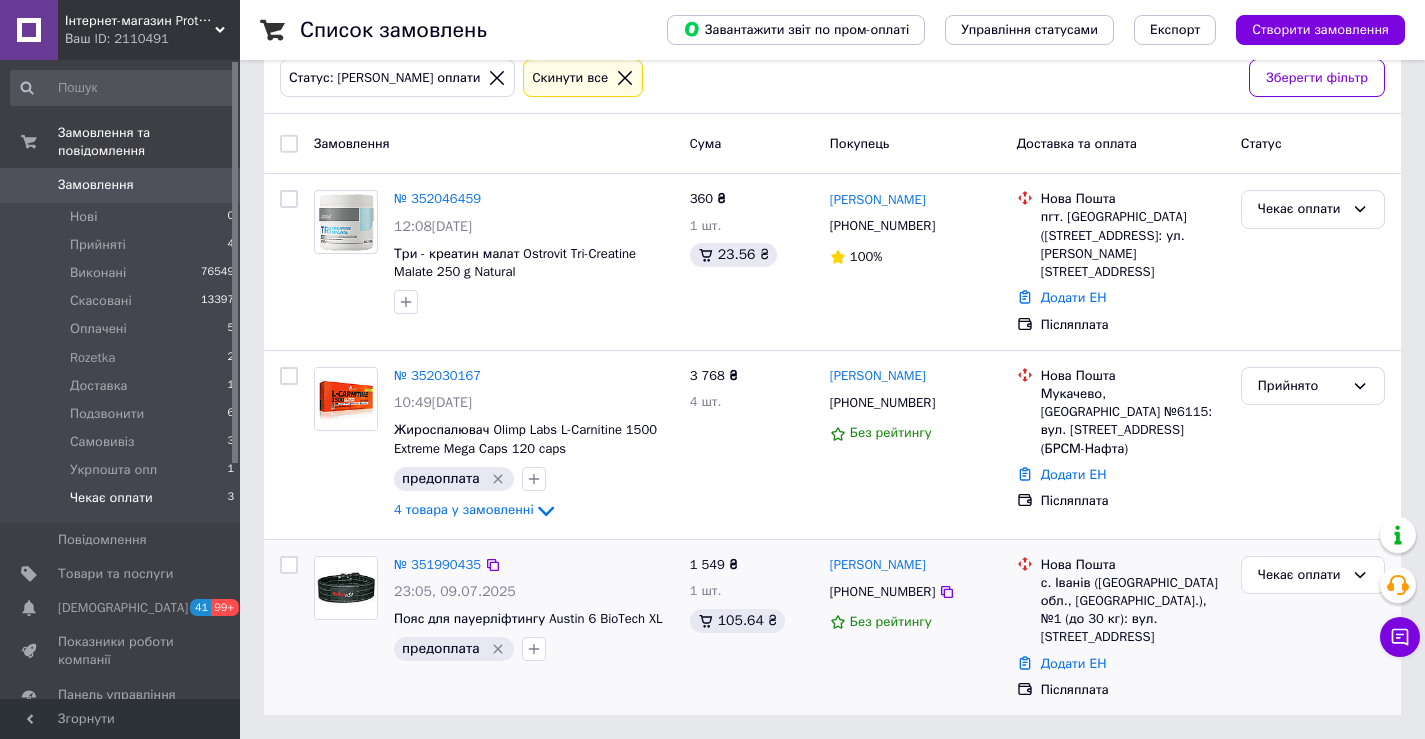 scroll, scrollTop: 77, scrollLeft: 0, axis: vertical 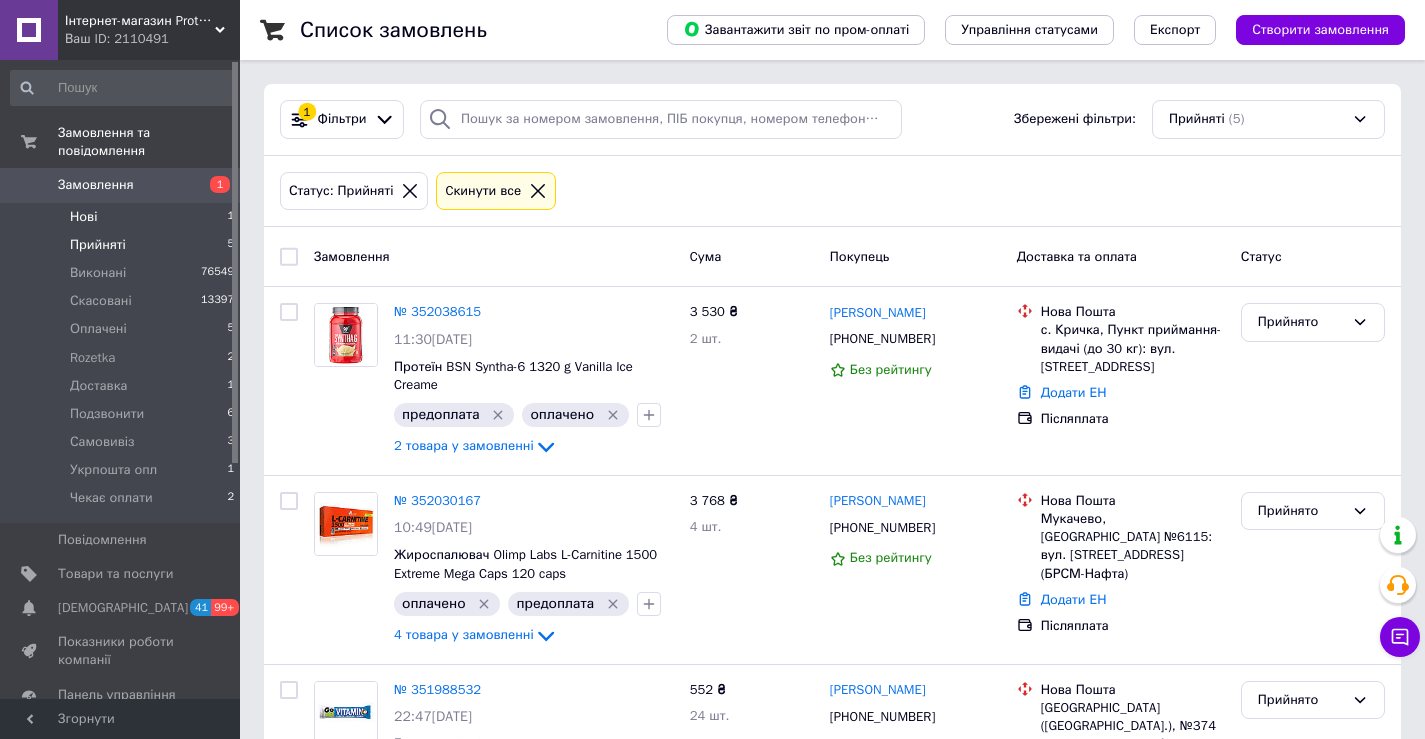 click on "Нові 1" at bounding box center [123, 217] 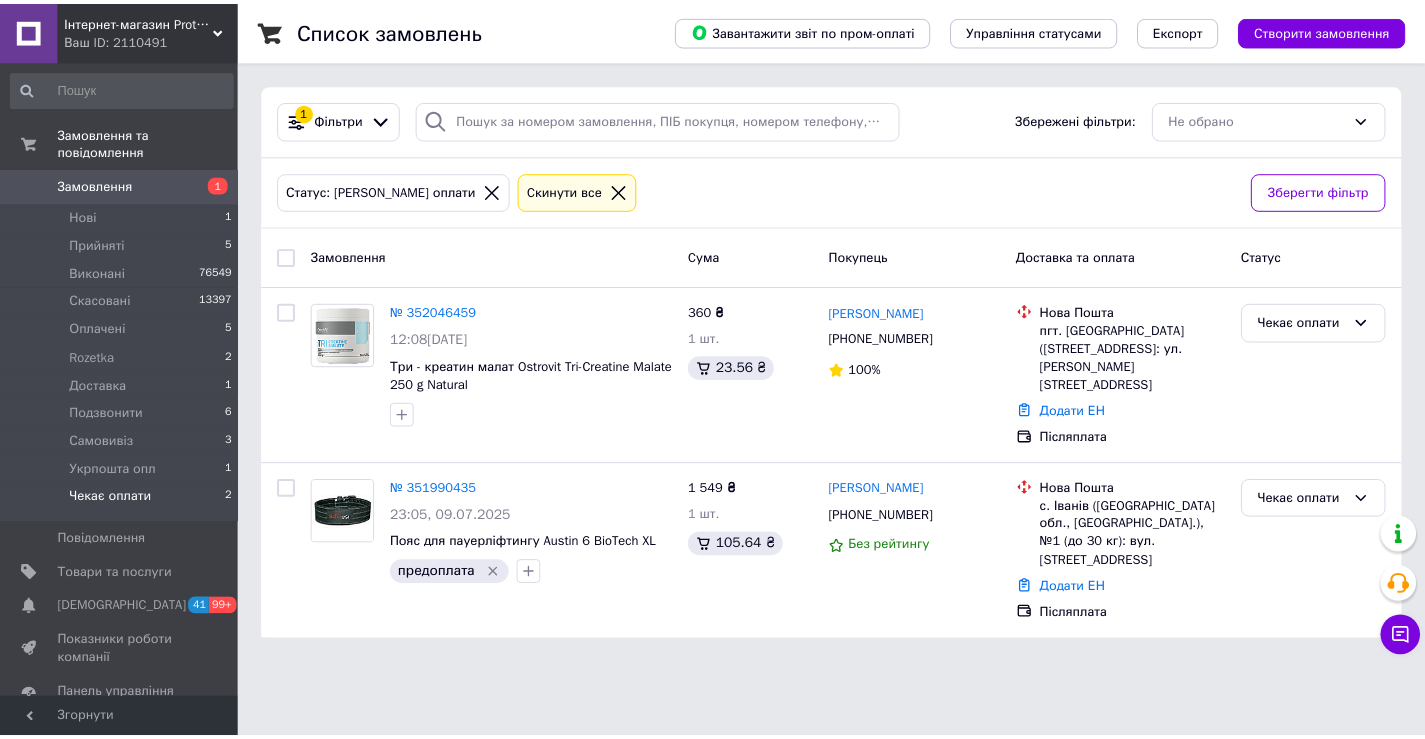 scroll, scrollTop: 0, scrollLeft: 0, axis: both 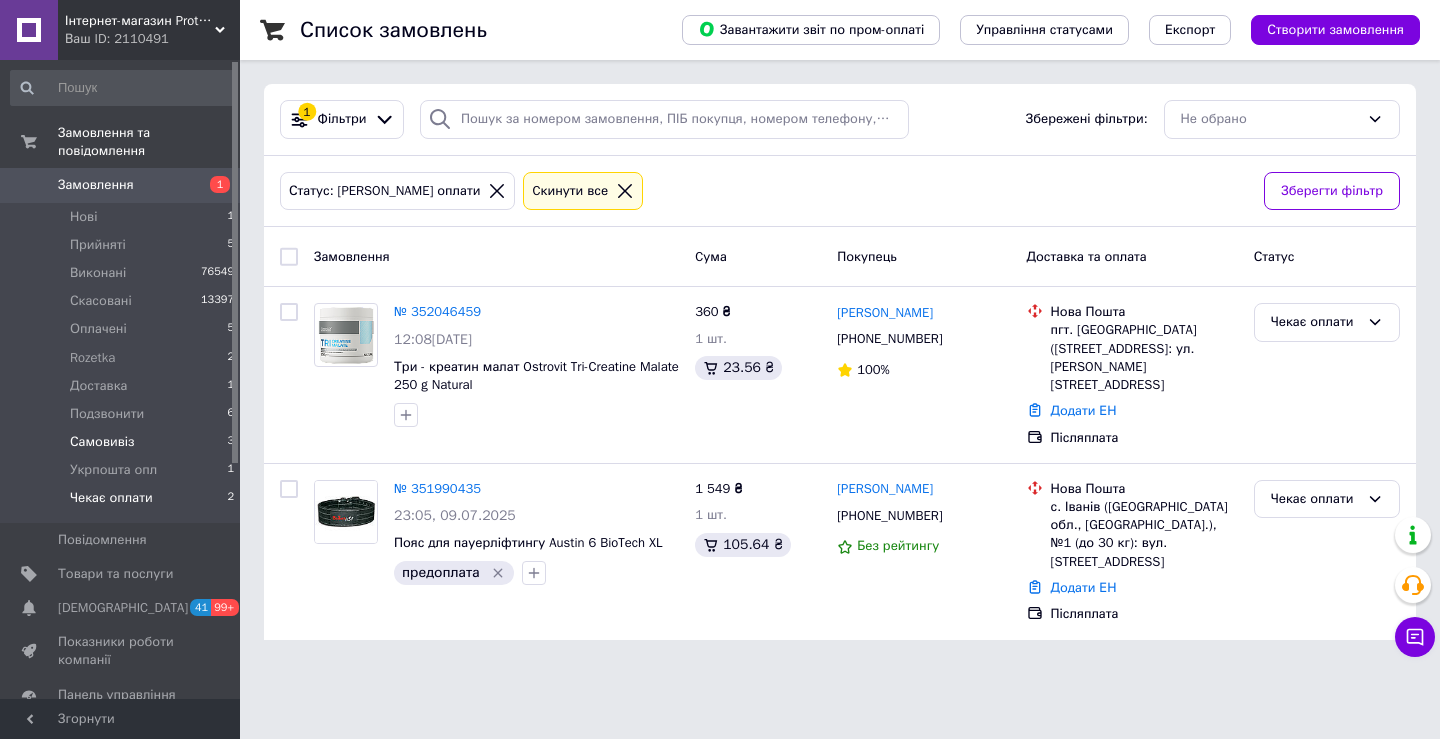 click on "Самовивіз" at bounding box center [102, 442] 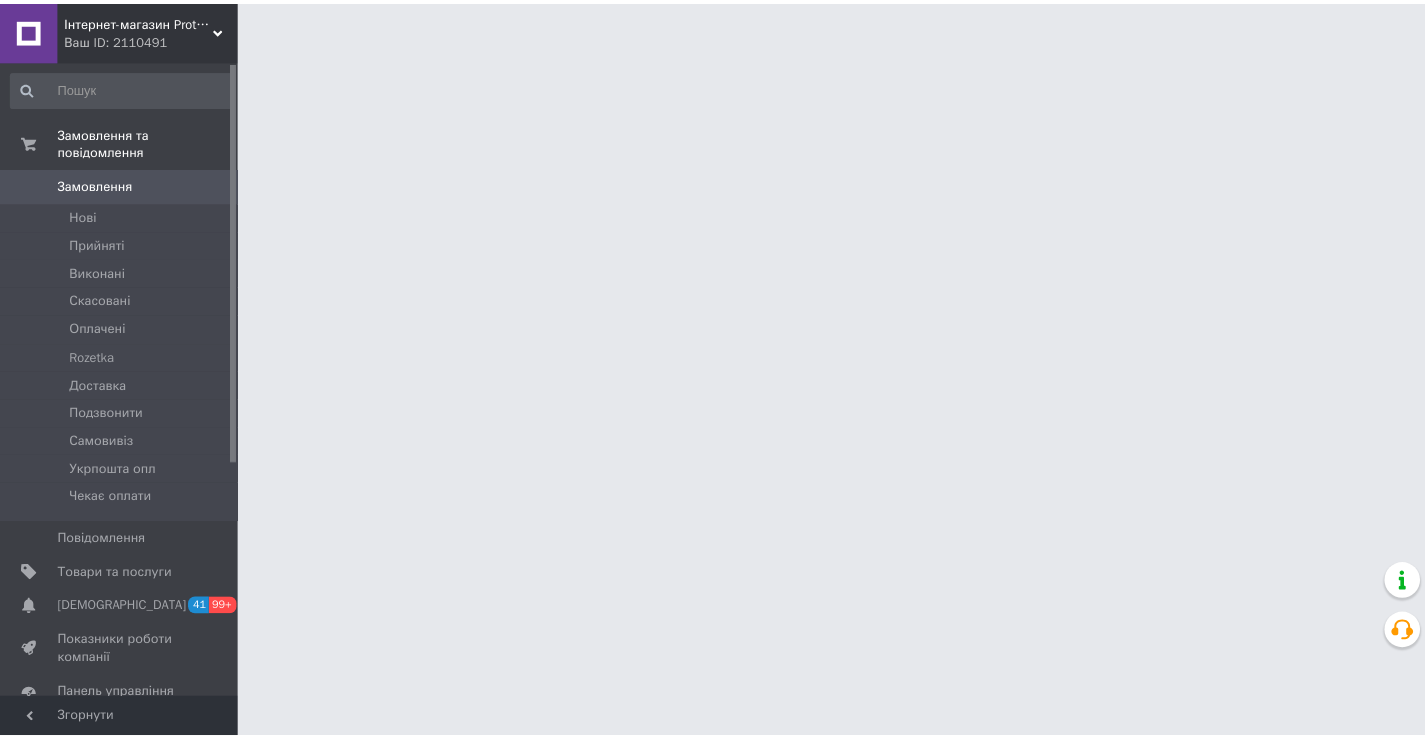 scroll, scrollTop: 0, scrollLeft: 0, axis: both 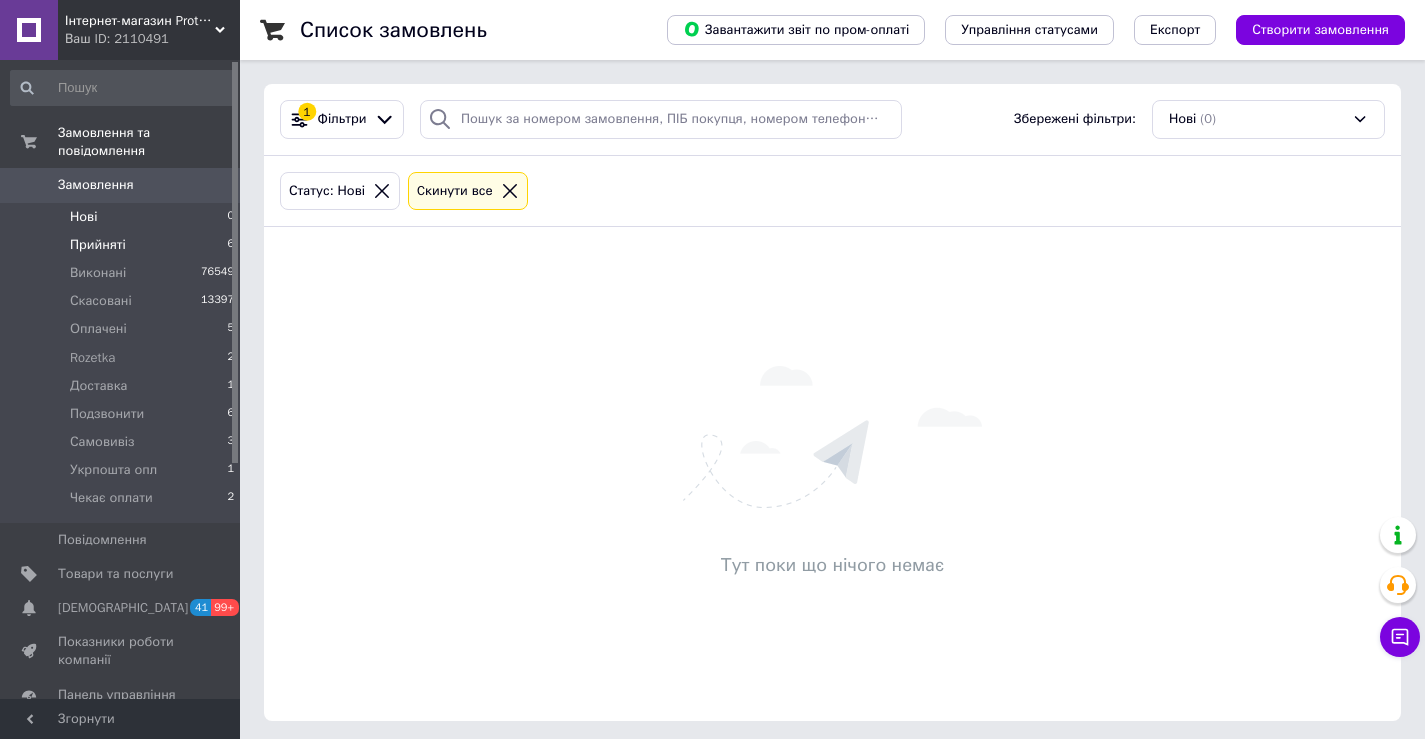 click on "Прийняті 6" at bounding box center [123, 245] 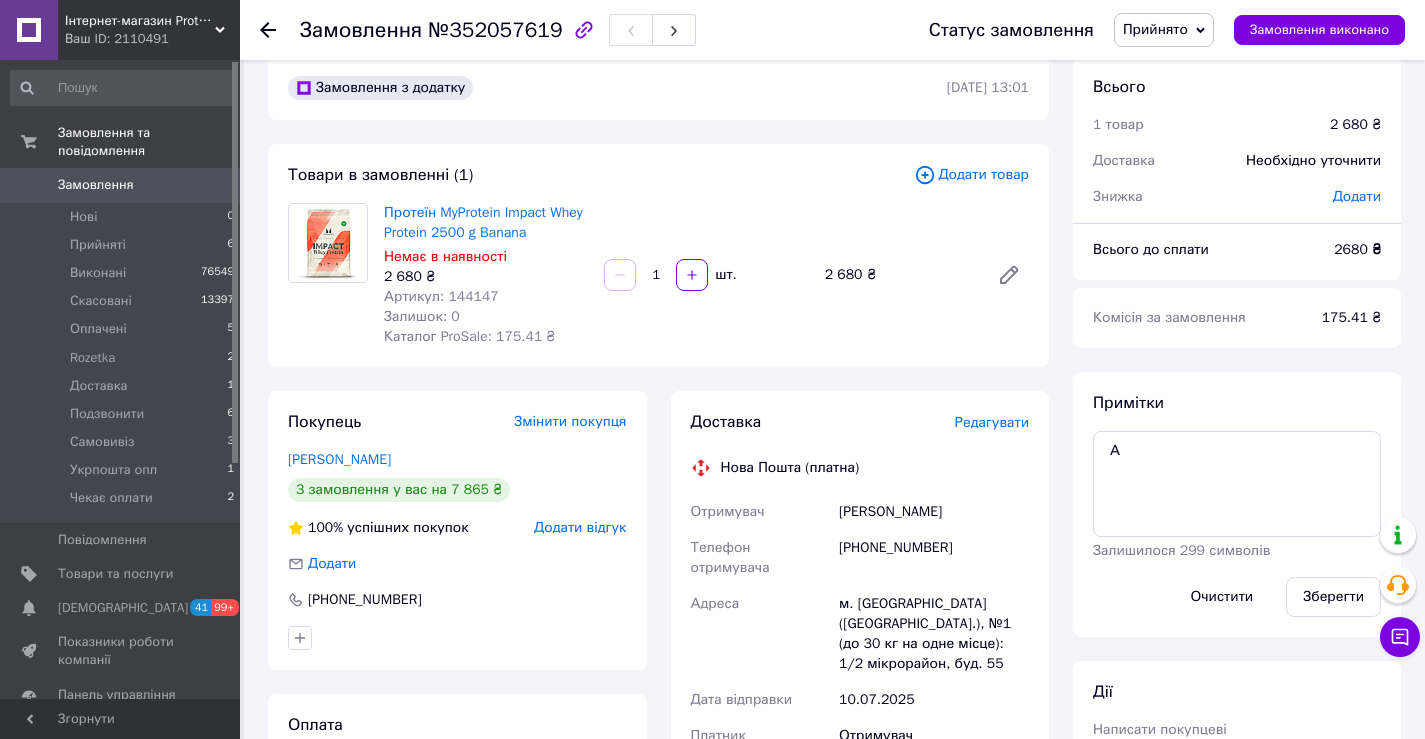 scroll, scrollTop: 0, scrollLeft: 0, axis: both 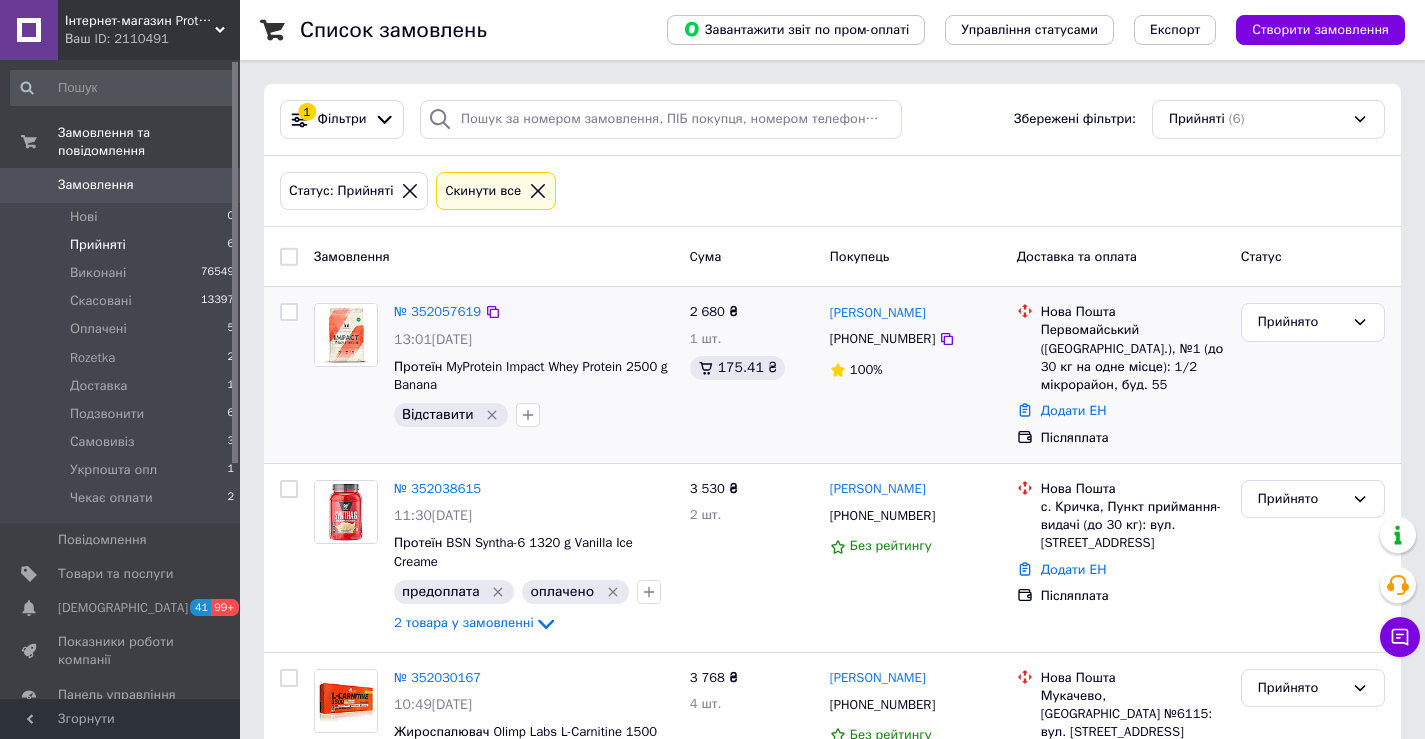 click 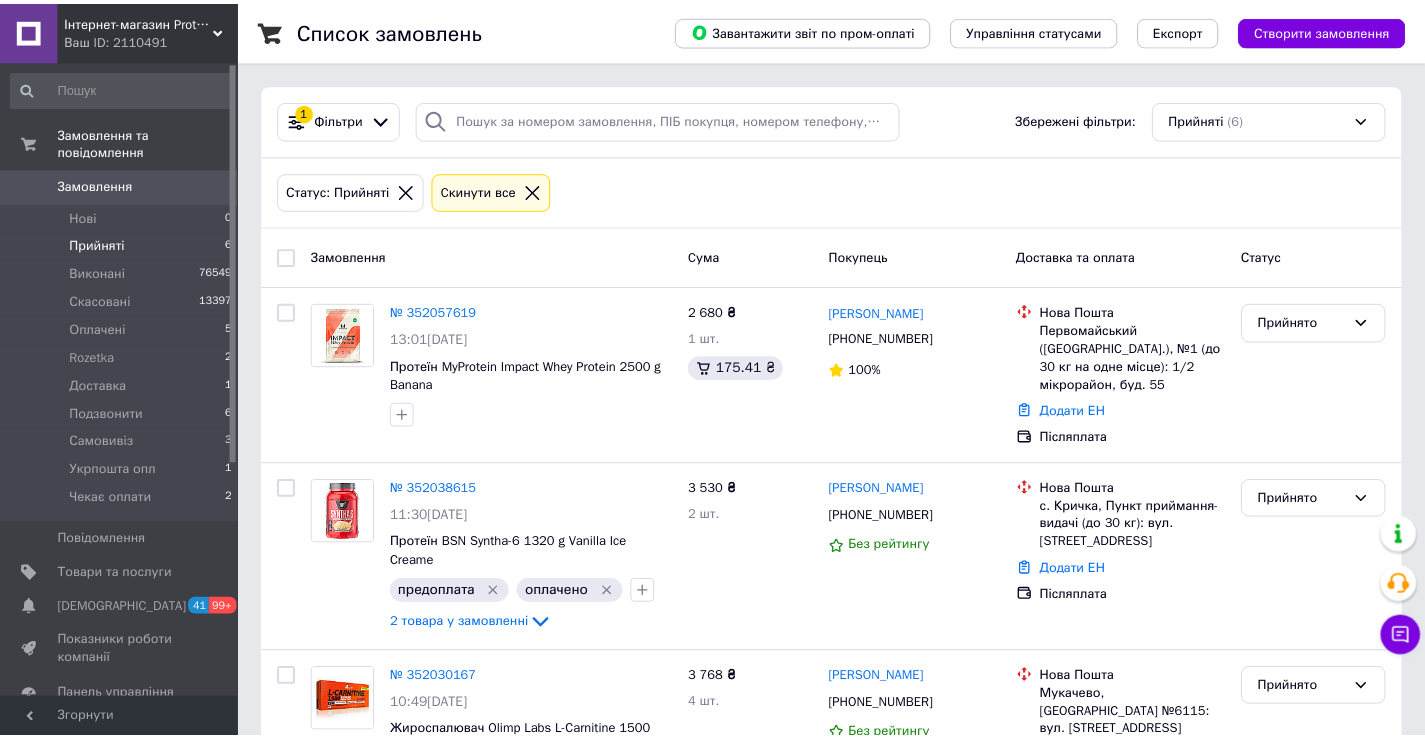 scroll, scrollTop: 0, scrollLeft: 0, axis: both 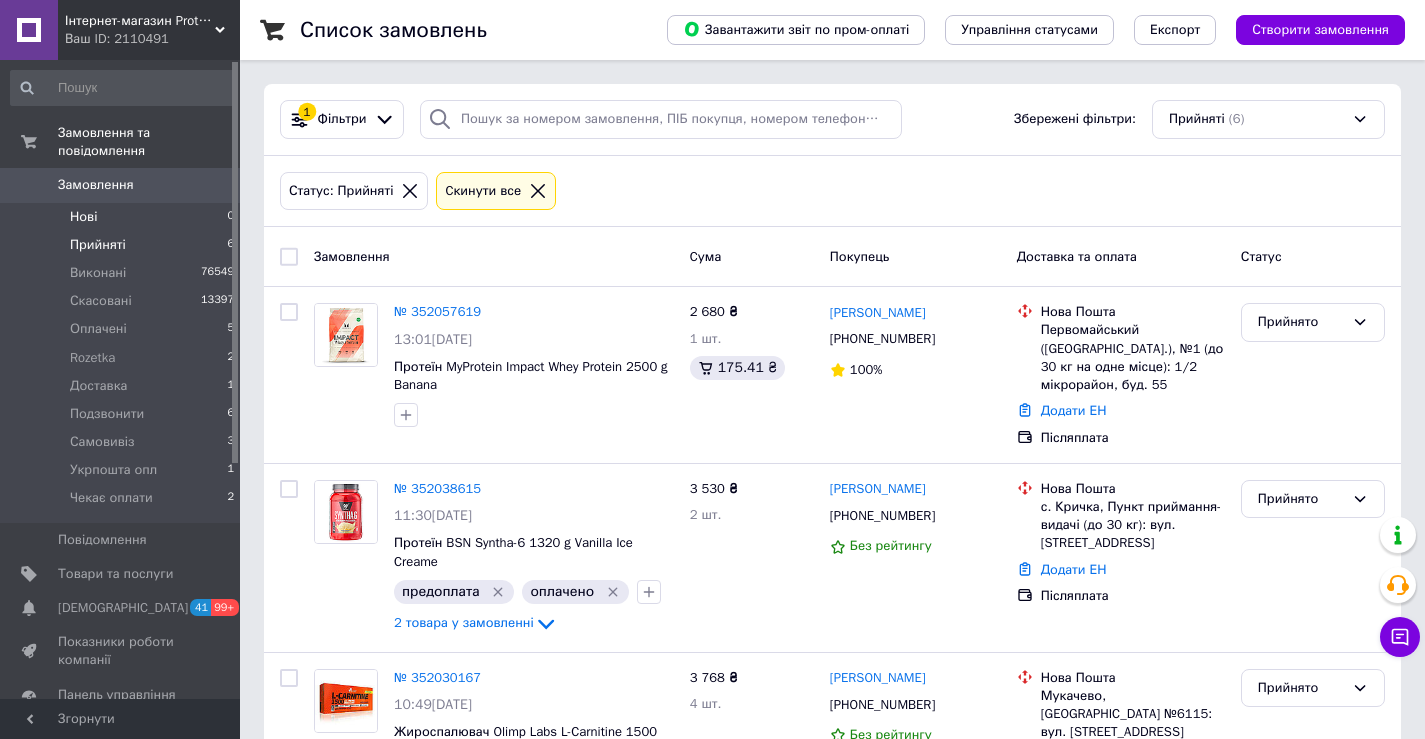 click on "Нові 0" at bounding box center [123, 217] 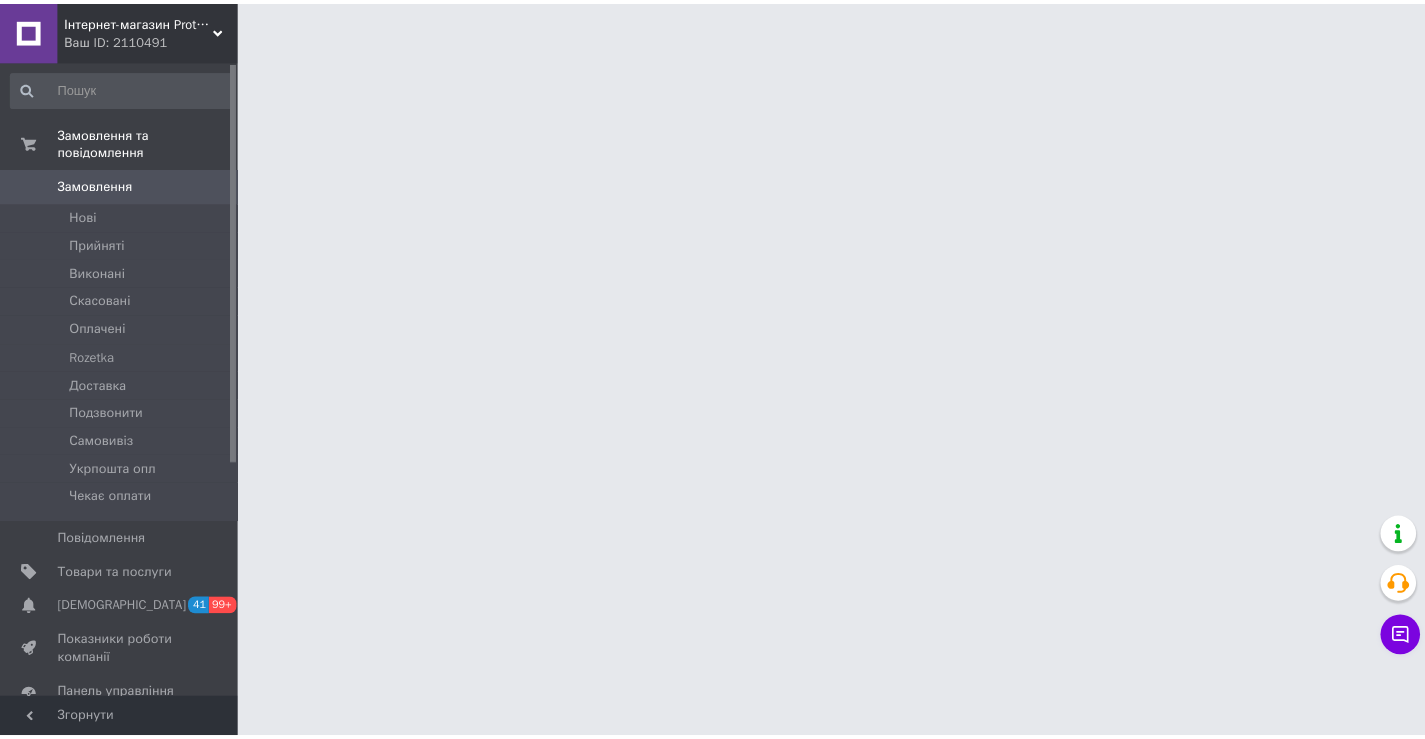 scroll, scrollTop: 0, scrollLeft: 0, axis: both 